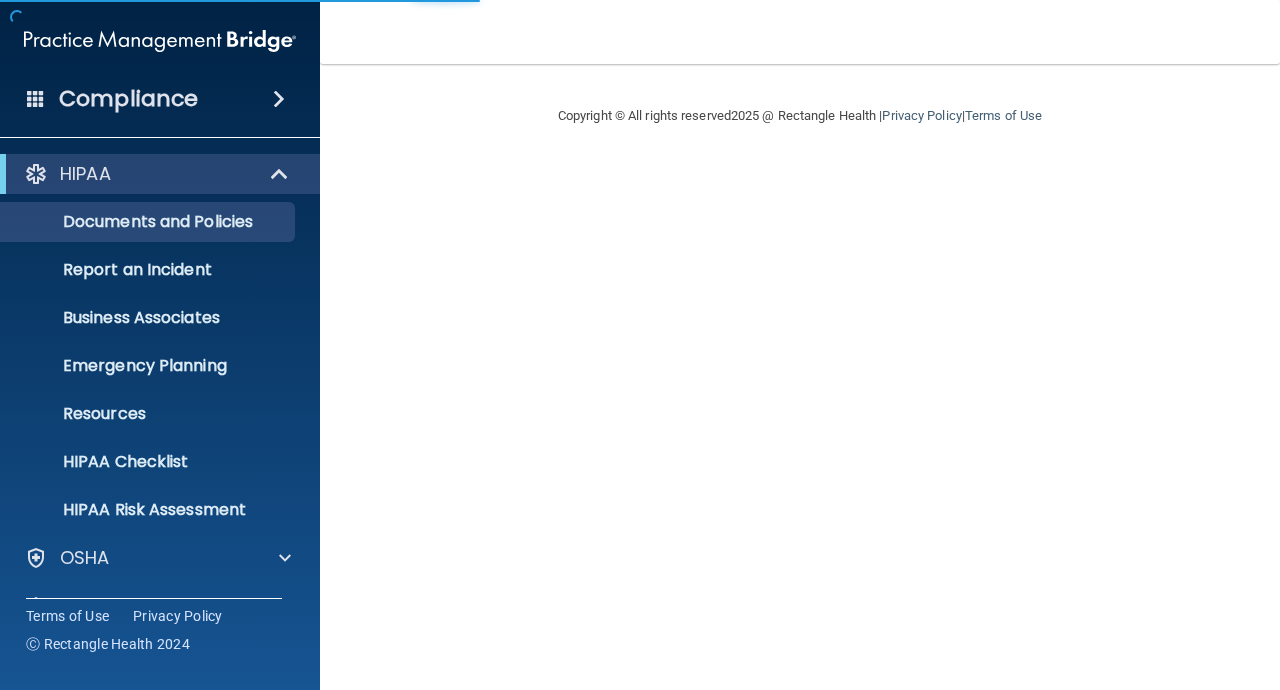 scroll, scrollTop: 0, scrollLeft: 0, axis: both 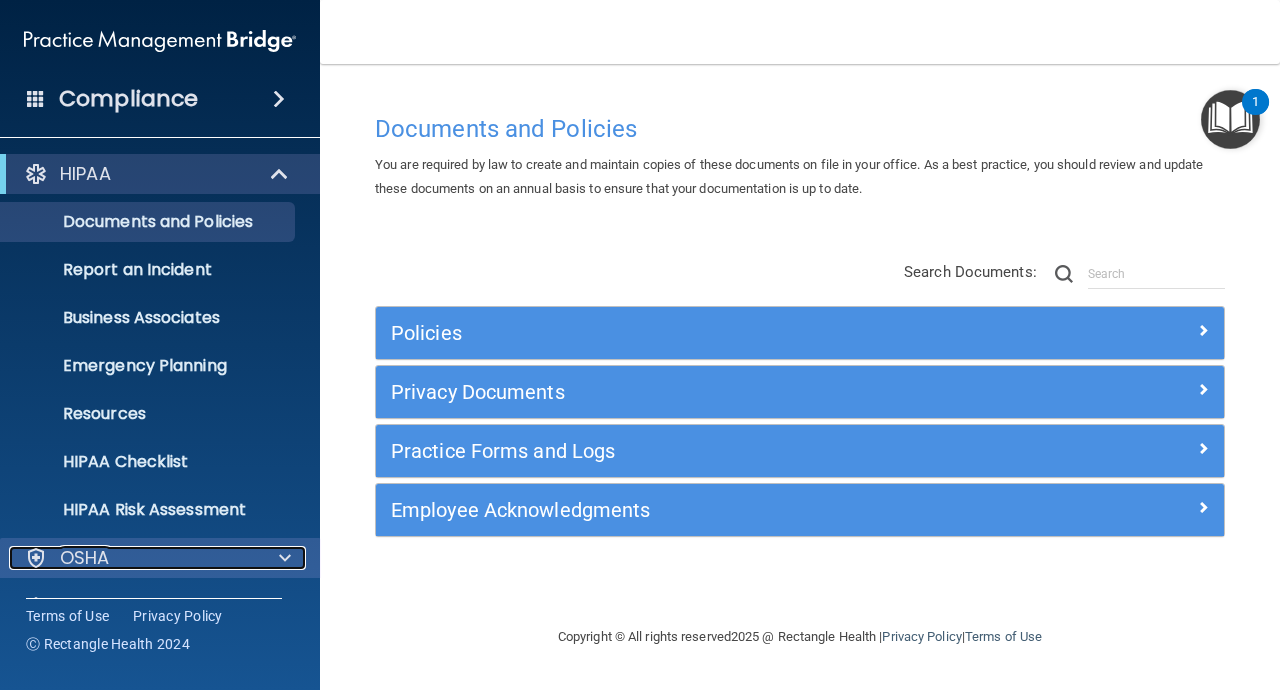 click on "OSHA" at bounding box center [85, 558] 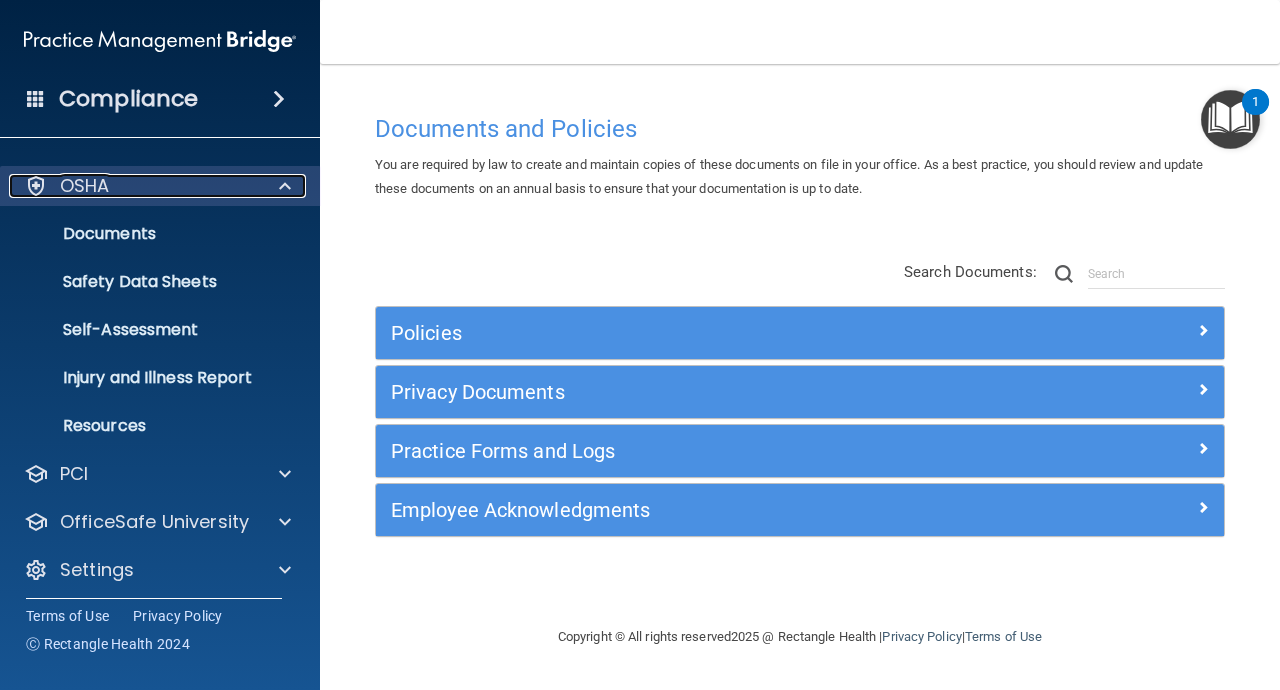 scroll, scrollTop: 379, scrollLeft: 0, axis: vertical 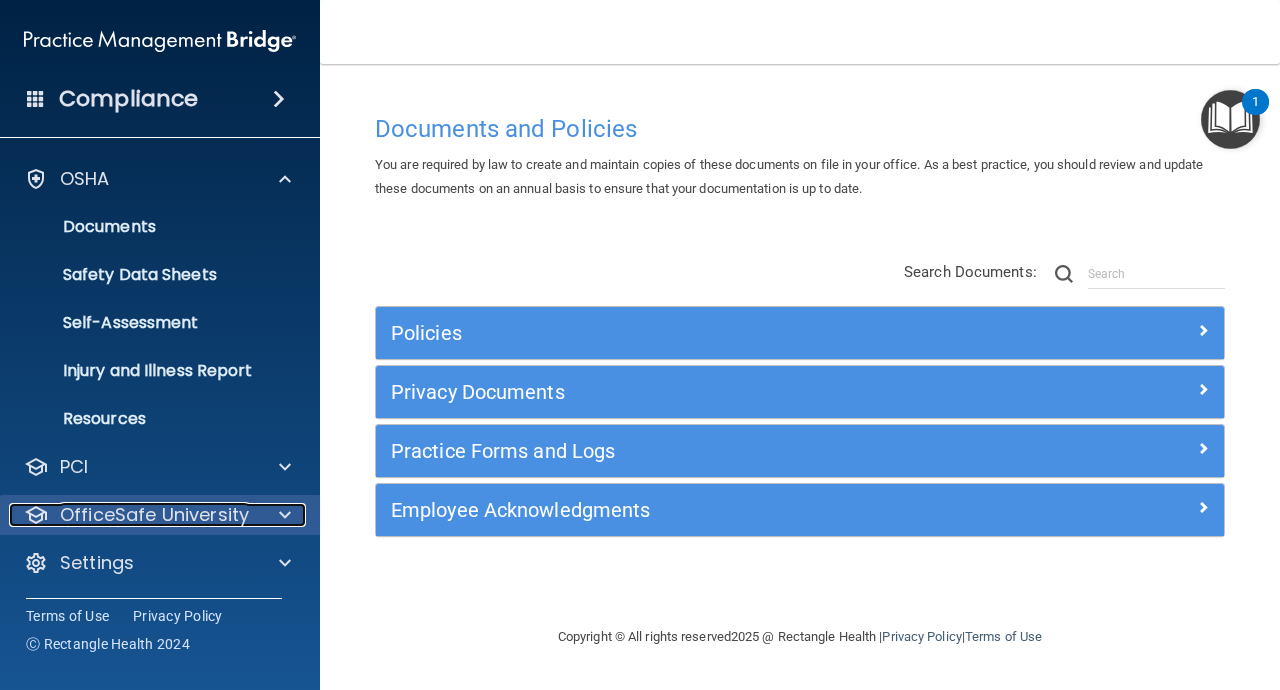 click on "OfficeSafe University" at bounding box center [154, 515] 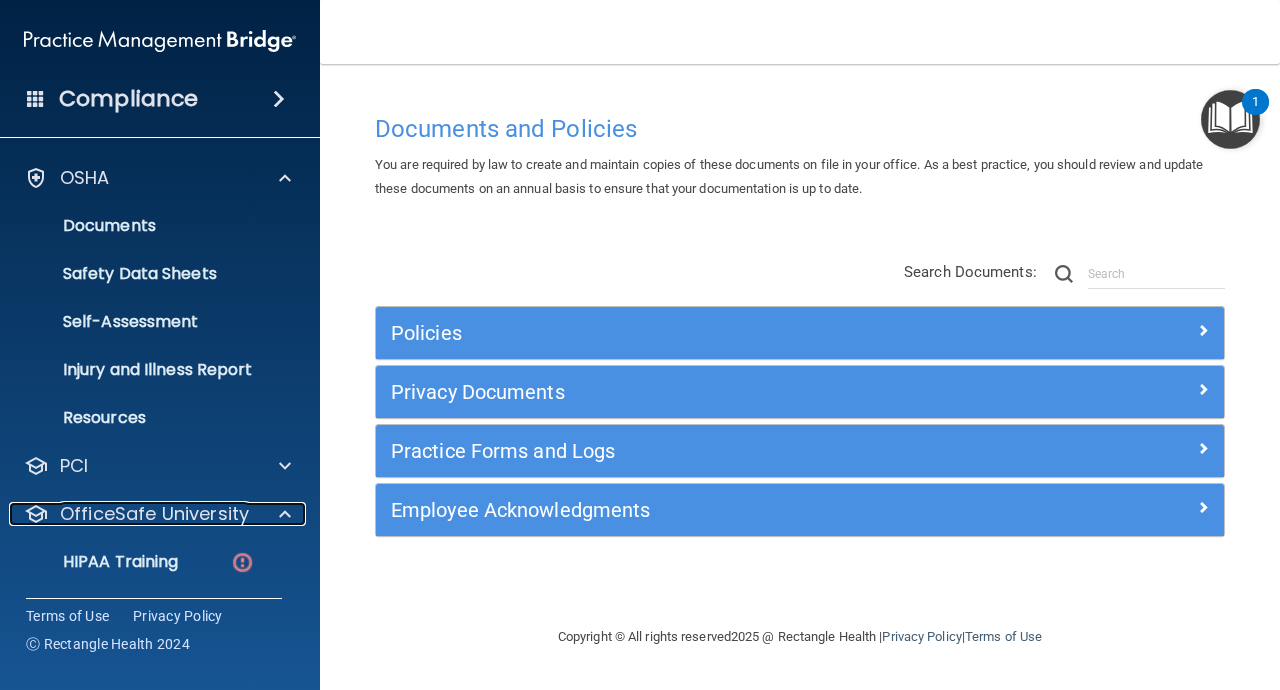 scroll, scrollTop: 523, scrollLeft: 0, axis: vertical 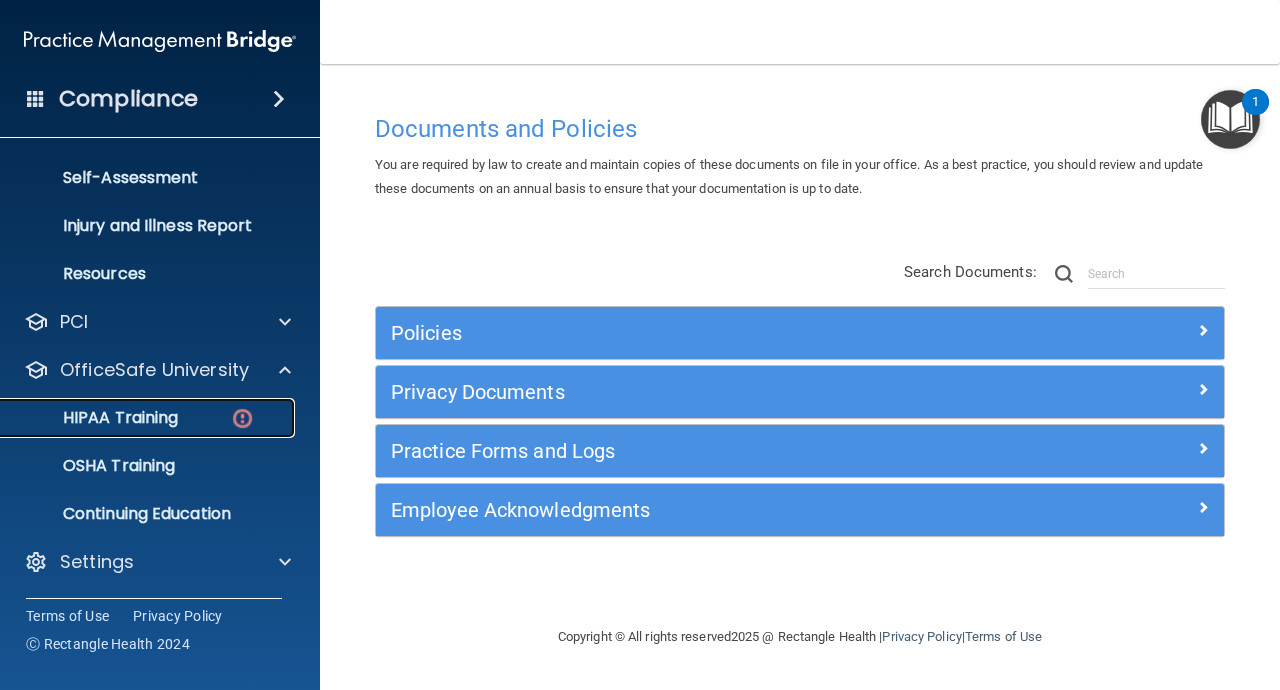 click on "HIPAA Training" at bounding box center [95, 418] 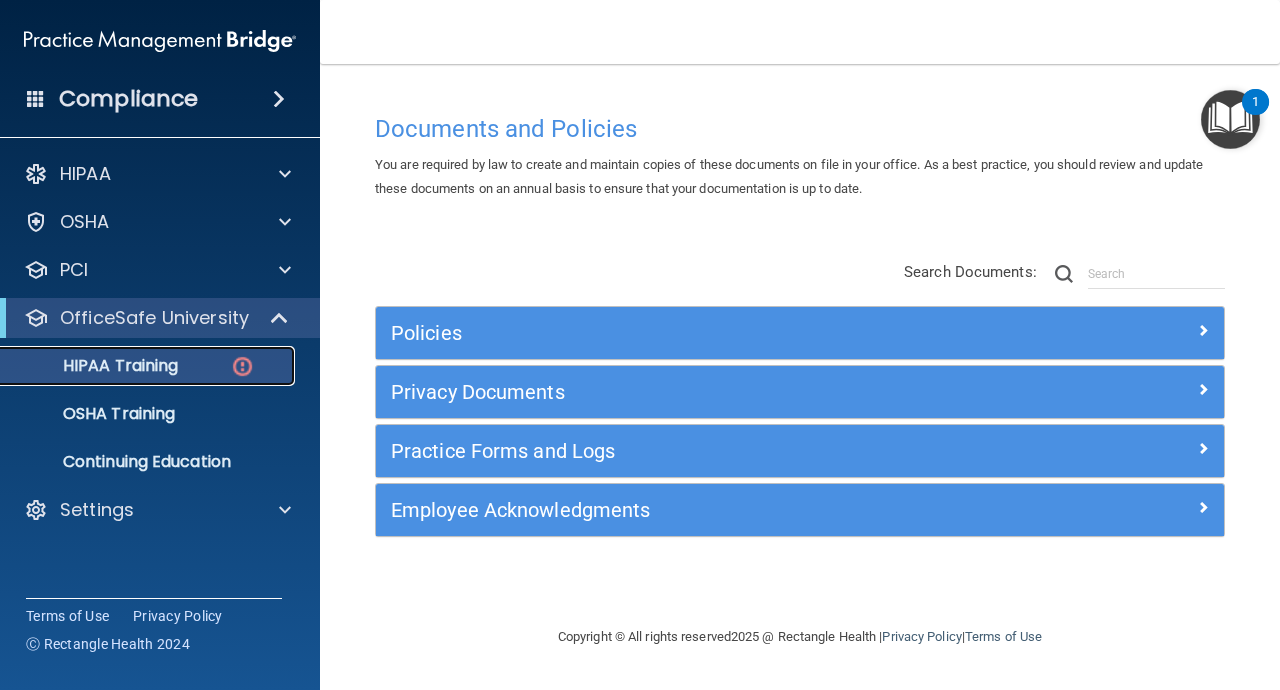 scroll, scrollTop: 0, scrollLeft: 0, axis: both 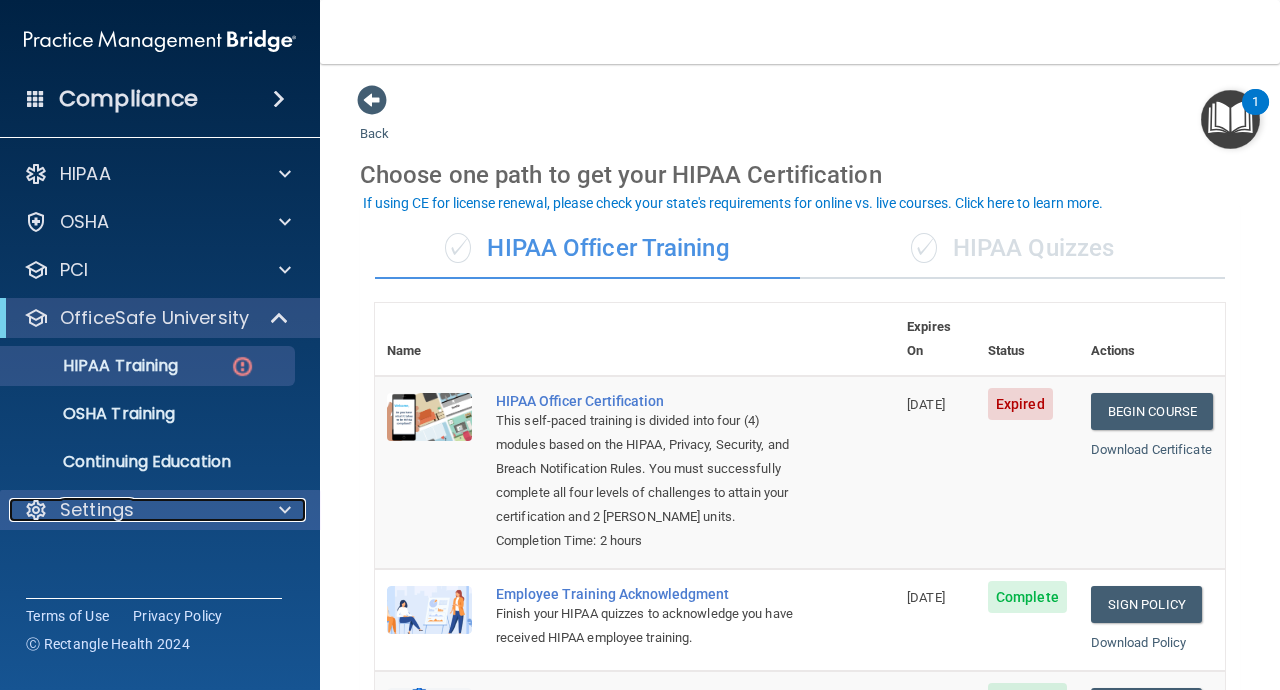 click on "Settings" at bounding box center (97, 510) 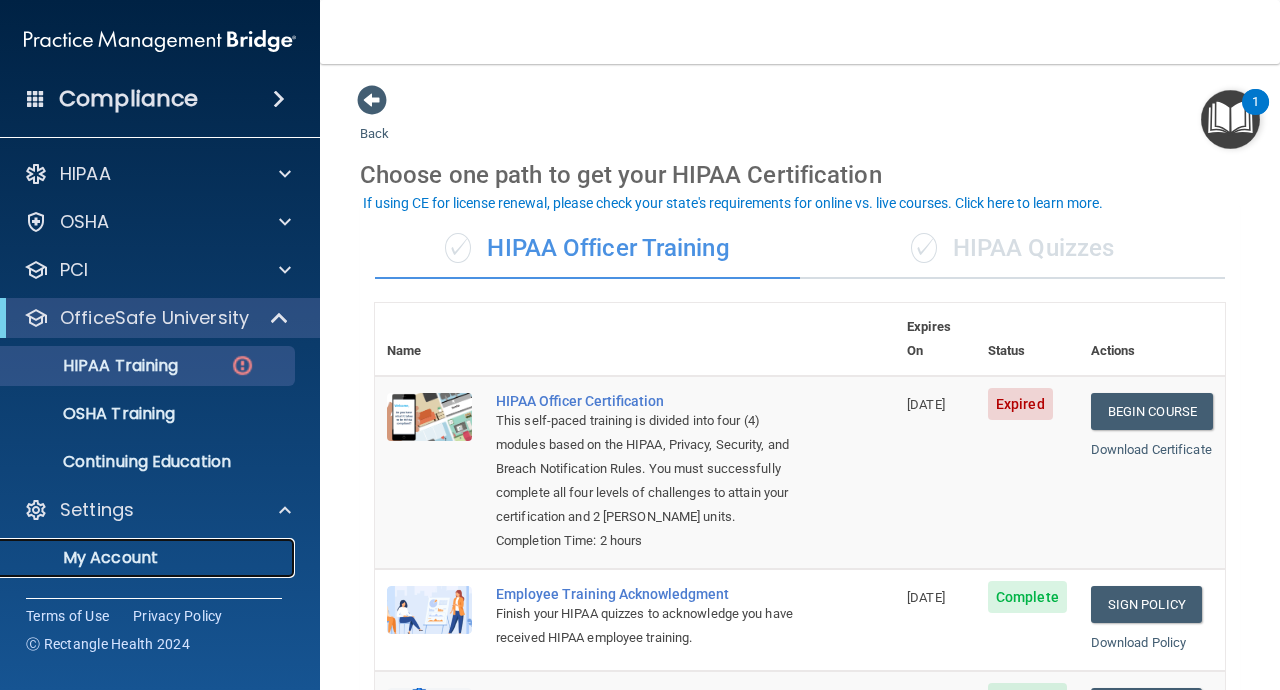 click on "My Account" at bounding box center [149, 558] 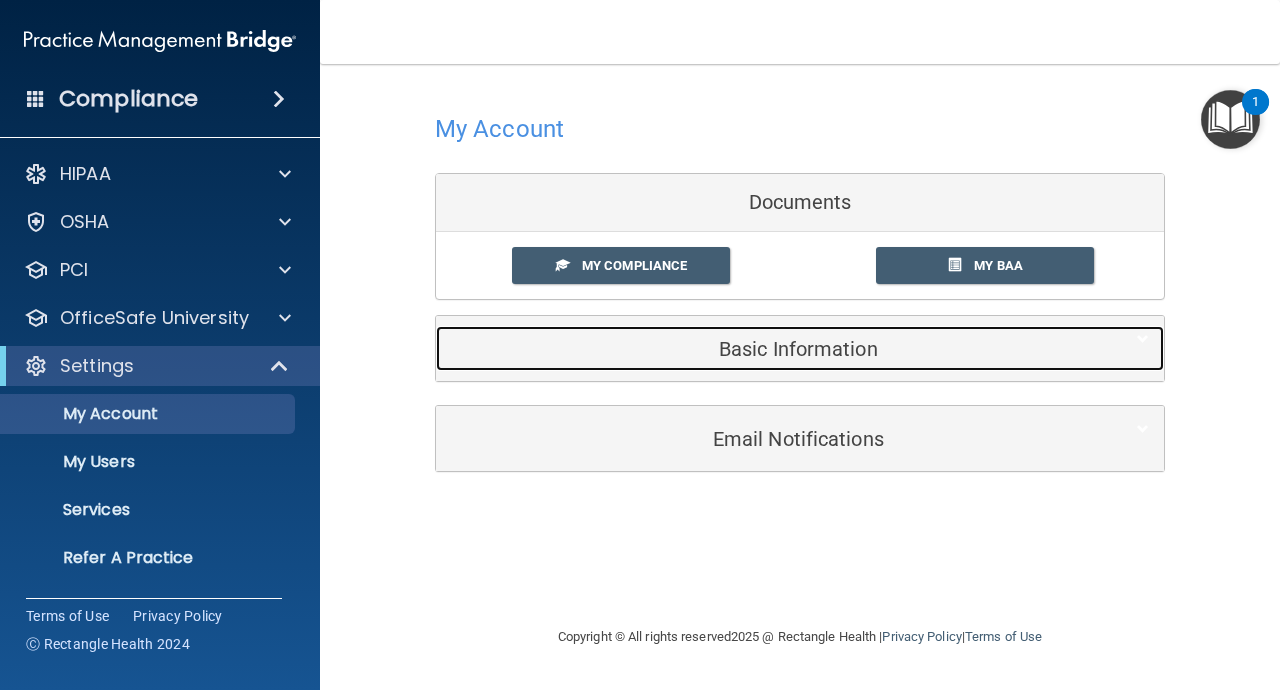click on "Basic Information" at bounding box center (769, 349) 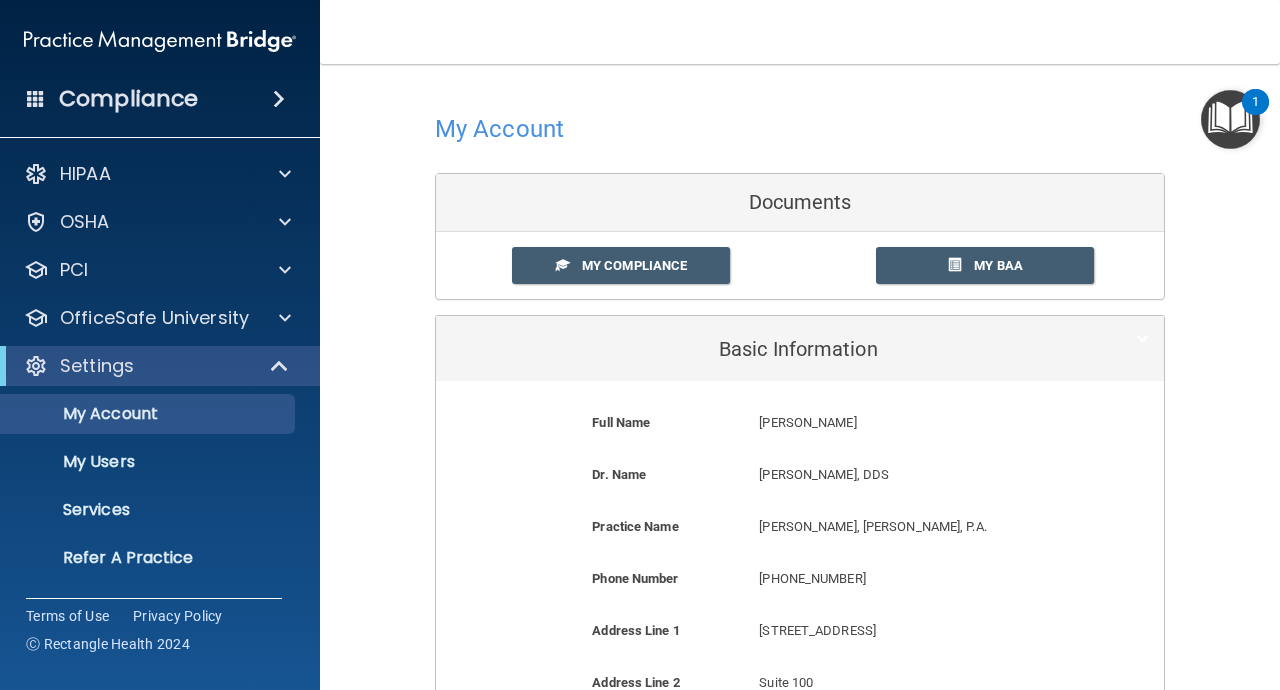 click on "My Account               My Users               Services               Refer A Practice               Sign Out" at bounding box center [161, 506] 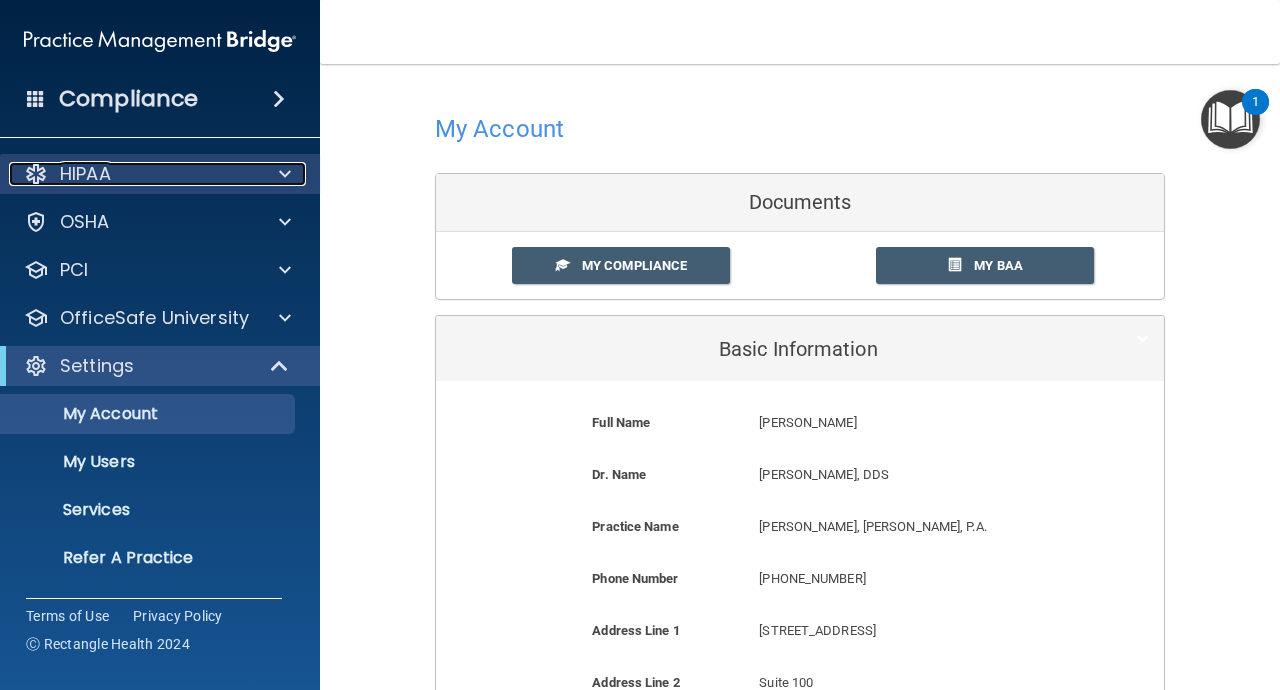 click on "HIPAA" at bounding box center [133, 174] 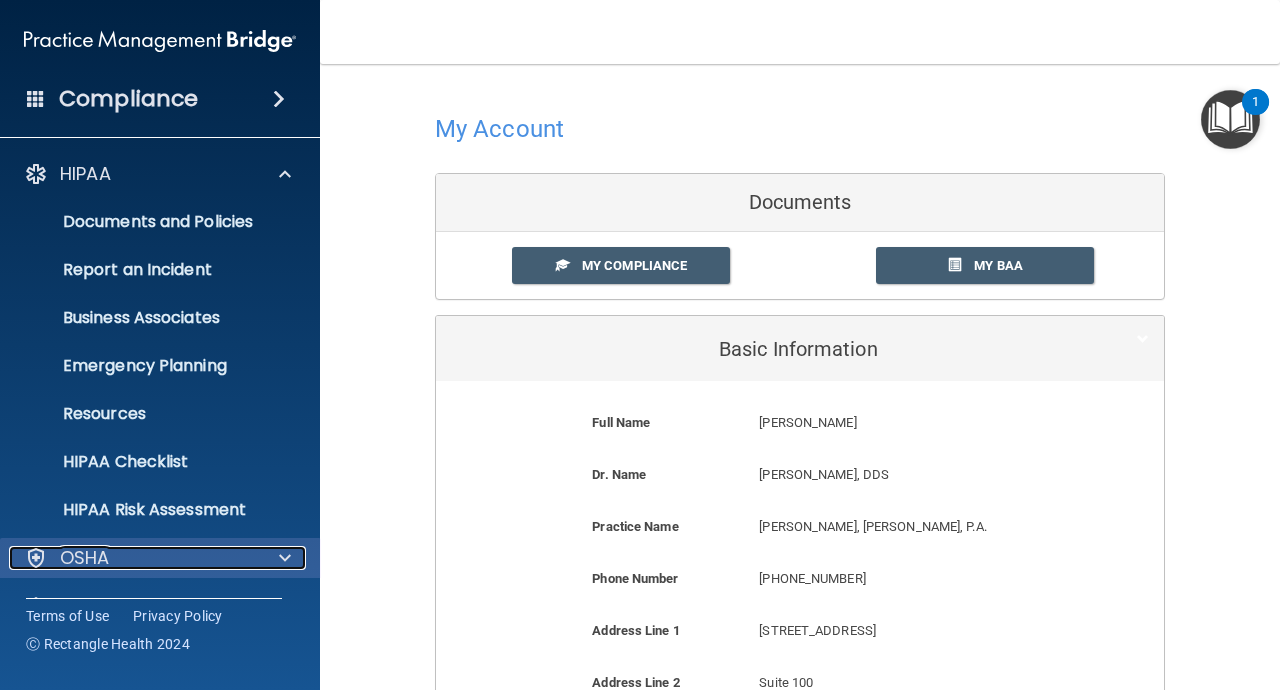 click on "OSHA" at bounding box center (133, 558) 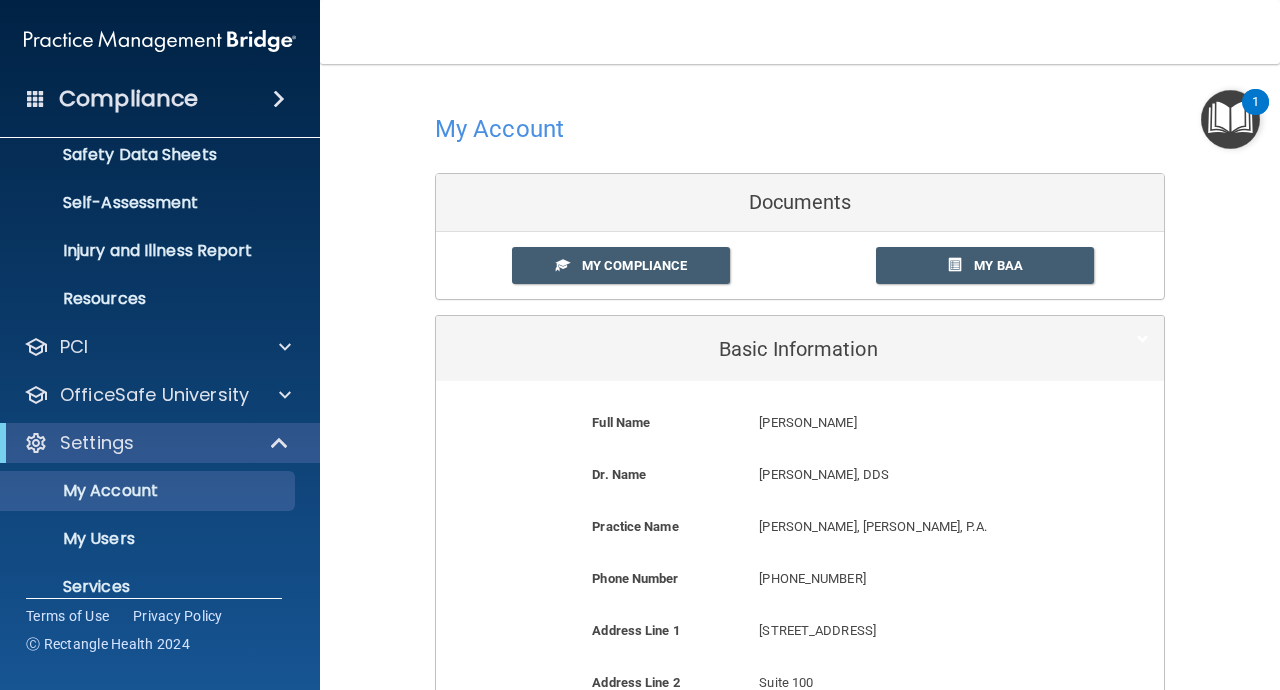 scroll, scrollTop: 525, scrollLeft: 0, axis: vertical 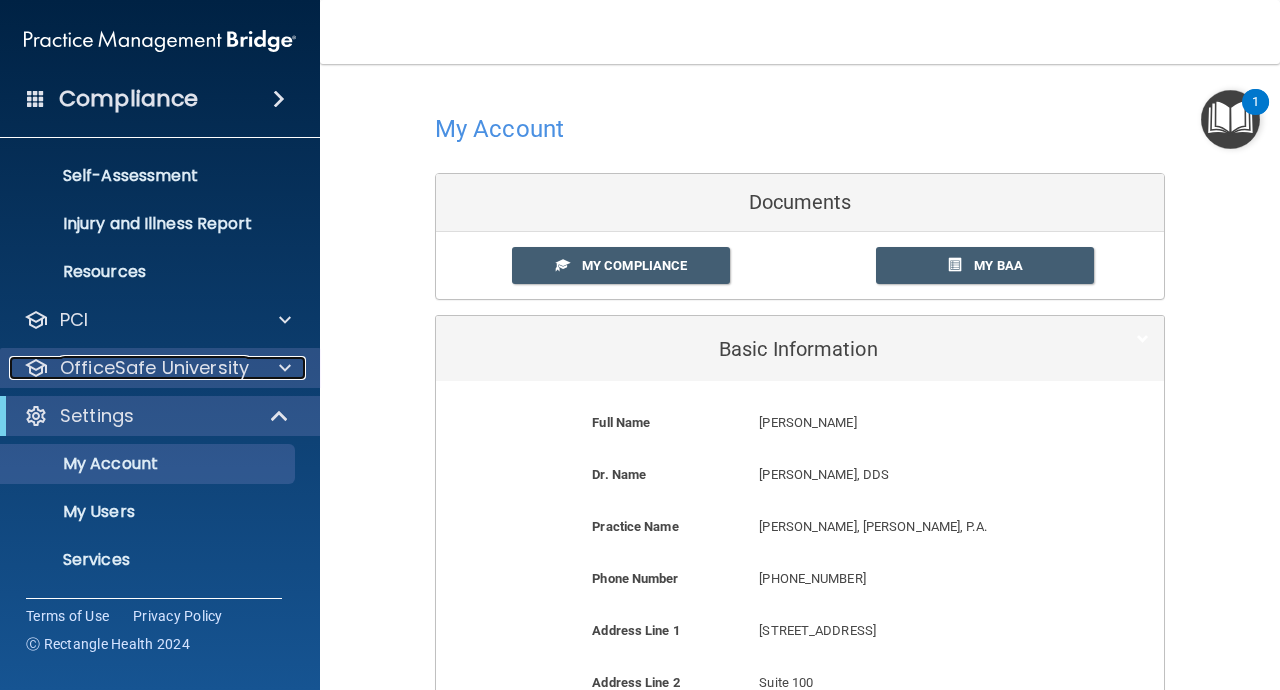 click on "OfficeSafe University" at bounding box center (154, 368) 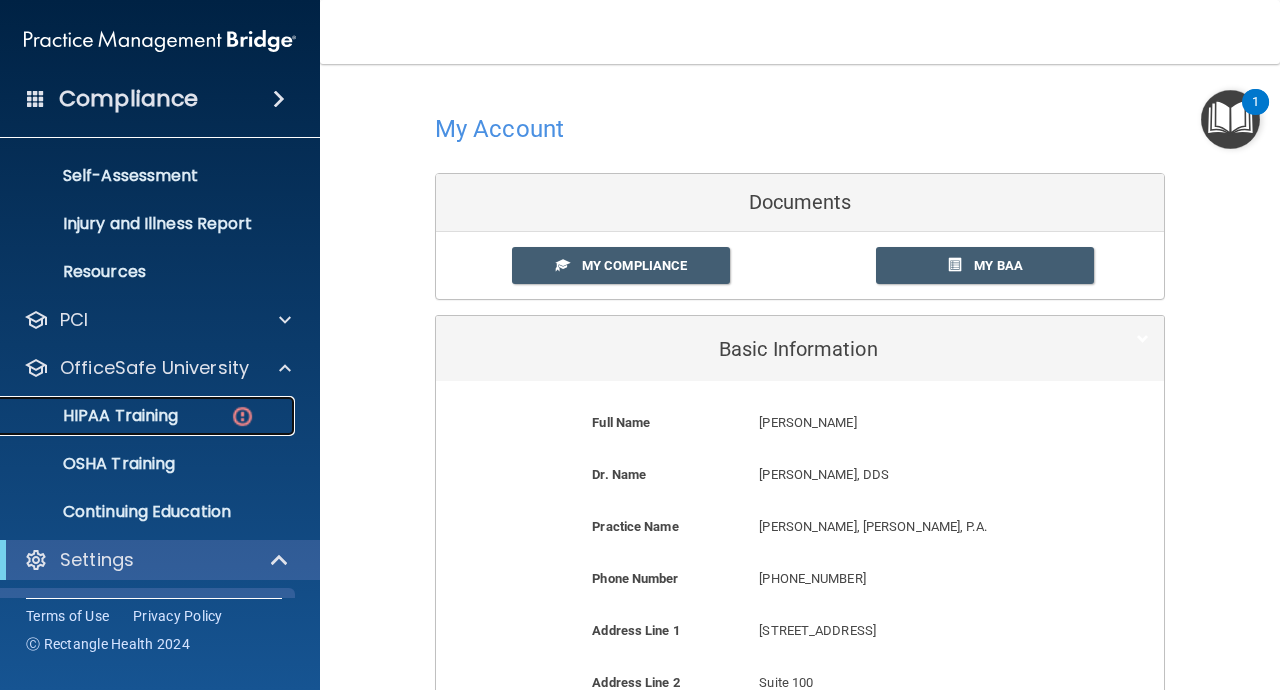 click on "HIPAA Training" at bounding box center [149, 416] 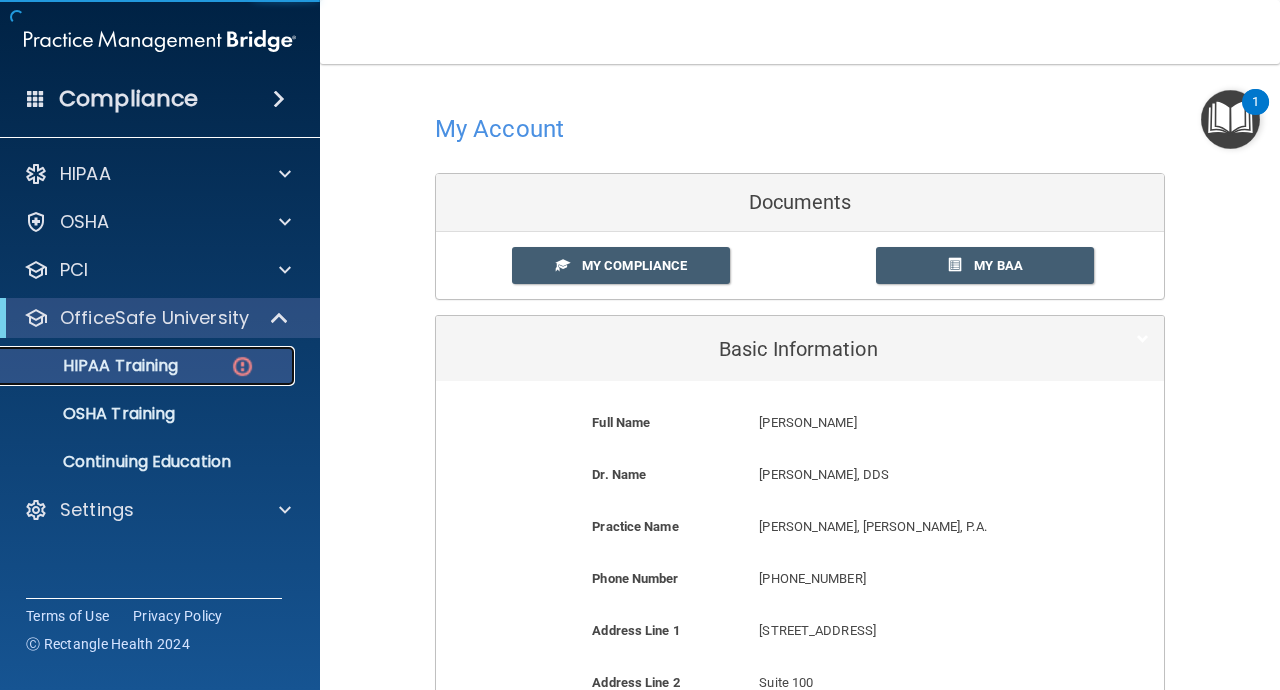 scroll, scrollTop: 0, scrollLeft: 0, axis: both 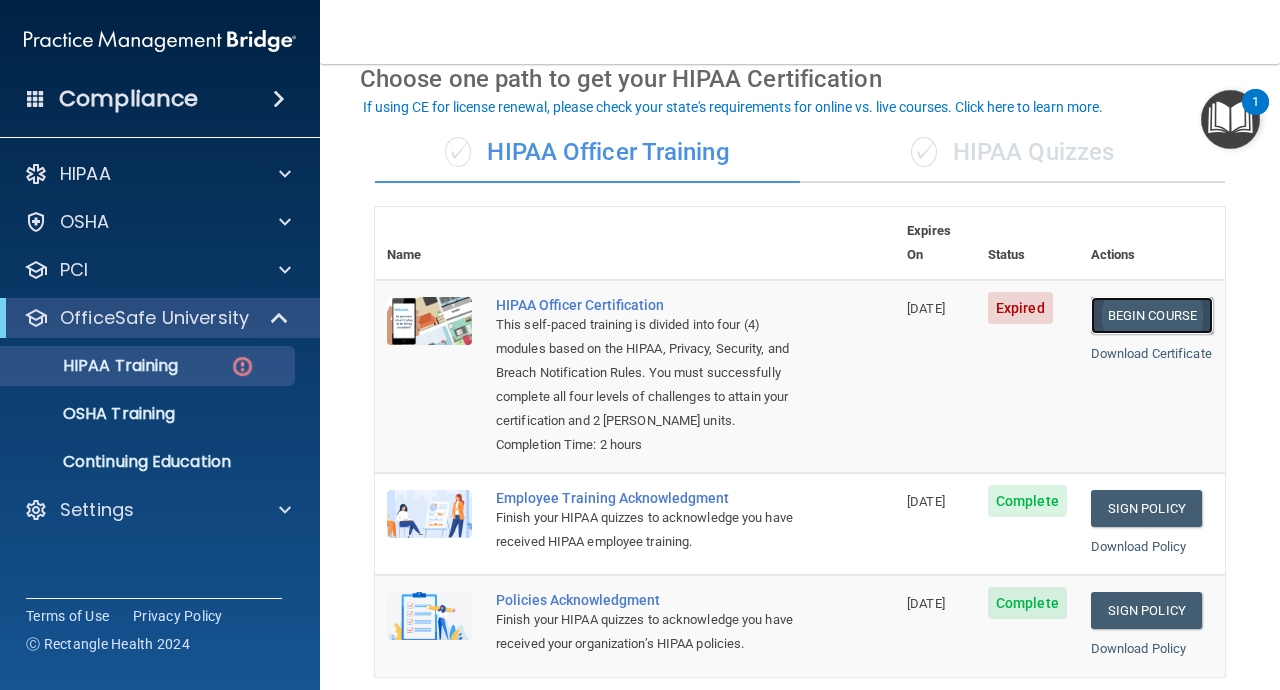 click on "Begin Course" at bounding box center [1152, 315] 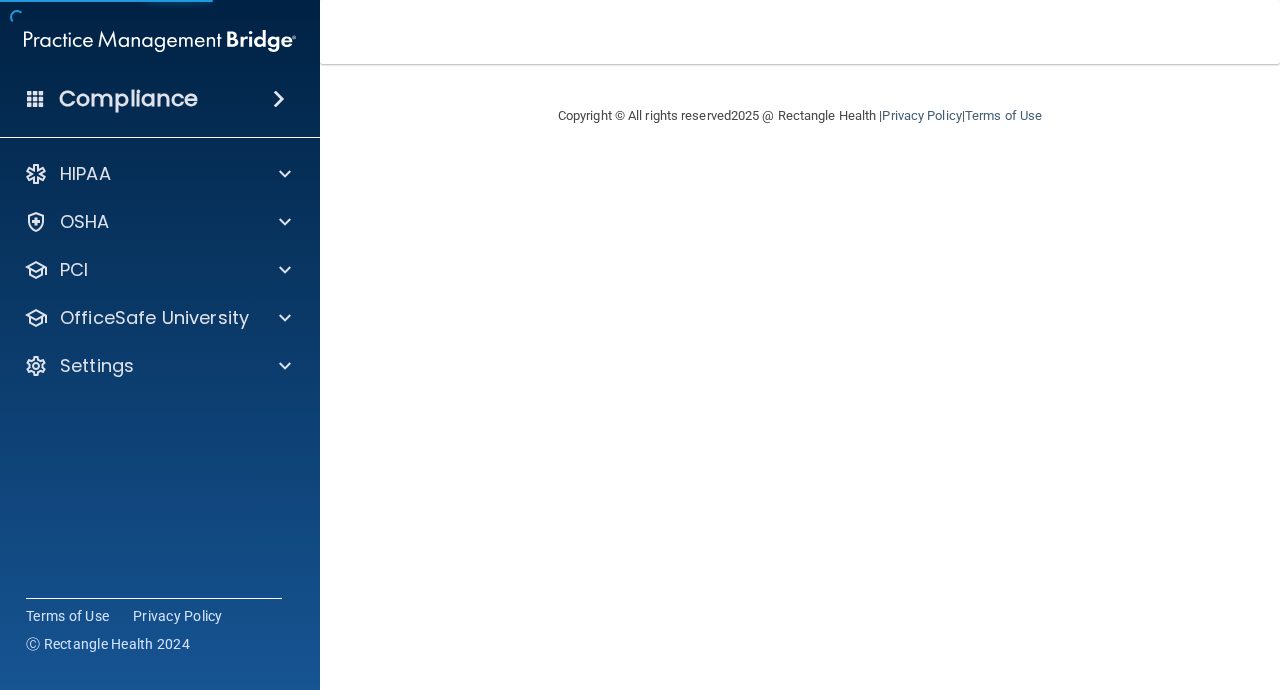 scroll, scrollTop: 0, scrollLeft: 0, axis: both 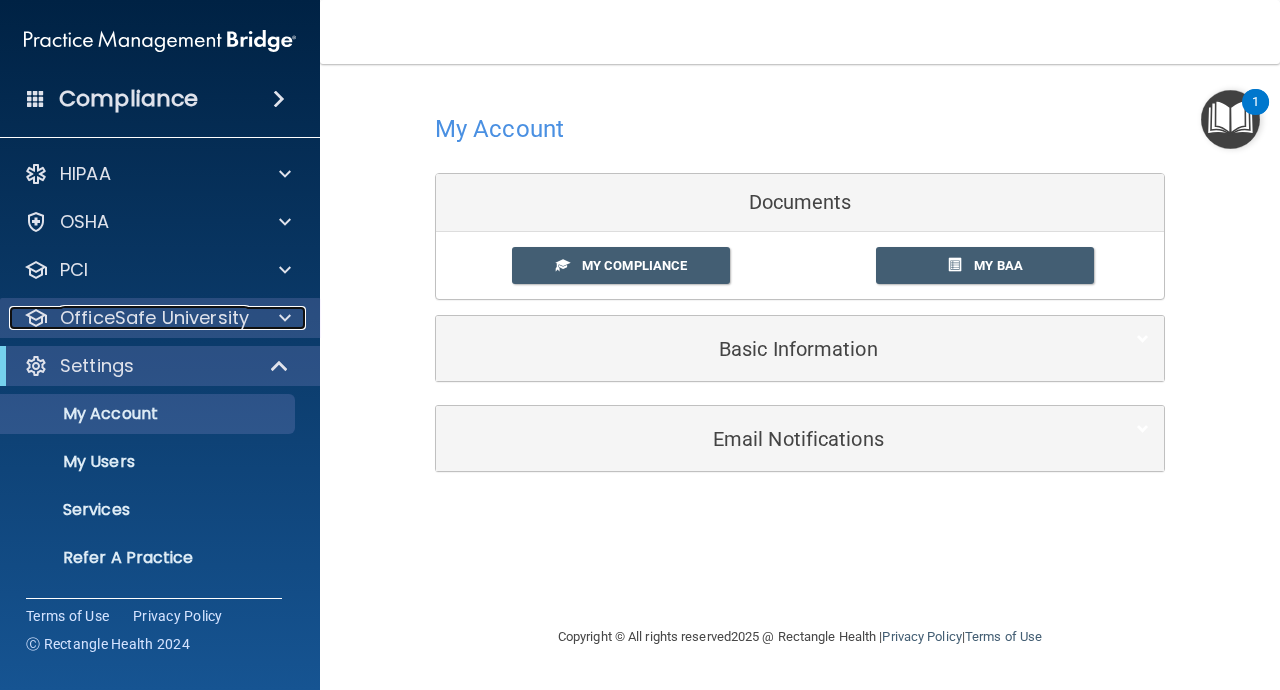 click on "OfficeSafe University" at bounding box center [154, 318] 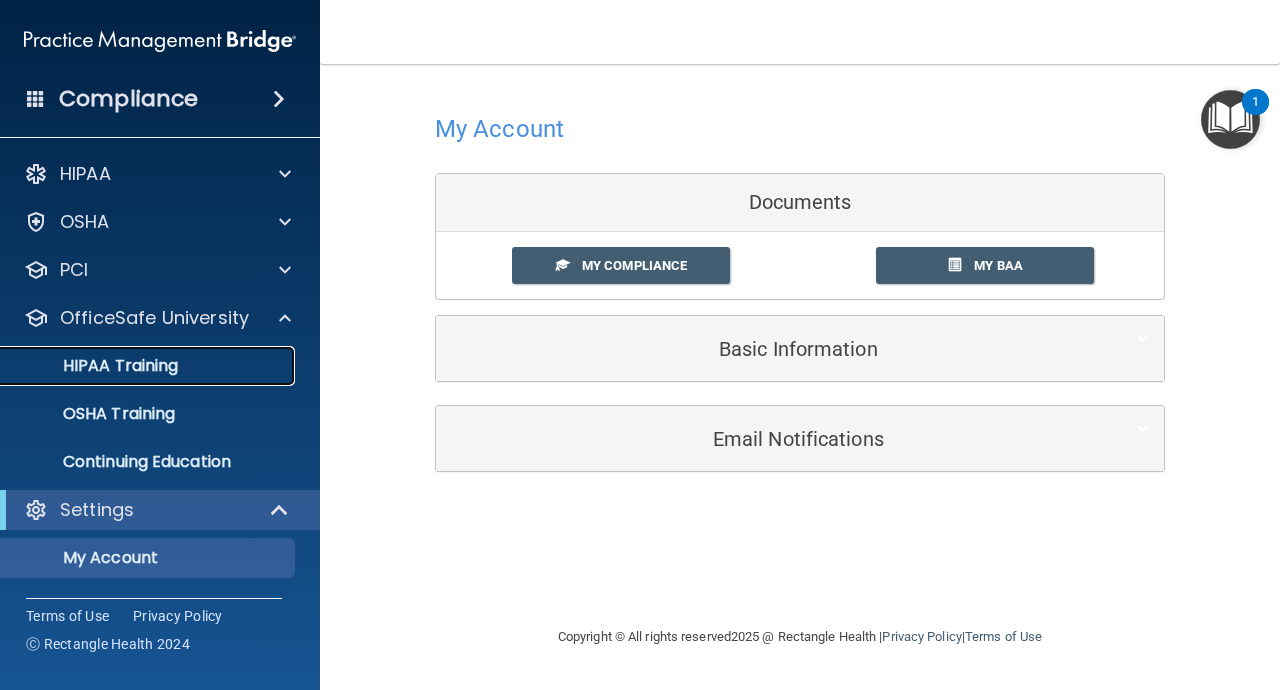 click on "HIPAA Training" at bounding box center [149, 366] 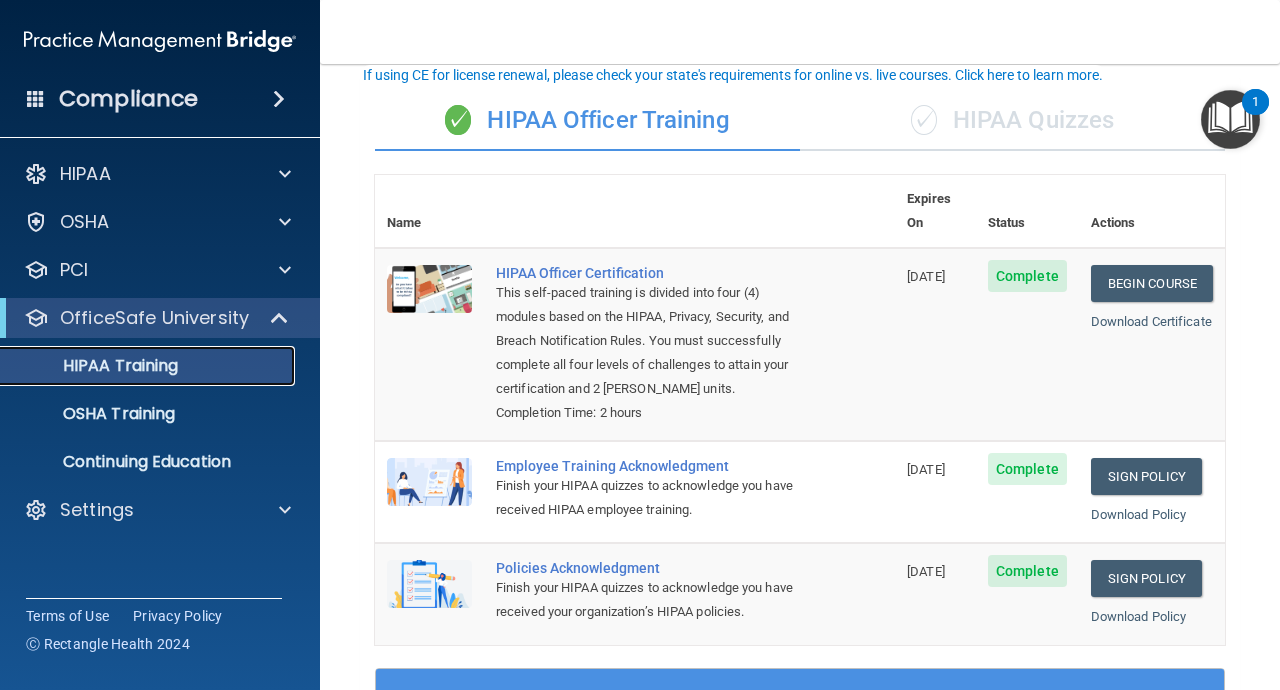 scroll, scrollTop: 133, scrollLeft: 0, axis: vertical 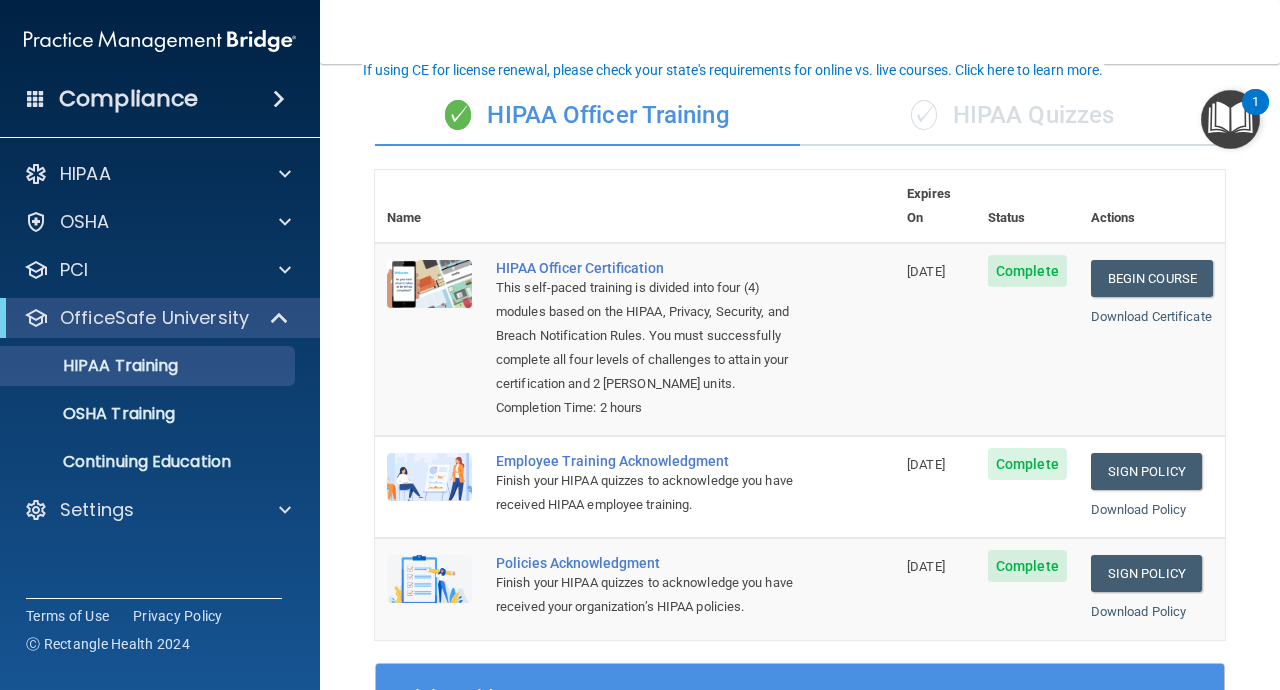 click on "✓   HIPAA Quizzes" at bounding box center [1012, 116] 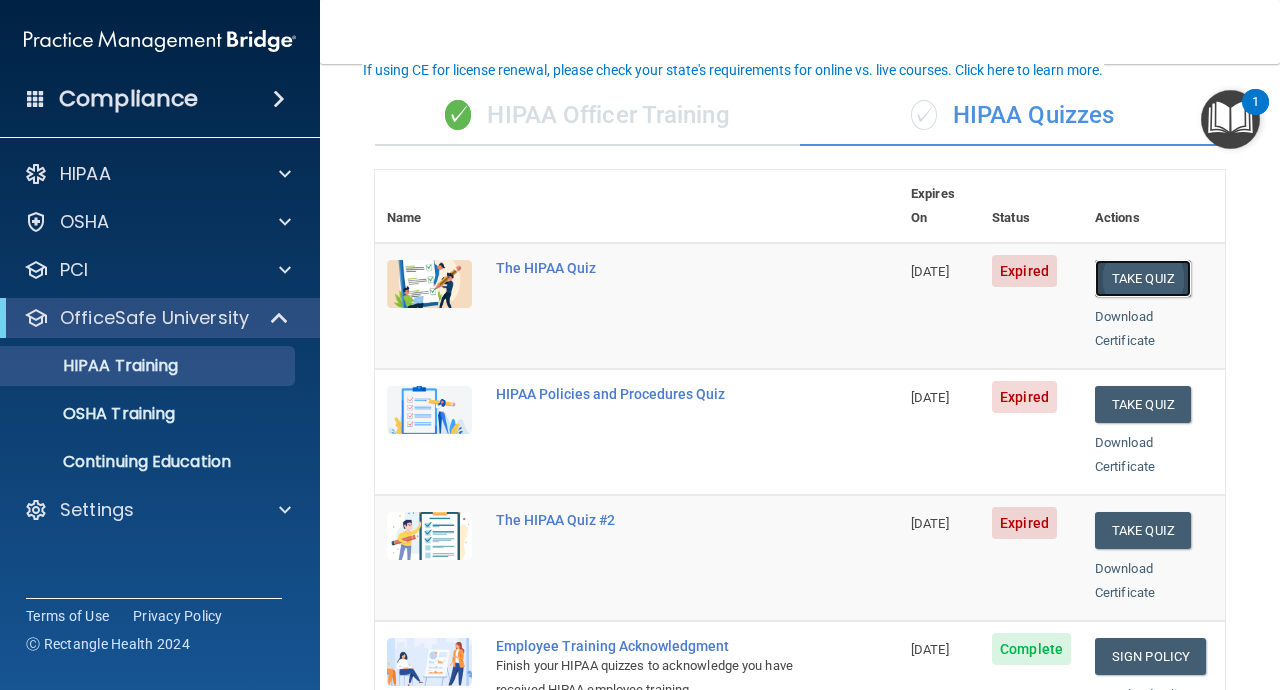 click on "Take Quiz" at bounding box center [1143, 278] 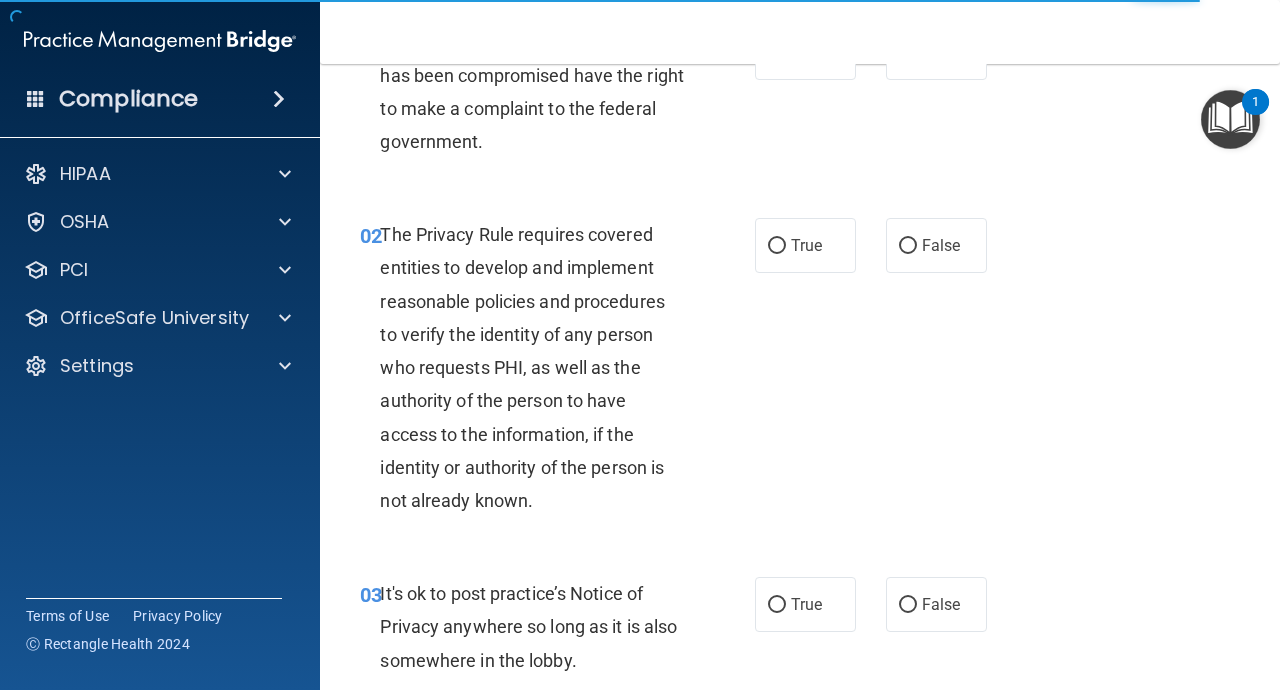 scroll, scrollTop: 0, scrollLeft: 0, axis: both 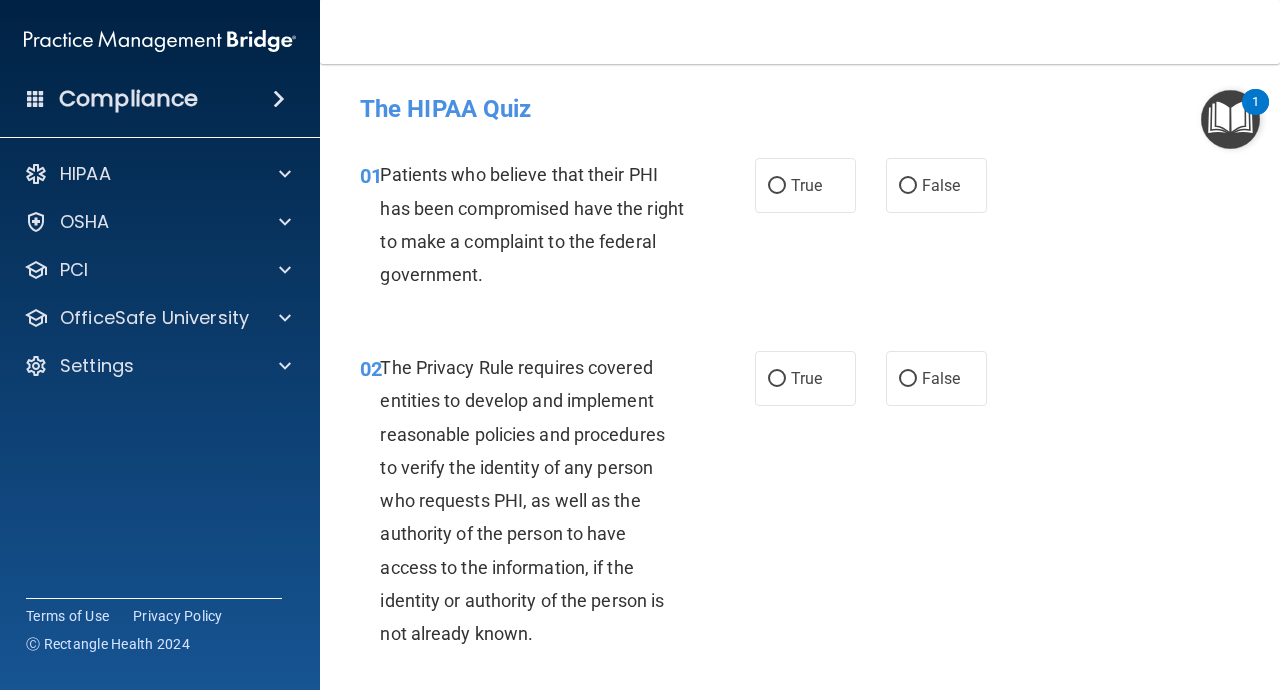 click on "01       Patients who believe that their PHI has been compromised have the right to make a complaint to the federal government.                 True           False" at bounding box center (800, 229) 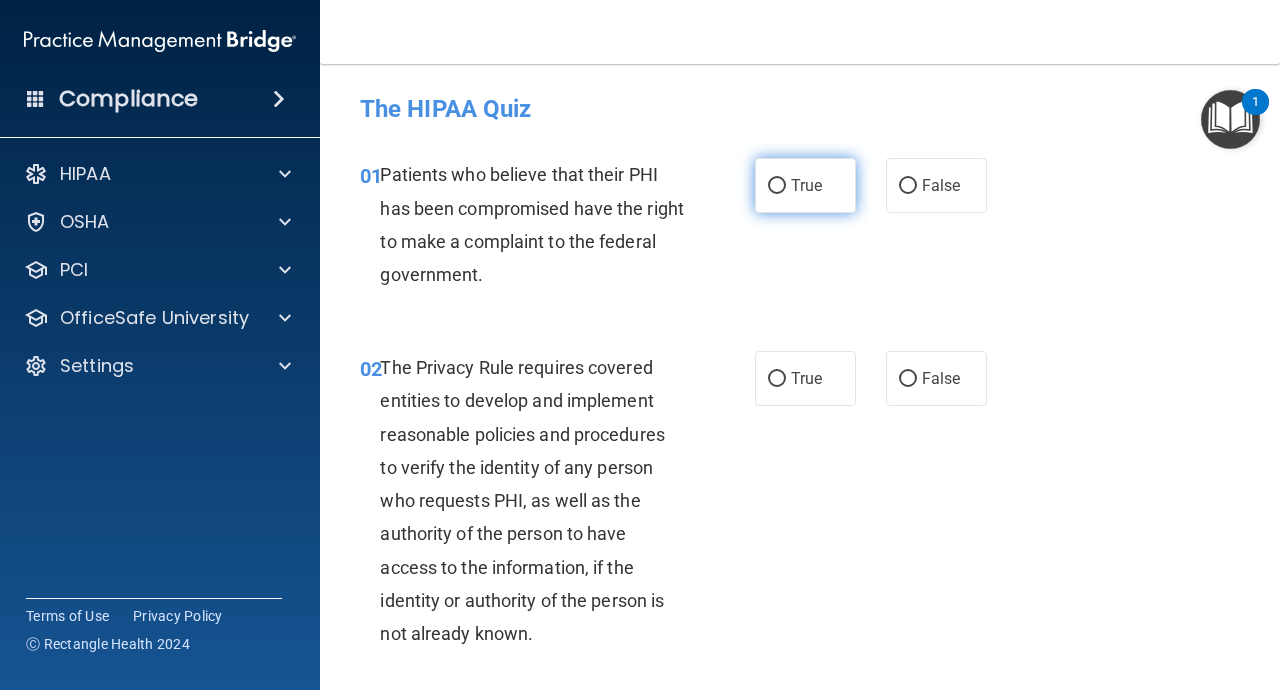 click on "True" at bounding box center [805, 185] 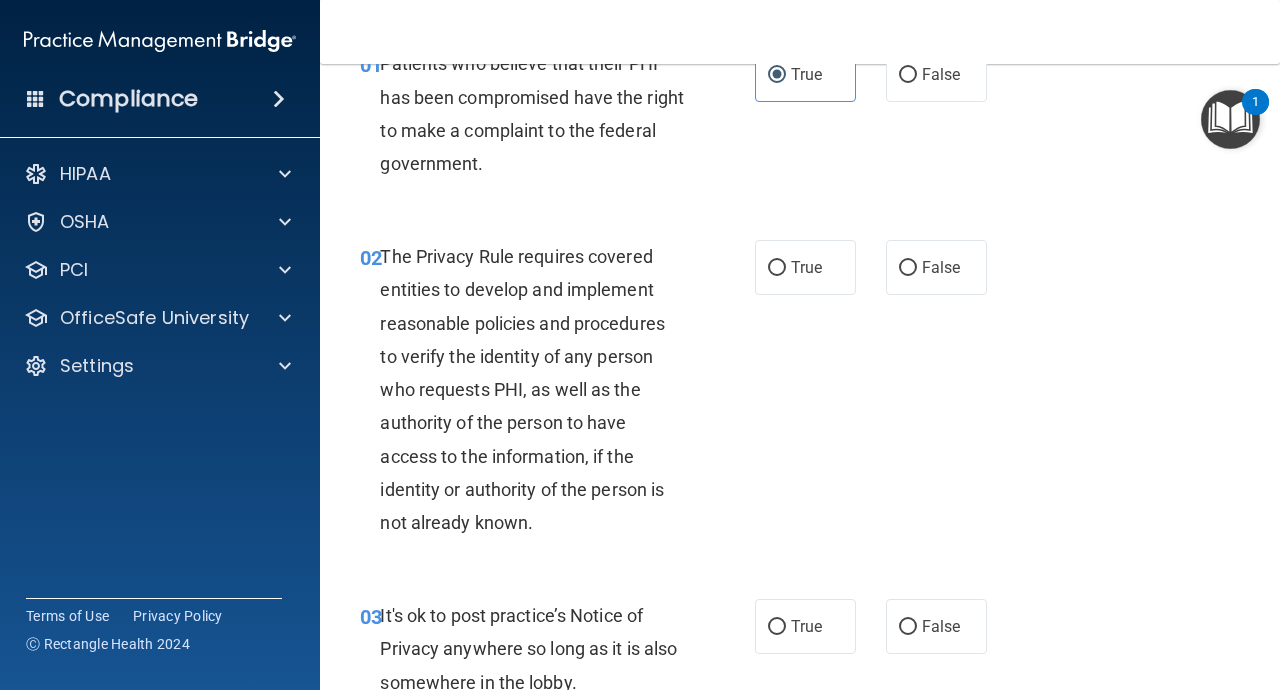 scroll, scrollTop: 113, scrollLeft: 0, axis: vertical 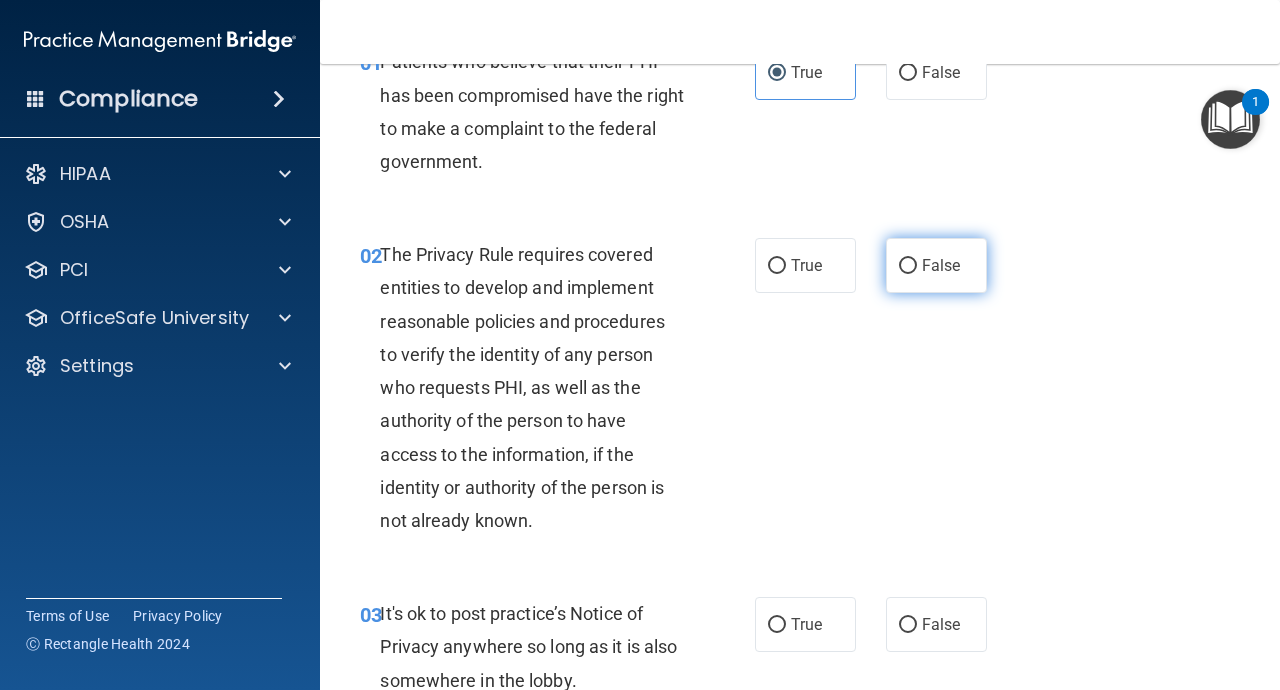 click on "False" at bounding box center [941, 265] 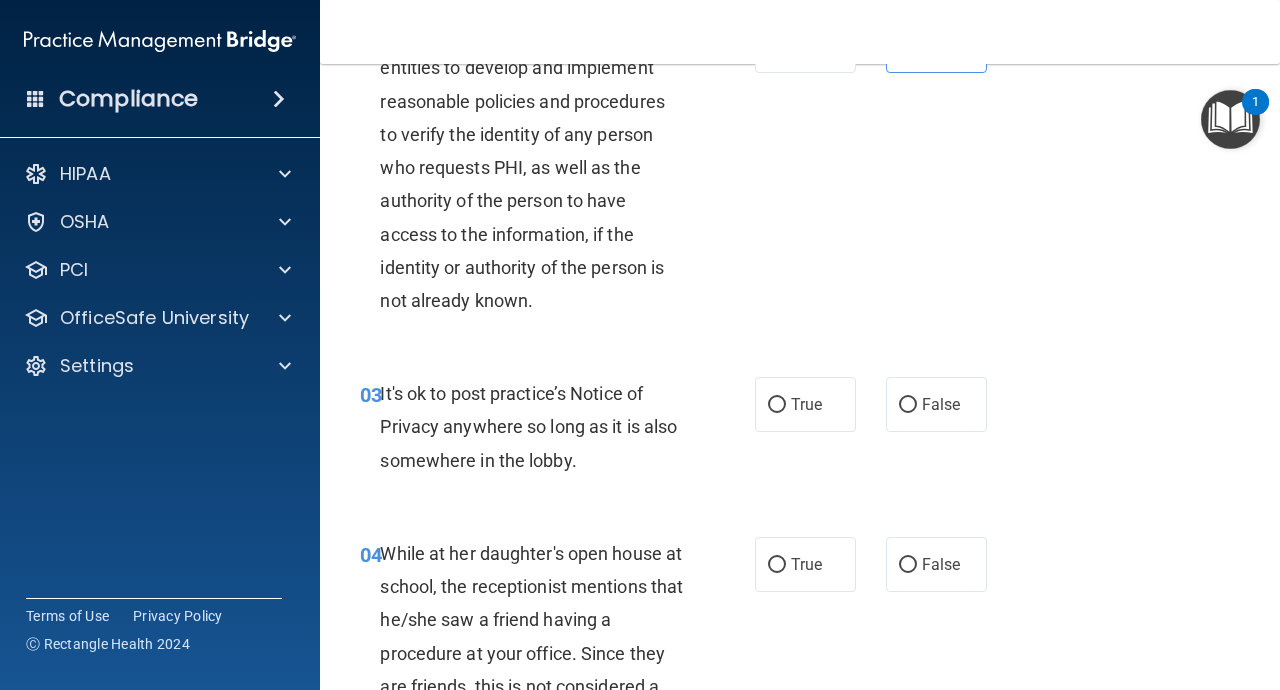 scroll, scrollTop: 336, scrollLeft: 0, axis: vertical 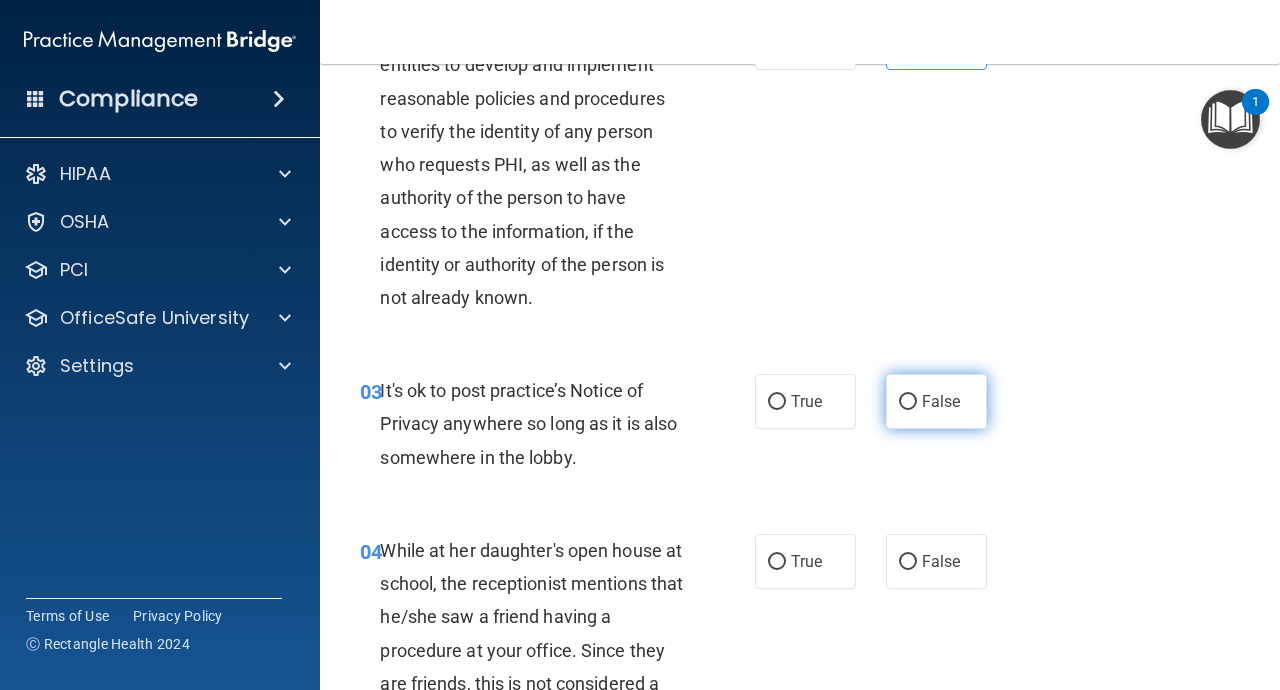 click on "False" at bounding box center (936, 401) 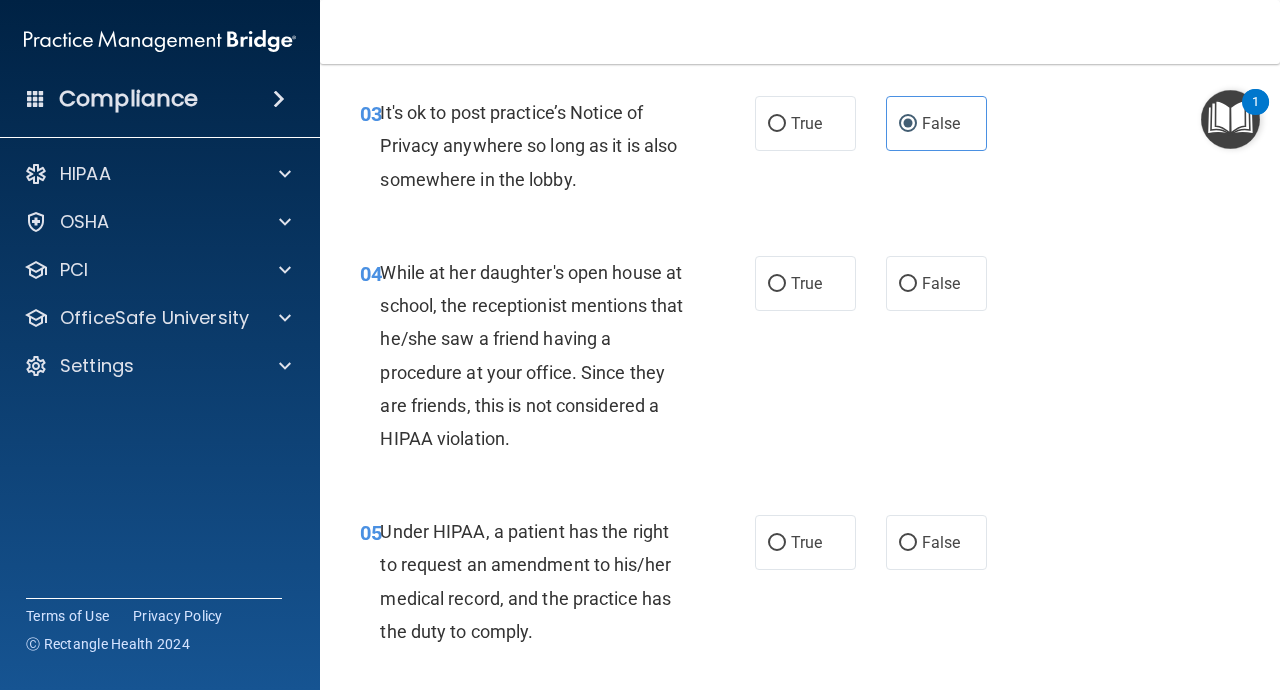 scroll, scrollTop: 610, scrollLeft: 0, axis: vertical 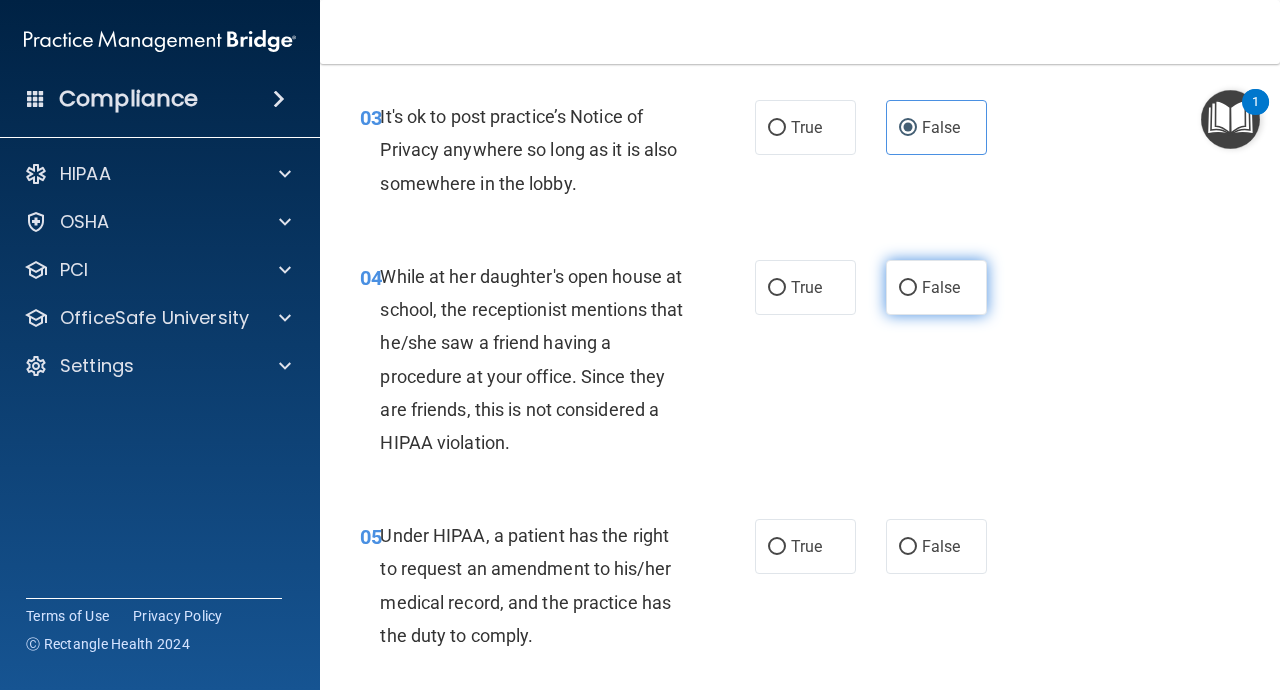 click on "False" at bounding box center [941, 287] 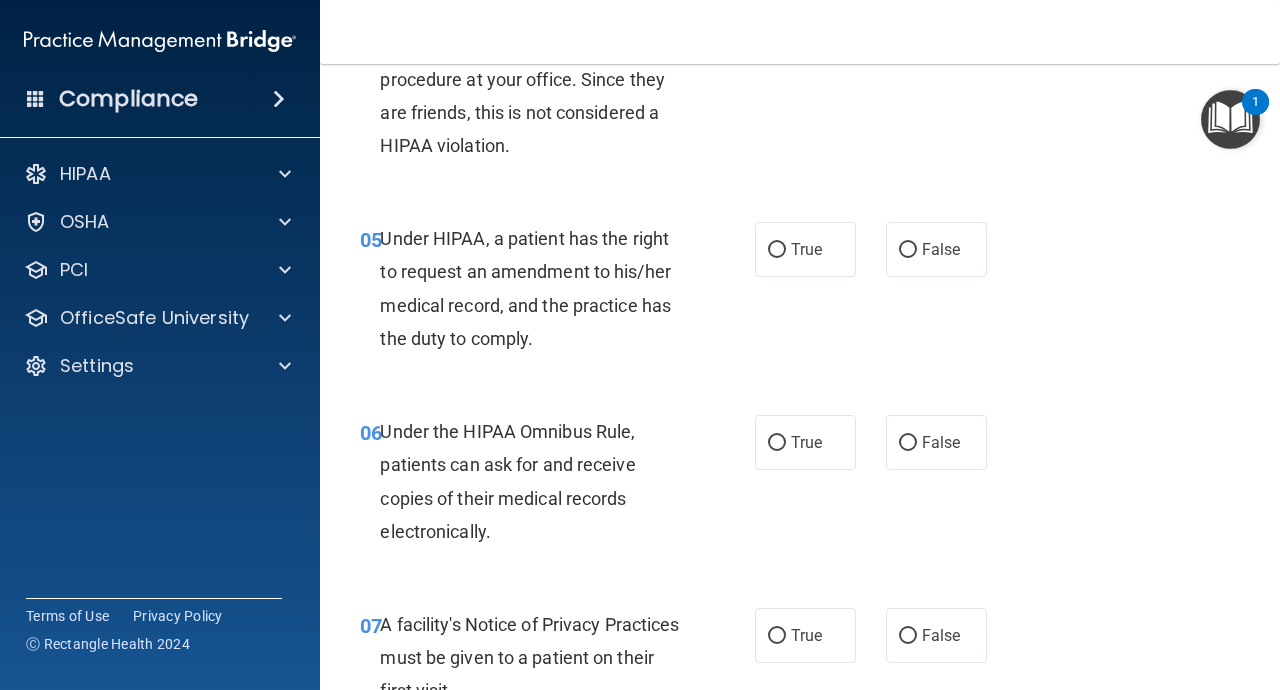 scroll, scrollTop: 906, scrollLeft: 0, axis: vertical 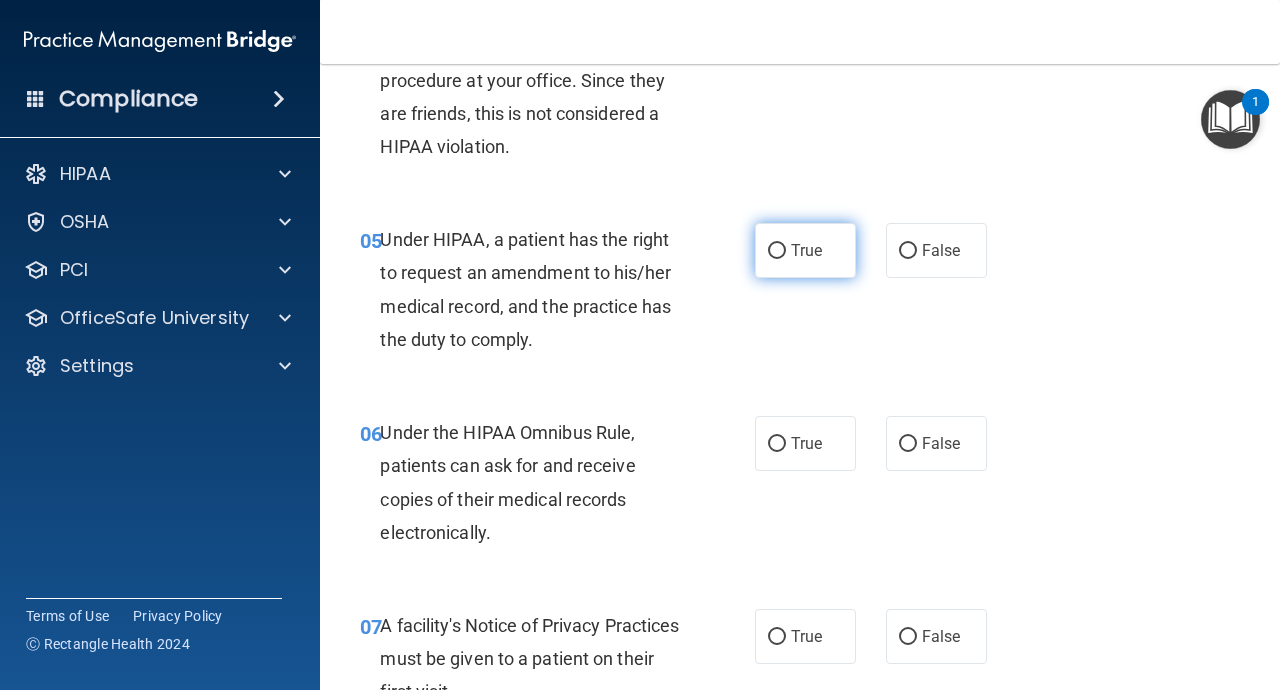 click on "True" at bounding box center [806, 250] 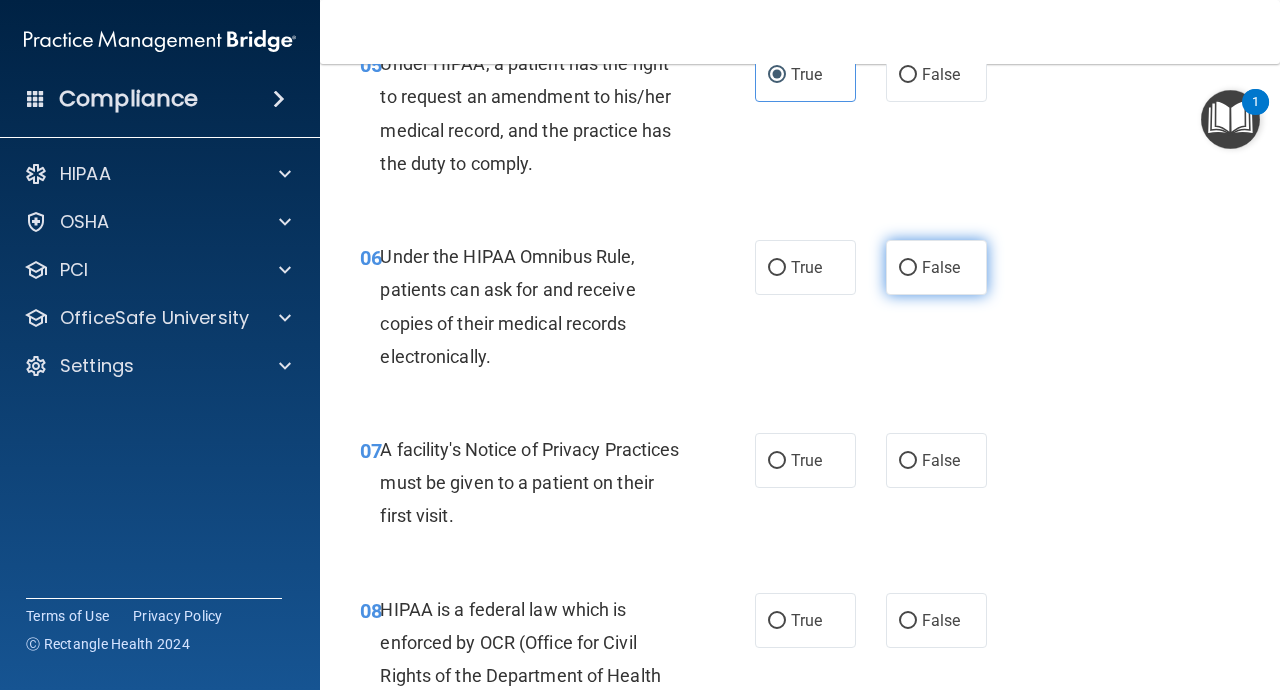 scroll, scrollTop: 1080, scrollLeft: 0, axis: vertical 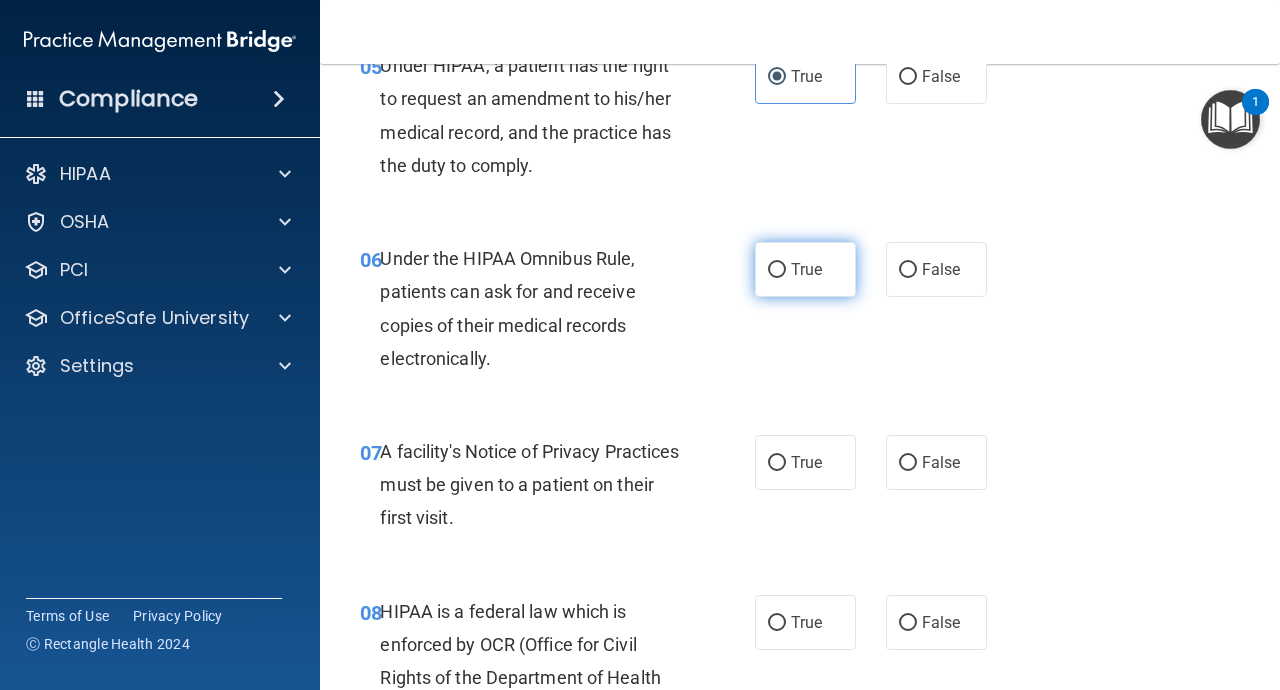 click on "True" at bounding box center [806, 269] 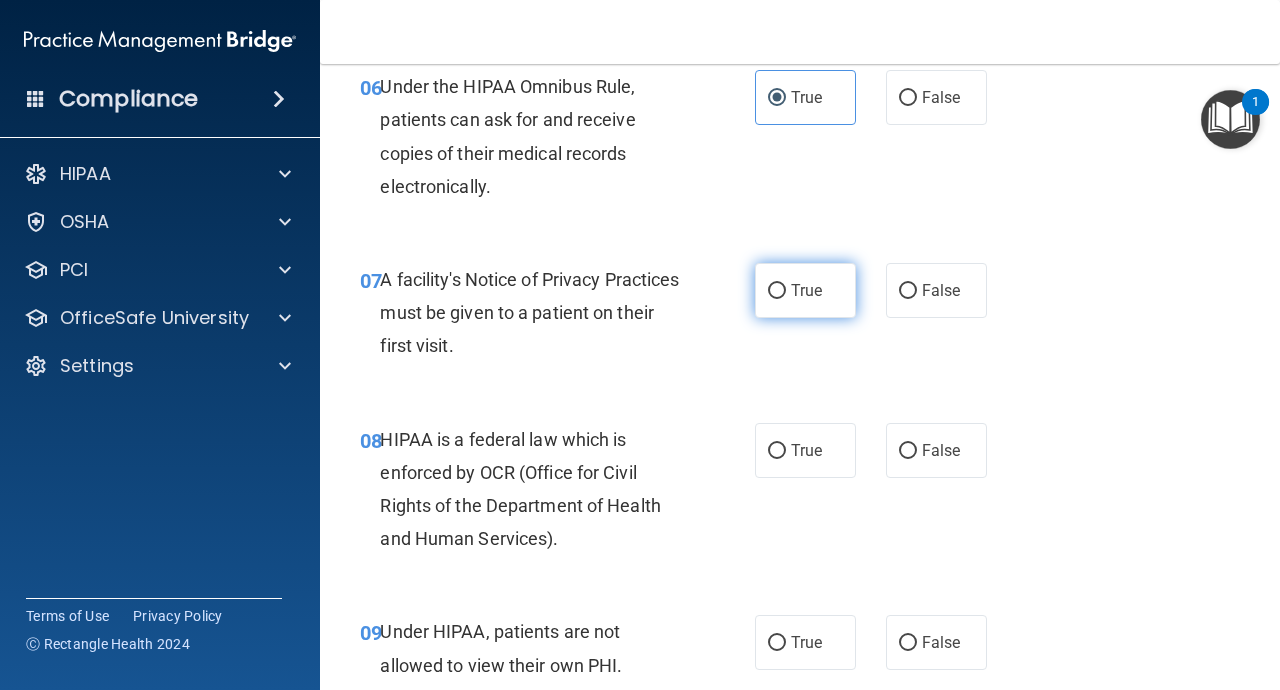 scroll, scrollTop: 1256, scrollLeft: 0, axis: vertical 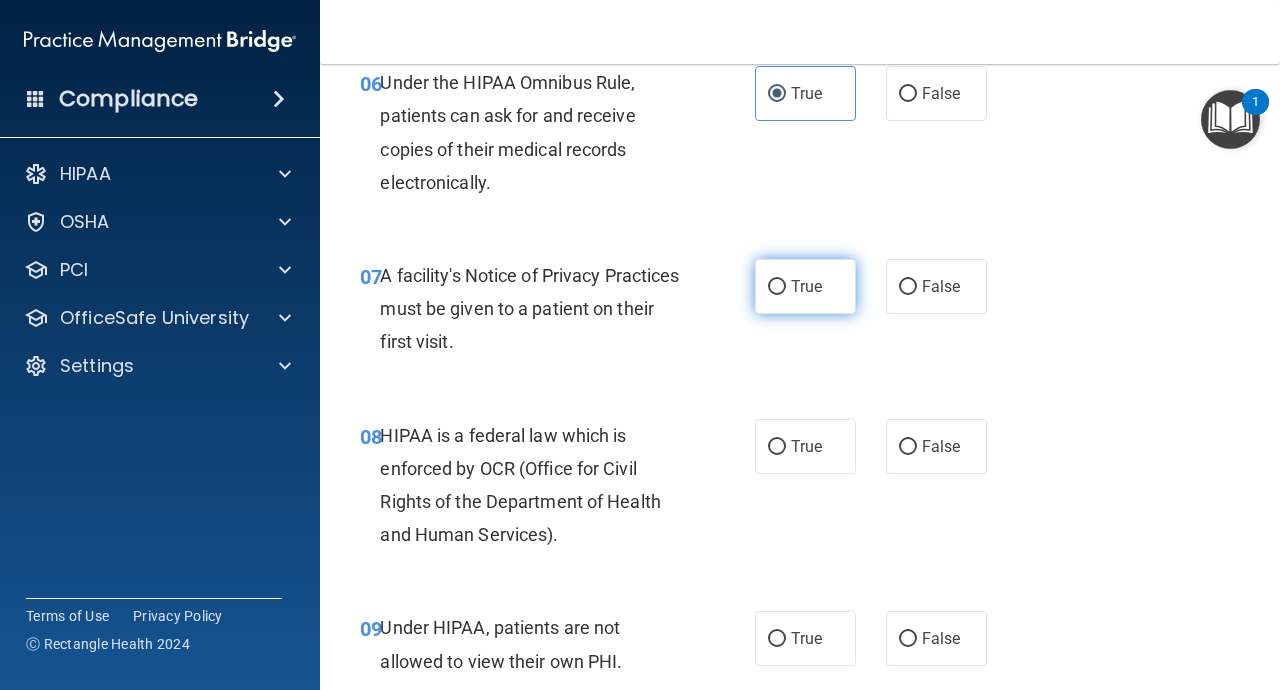 click on "True" at bounding box center [805, 286] 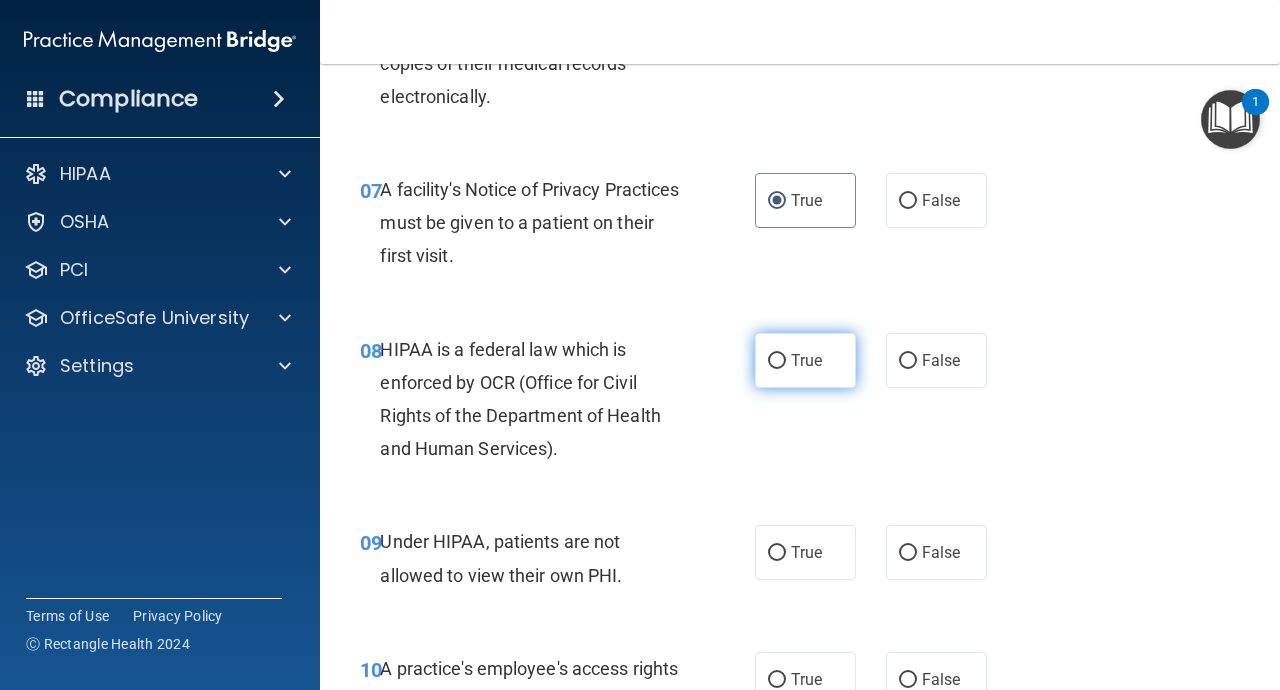 scroll, scrollTop: 1344, scrollLeft: 0, axis: vertical 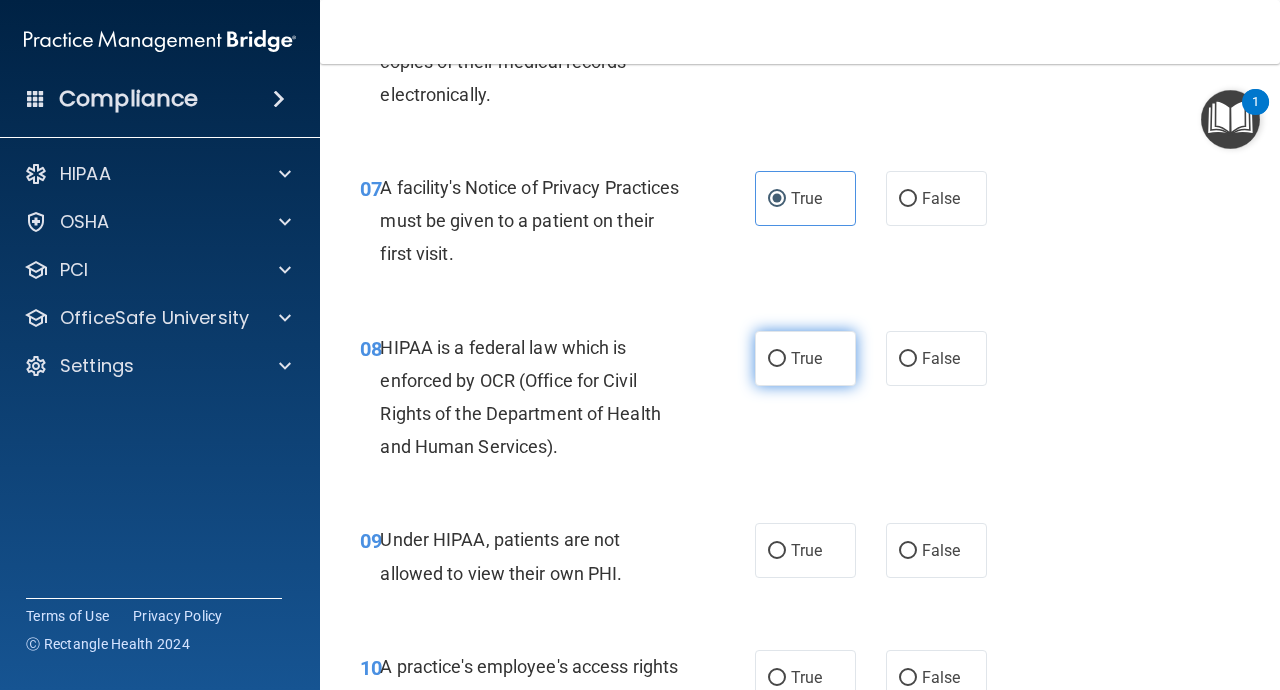 click on "True" at bounding box center [806, 358] 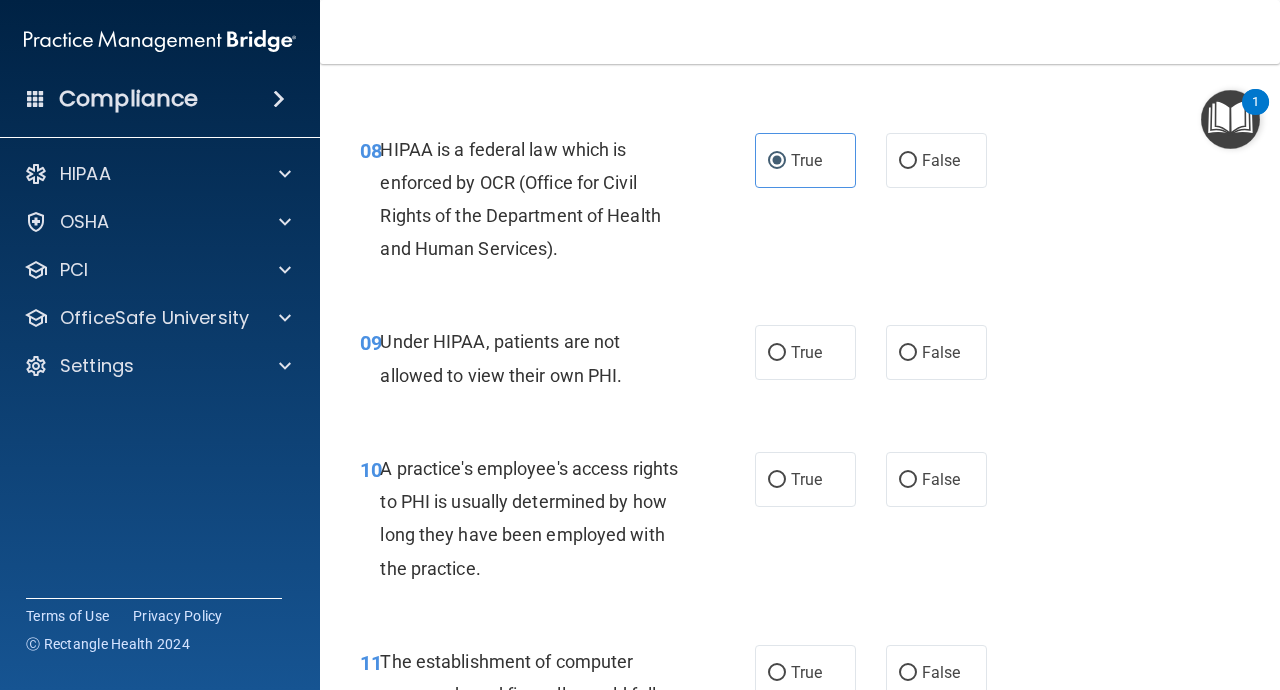 scroll, scrollTop: 1546, scrollLeft: 0, axis: vertical 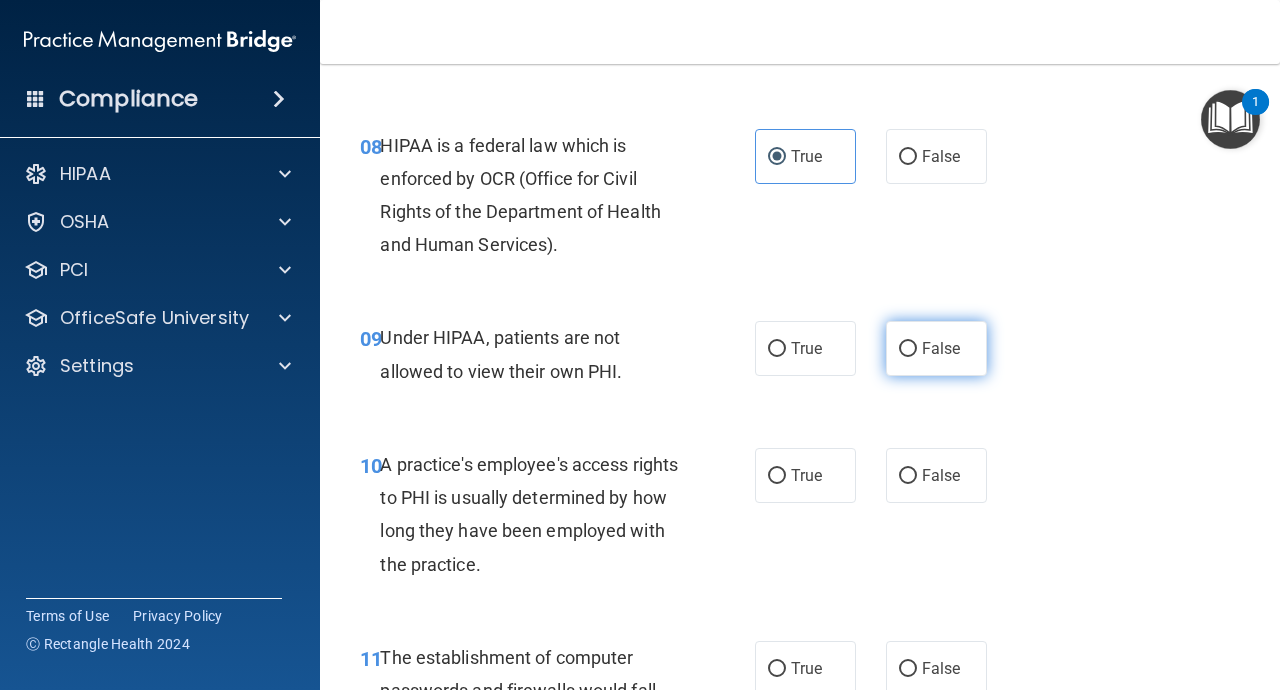 click on "False" at bounding box center [908, 349] 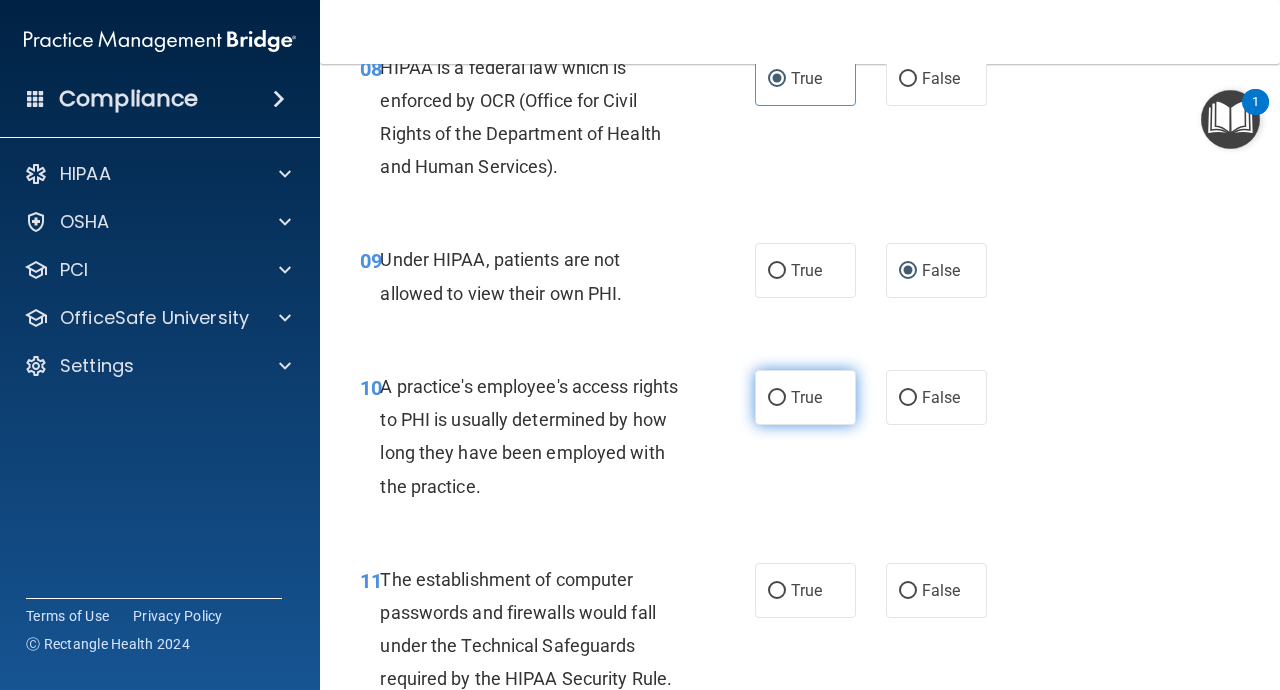 scroll, scrollTop: 1638, scrollLeft: 0, axis: vertical 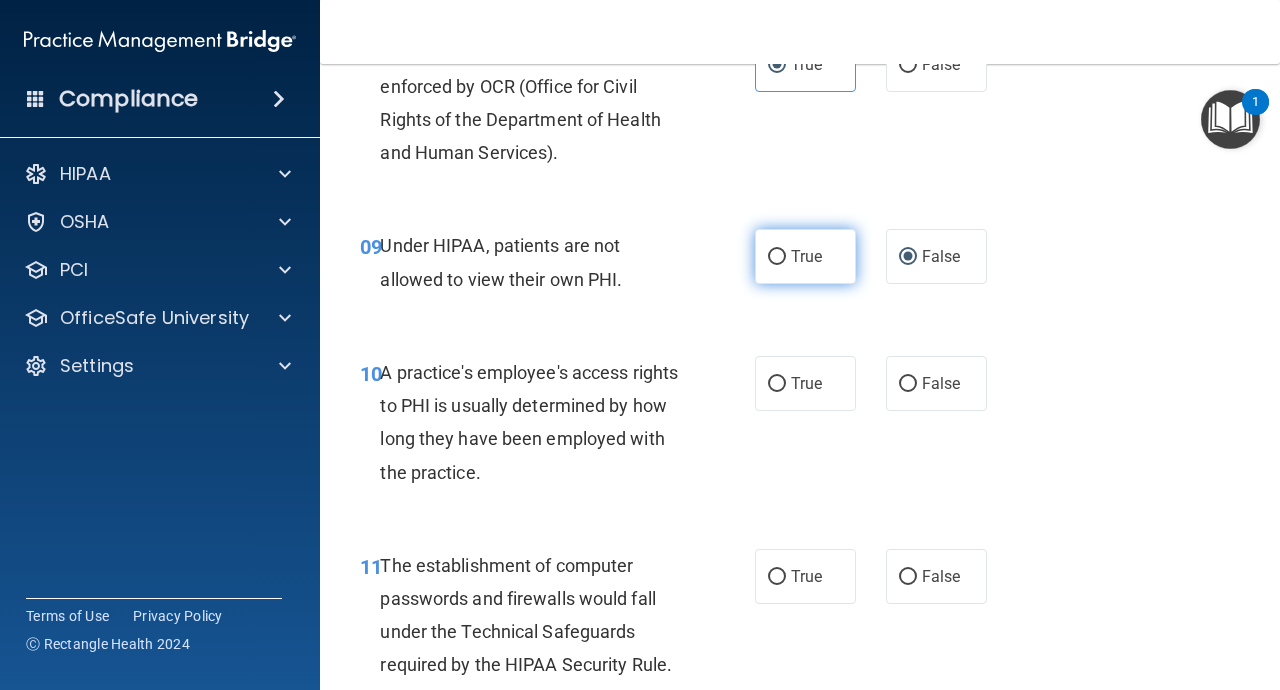 click on "True" at bounding box center (777, 257) 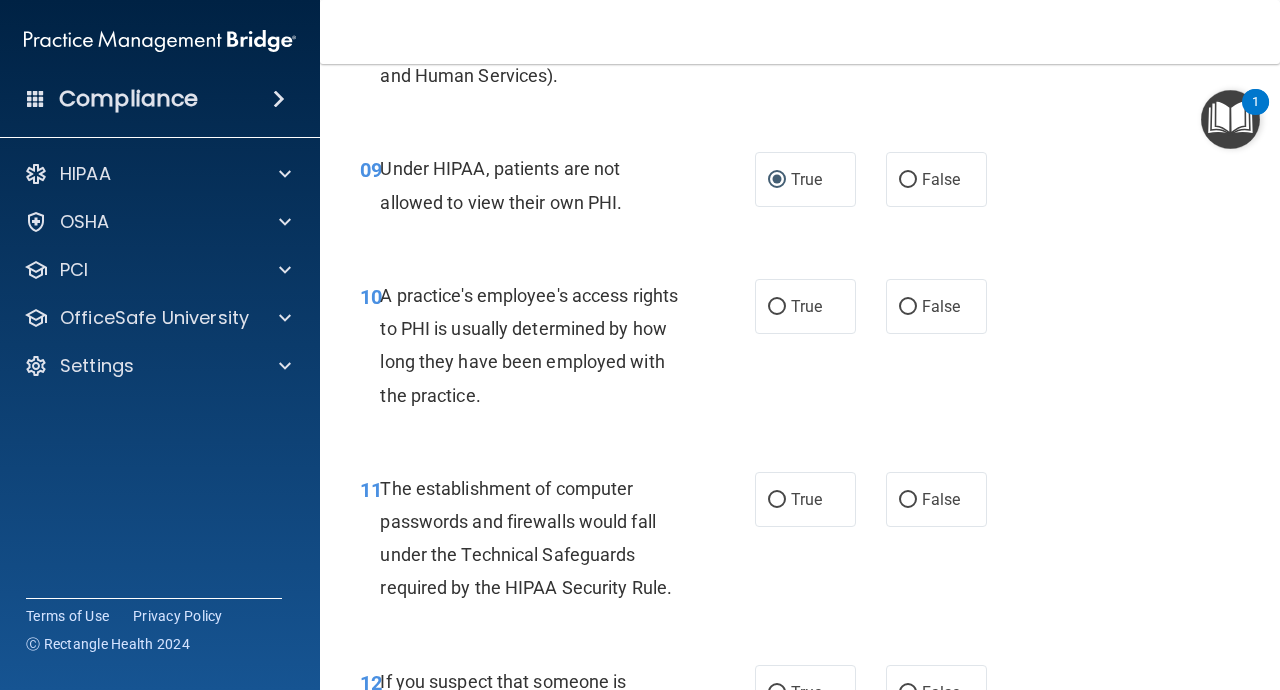 scroll, scrollTop: 1714, scrollLeft: 0, axis: vertical 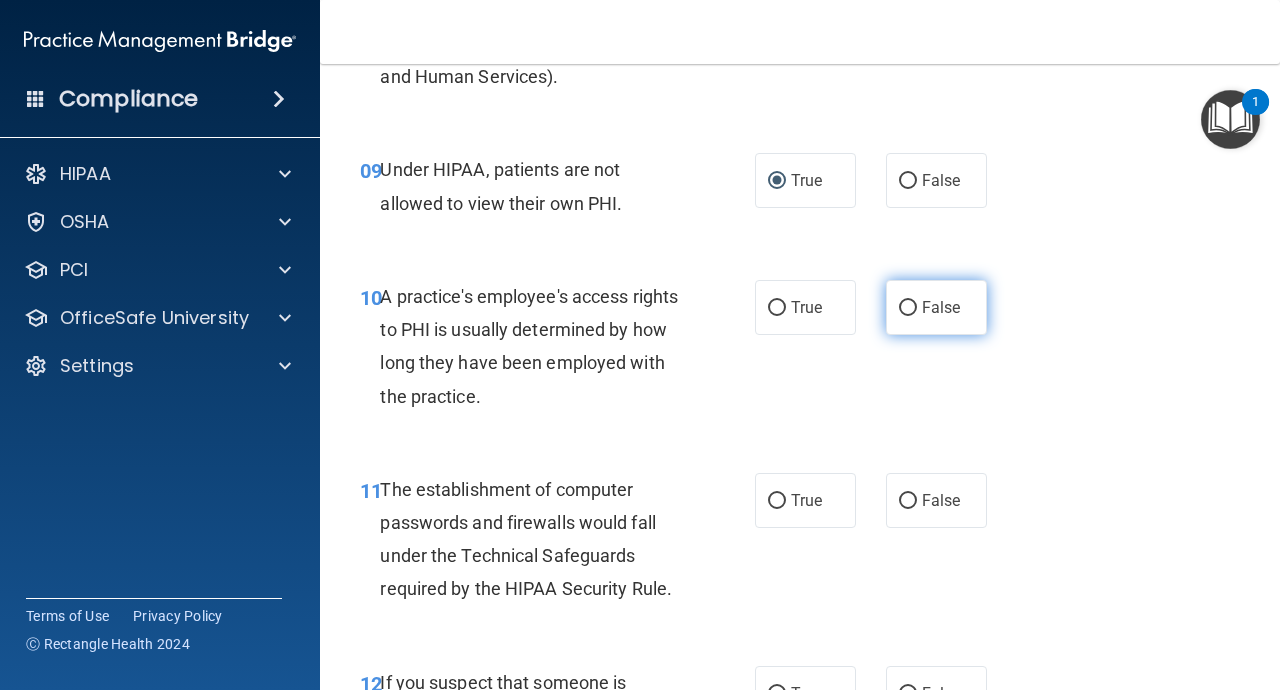 click on "False" at bounding box center [936, 307] 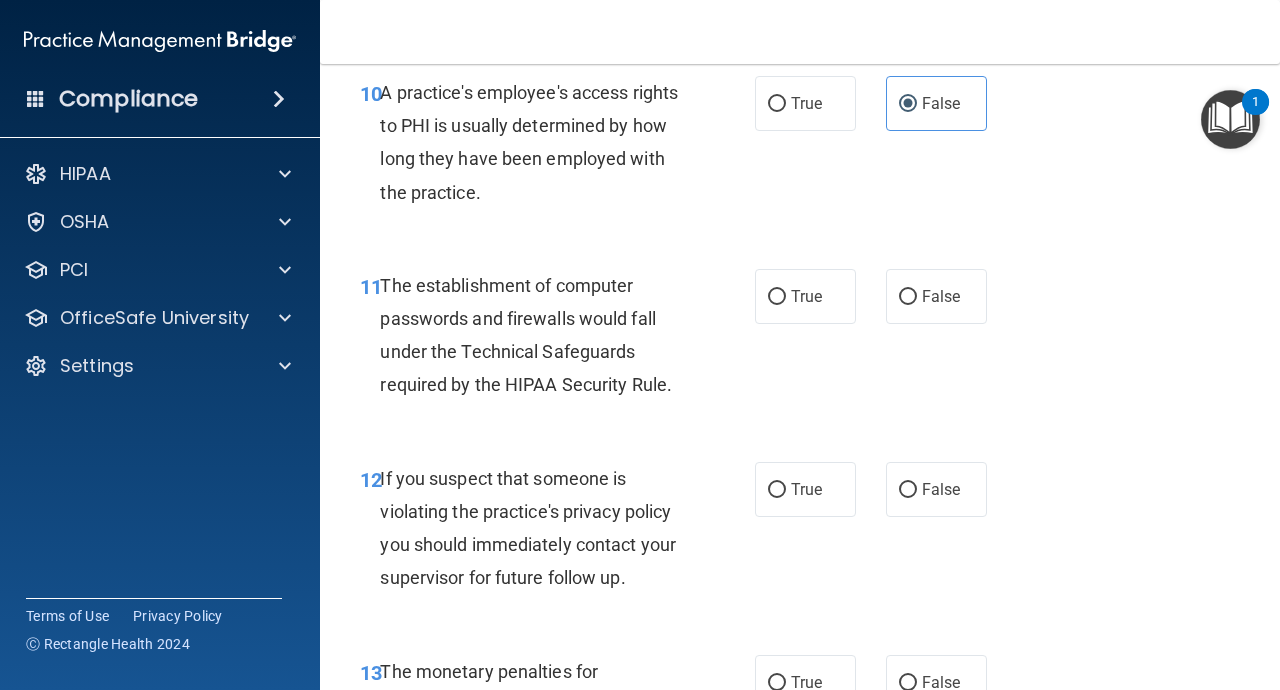 scroll, scrollTop: 1928, scrollLeft: 0, axis: vertical 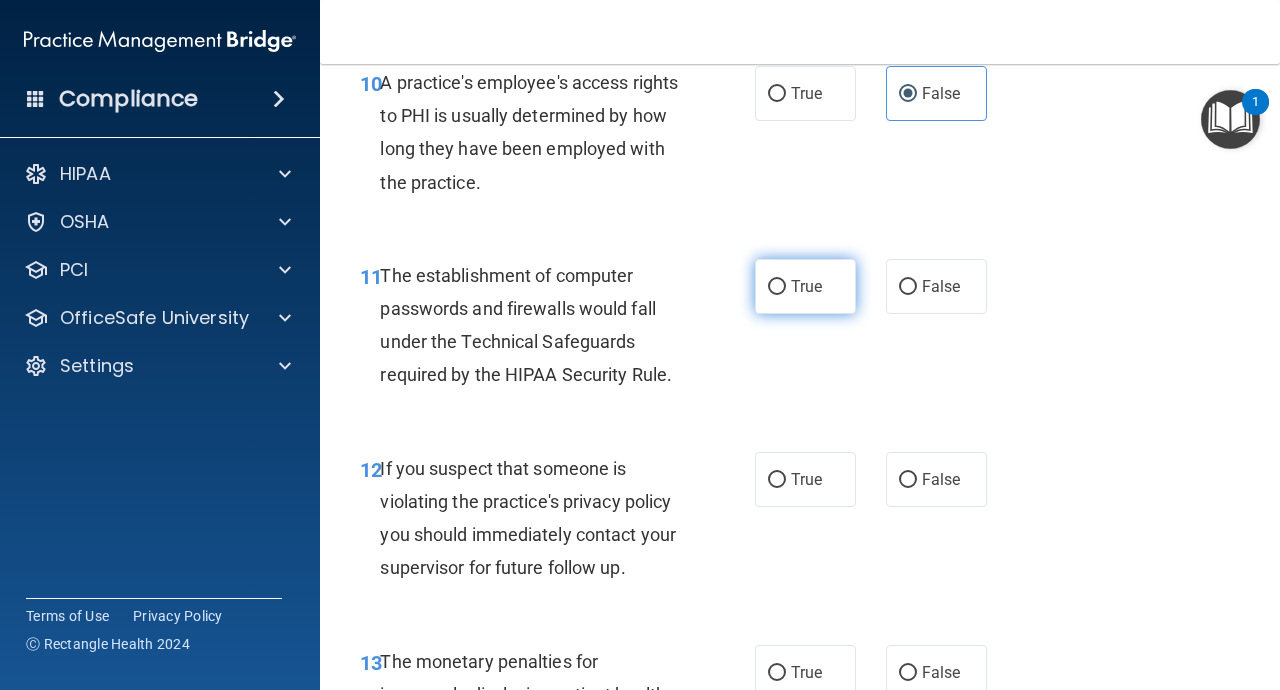 click on "True" at bounding box center (805, 286) 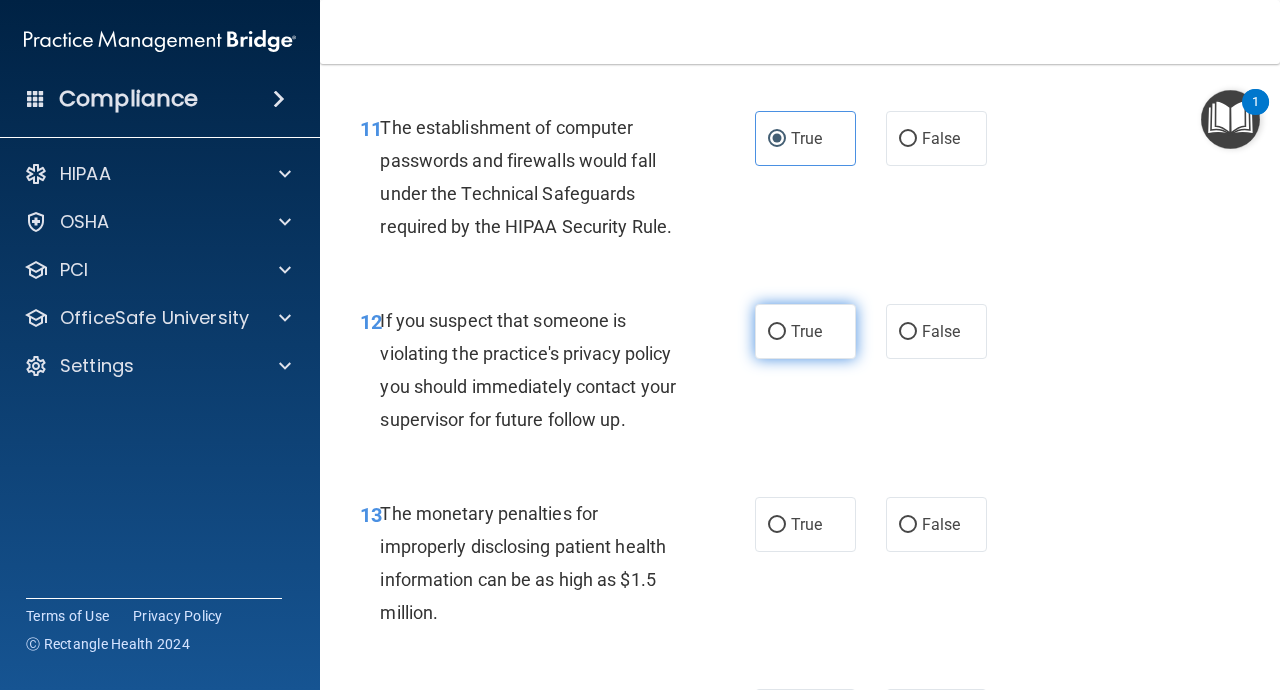 scroll, scrollTop: 2087, scrollLeft: 0, axis: vertical 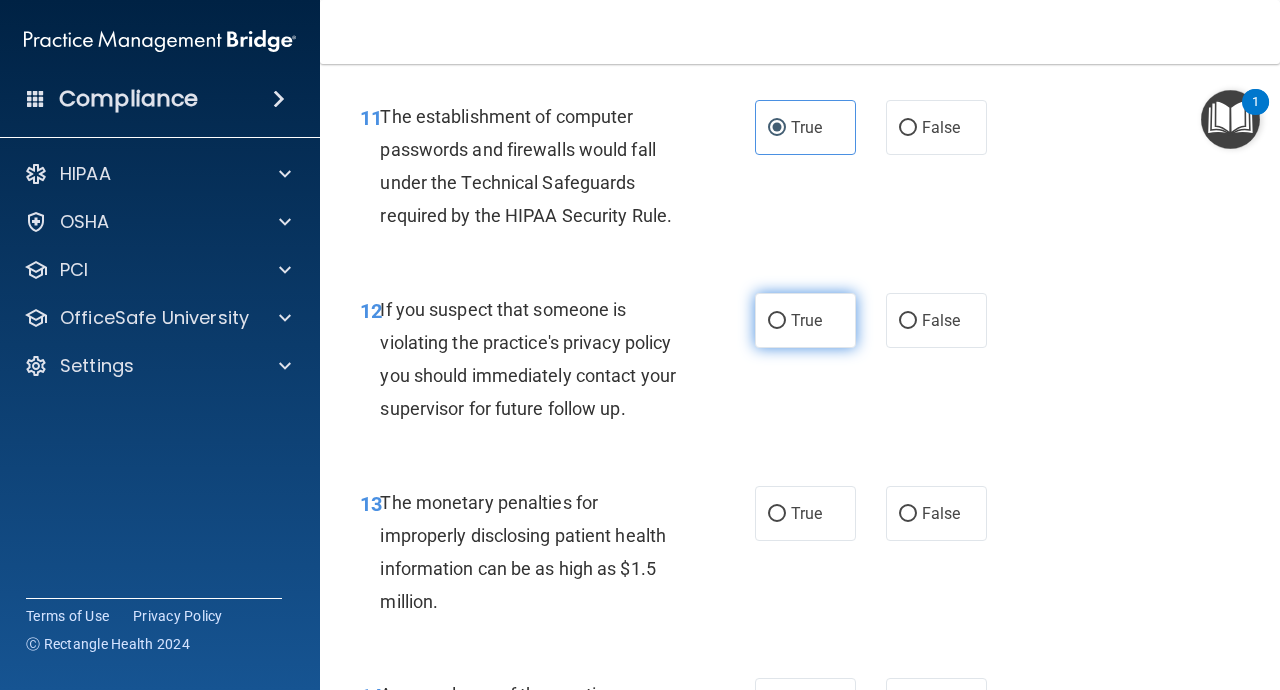 click on "True" at bounding box center (805, 320) 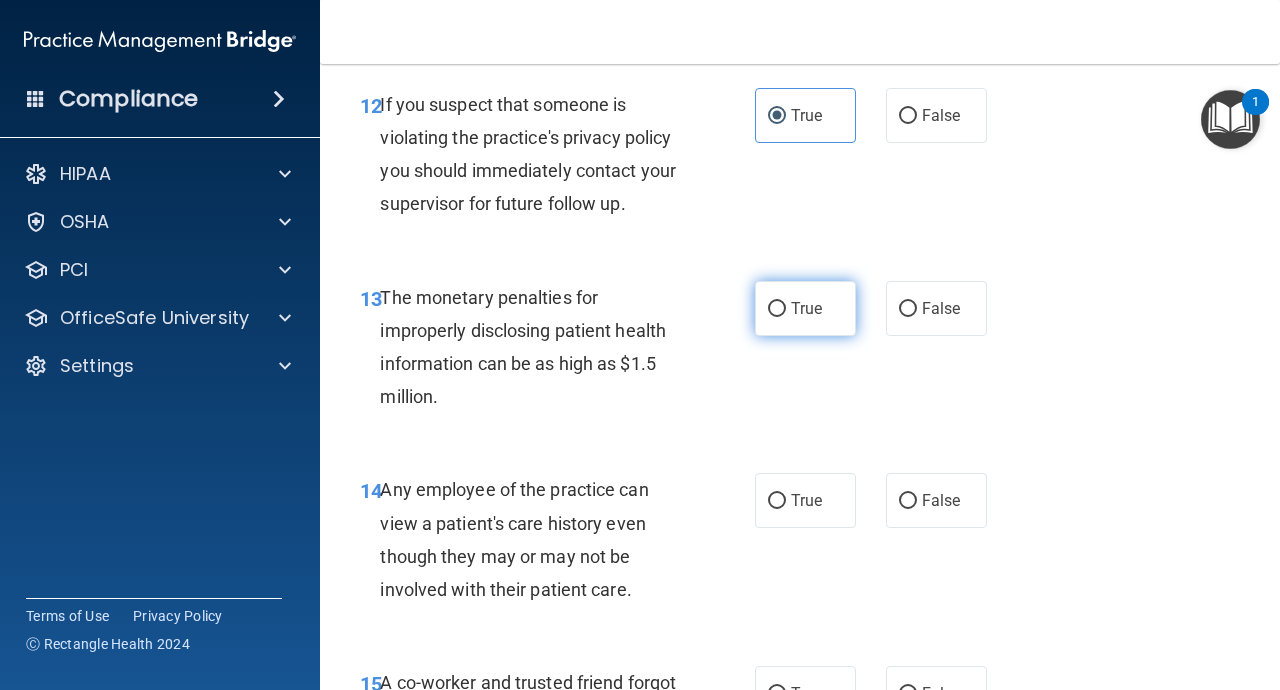 scroll, scrollTop: 2289, scrollLeft: 0, axis: vertical 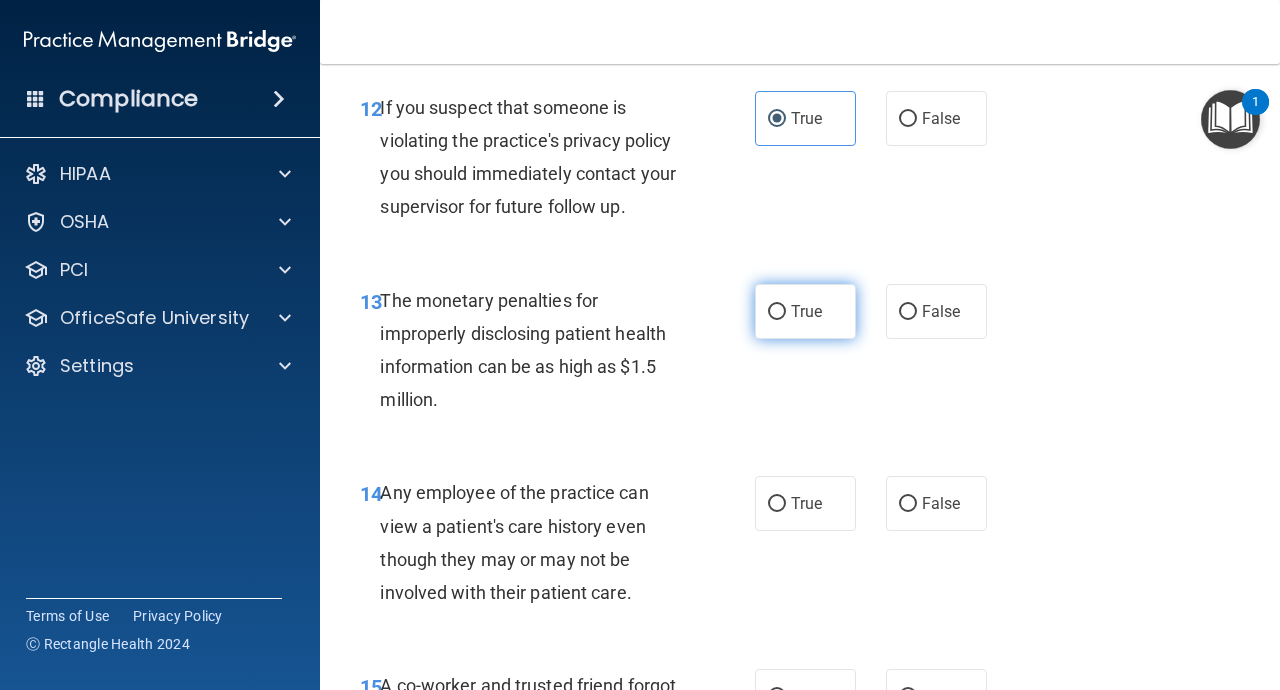 click on "True" at bounding box center [806, 311] 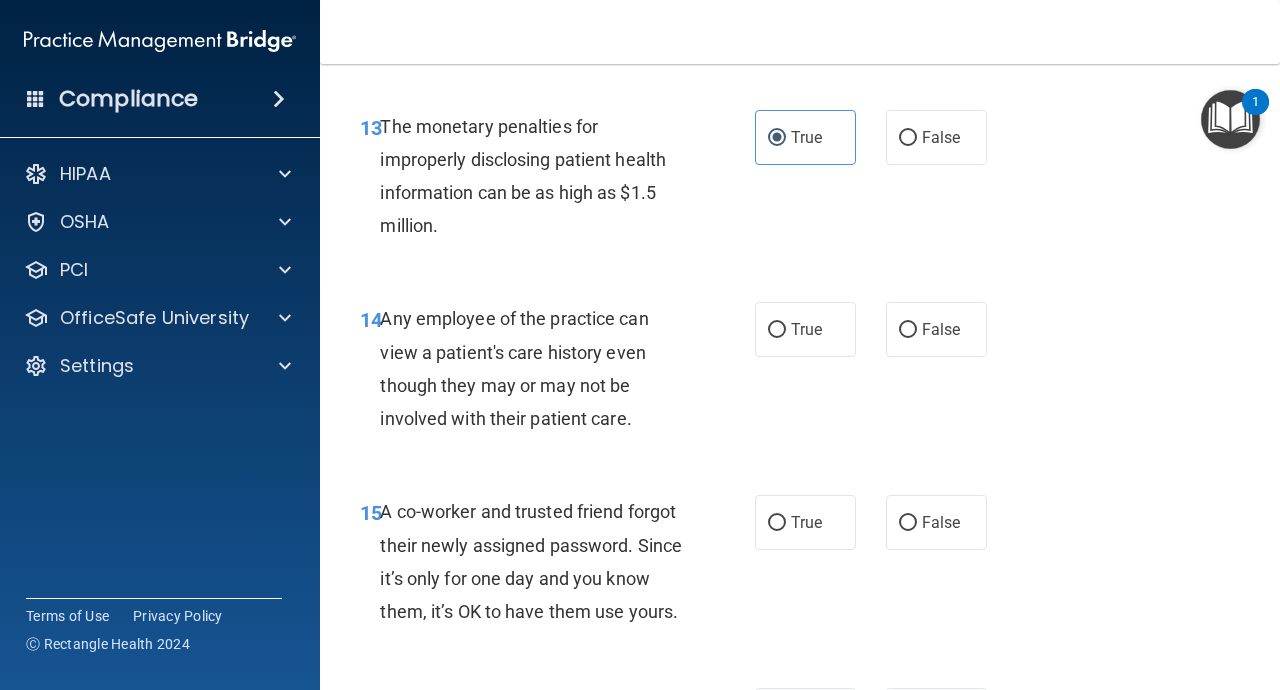scroll, scrollTop: 2480, scrollLeft: 0, axis: vertical 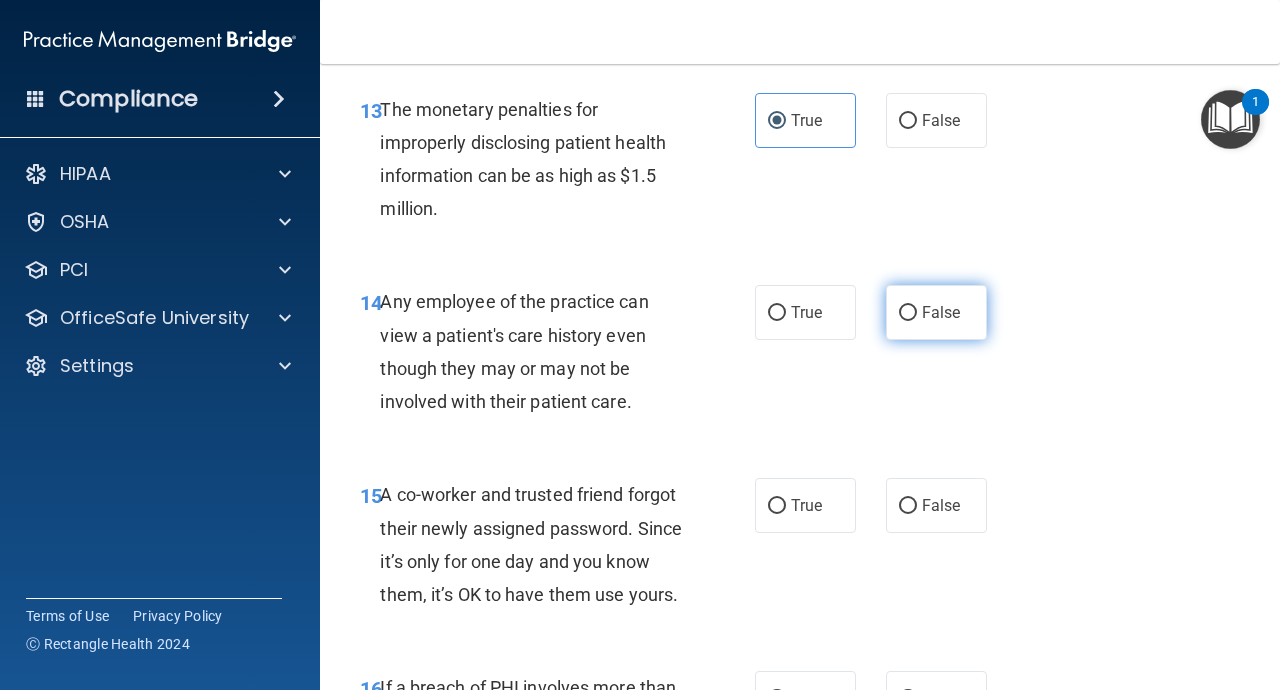 click on "False" at bounding box center (936, 312) 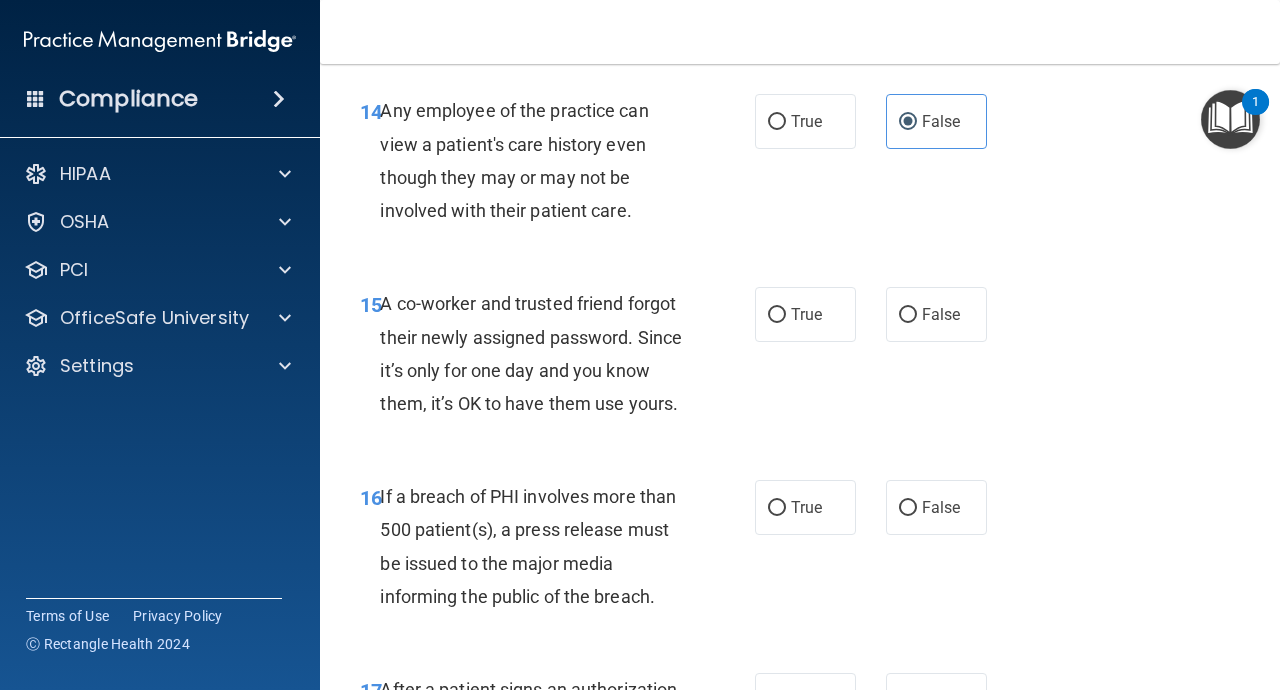 scroll, scrollTop: 2667, scrollLeft: 0, axis: vertical 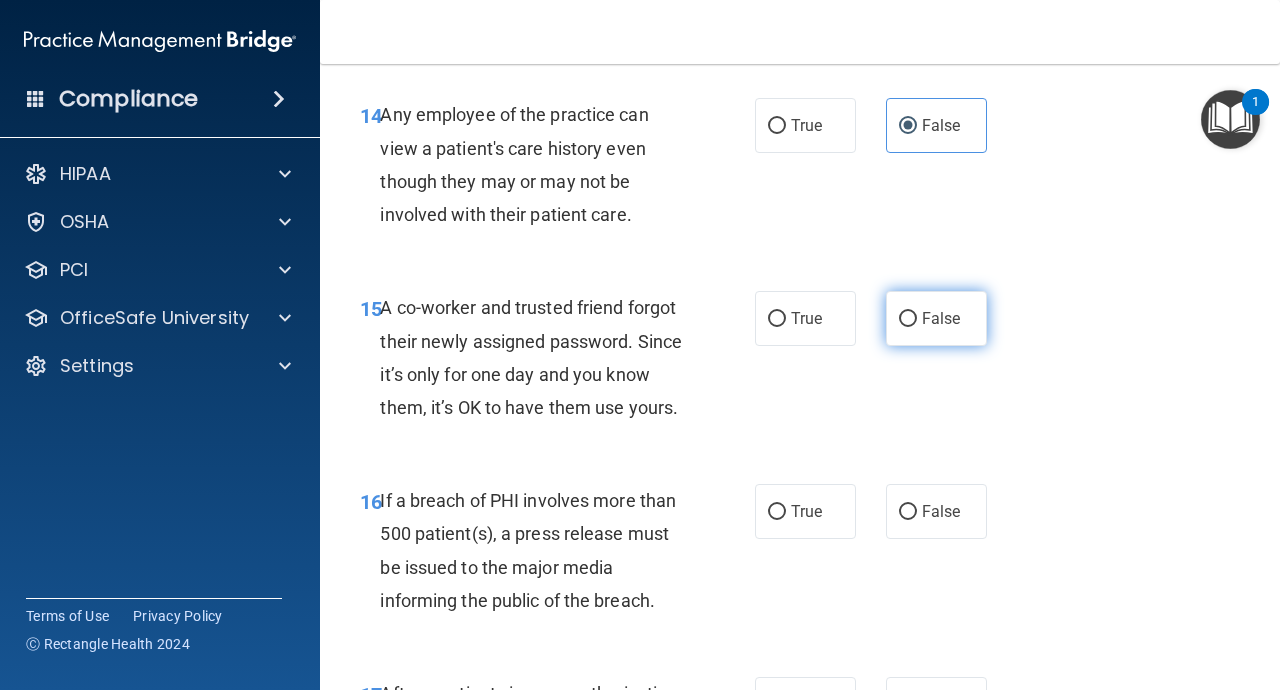 click on "False" at bounding box center (936, 318) 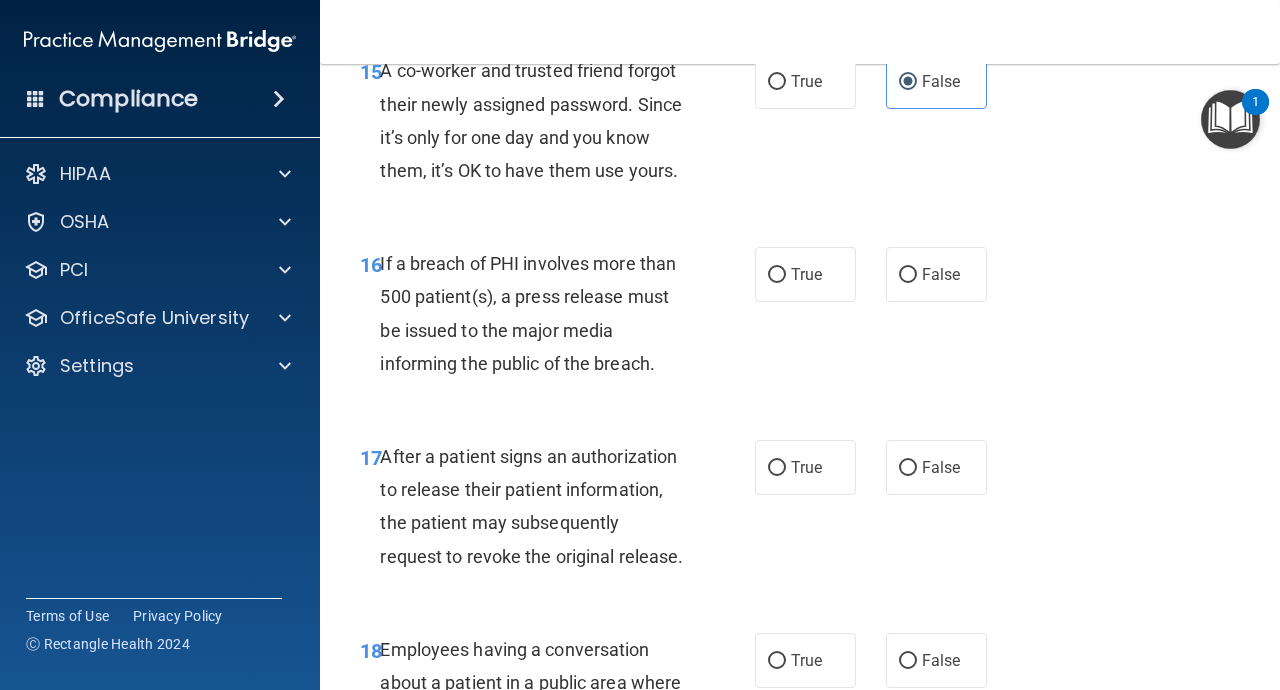 scroll, scrollTop: 2905, scrollLeft: 0, axis: vertical 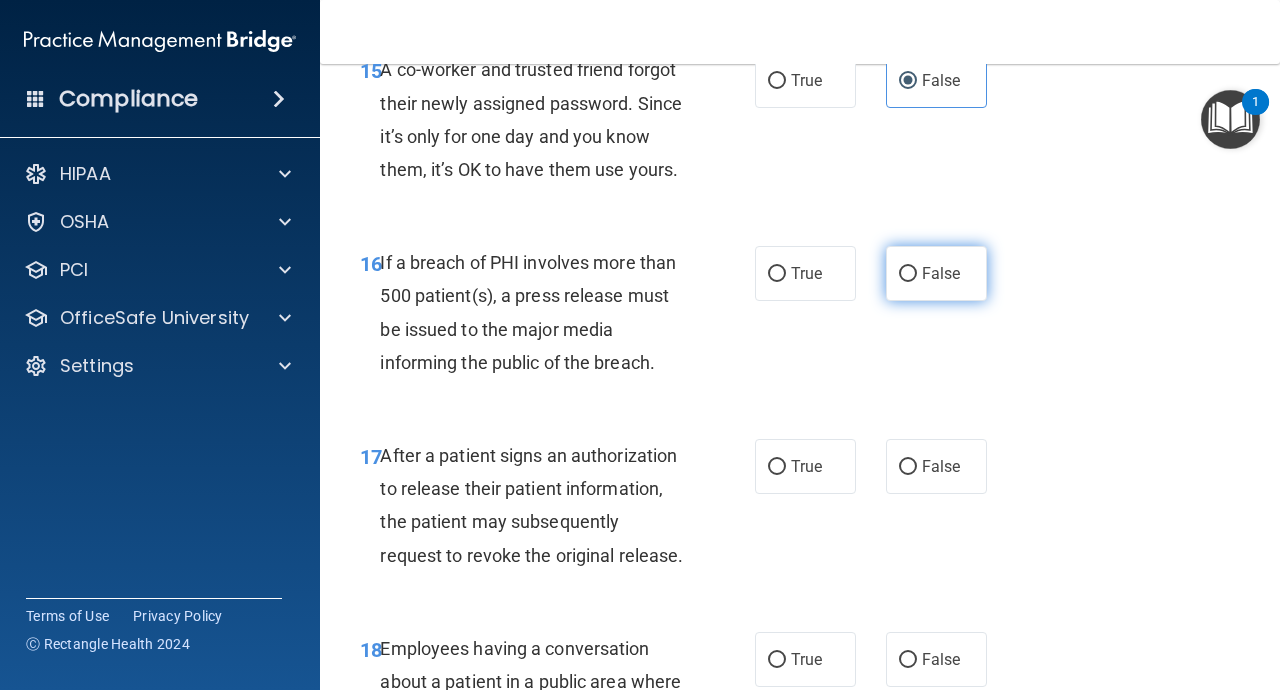 click on "False" at bounding box center [936, 273] 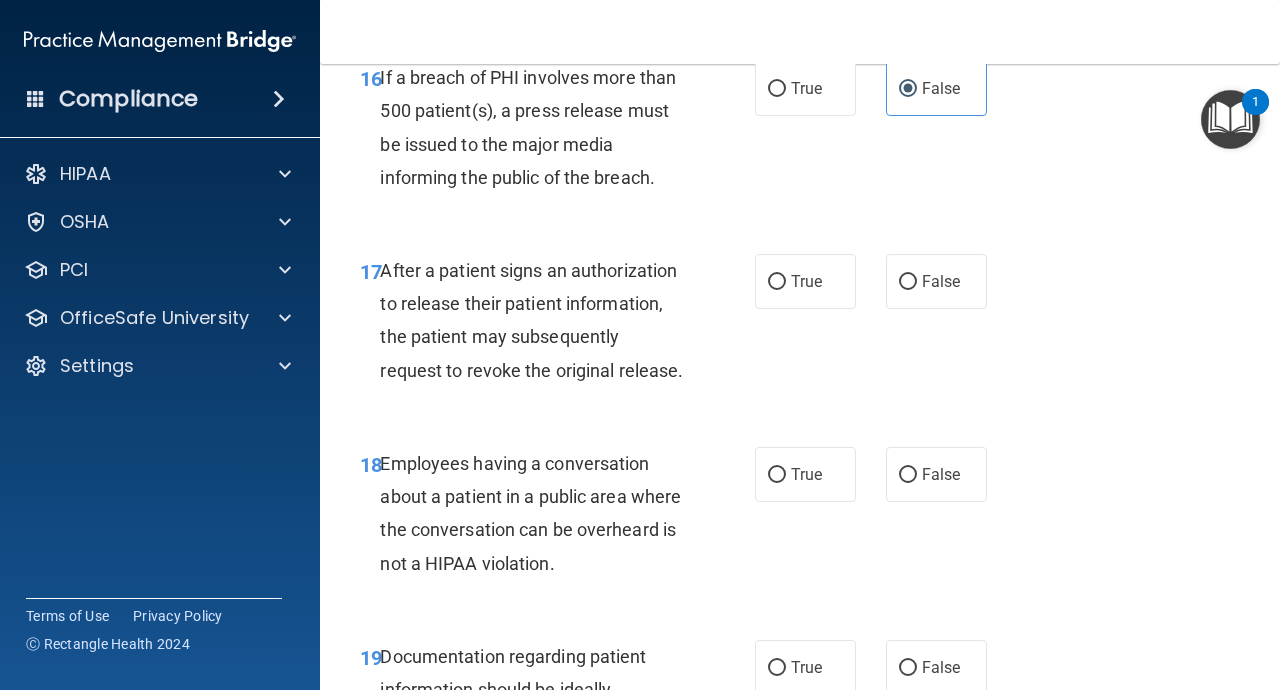scroll, scrollTop: 3088, scrollLeft: 0, axis: vertical 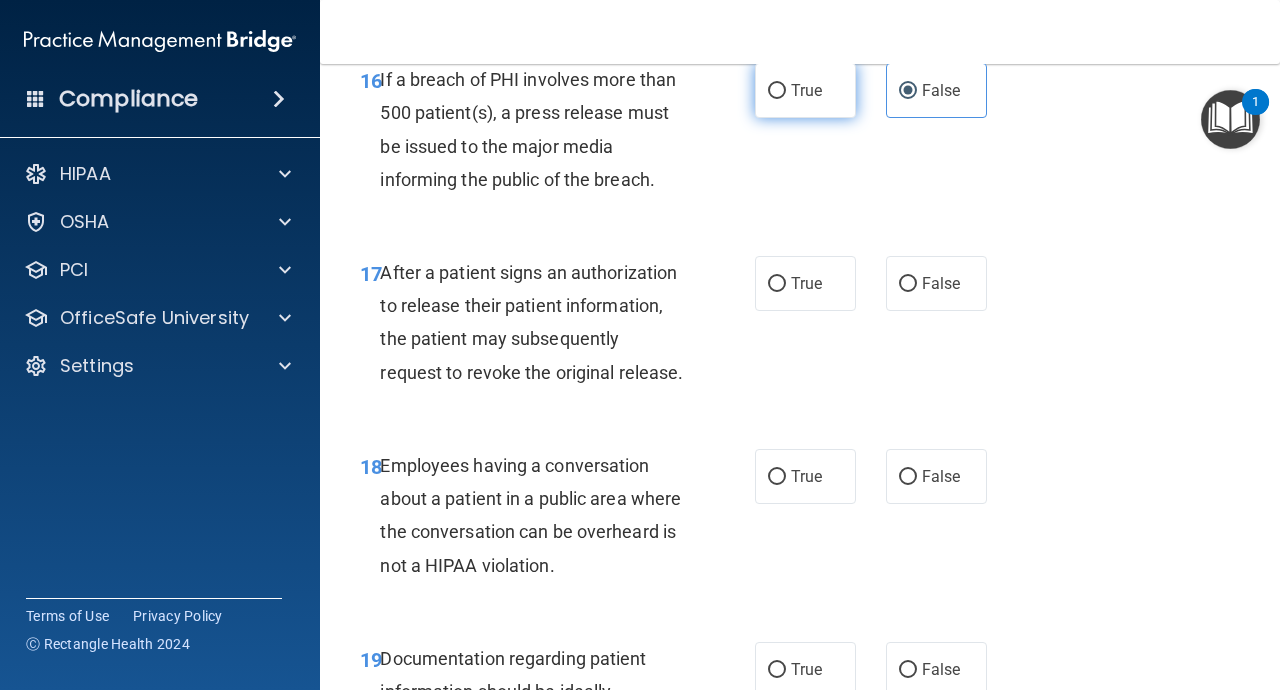 click on "True" at bounding box center (805, 90) 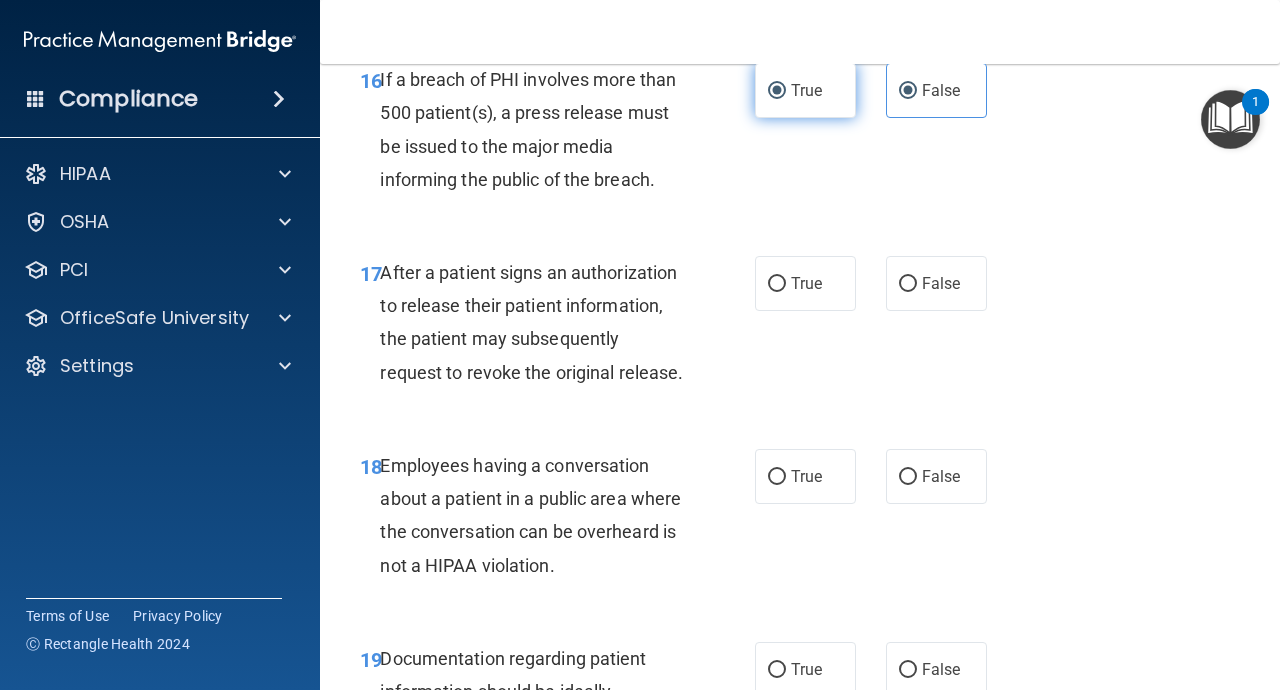 radio on "false" 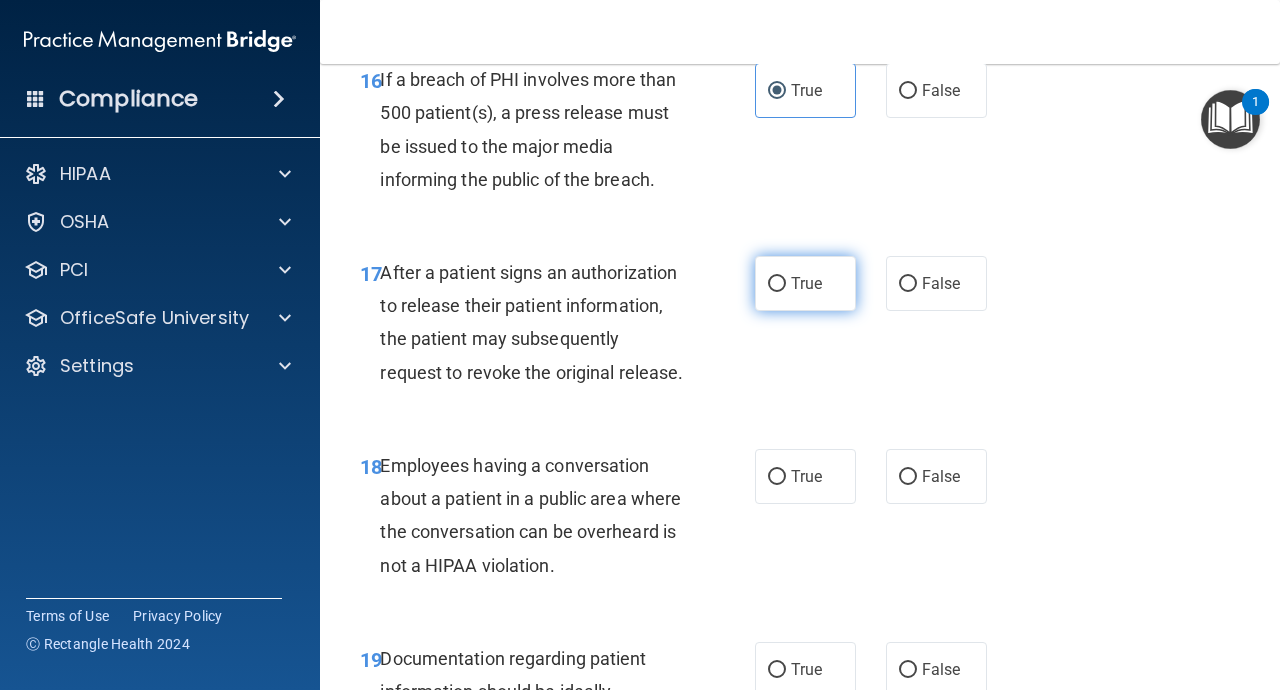 click on "True" at bounding box center [806, 283] 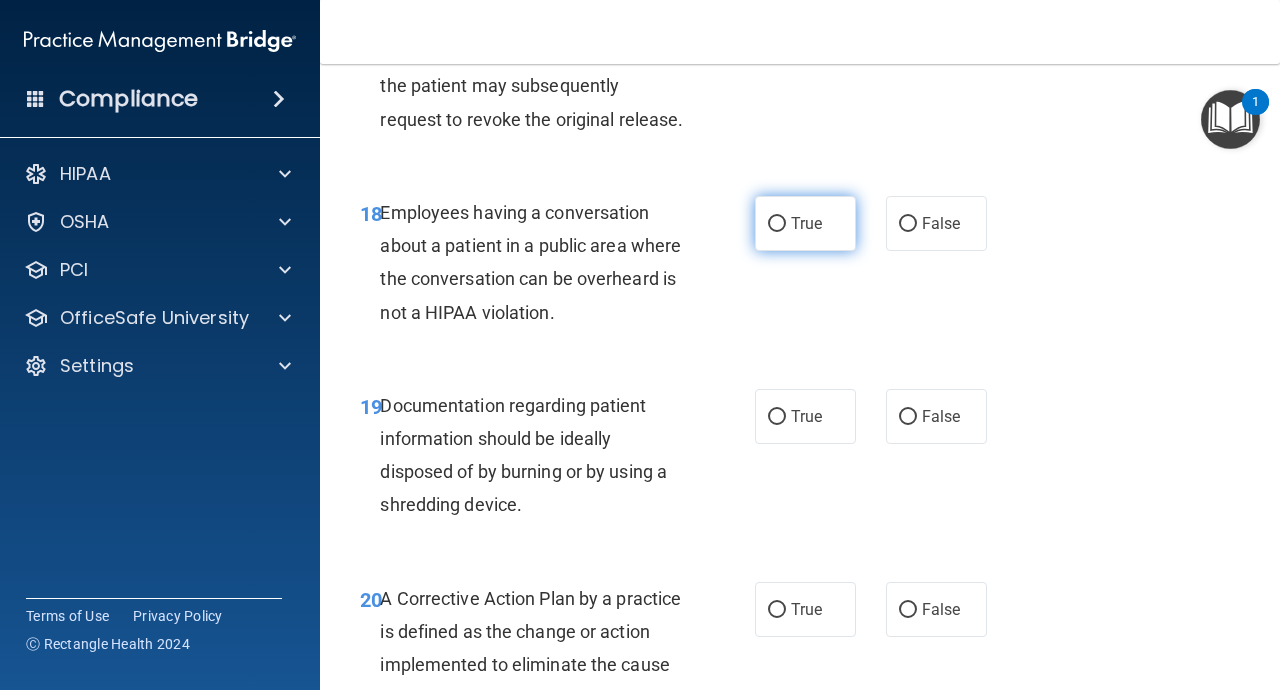 scroll, scrollTop: 3339, scrollLeft: 0, axis: vertical 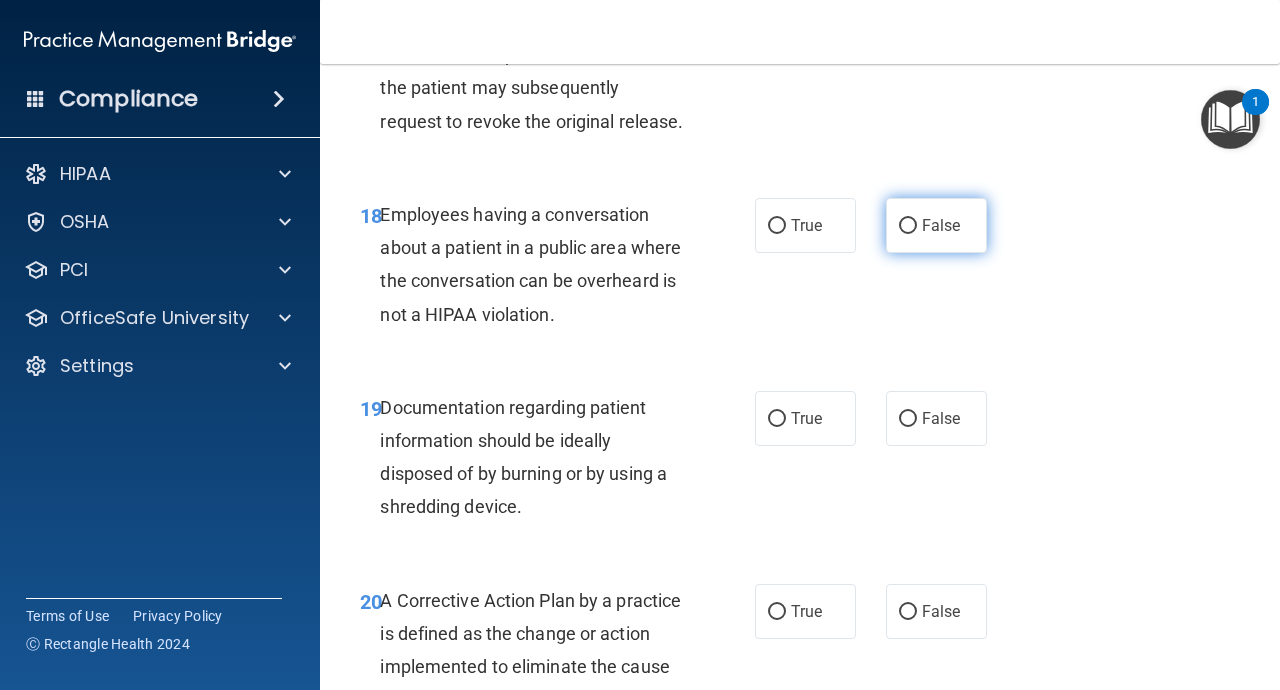 click on "False" at bounding box center [936, 225] 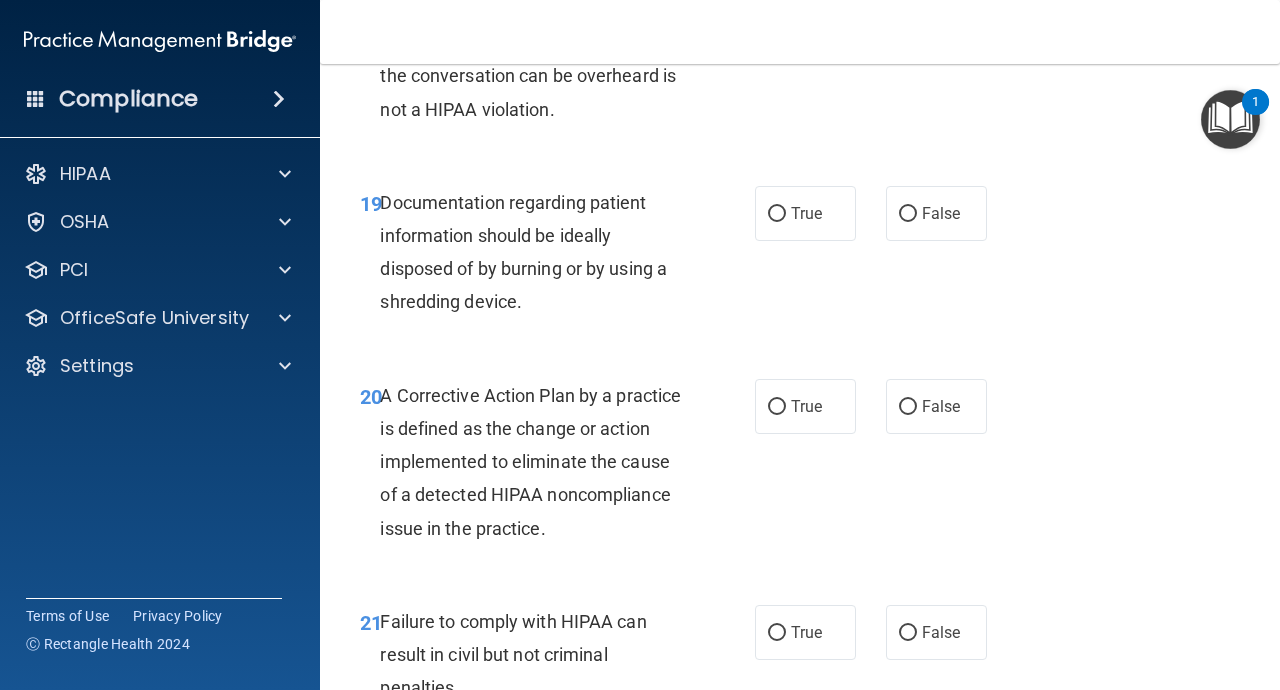 scroll, scrollTop: 3543, scrollLeft: 0, axis: vertical 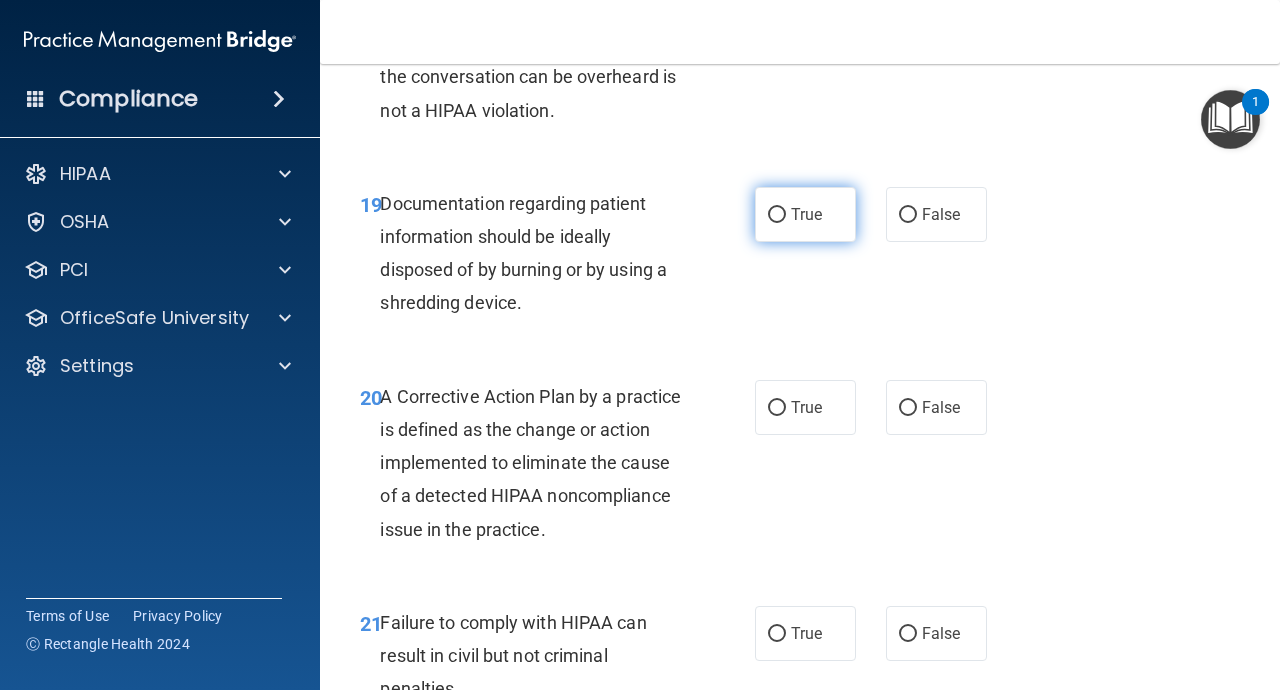 click on "True" at bounding box center (805, 214) 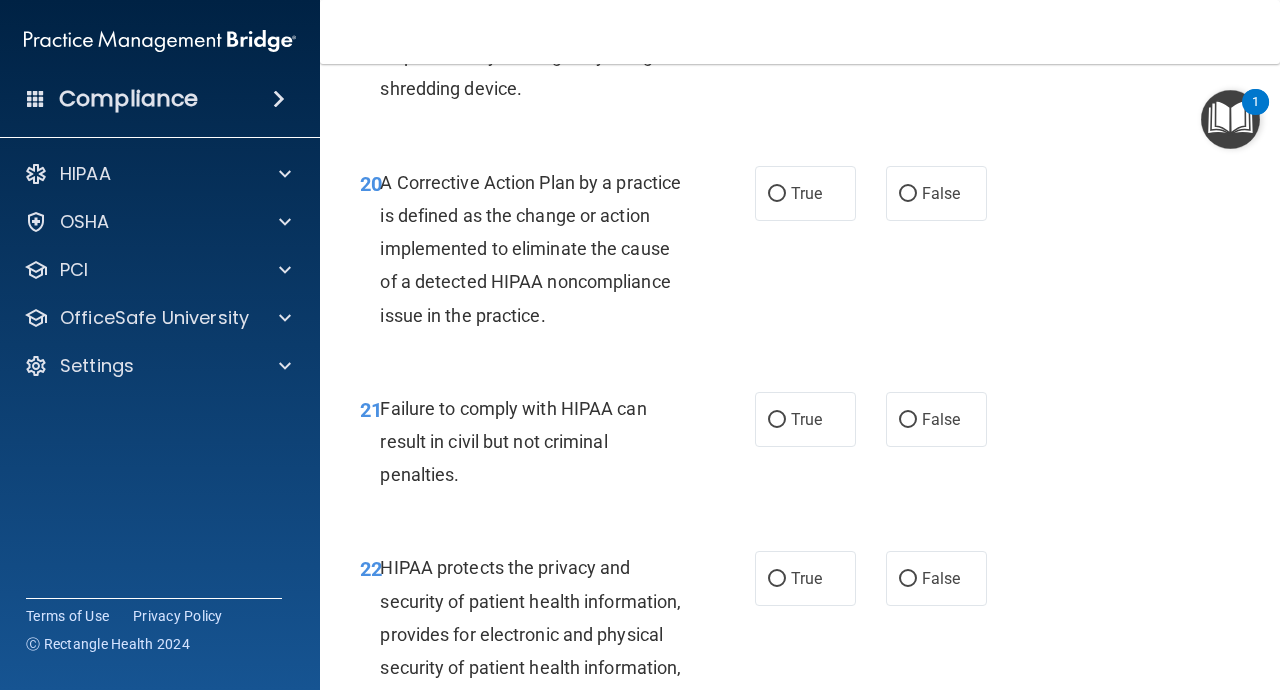scroll, scrollTop: 3758, scrollLeft: 0, axis: vertical 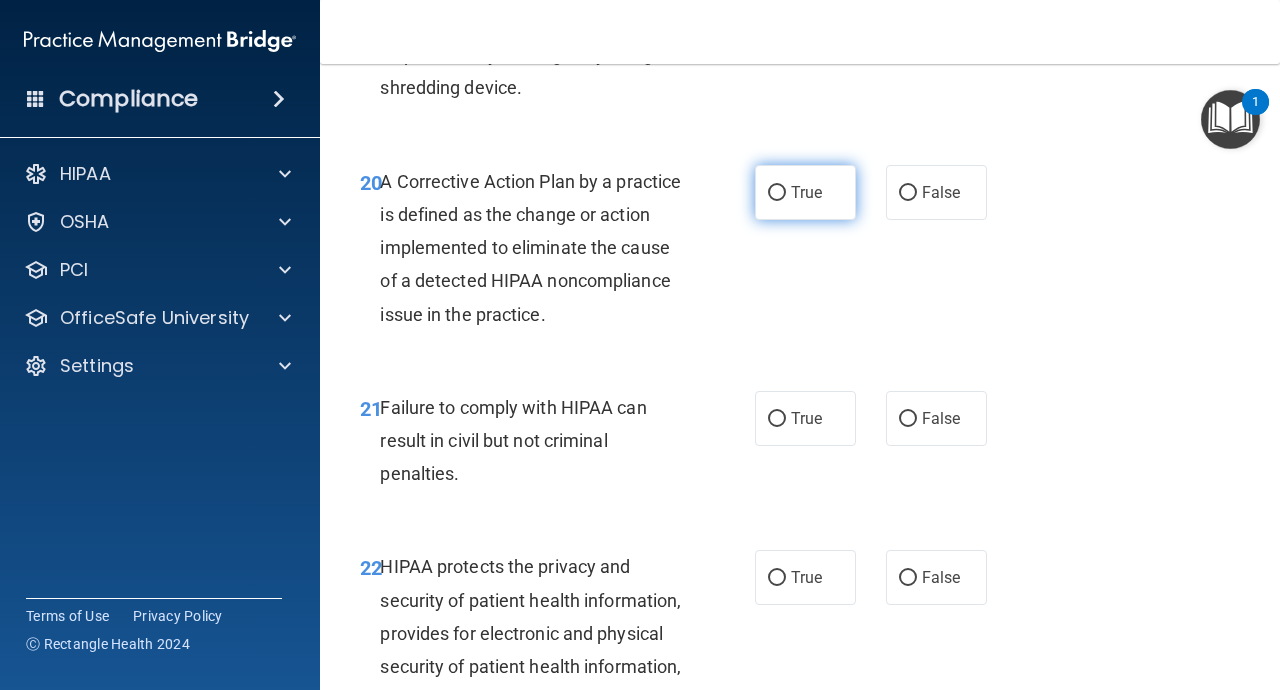 click on "True" at bounding box center (805, 192) 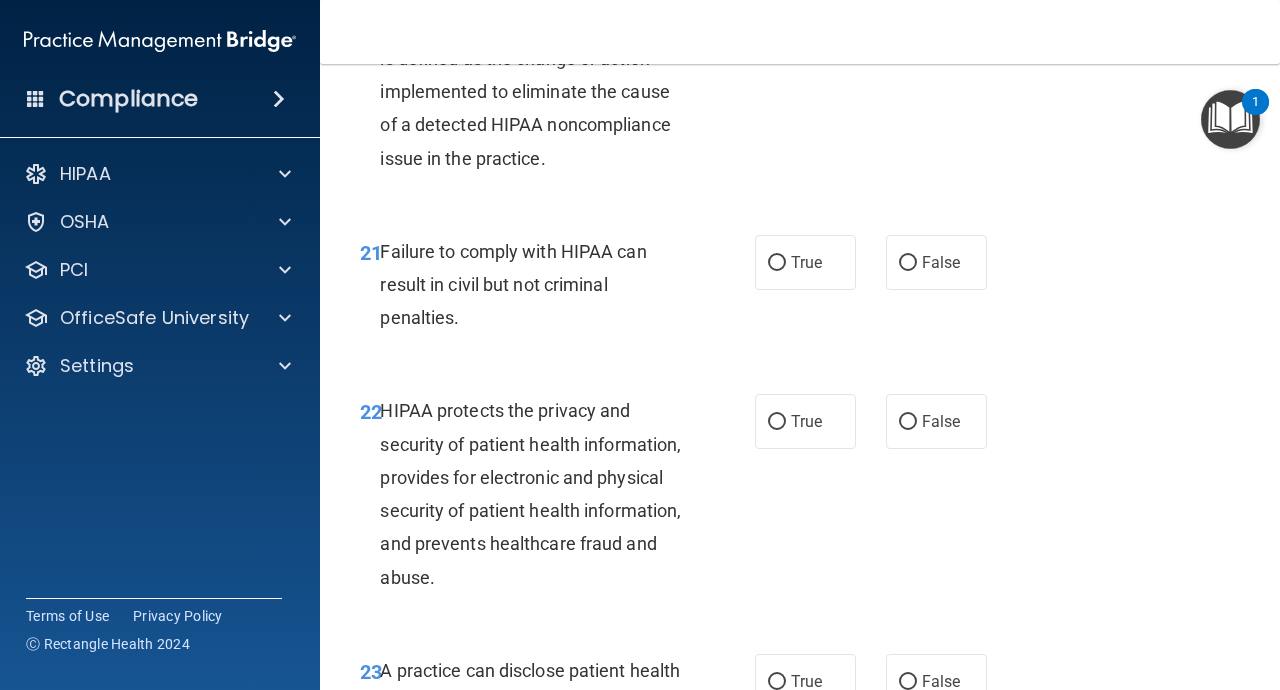 scroll, scrollTop: 3922, scrollLeft: 0, axis: vertical 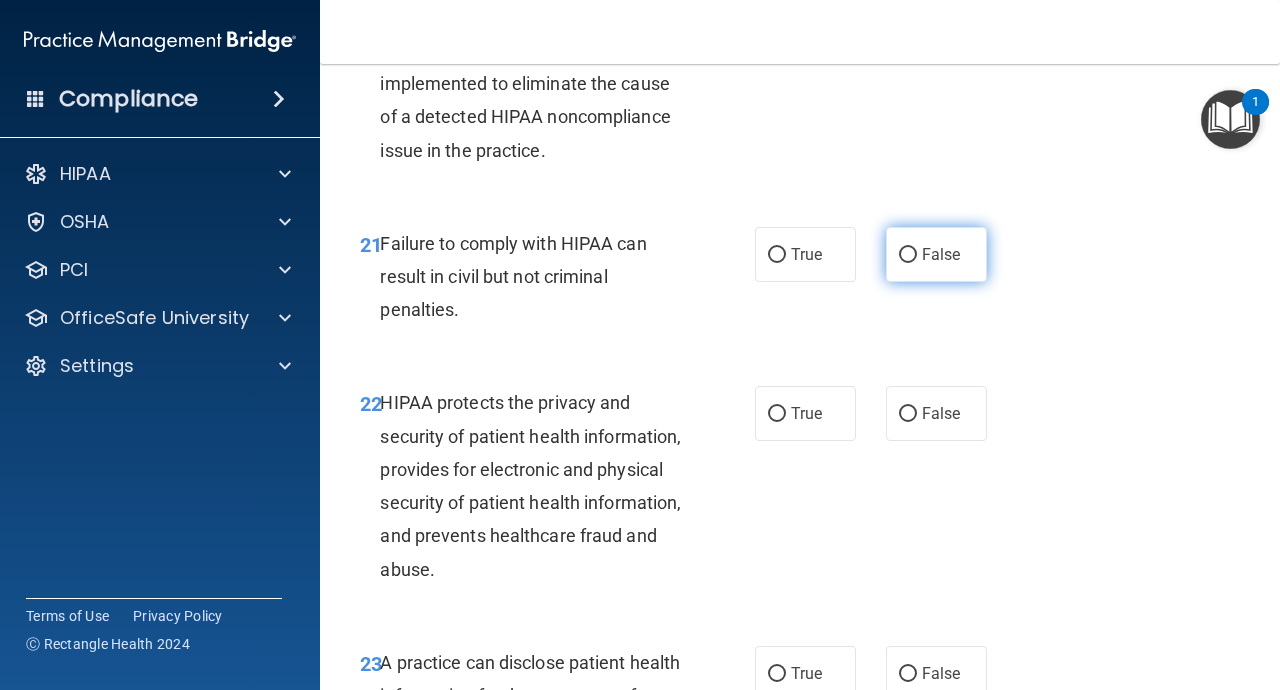 click on "False" at bounding box center (941, 254) 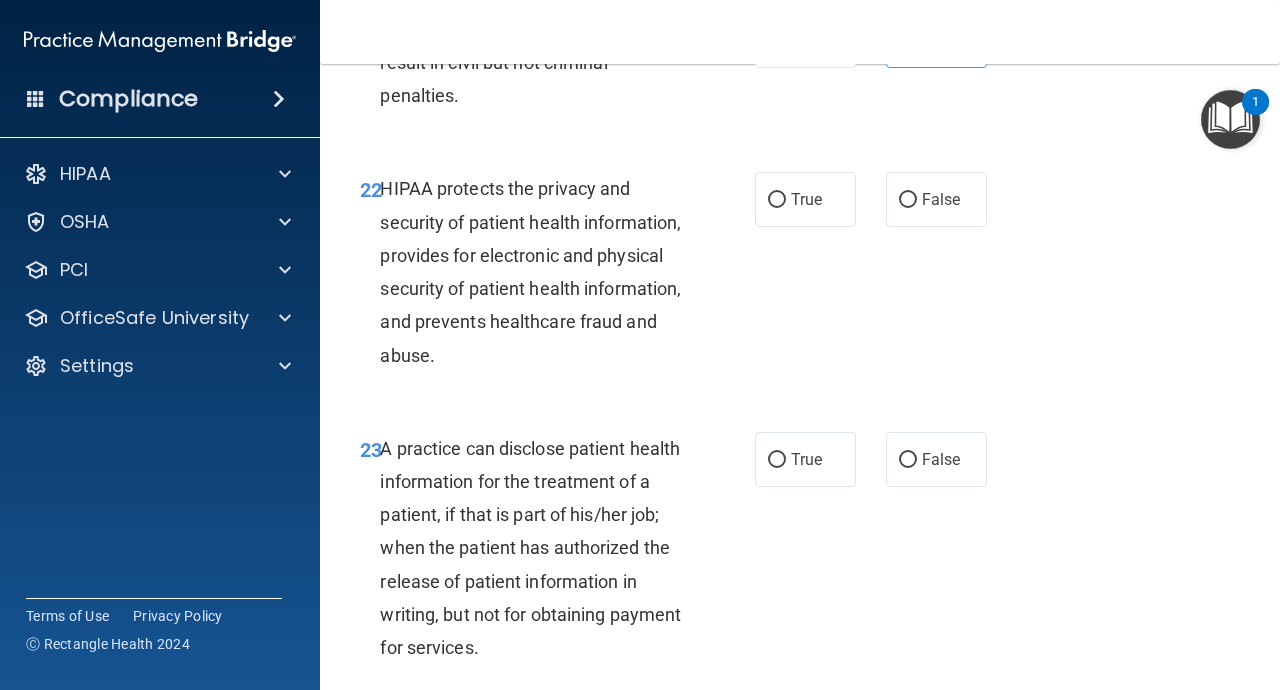 scroll, scrollTop: 4145, scrollLeft: 0, axis: vertical 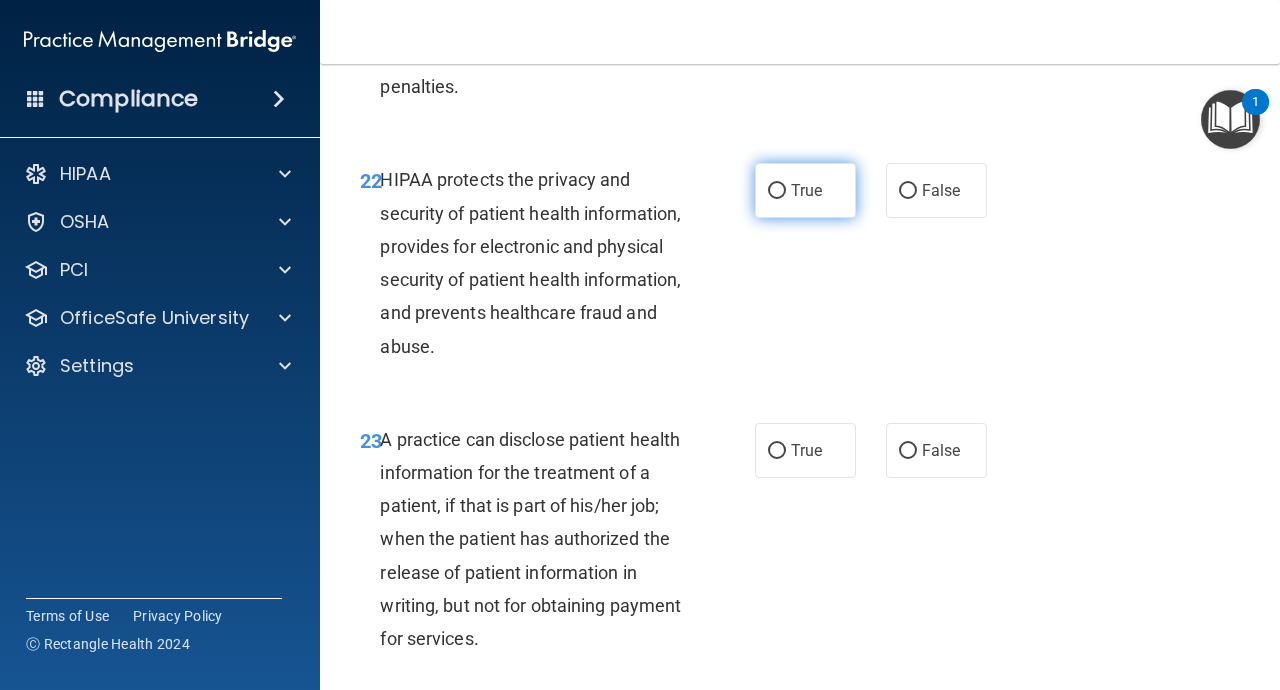 click on "True" at bounding box center [806, 190] 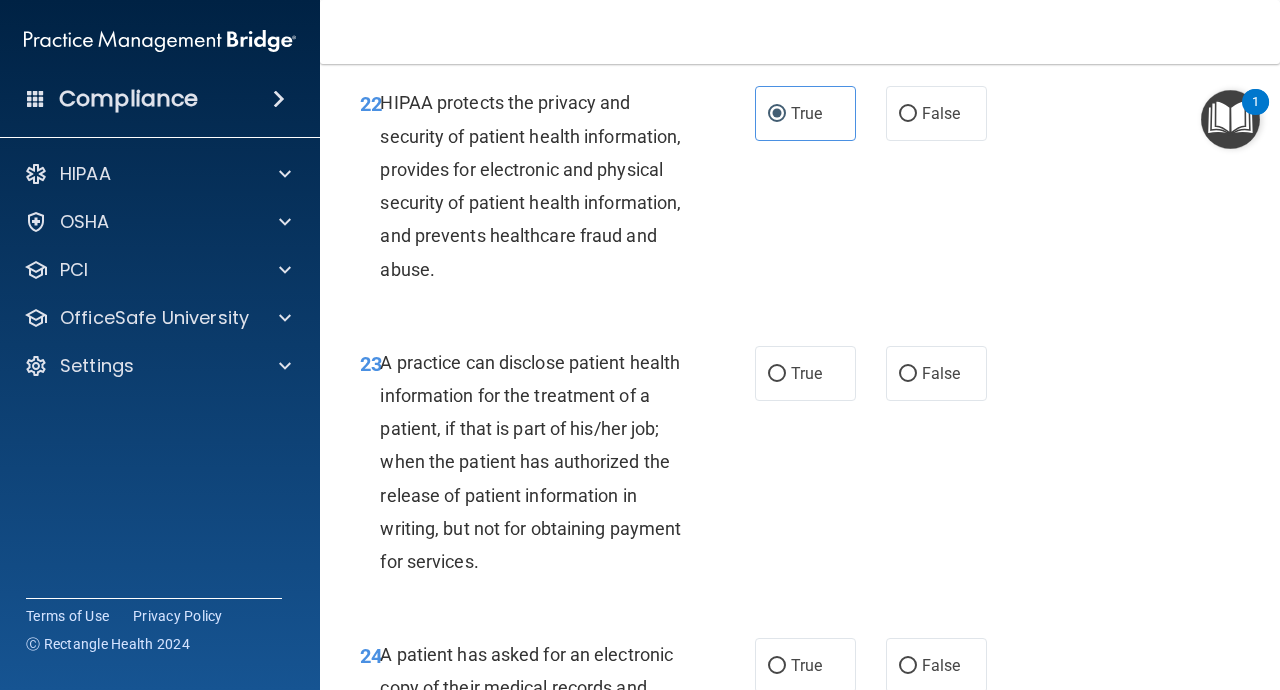 scroll, scrollTop: 4227, scrollLeft: 0, axis: vertical 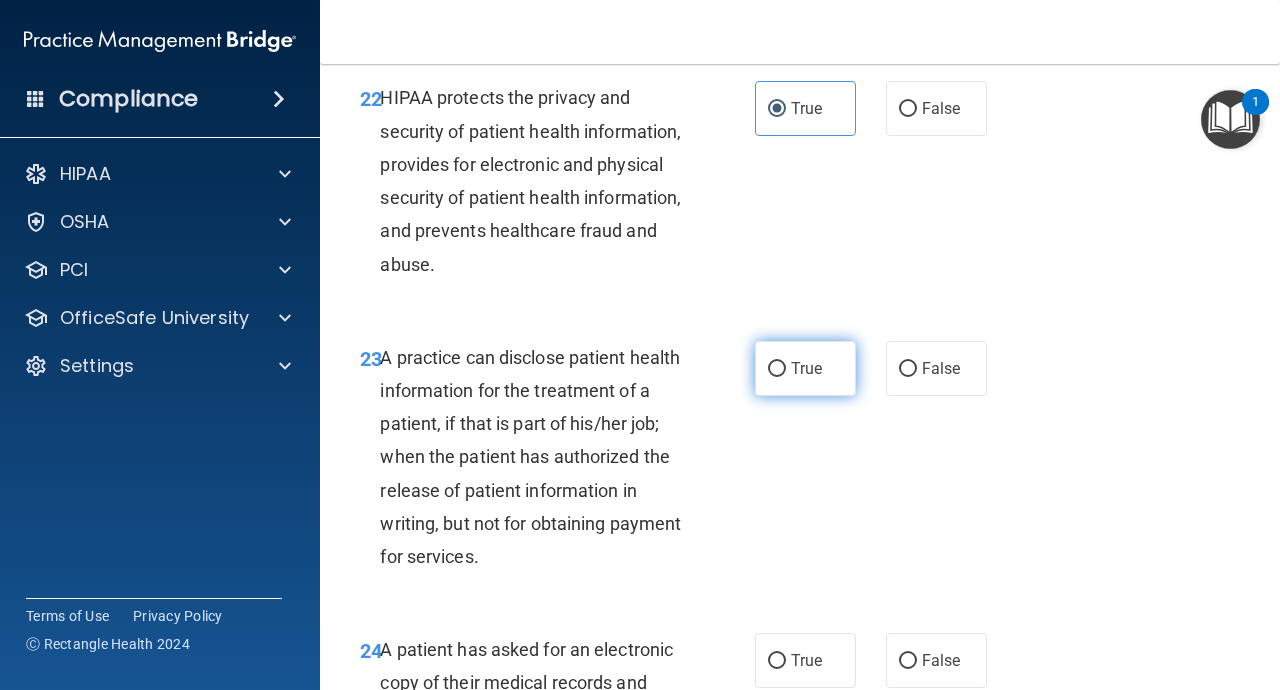 click on "True" at bounding box center (805, 368) 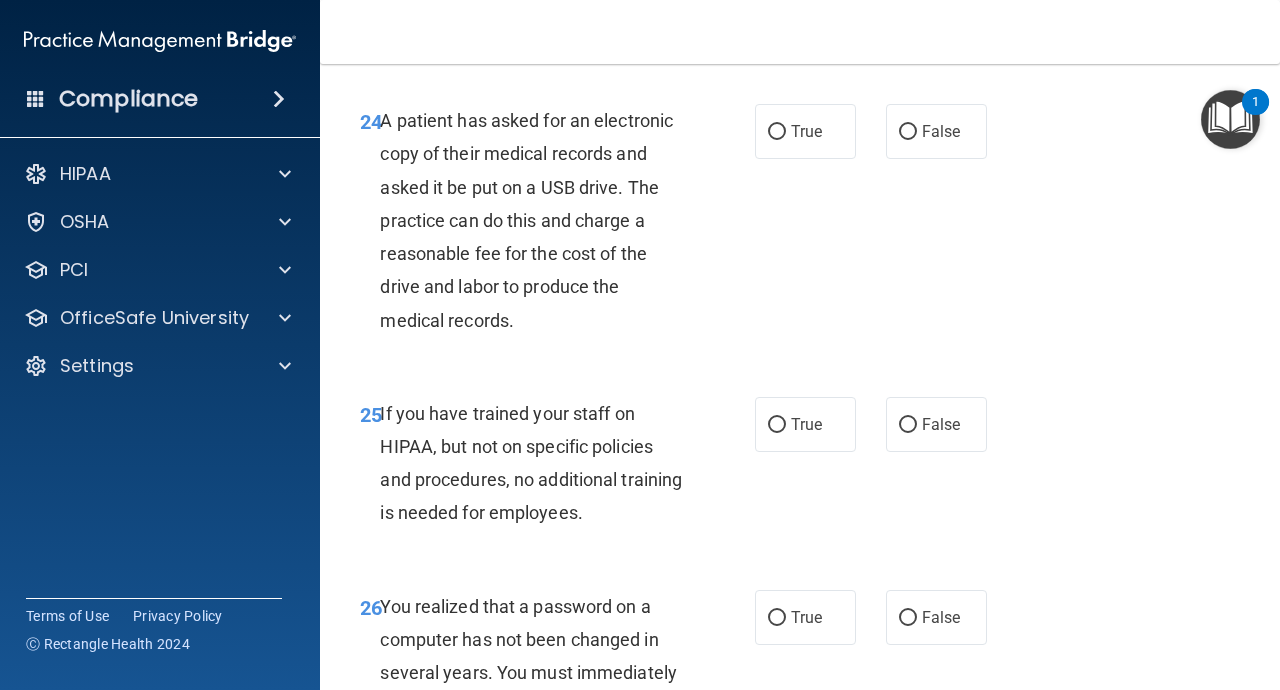 scroll, scrollTop: 4755, scrollLeft: 0, axis: vertical 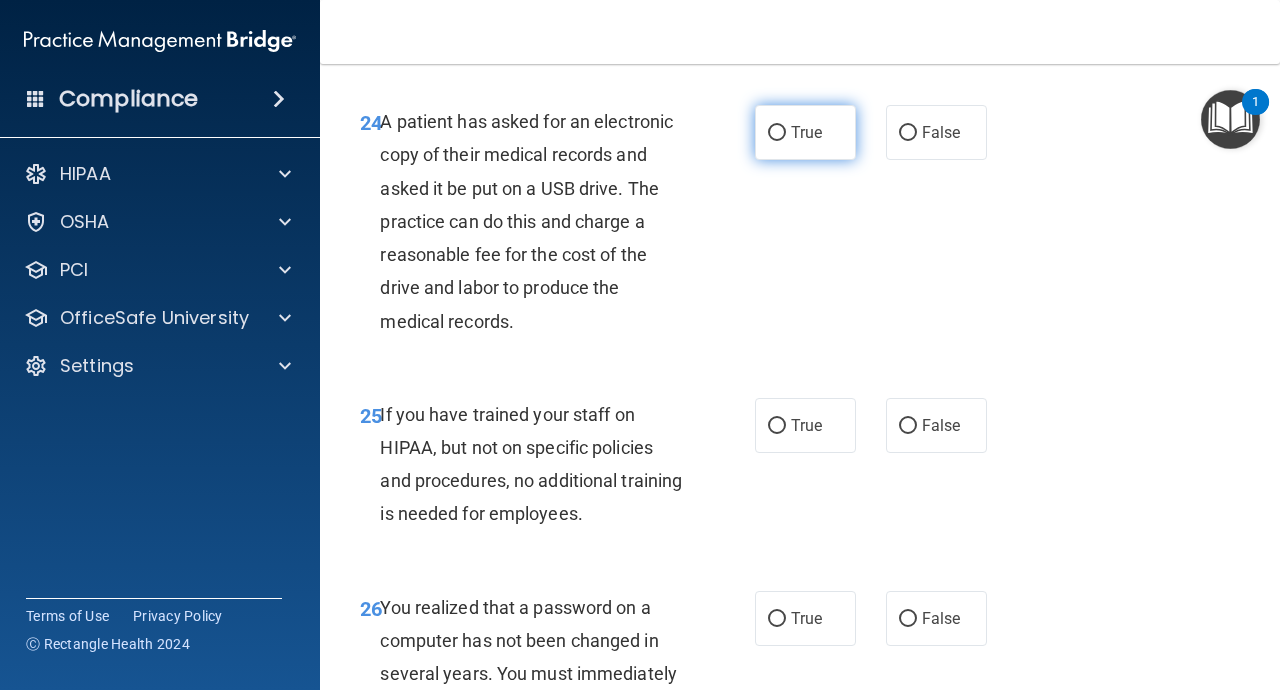 click on "True" at bounding box center [805, 132] 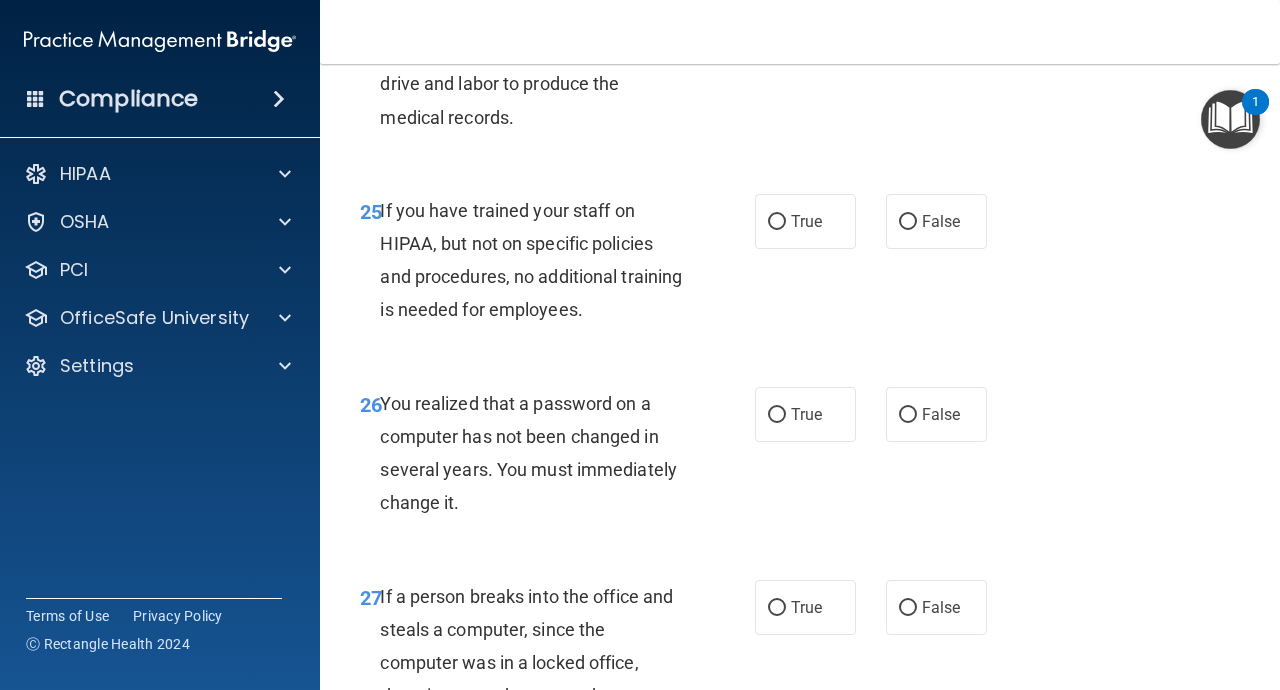 scroll, scrollTop: 4960, scrollLeft: 0, axis: vertical 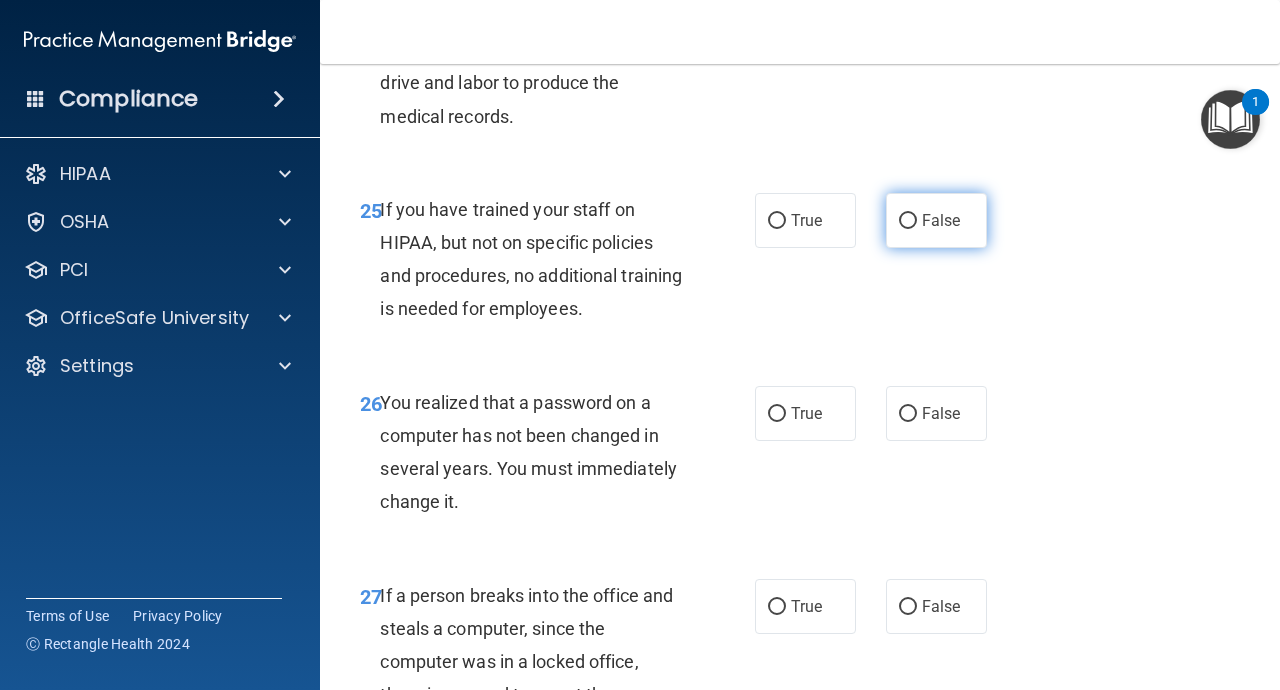 click on "False" at bounding box center (941, 220) 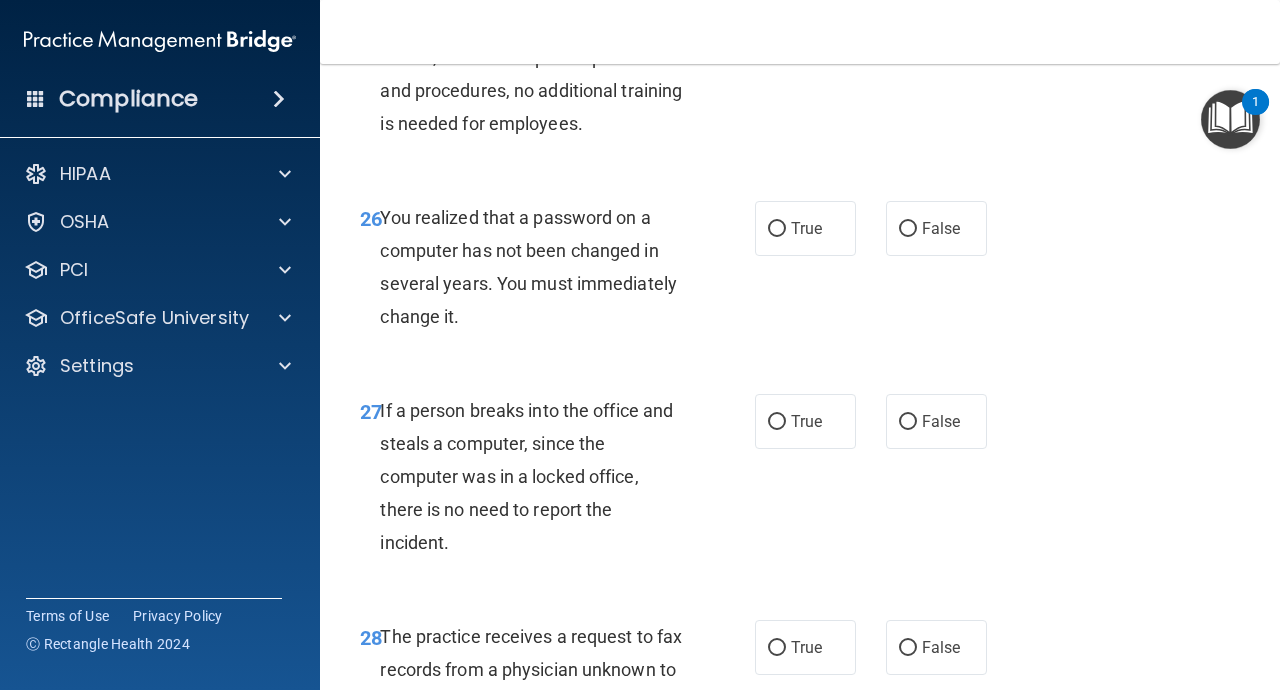 scroll, scrollTop: 5147, scrollLeft: 0, axis: vertical 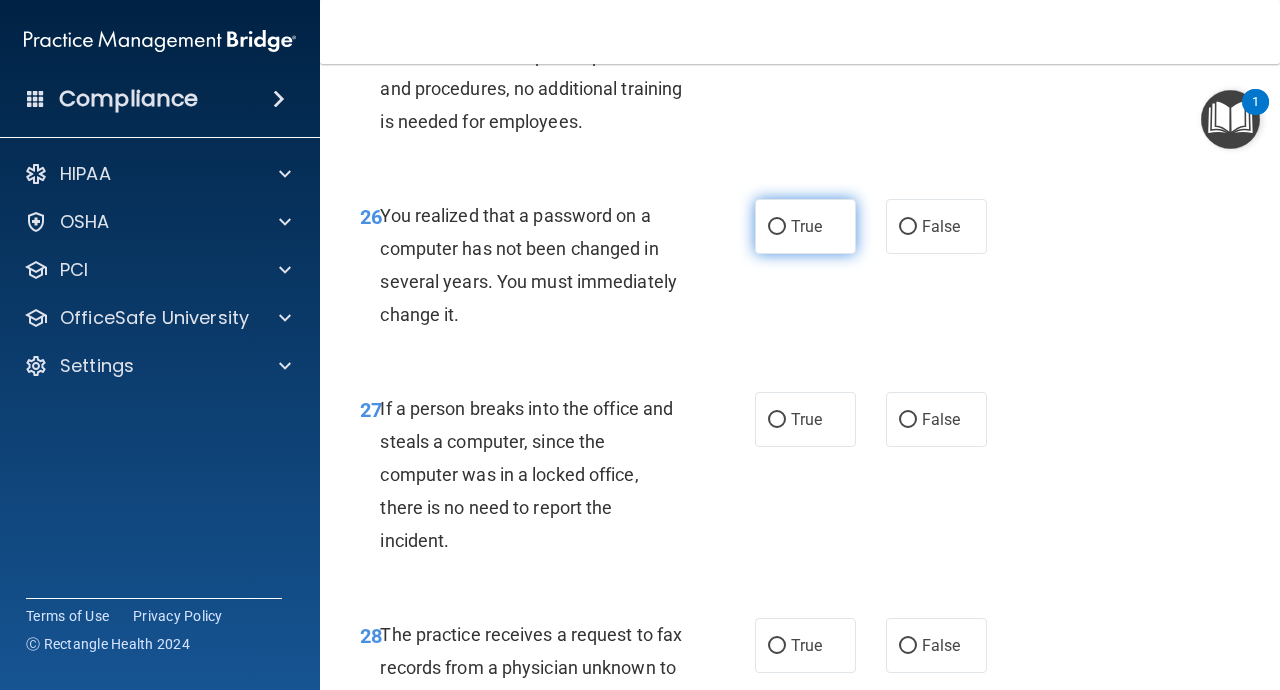 click on "True" at bounding box center (805, 226) 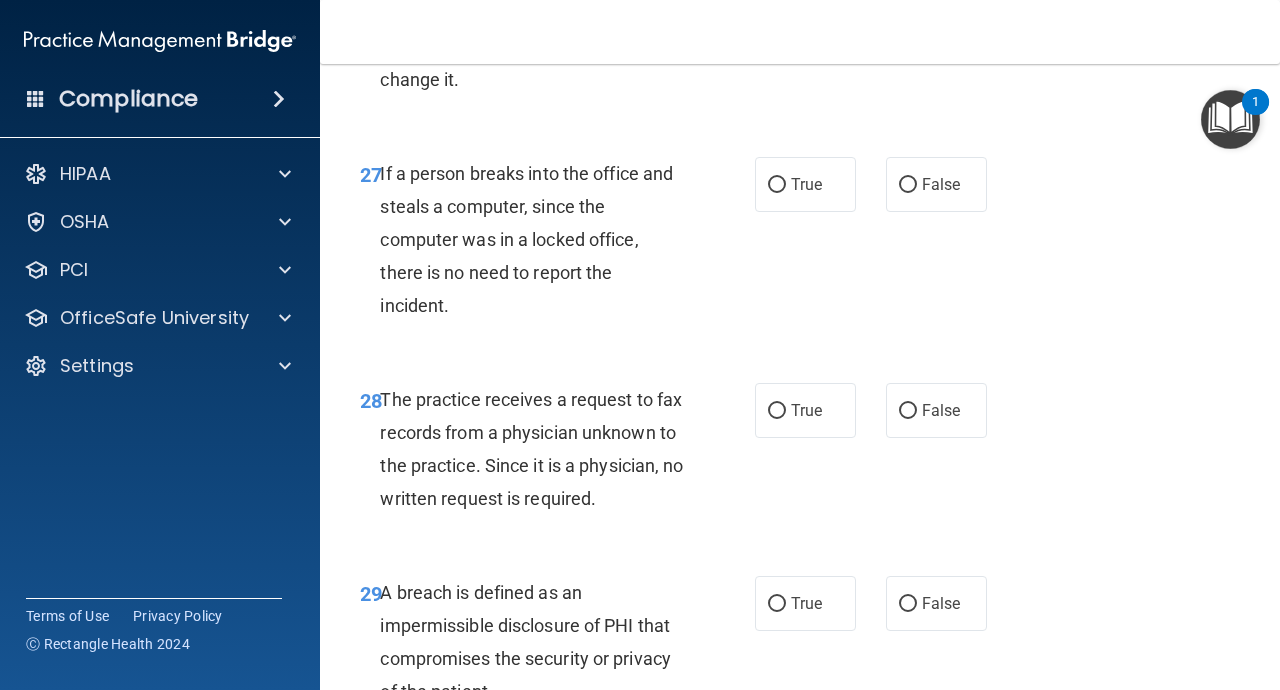 scroll, scrollTop: 5377, scrollLeft: 0, axis: vertical 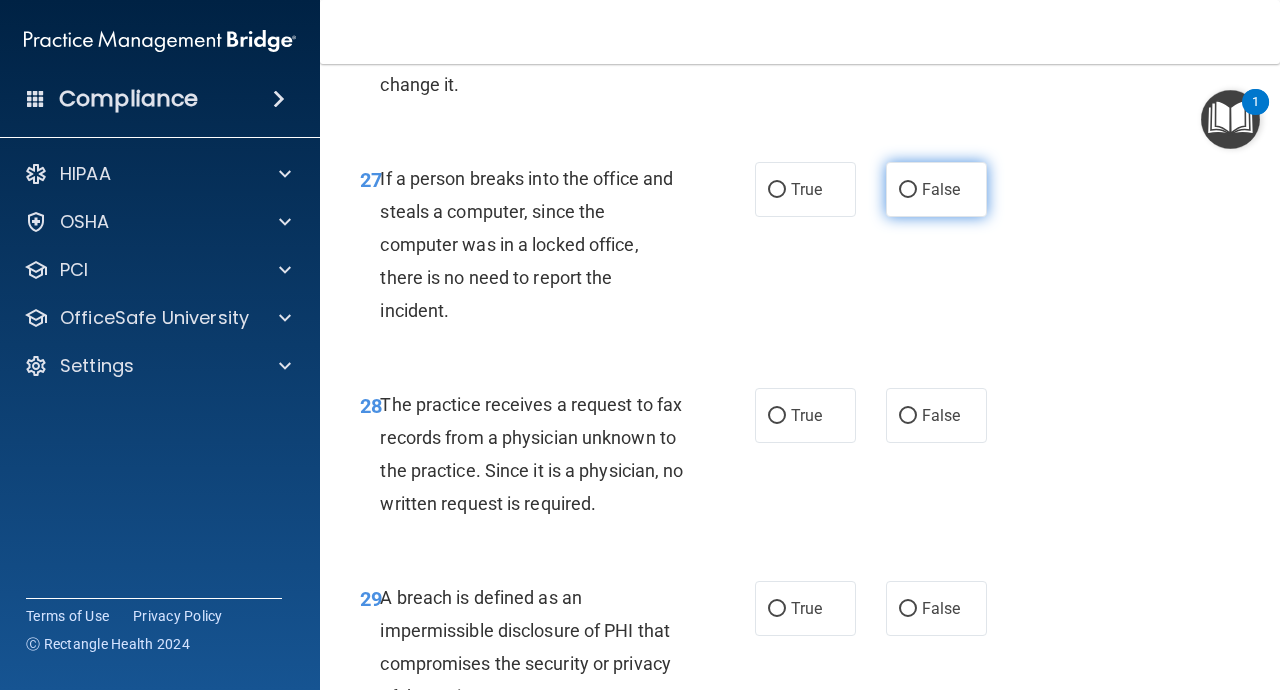 click on "False" at bounding box center (908, 190) 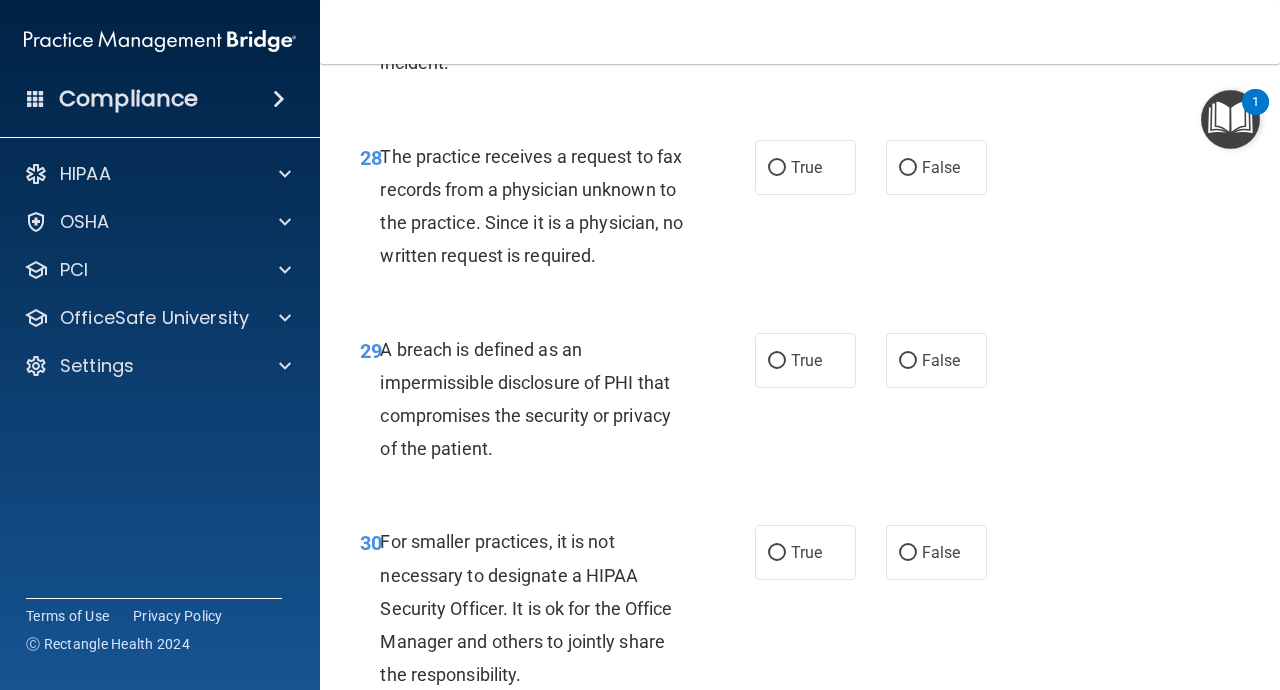 scroll, scrollTop: 5626, scrollLeft: 0, axis: vertical 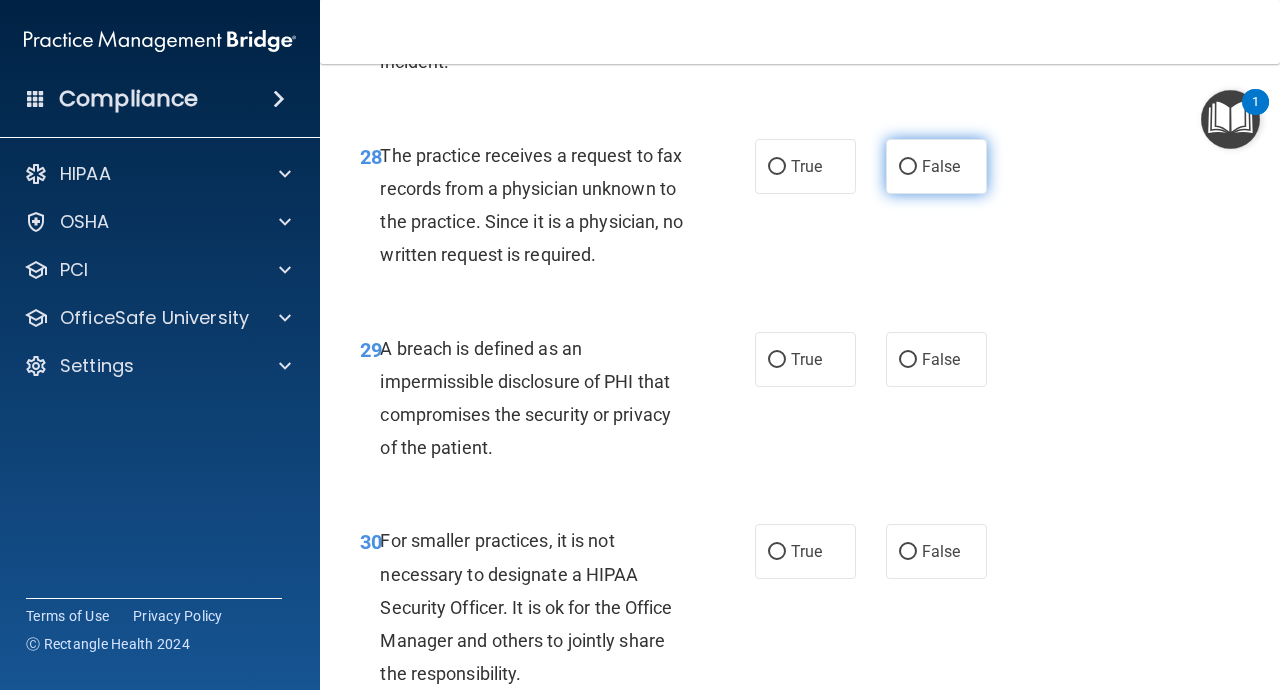 click on "False" at bounding box center [941, 166] 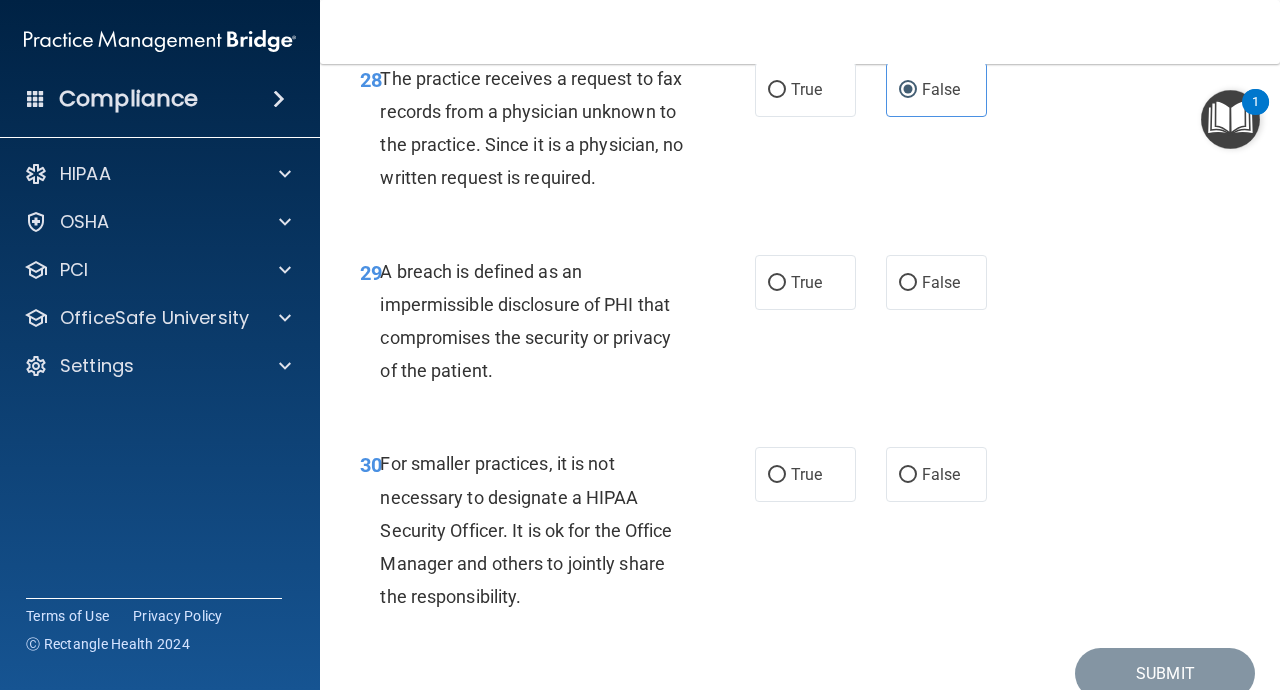 scroll, scrollTop: 5704, scrollLeft: 0, axis: vertical 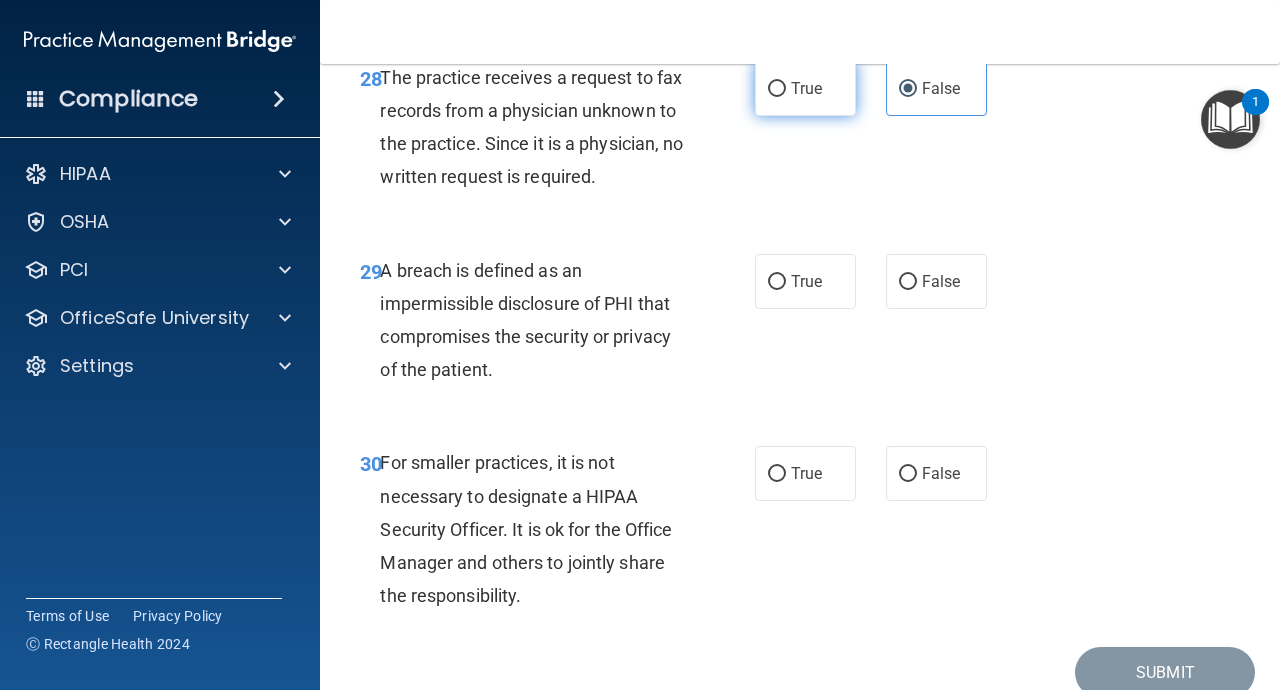 click on "True" at bounding box center [805, 88] 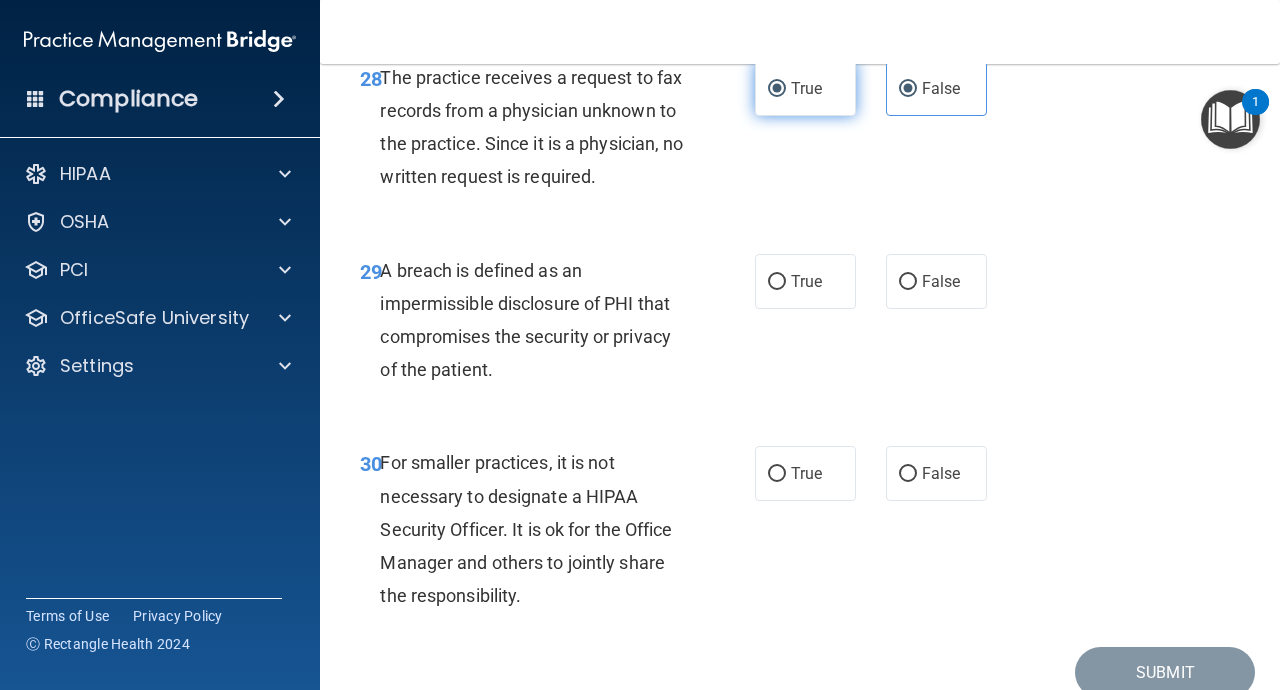 radio on "false" 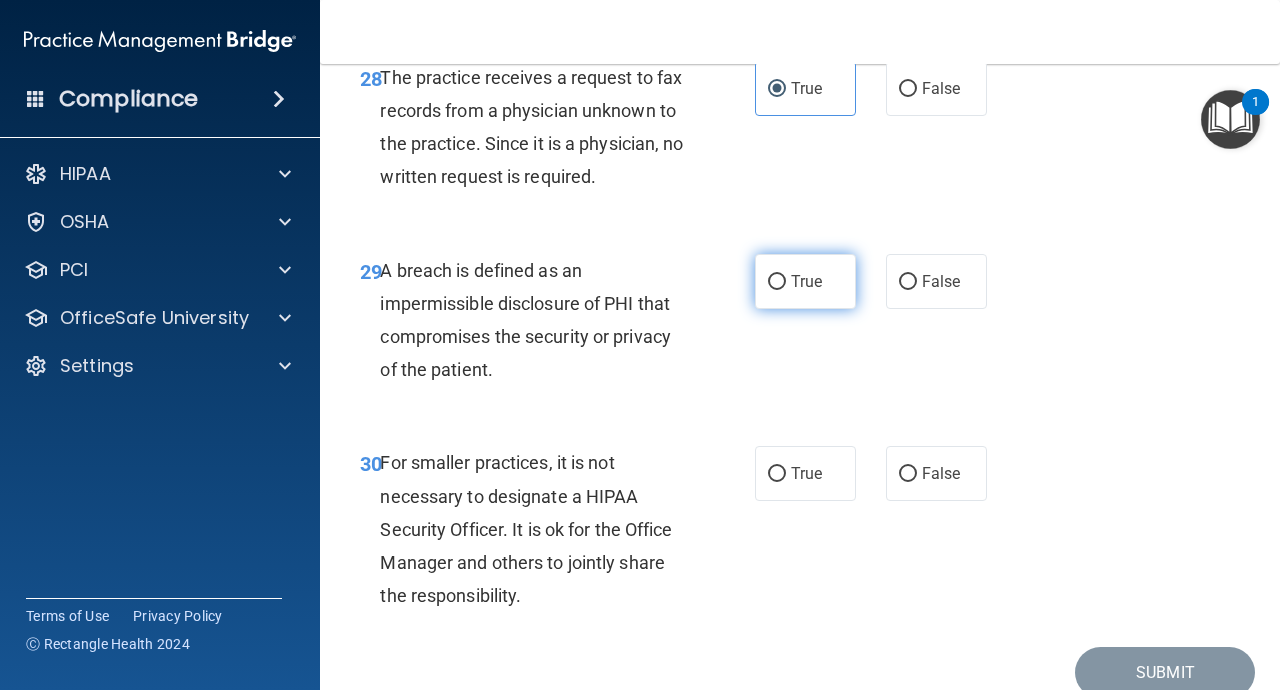 click on "True" at bounding box center (805, 281) 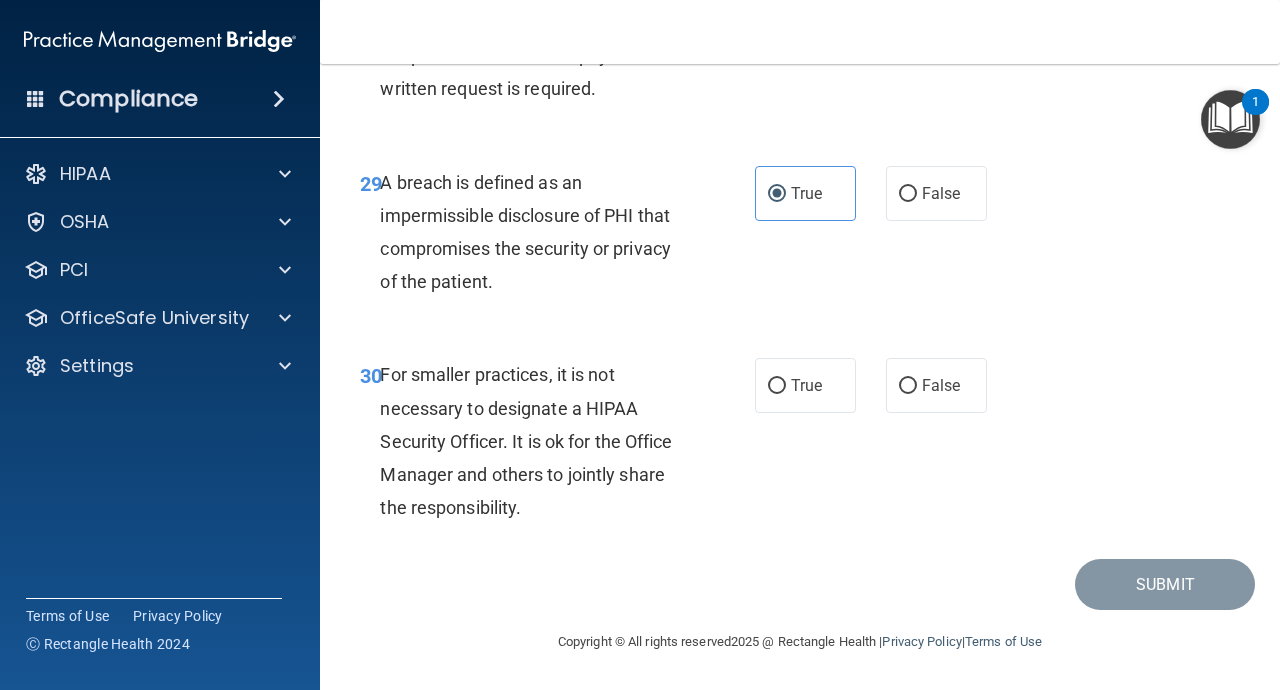 scroll, scrollTop: 5788, scrollLeft: 0, axis: vertical 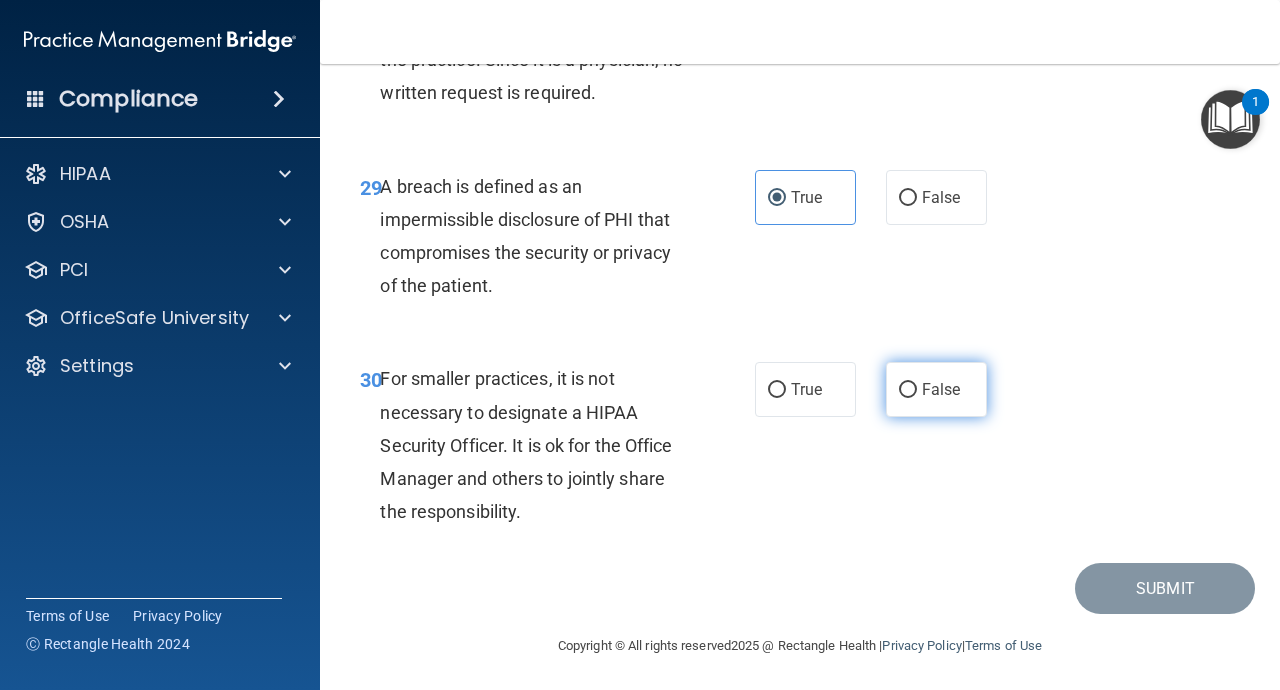 click on "False" at bounding box center (936, 389) 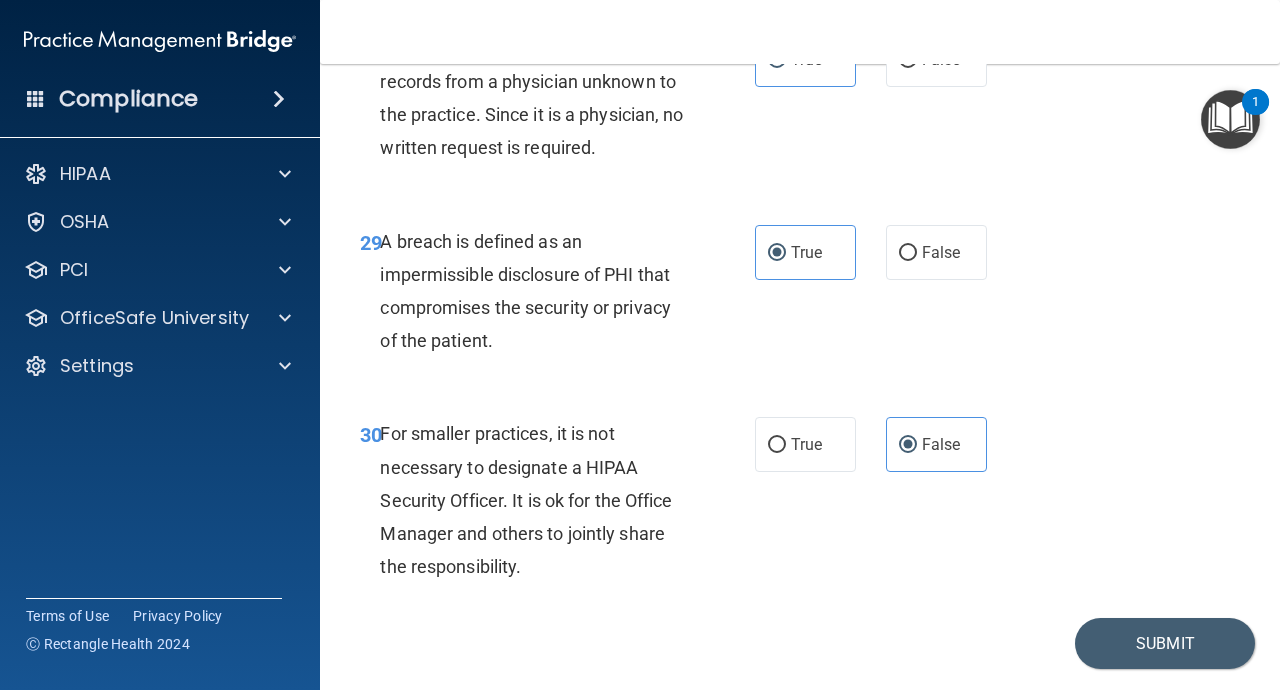 scroll, scrollTop: 5793, scrollLeft: 0, axis: vertical 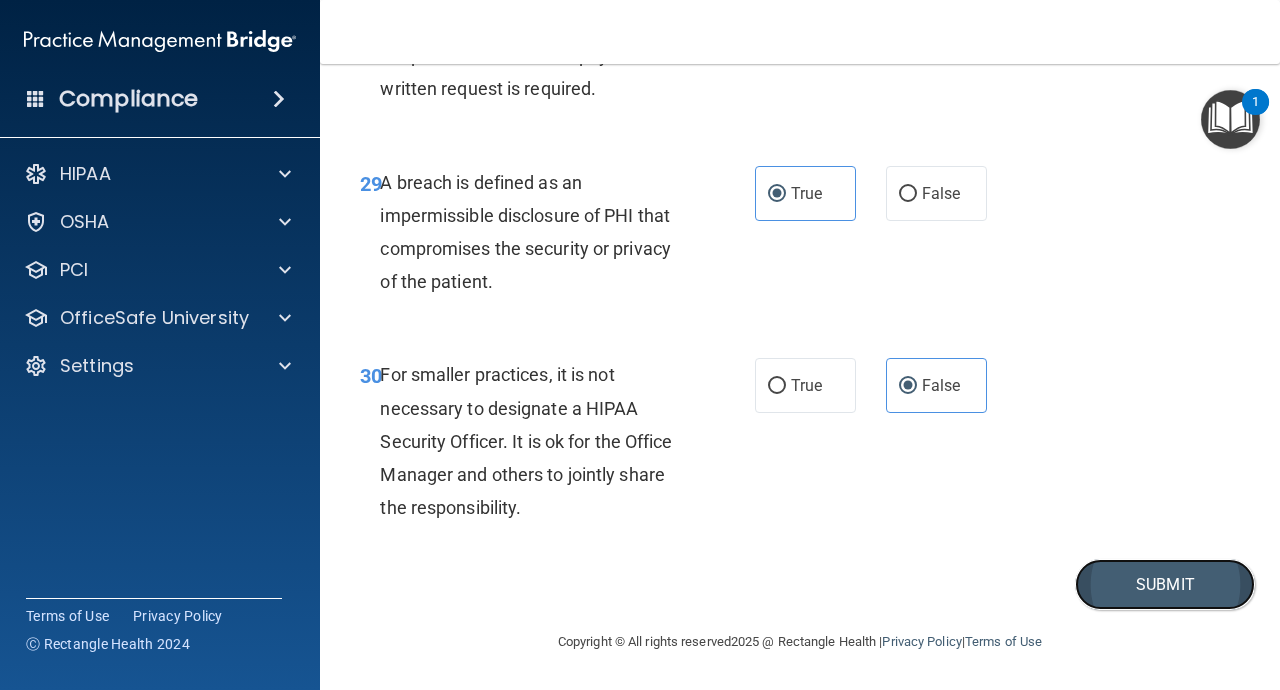 click on "Submit" at bounding box center [1165, 584] 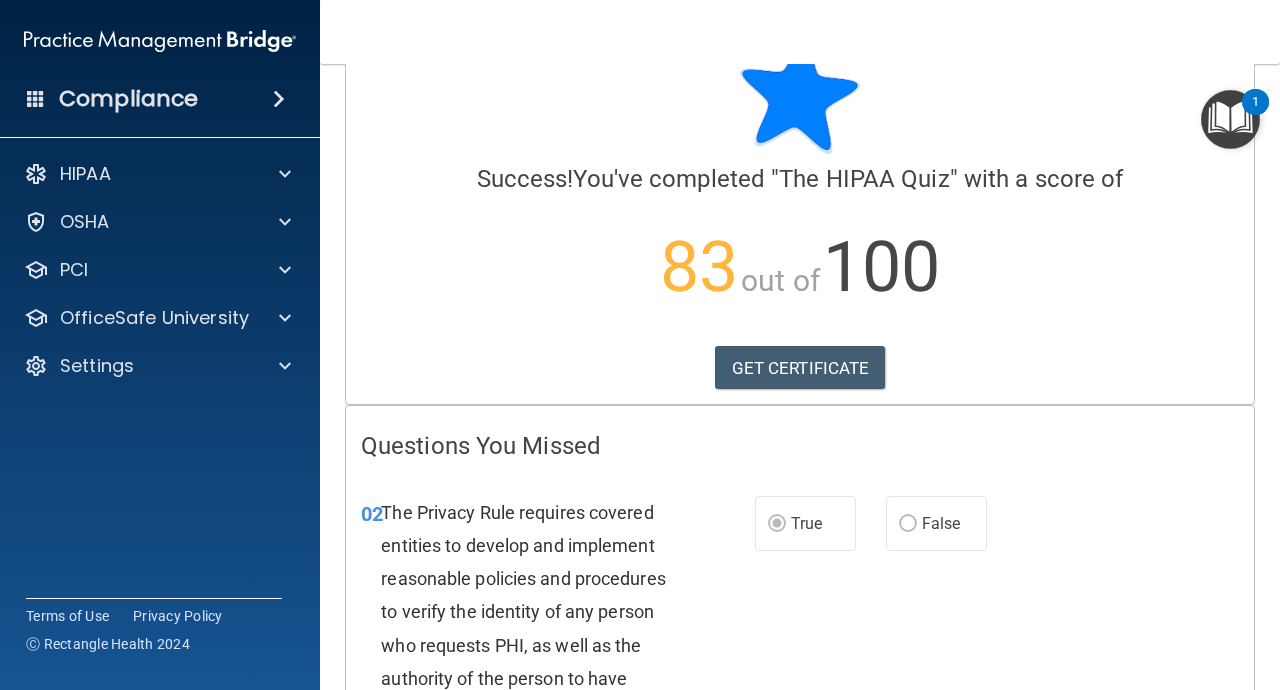 scroll, scrollTop: 0, scrollLeft: 0, axis: both 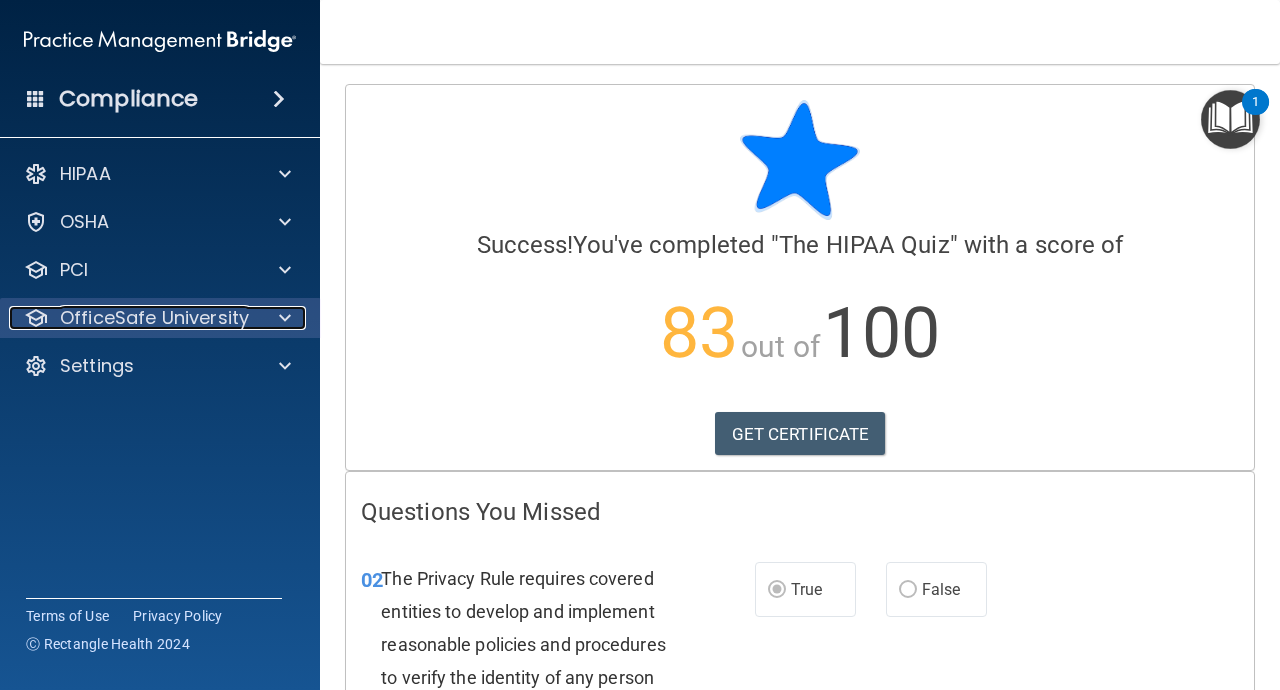 click on "OfficeSafe University" at bounding box center (154, 318) 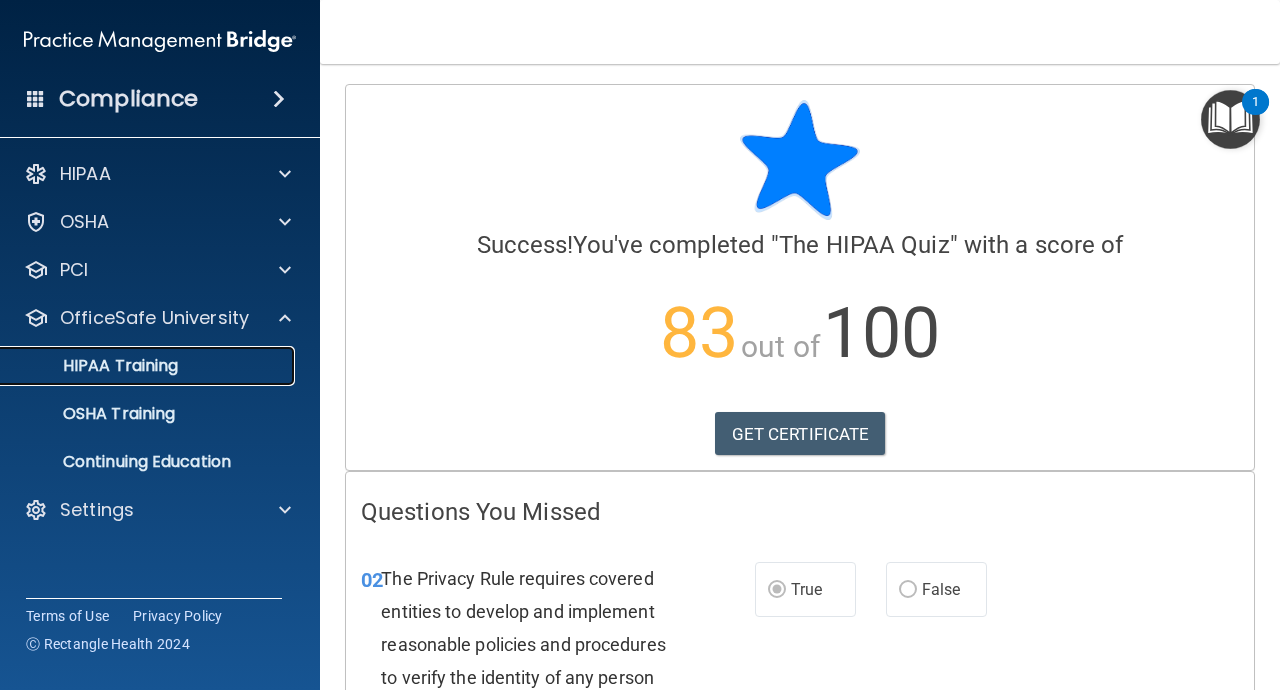click on "HIPAA Training" at bounding box center [137, 366] 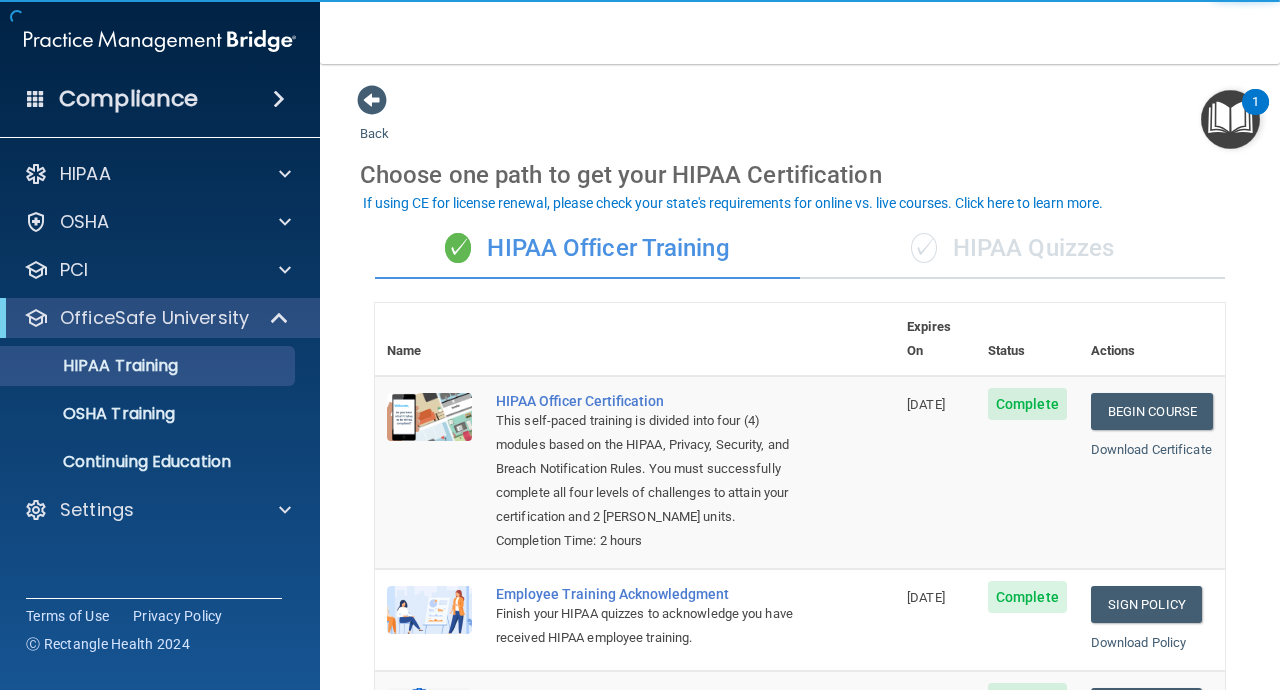 click on "✓   HIPAA Quizzes" at bounding box center (1012, 249) 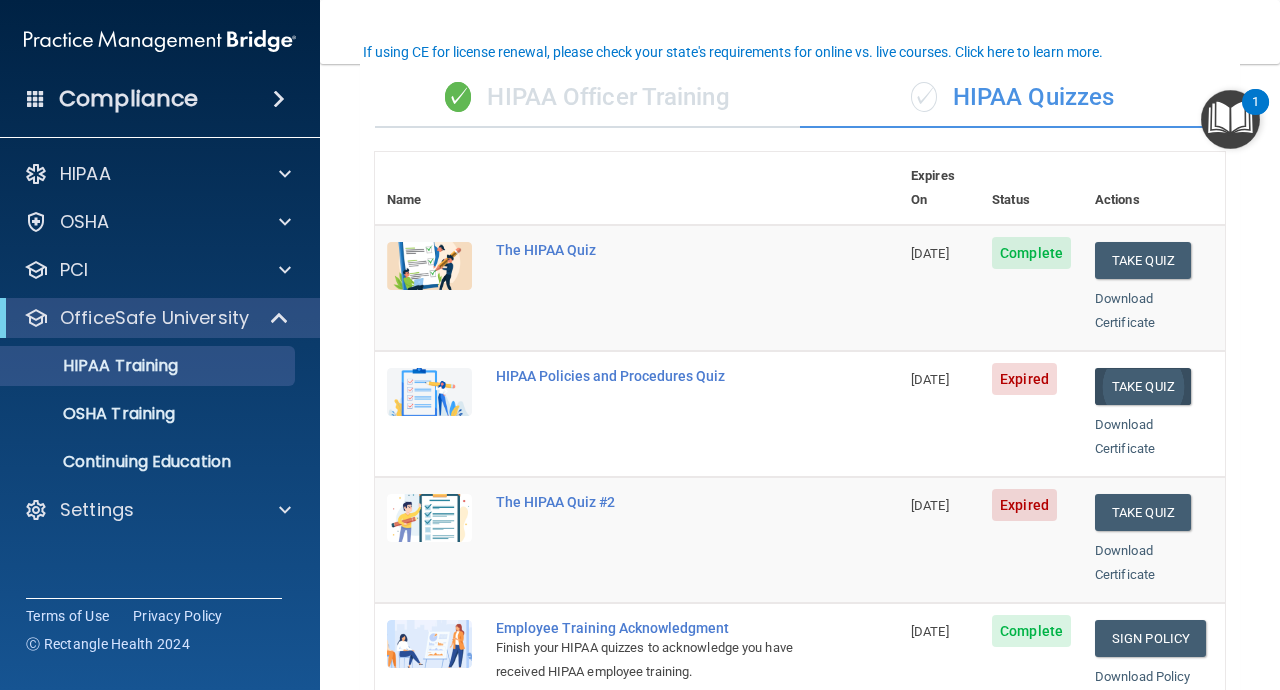 scroll, scrollTop: 157, scrollLeft: 0, axis: vertical 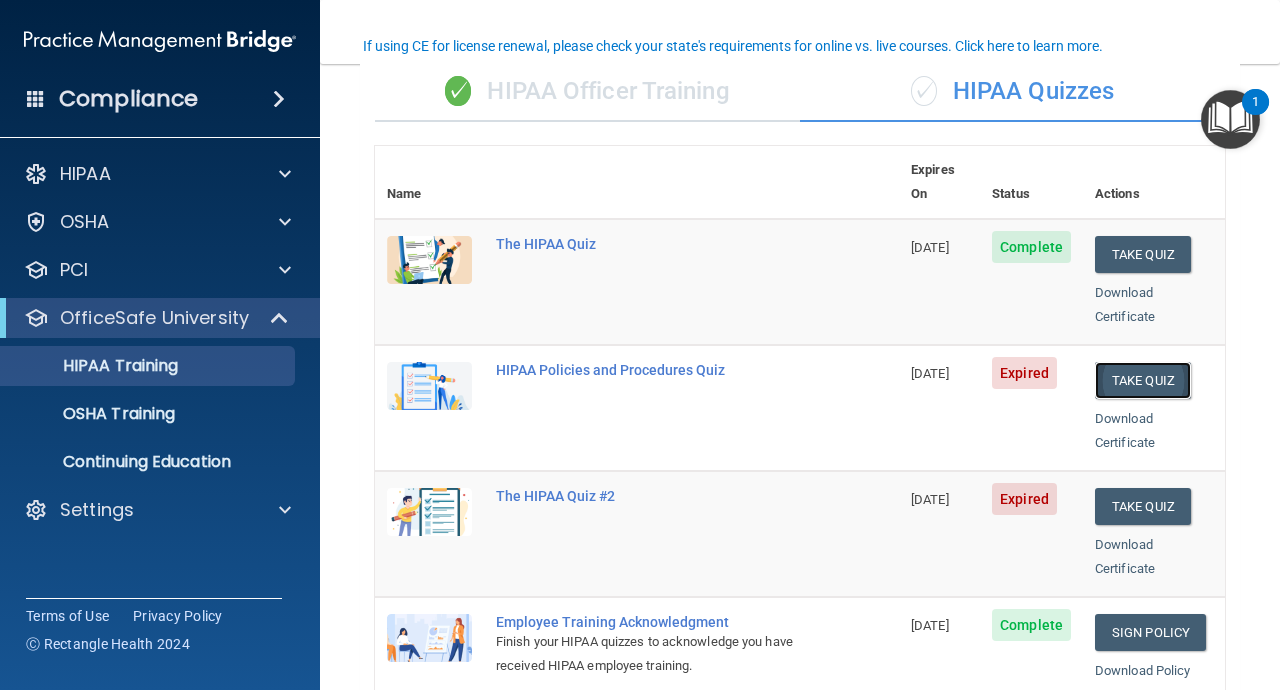 click on "Take Quiz" at bounding box center [1143, 380] 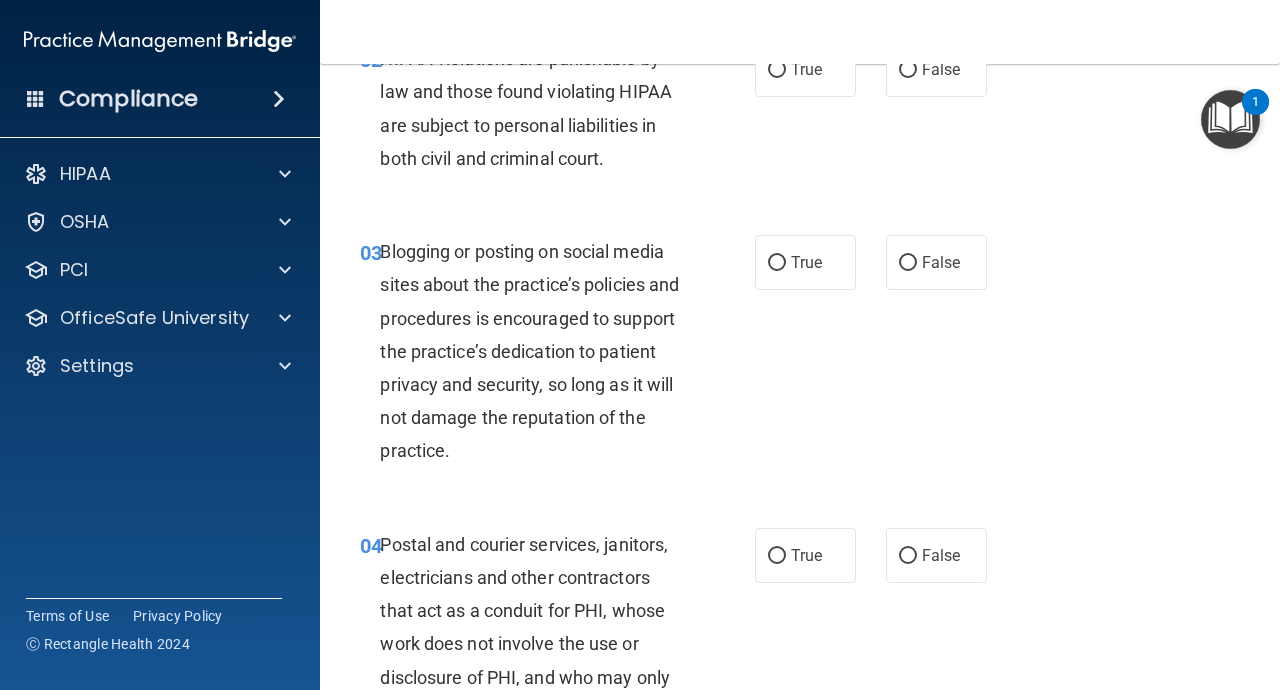 scroll, scrollTop: 0, scrollLeft: 0, axis: both 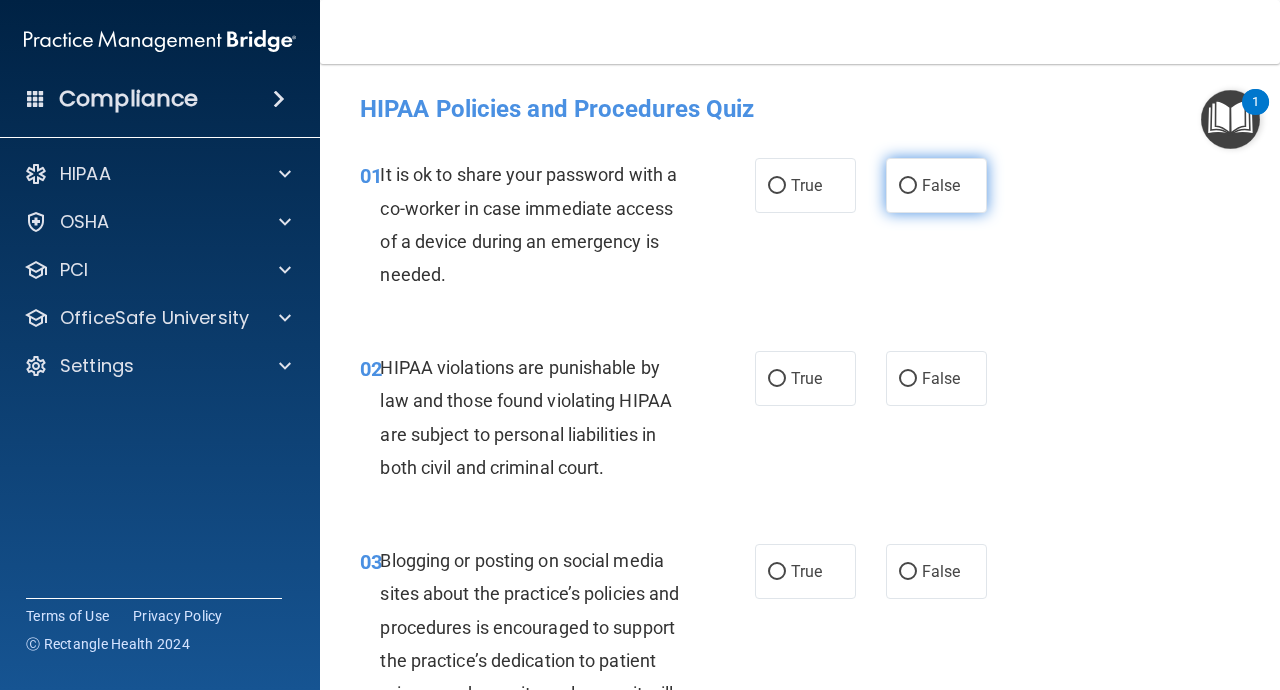 click on "False" at bounding box center (908, 186) 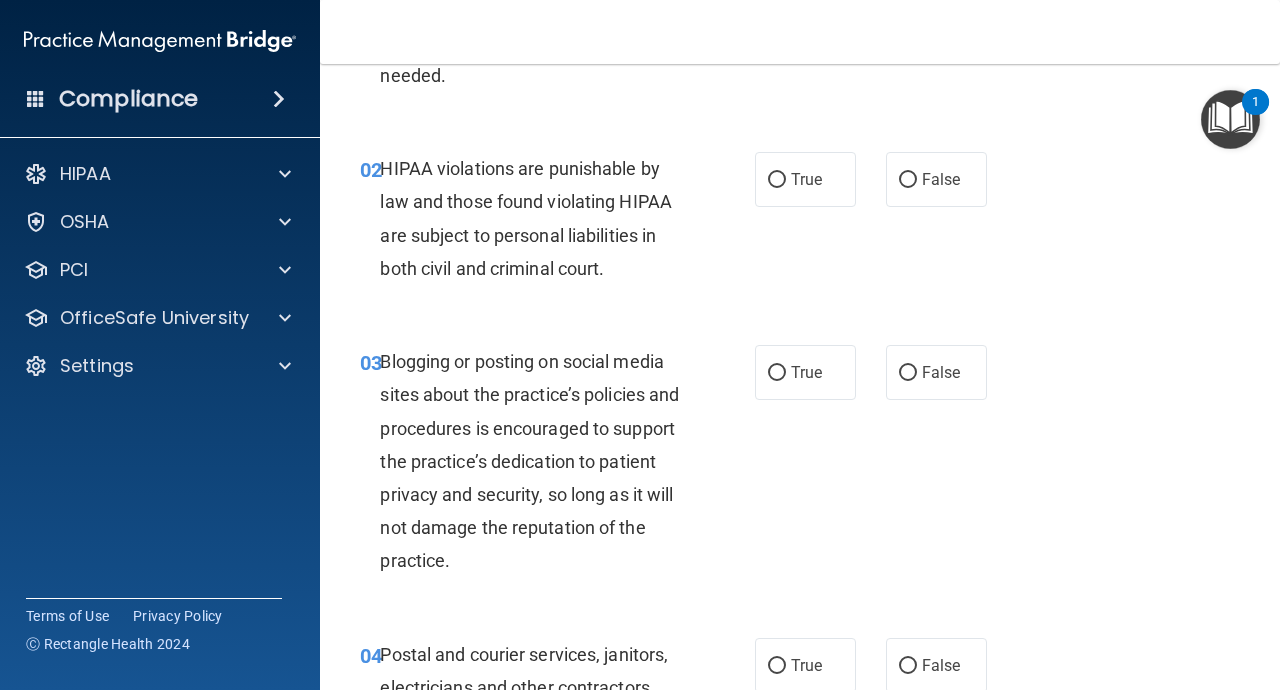 scroll, scrollTop: 200, scrollLeft: 0, axis: vertical 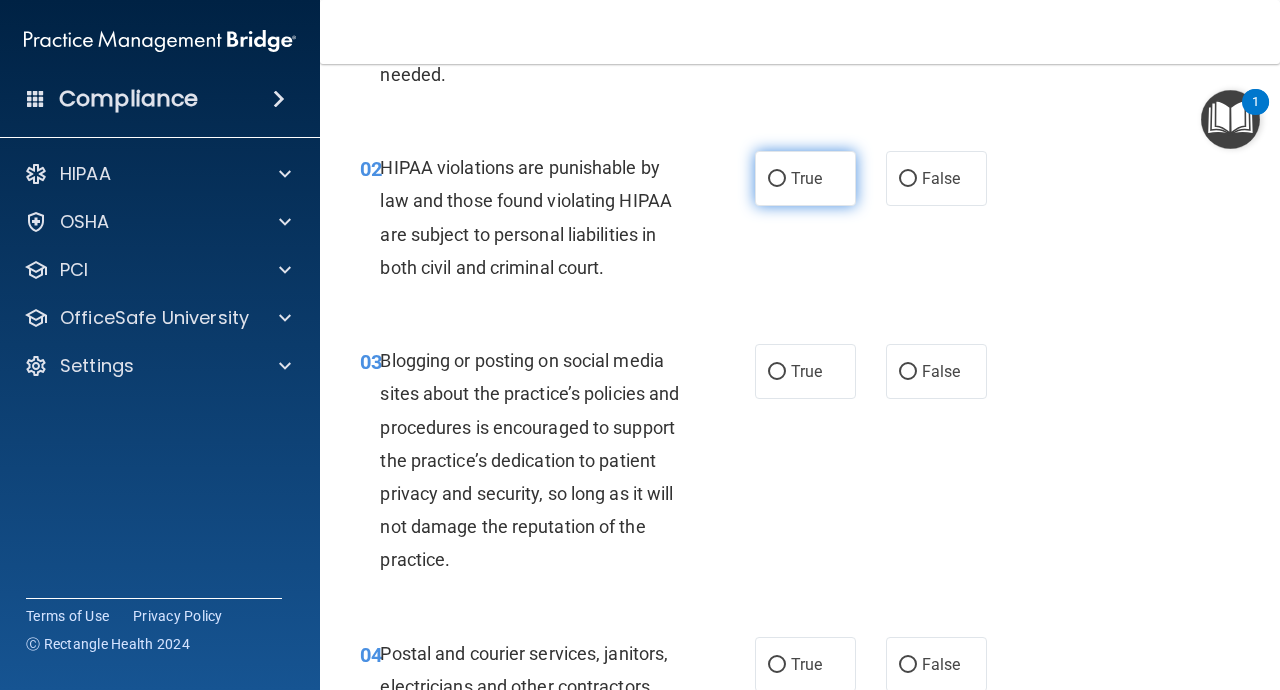 click on "True" at bounding box center (806, 178) 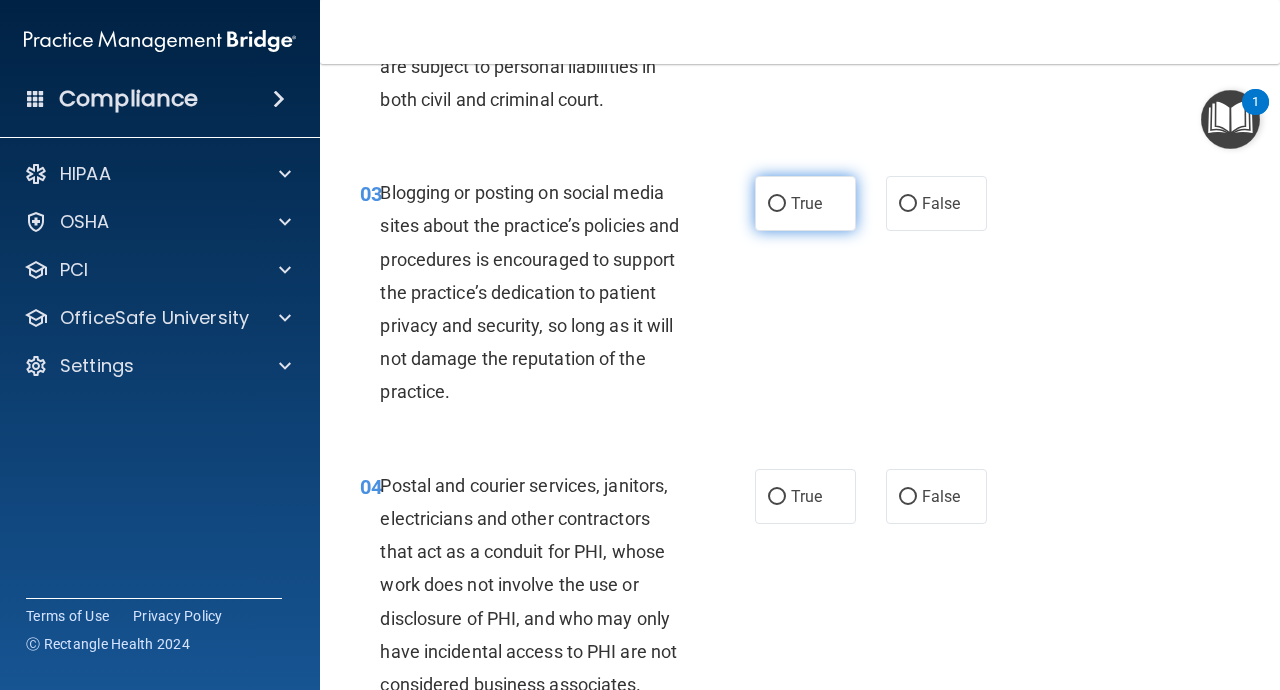 scroll, scrollTop: 369, scrollLeft: 0, axis: vertical 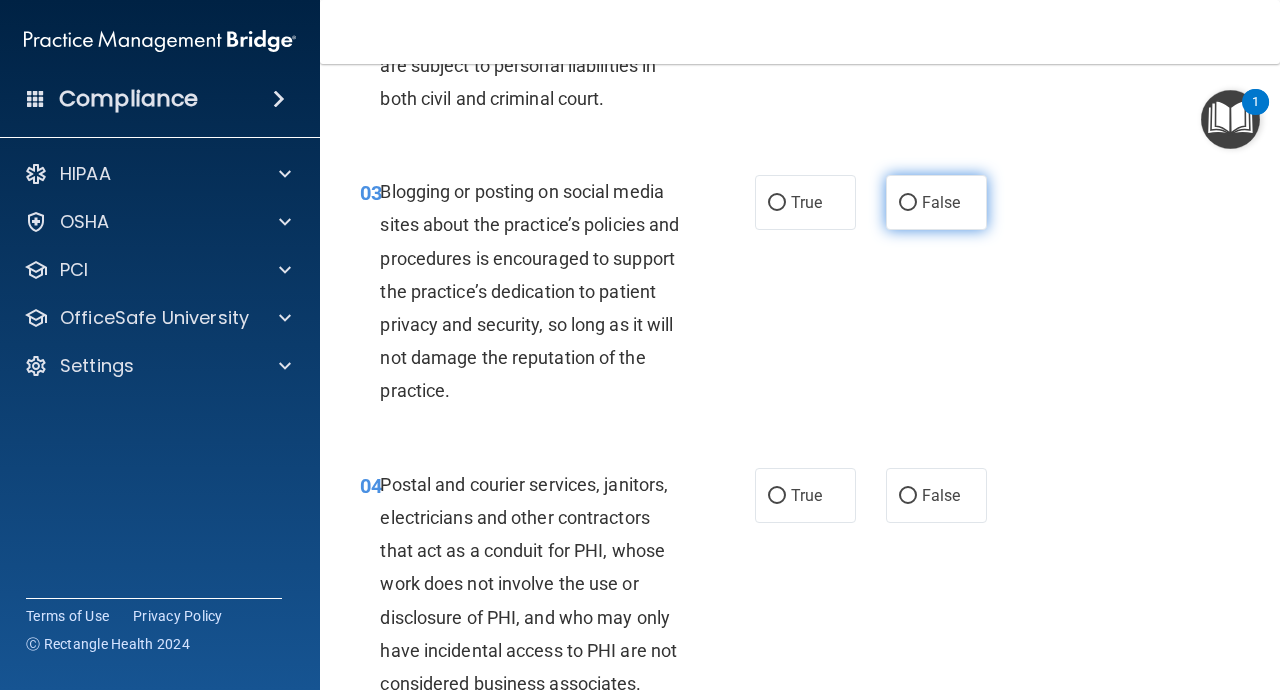 click on "False" at bounding box center [936, 202] 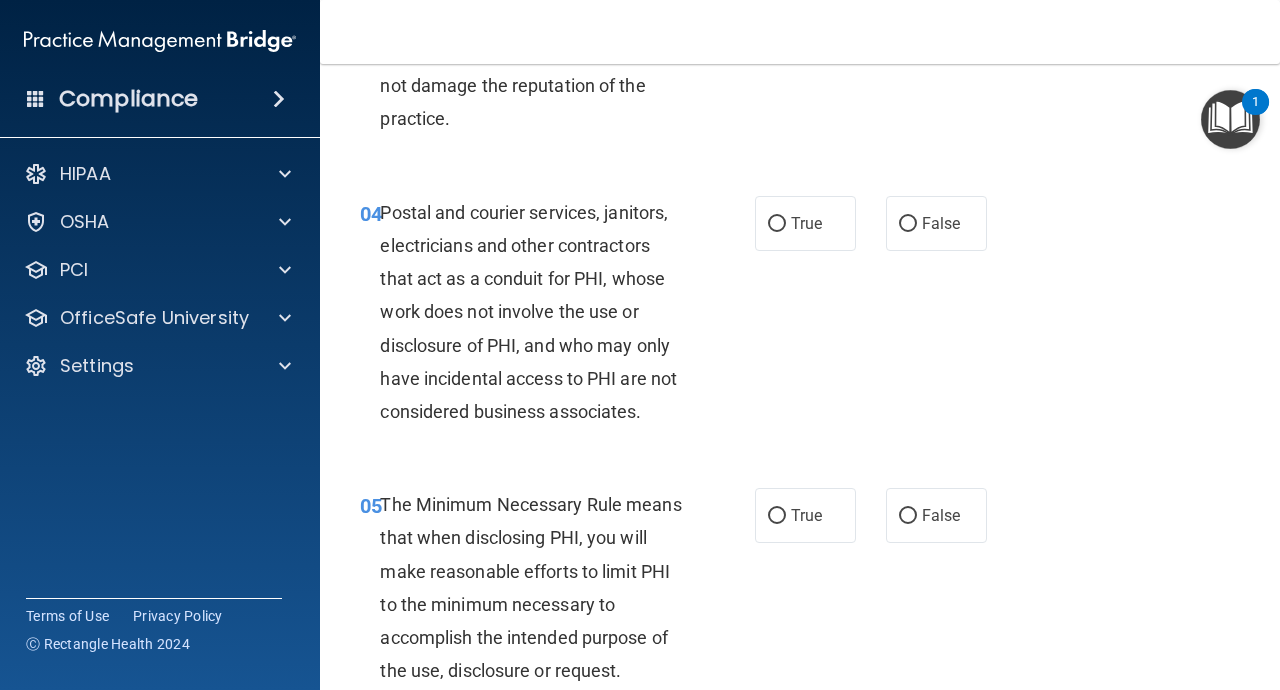 scroll, scrollTop: 649, scrollLeft: 0, axis: vertical 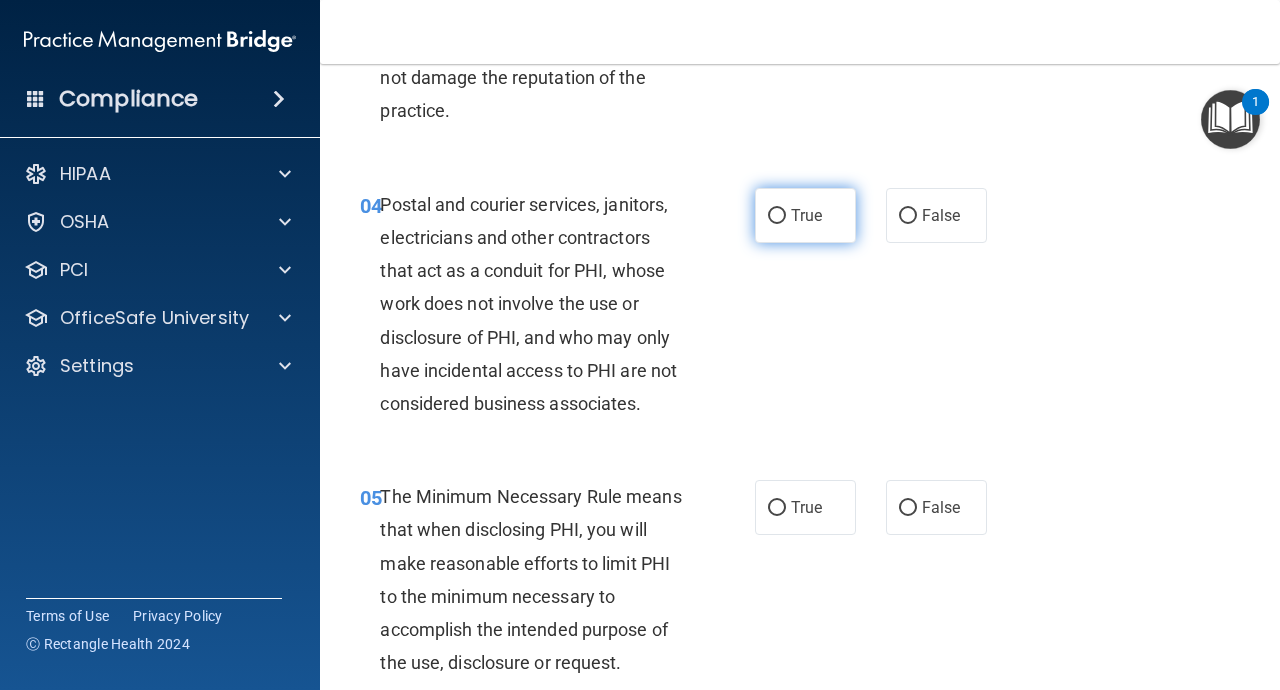 click on "True" at bounding box center [806, 215] 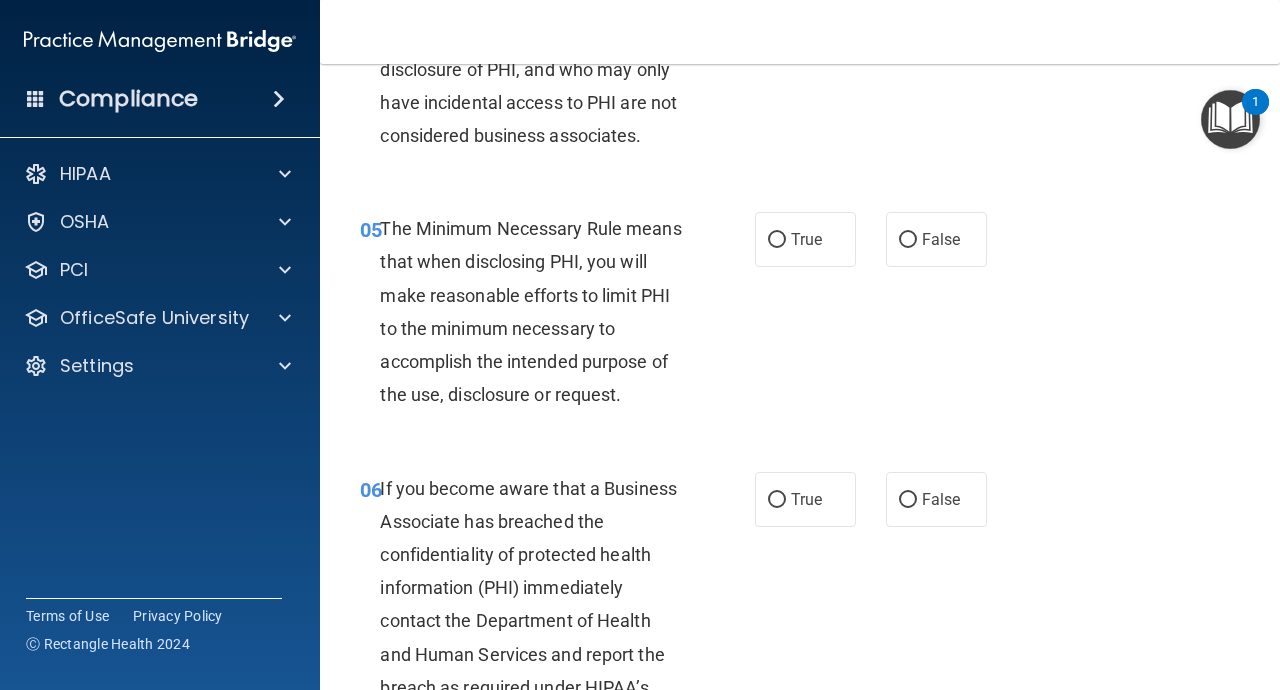scroll, scrollTop: 918, scrollLeft: 0, axis: vertical 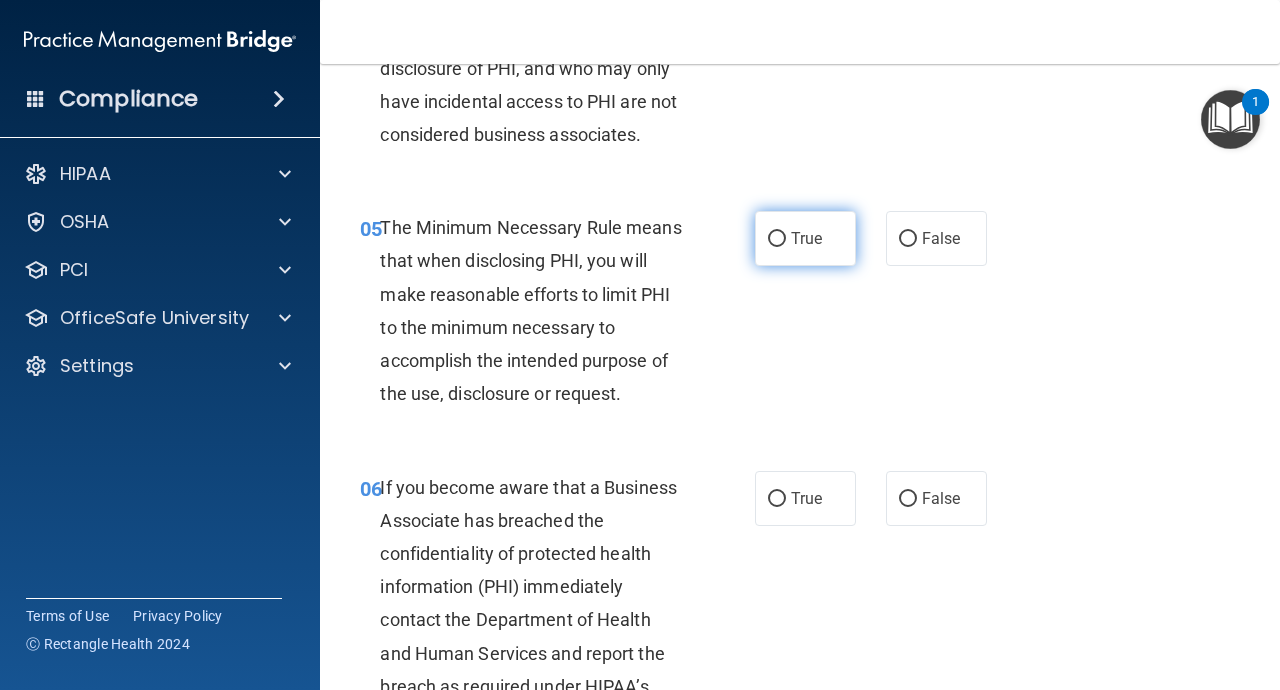 click on "True" at bounding box center (805, 238) 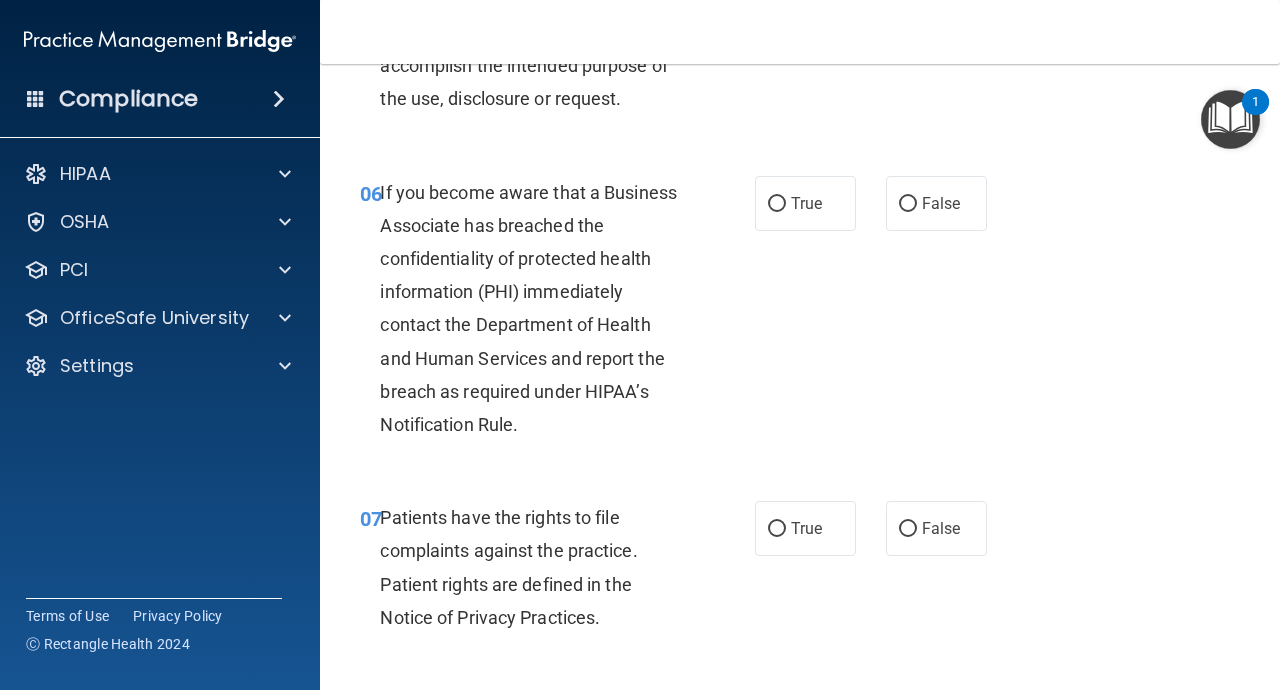 scroll, scrollTop: 1221, scrollLeft: 0, axis: vertical 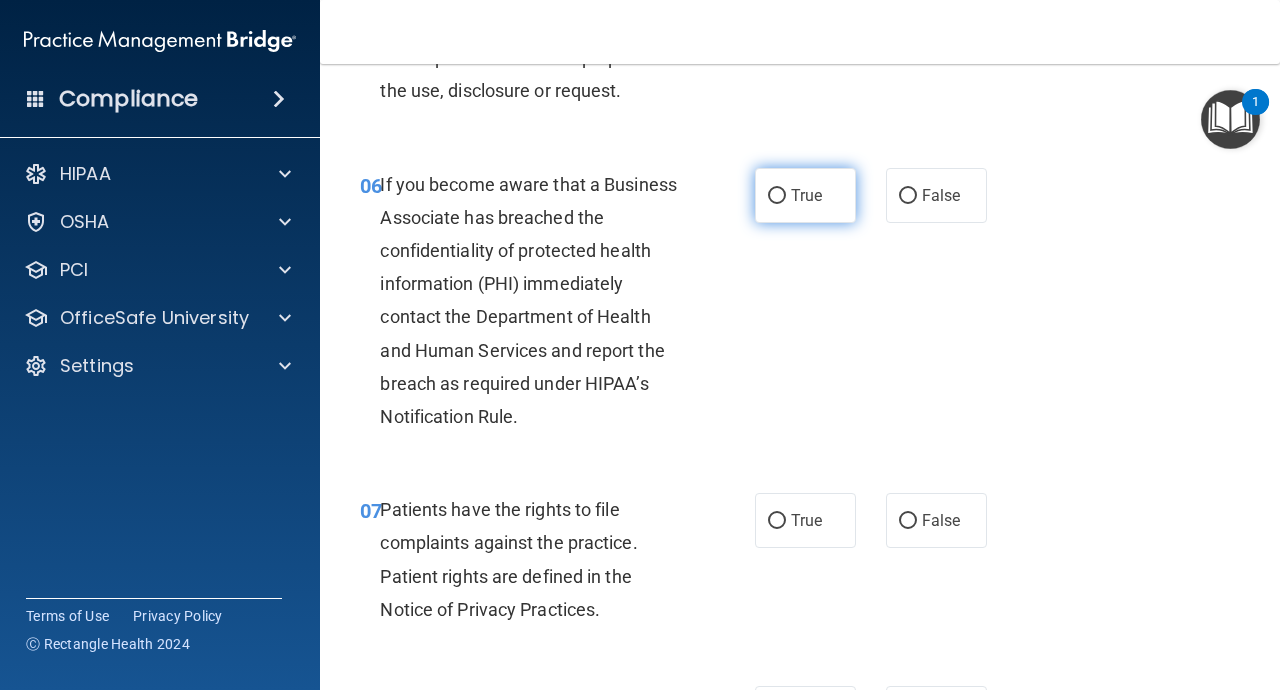 click on "True" at bounding box center [805, 195] 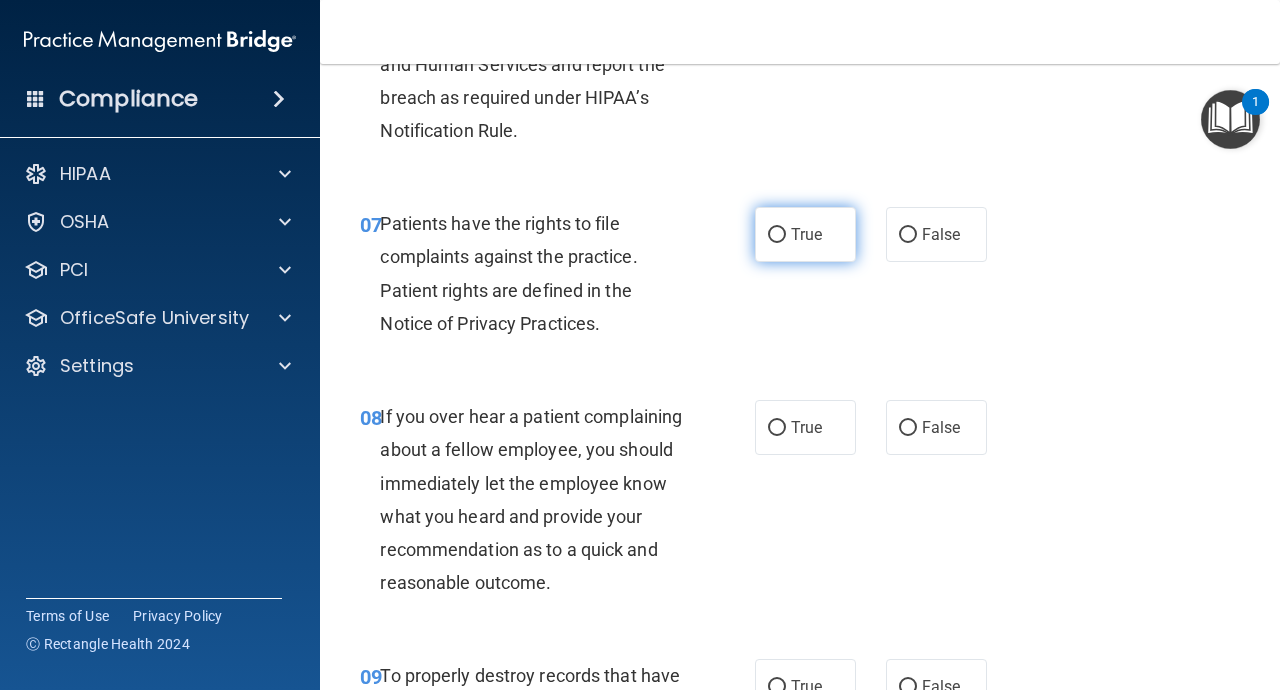 scroll, scrollTop: 1506, scrollLeft: 0, axis: vertical 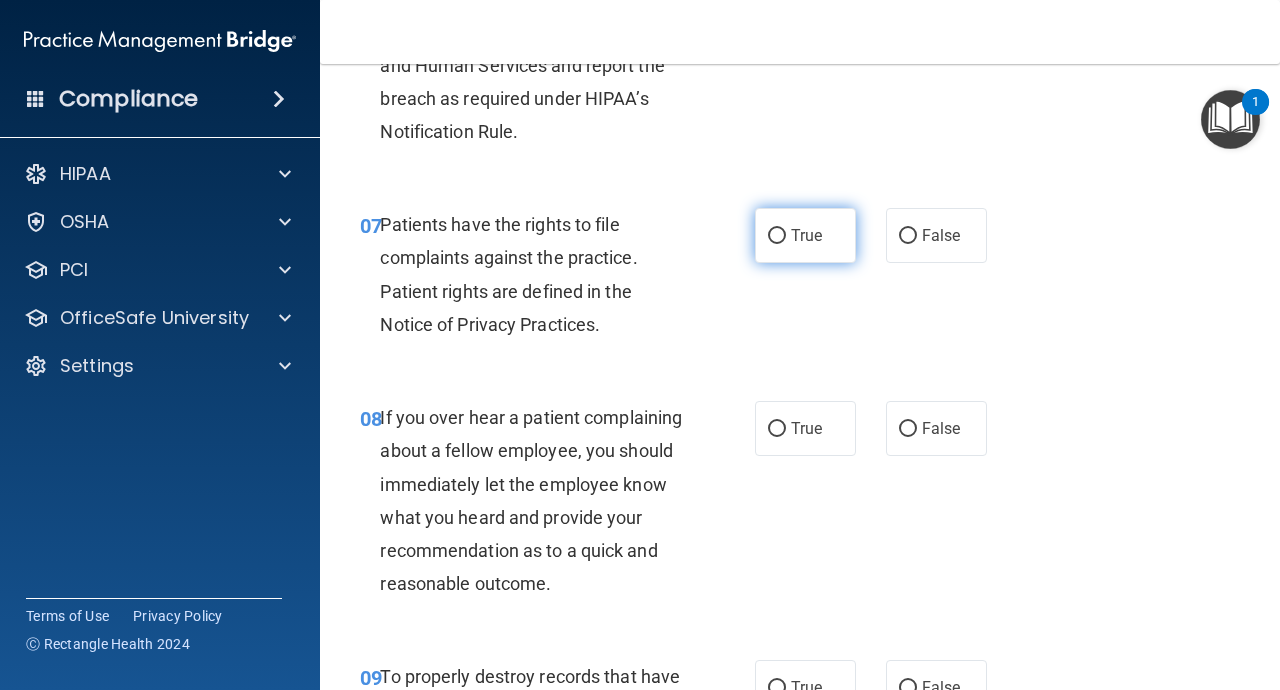 click on "True" at bounding box center [805, 235] 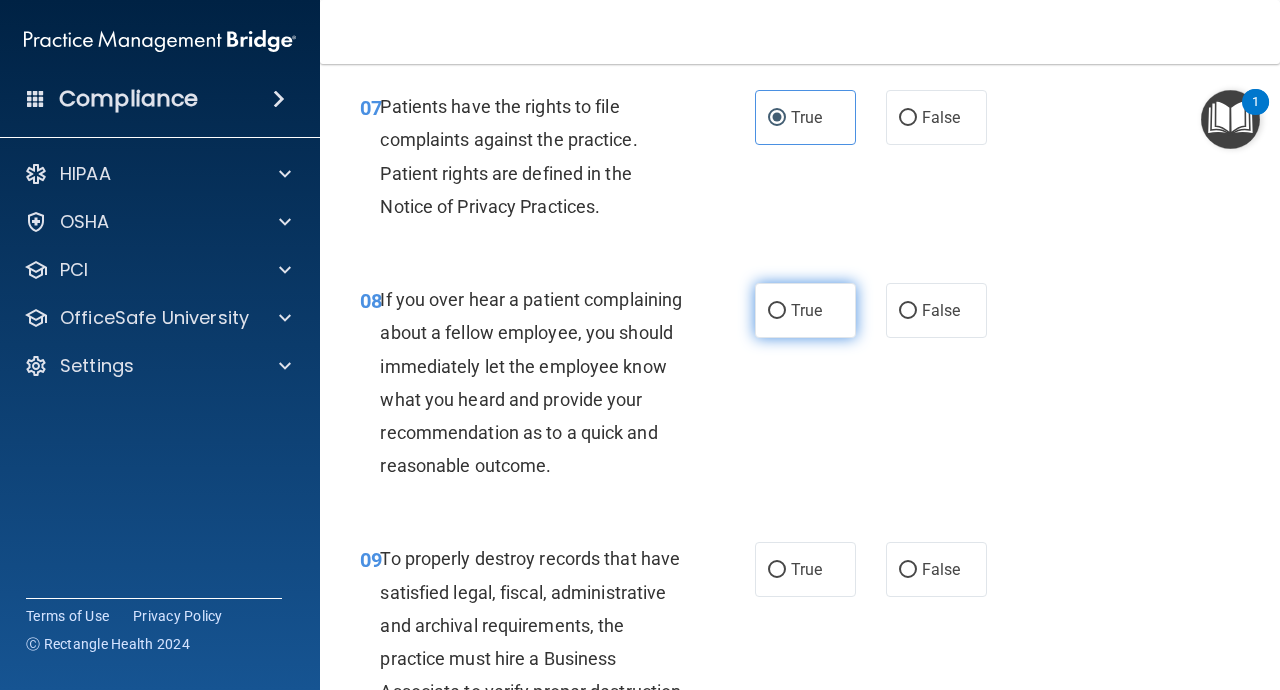 scroll, scrollTop: 1628, scrollLeft: 0, axis: vertical 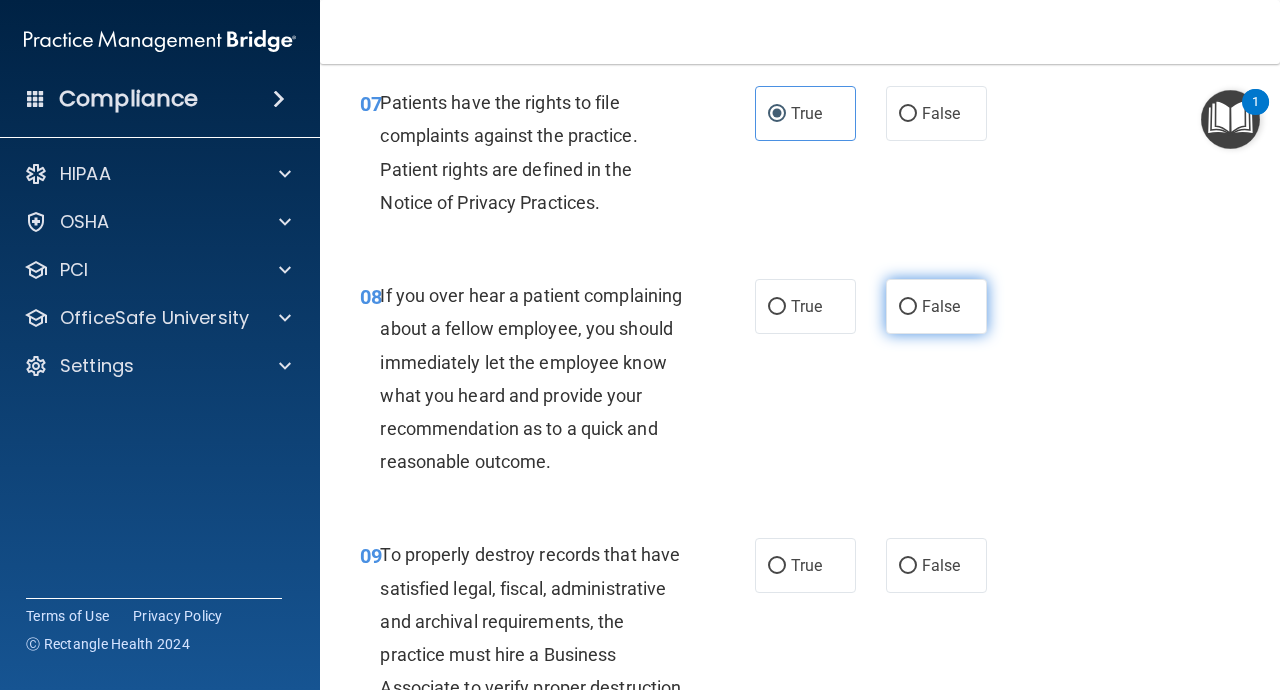 click on "False" at bounding box center (936, 306) 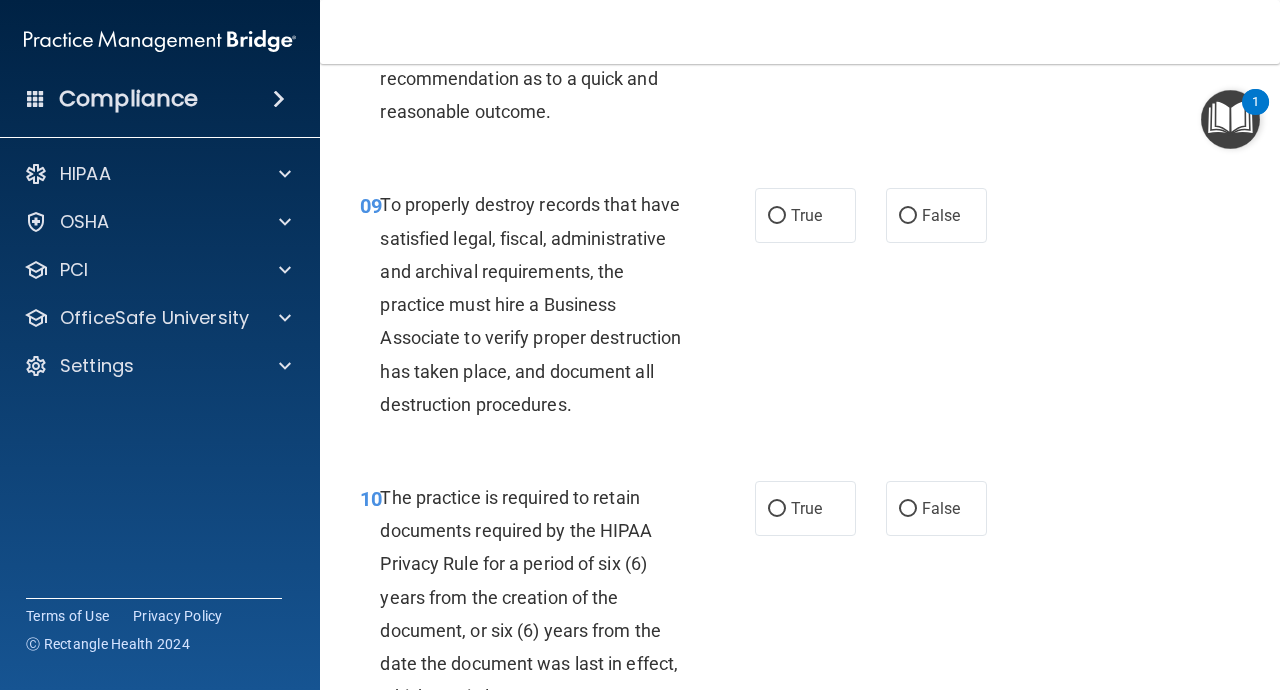 scroll, scrollTop: 1982, scrollLeft: 0, axis: vertical 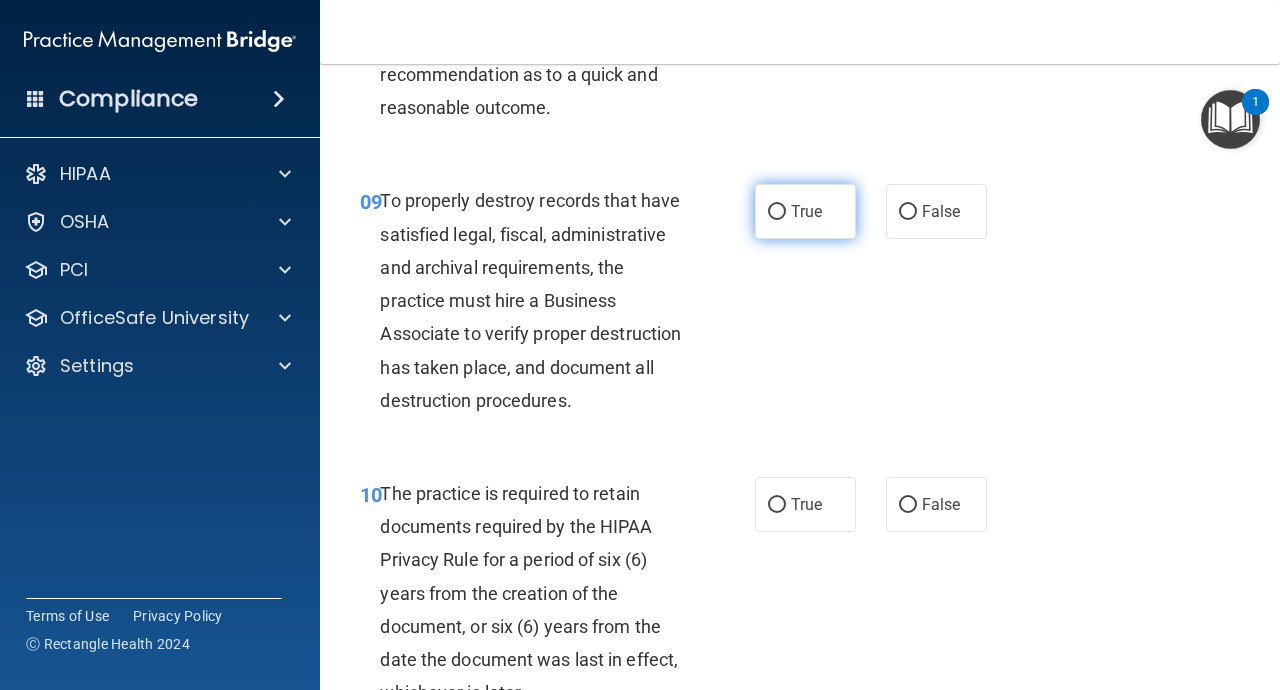 click on "True" at bounding box center (805, 211) 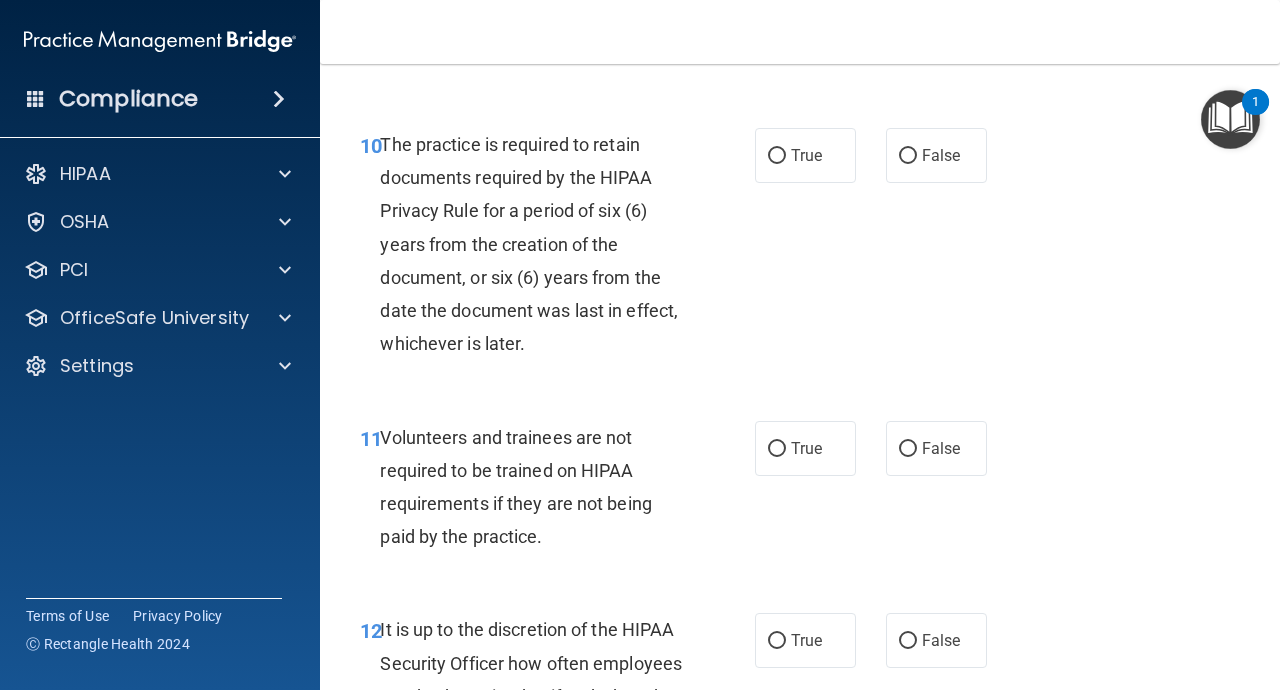 scroll, scrollTop: 2333, scrollLeft: 0, axis: vertical 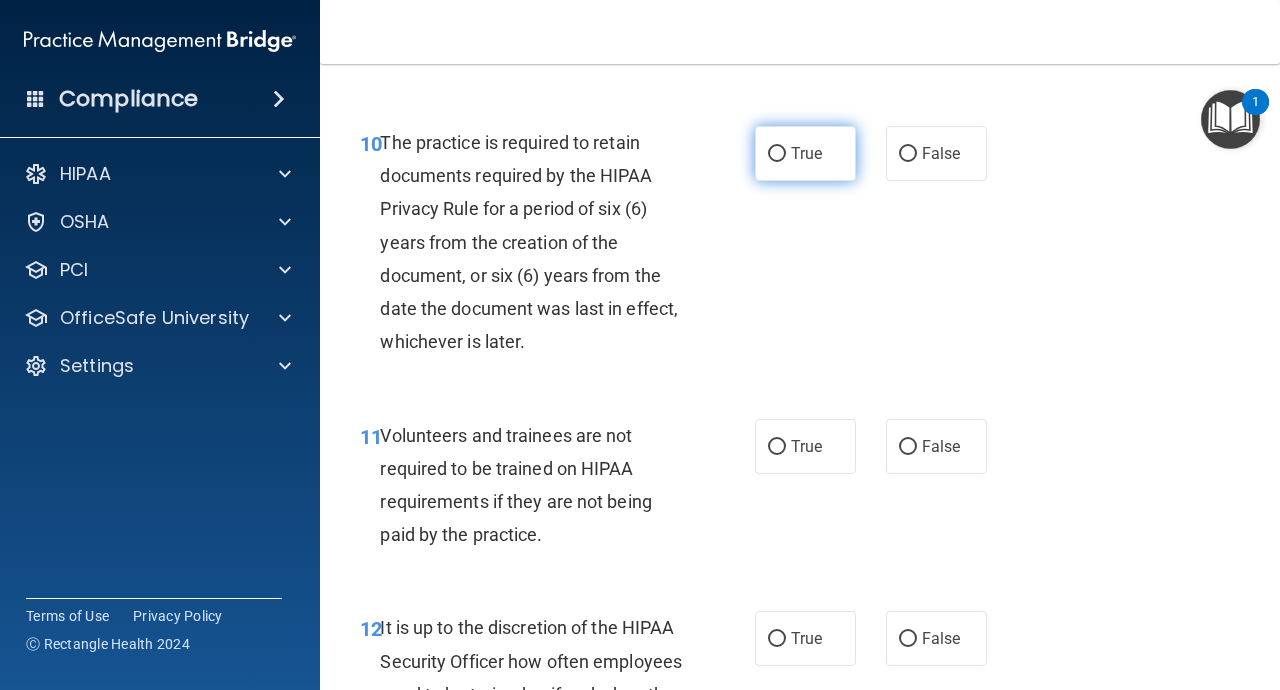 click on "True" at bounding box center [805, 153] 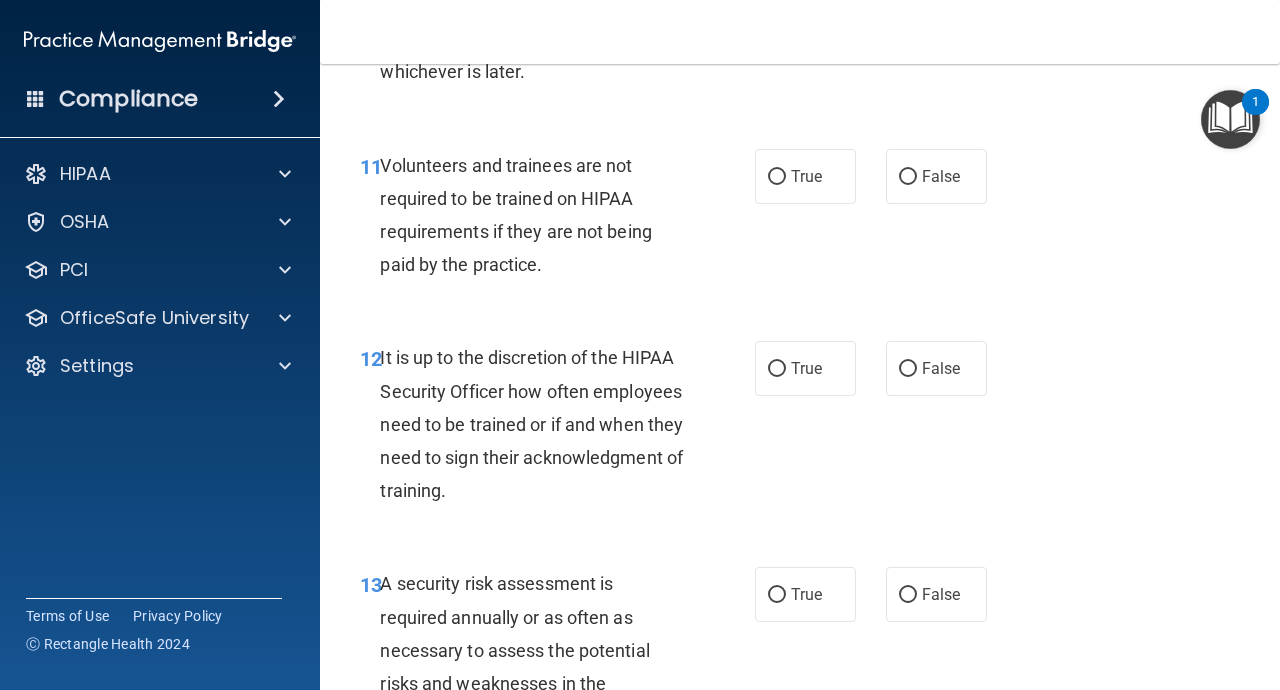 scroll, scrollTop: 2606, scrollLeft: 0, axis: vertical 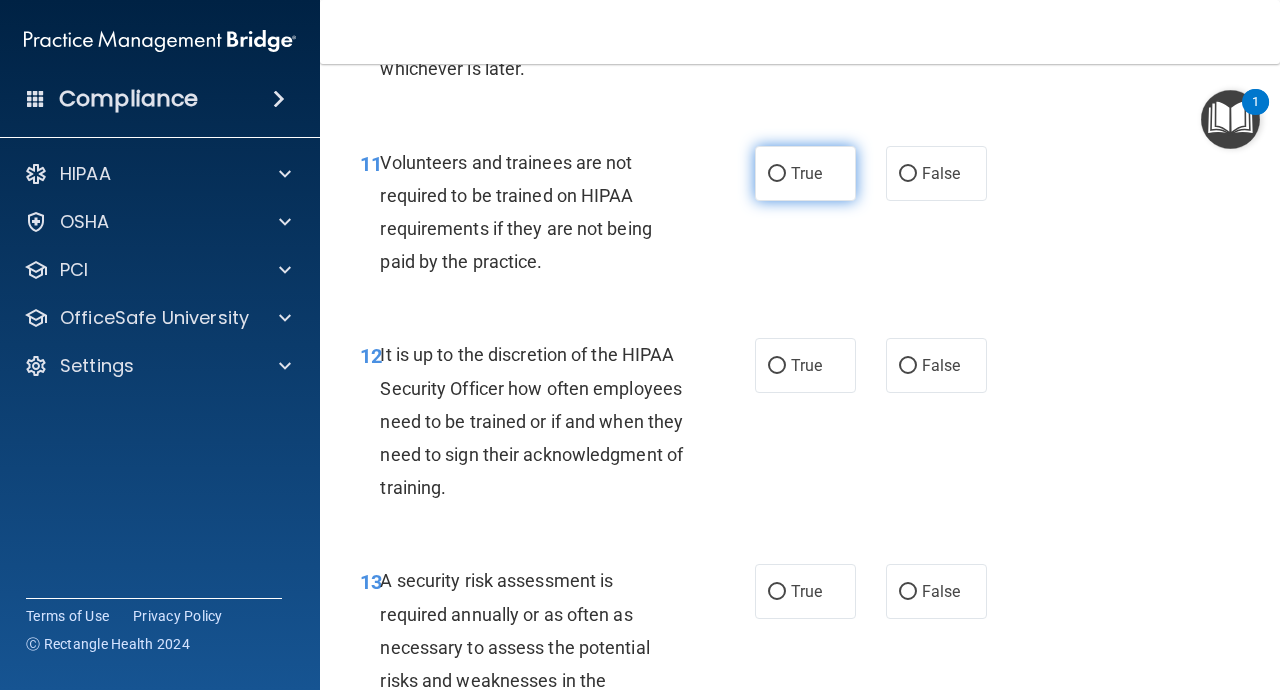 click on "True" at bounding box center [806, 173] 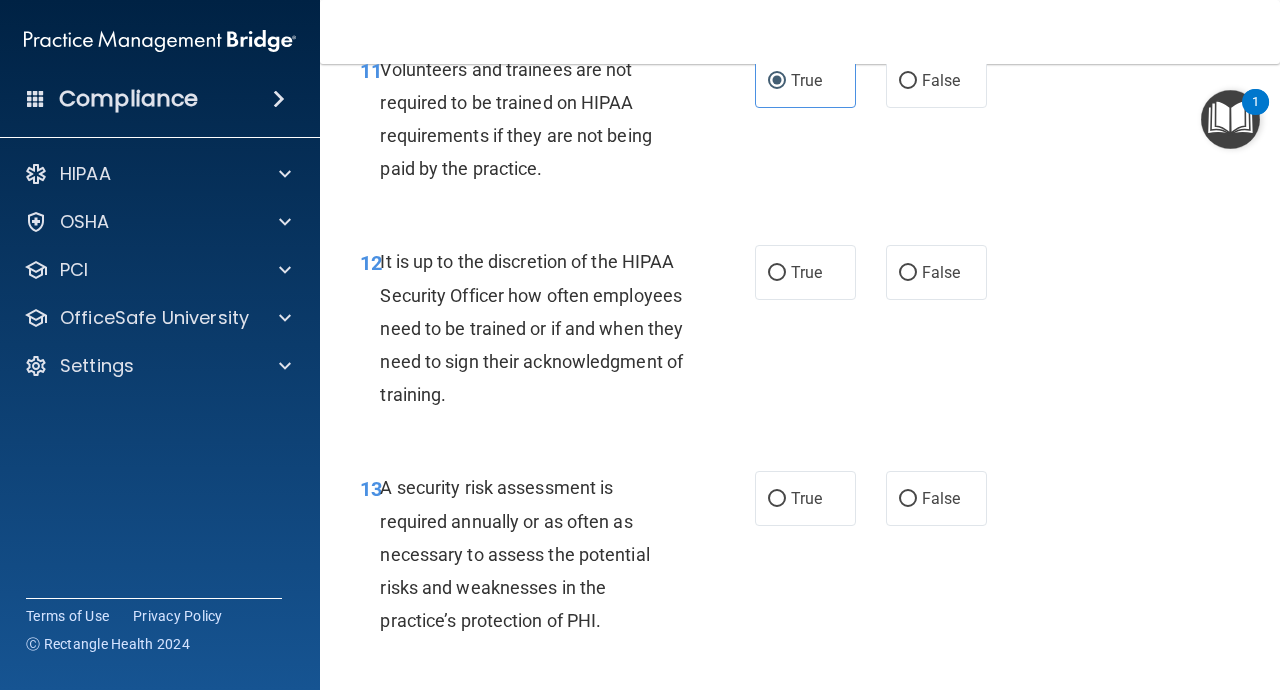 scroll, scrollTop: 2672, scrollLeft: 0, axis: vertical 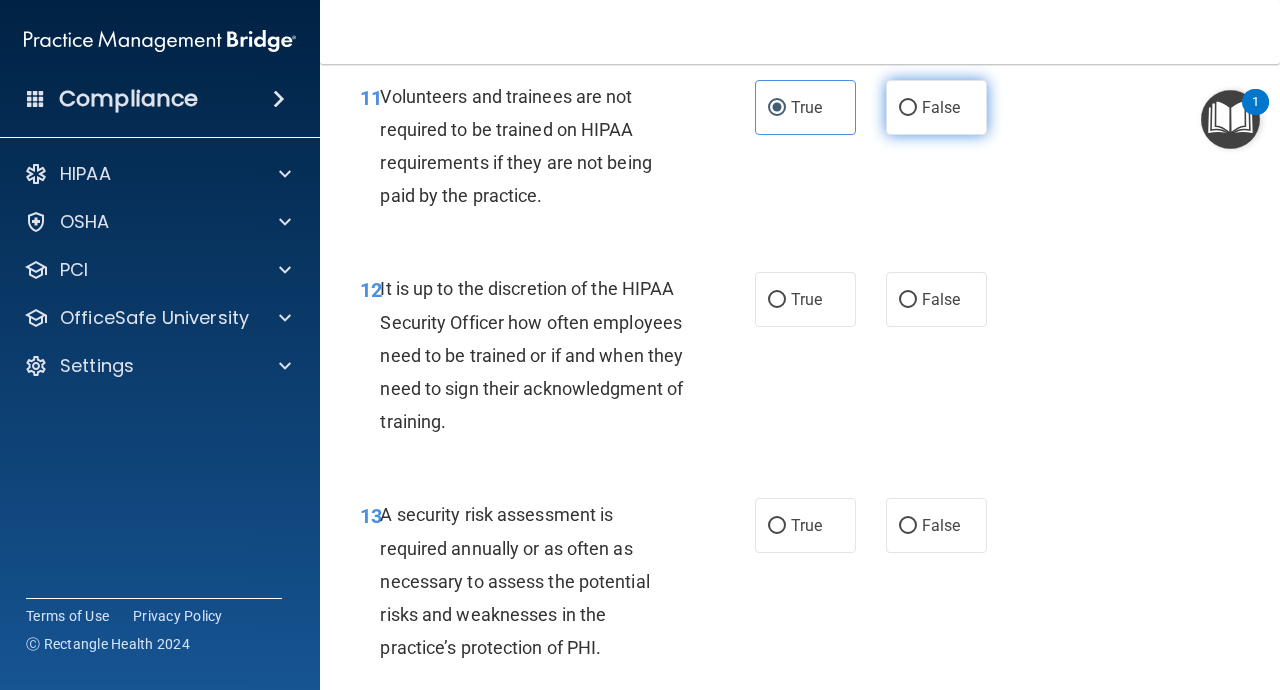 click on "False" at bounding box center (941, 107) 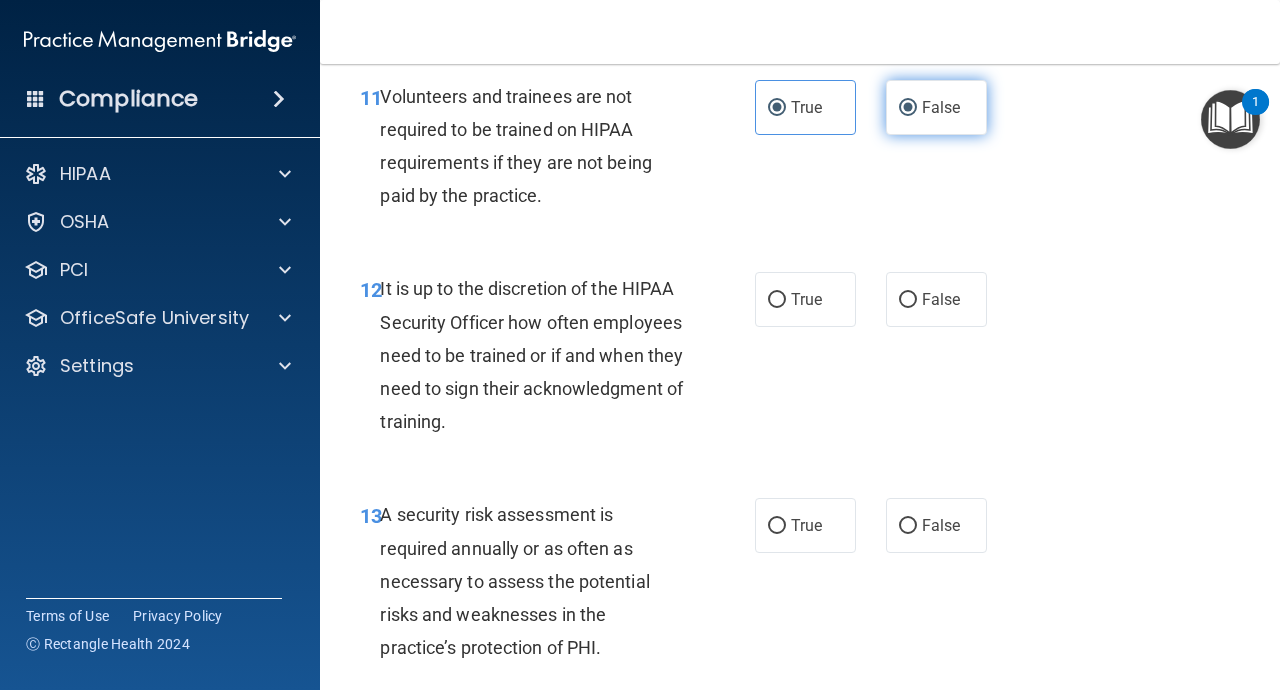 radio on "false" 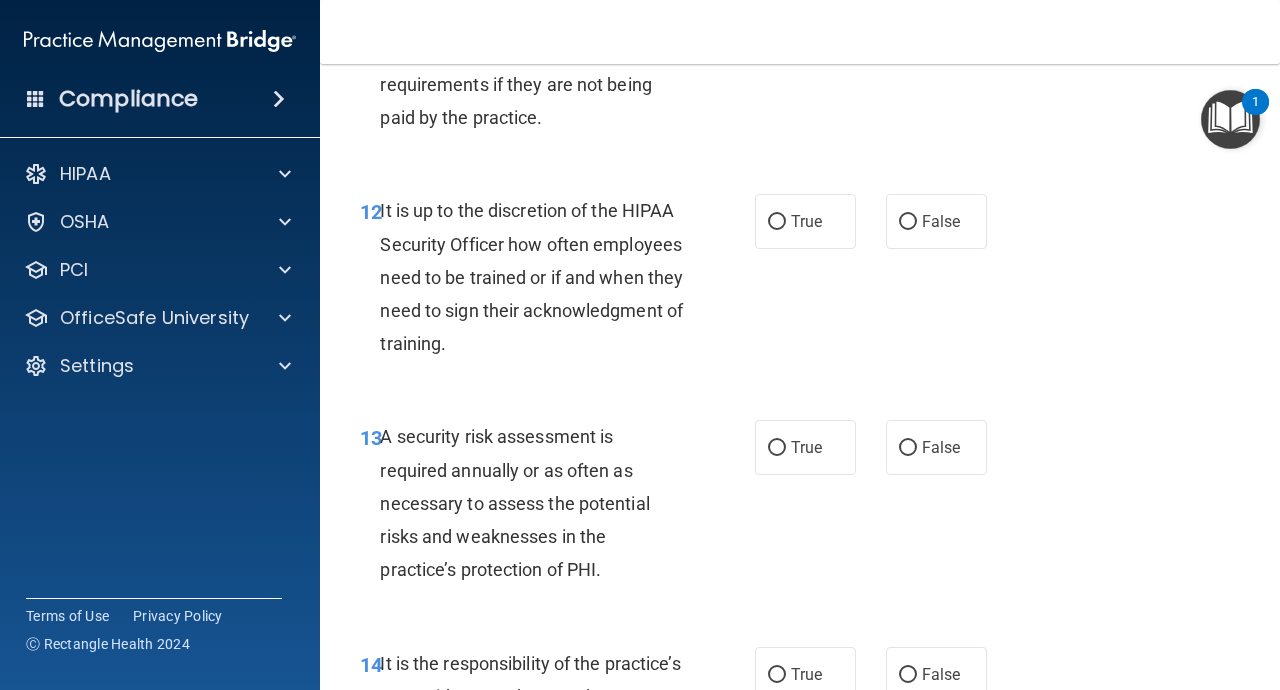 scroll, scrollTop: 2752, scrollLeft: 0, axis: vertical 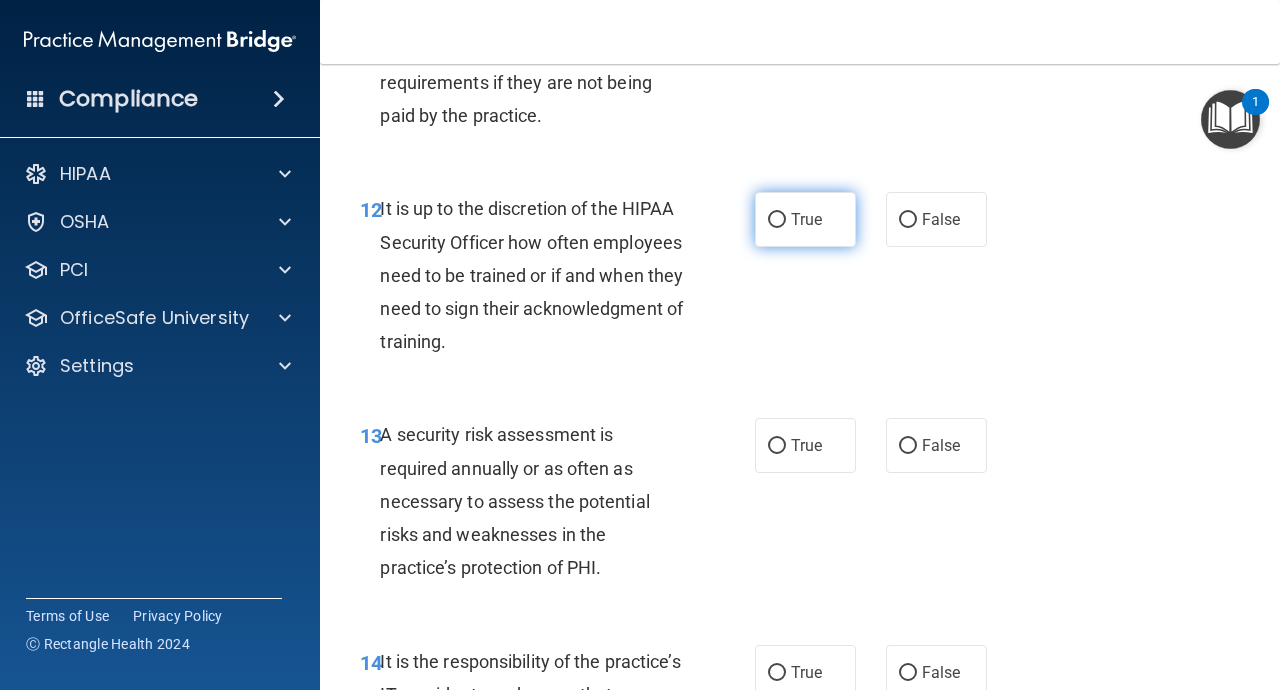 click on "True" at bounding box center (777, 220) 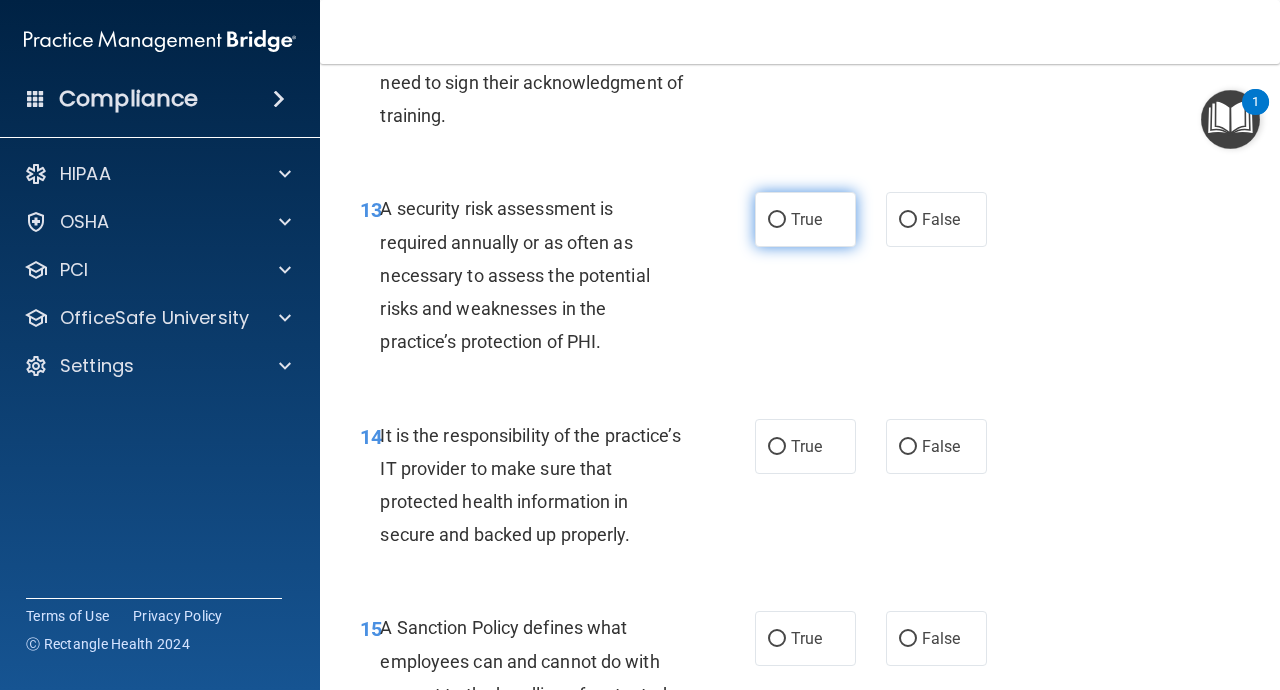 scroll, scrollTop: 2999, scrollLeft: 0, axis: vertical 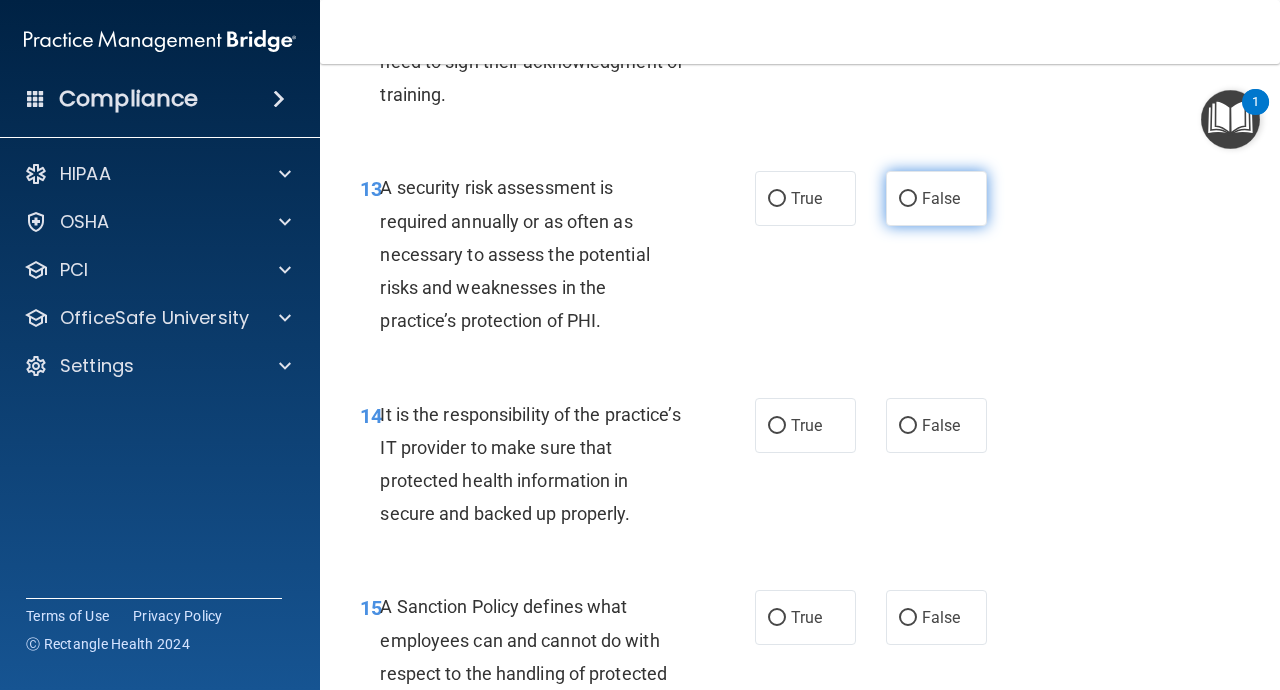 click on "False" at bounding box center (941, 198) 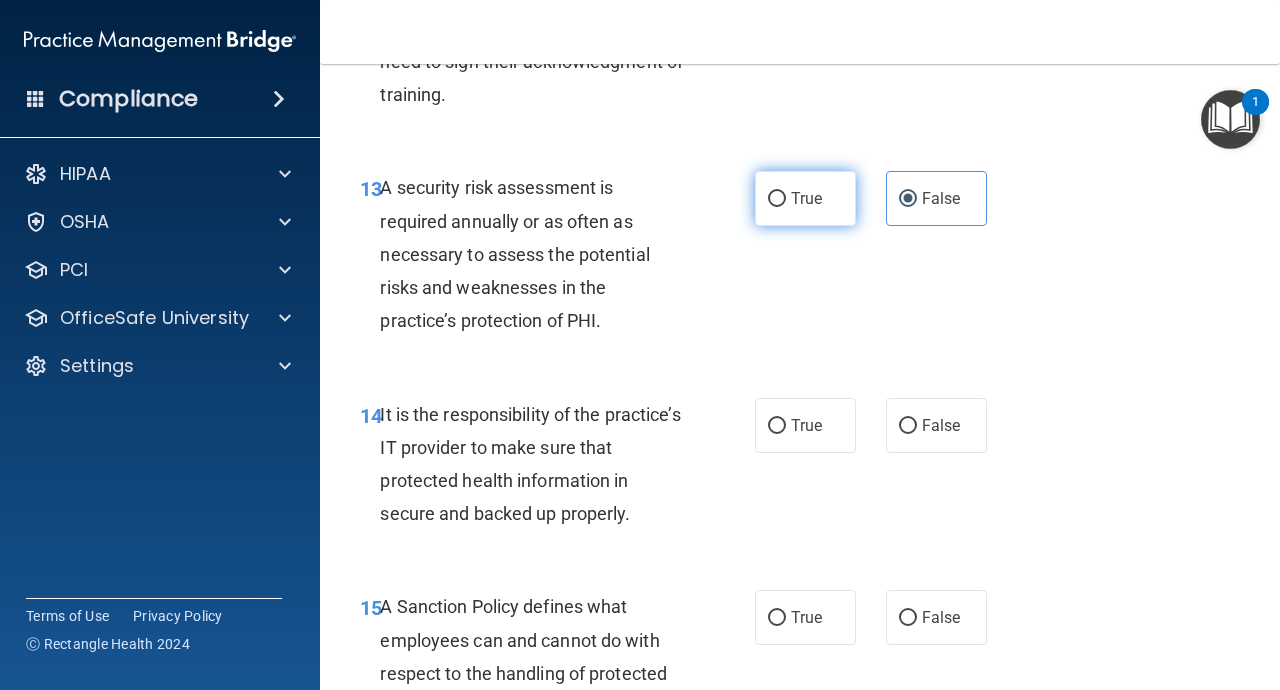 click on "True" at bounding box center (805, 198) 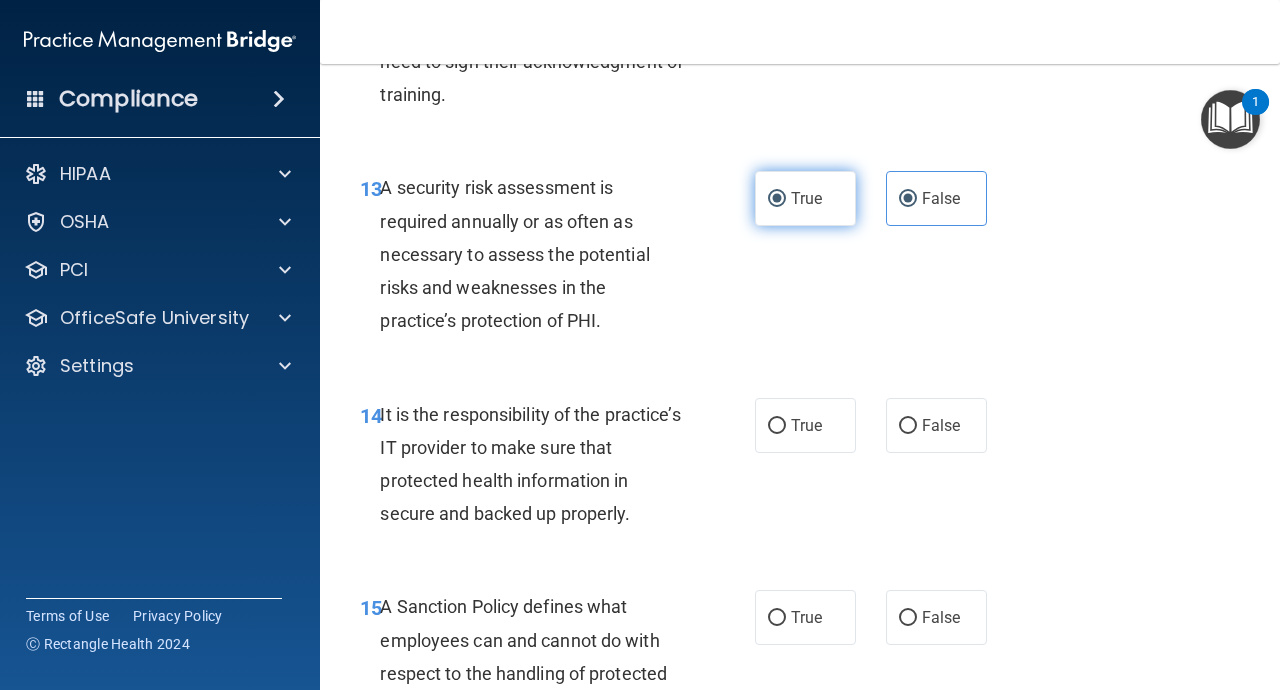 radio on "false" 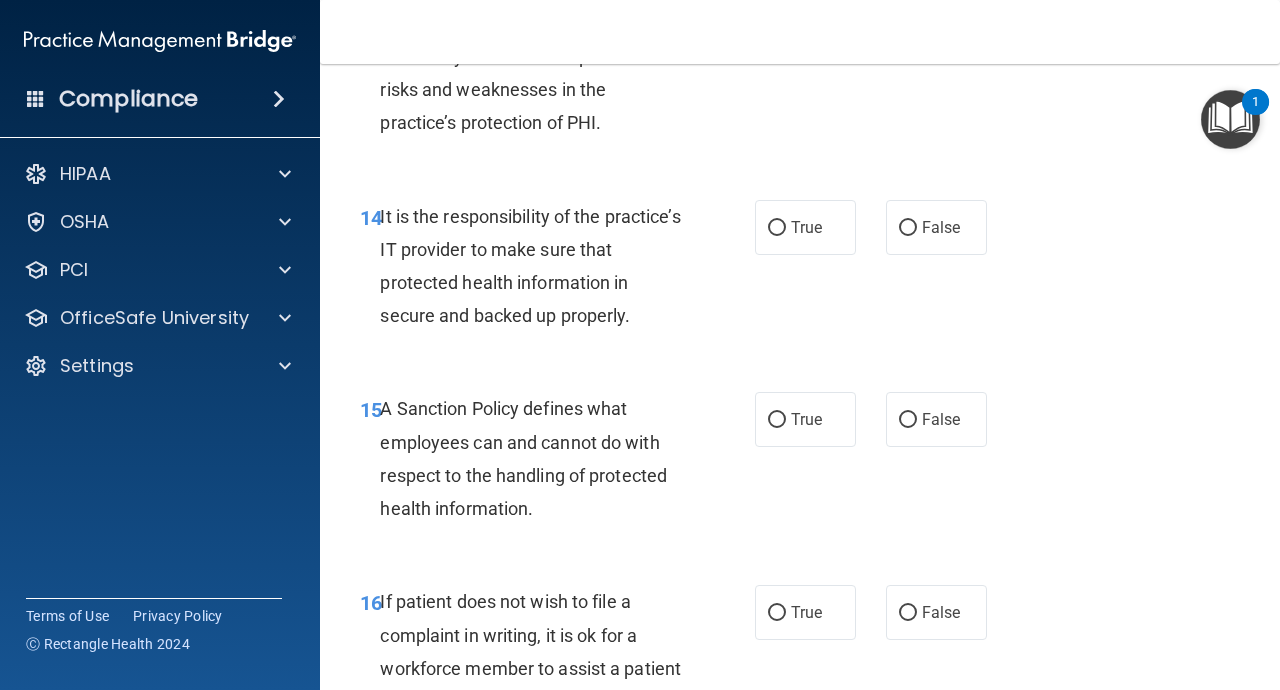 scroll, scrollTop: 3198, scrollLeft: 0, axis: vertical 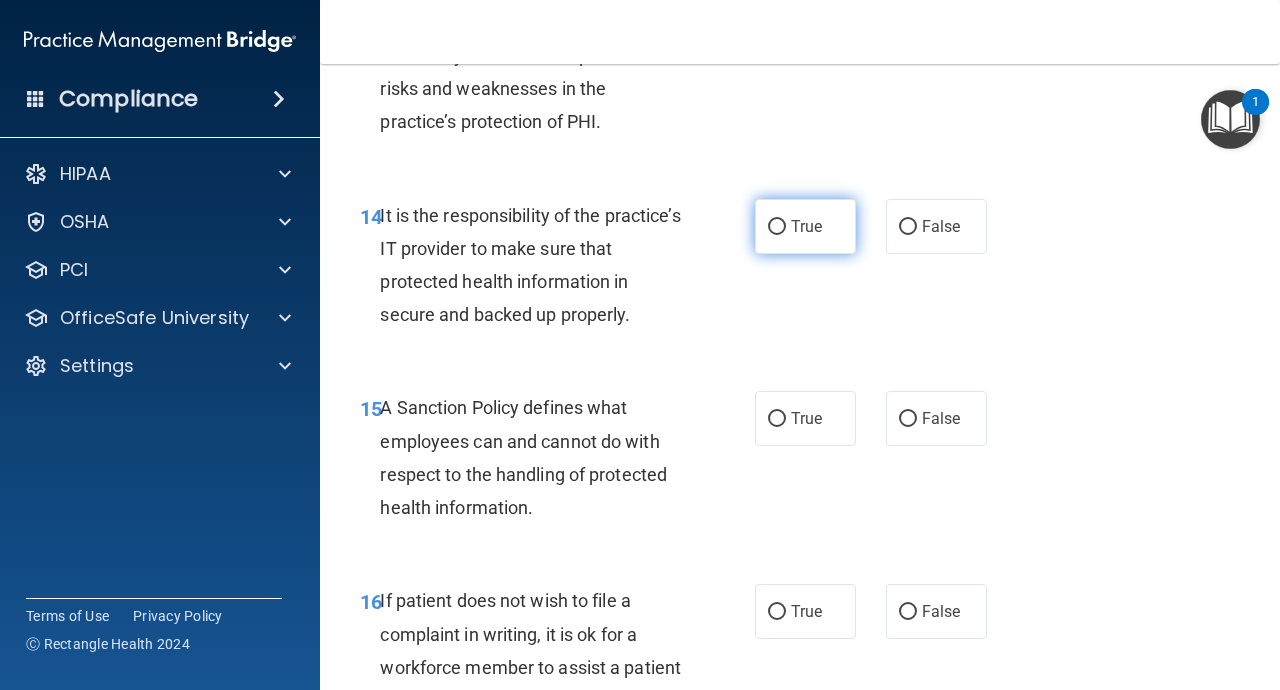 click on "True" at bounding box center [805, 226] 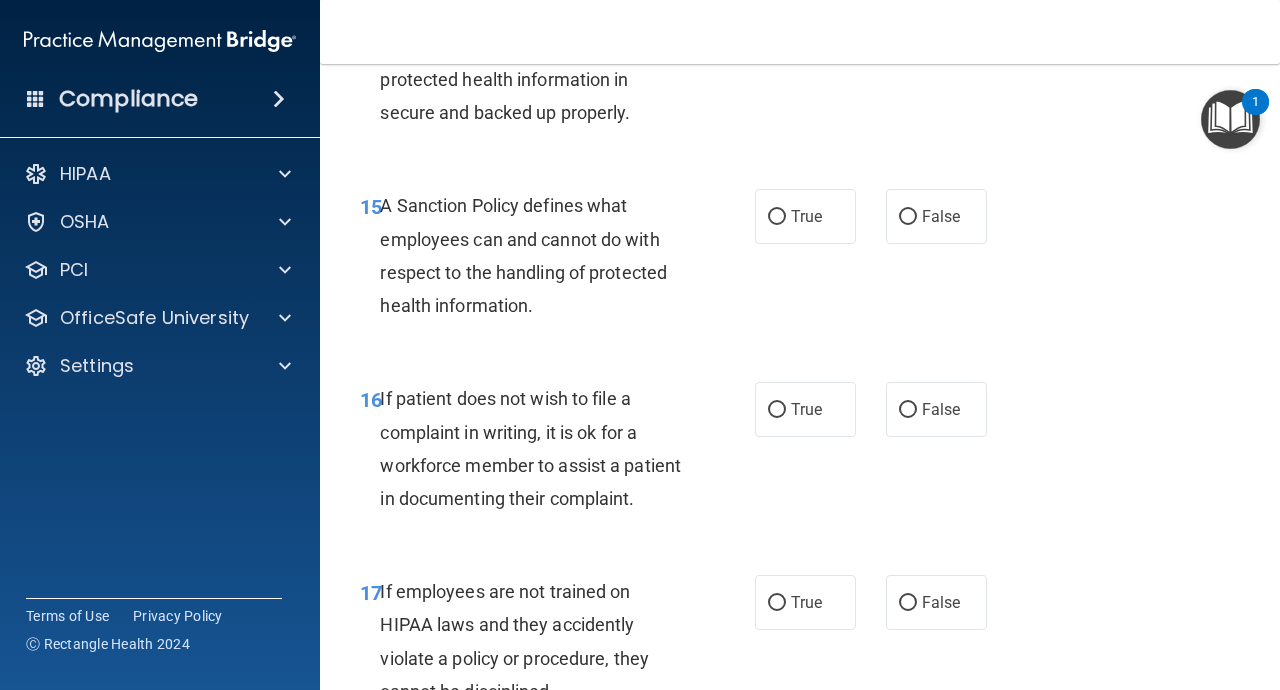 scroll, scrollTop: 3399, scrollLeft: 0, axis: vertical 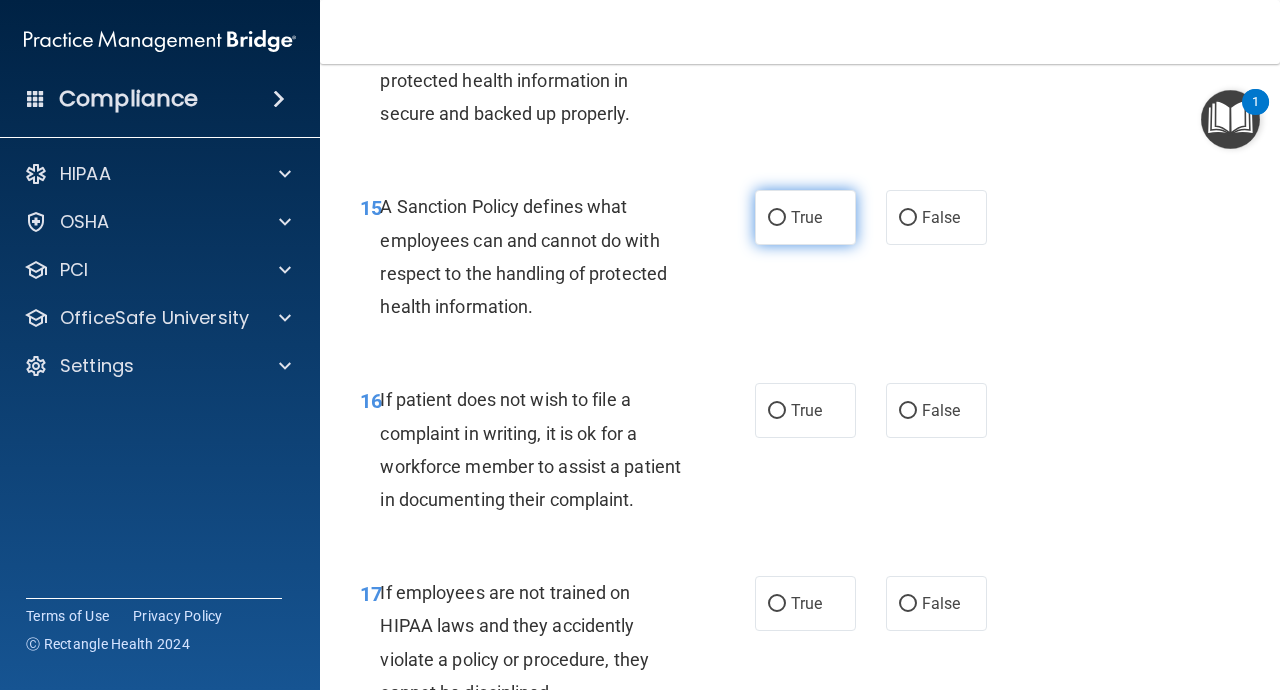 click on "True" at bounding box center [805, 217] 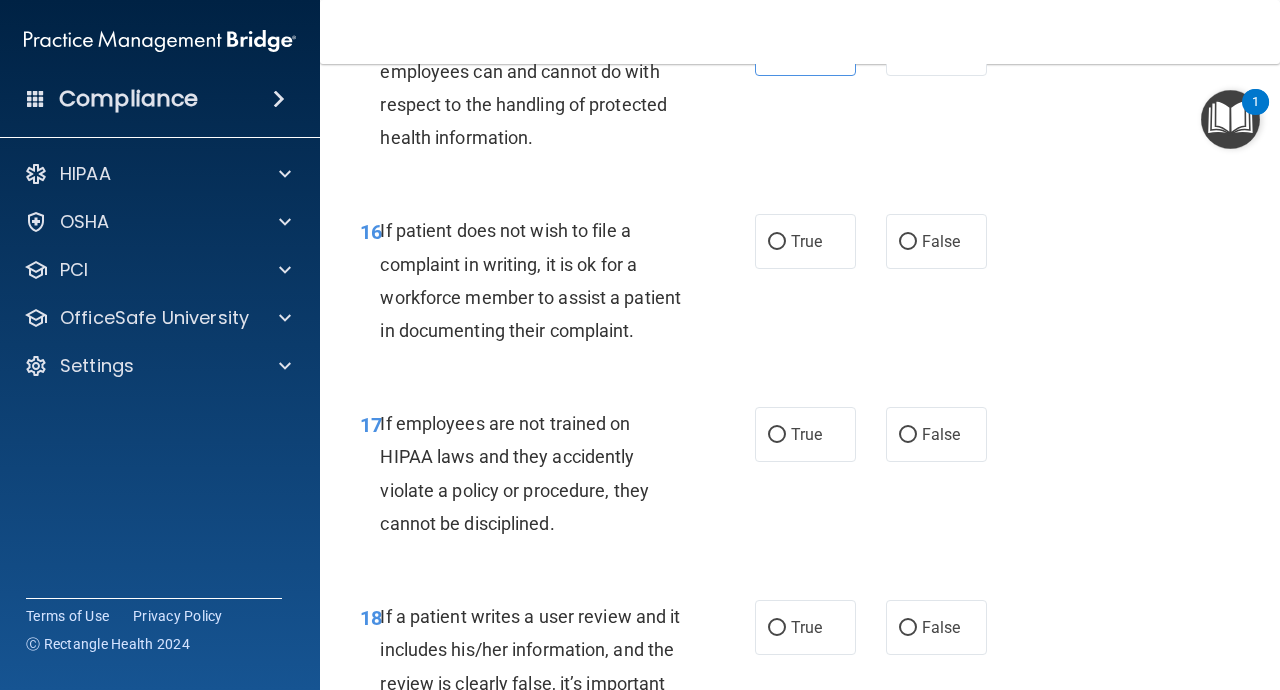scroll, scrollTop: 3569, scrollLeft: 0, axis: vertical 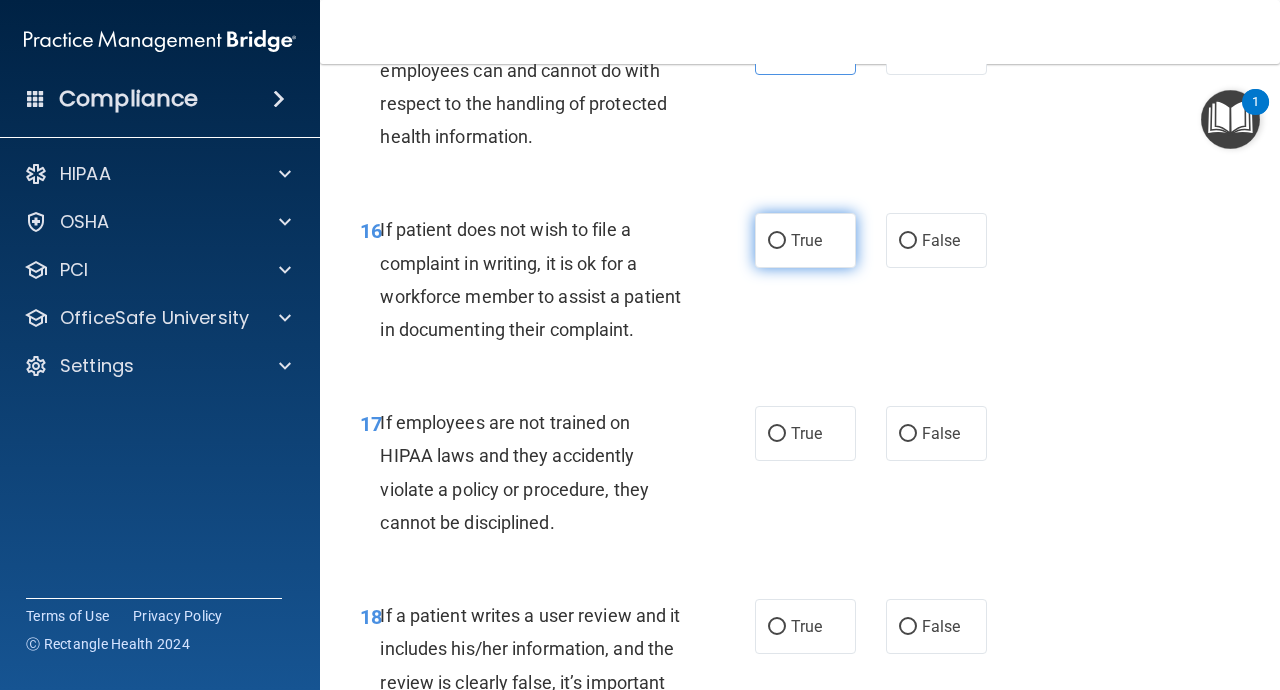 click on "True" at bounding box center [805, 240] 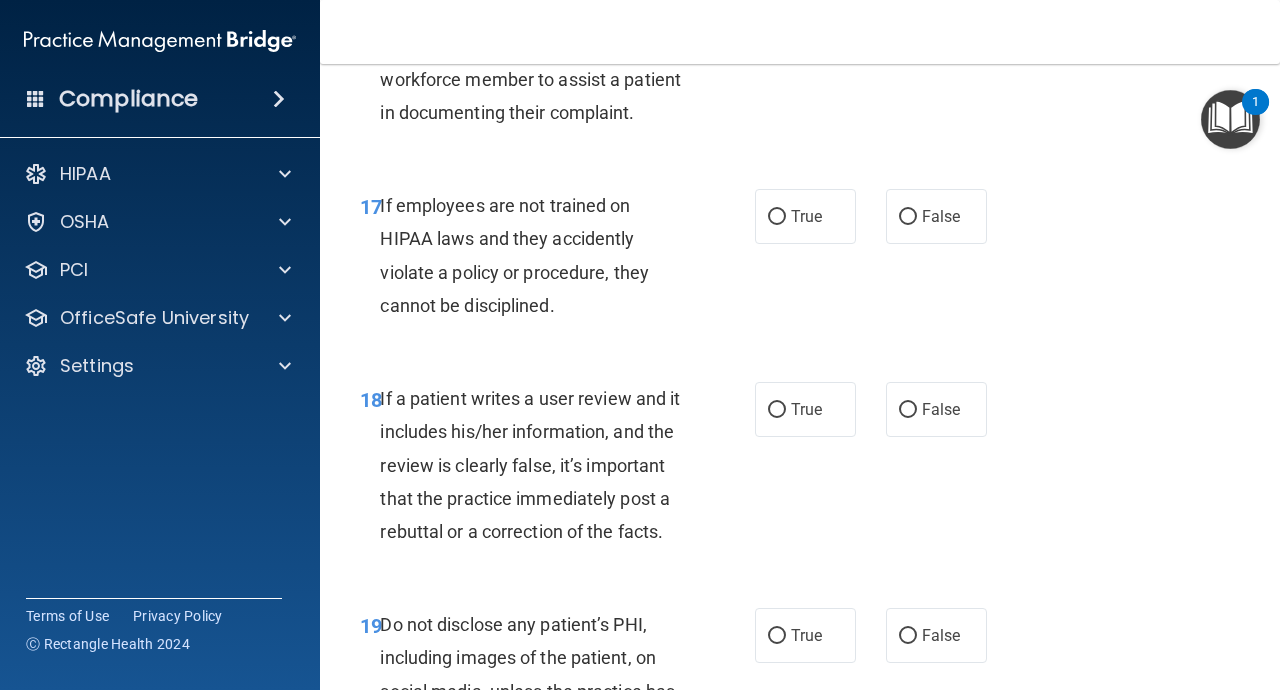 scroll, scrollTop: 3800, scrollLeft: 0, axis: vertical 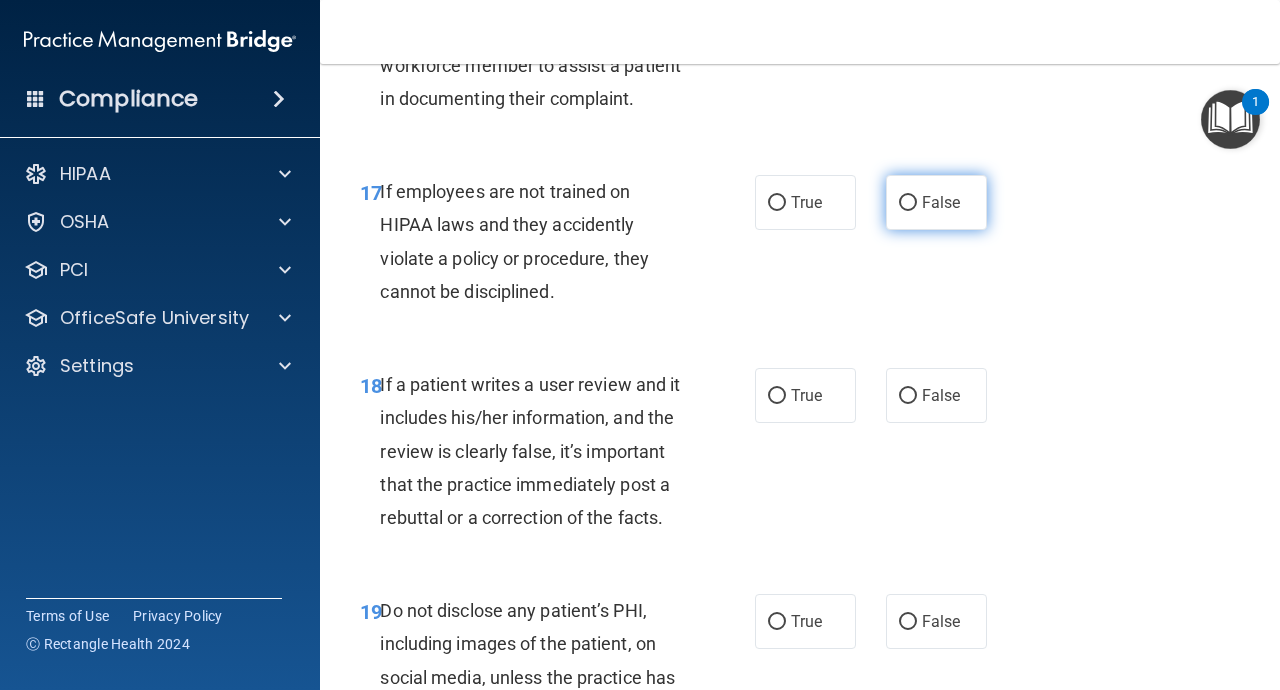 click on "False" at bounding box center (941, 202) 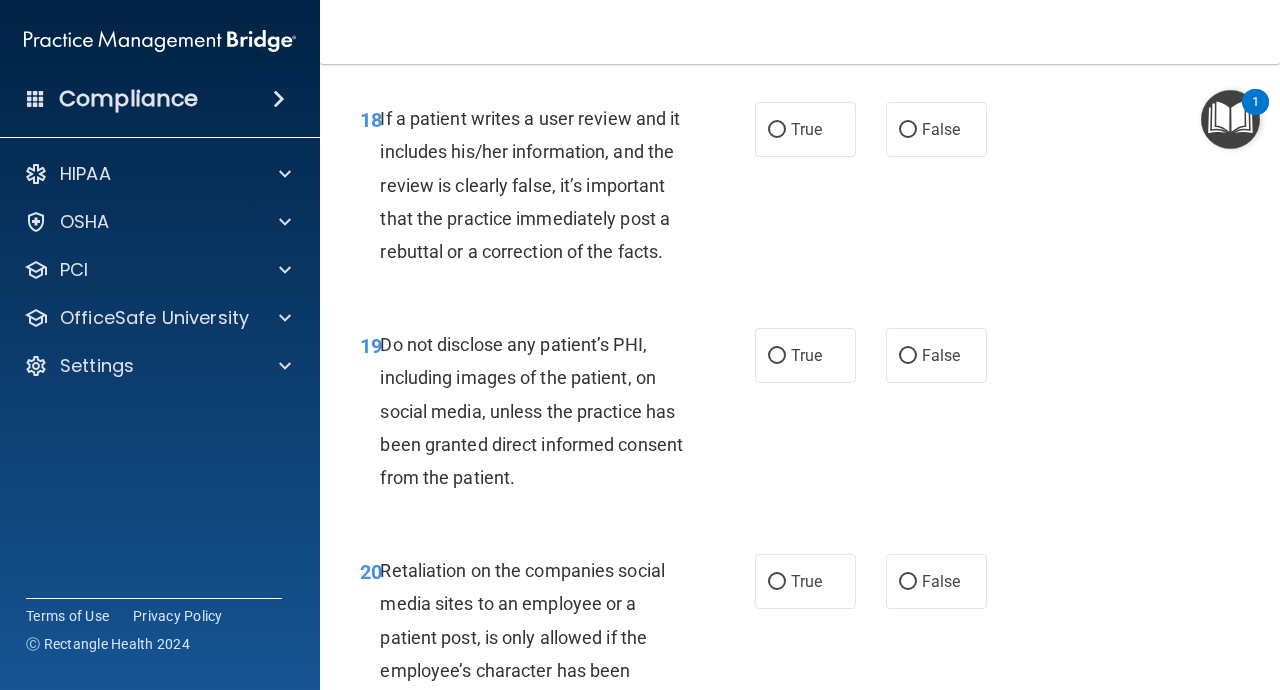 scroll, scrollTop: 4069, scrollLeft: 0, axis: vertical 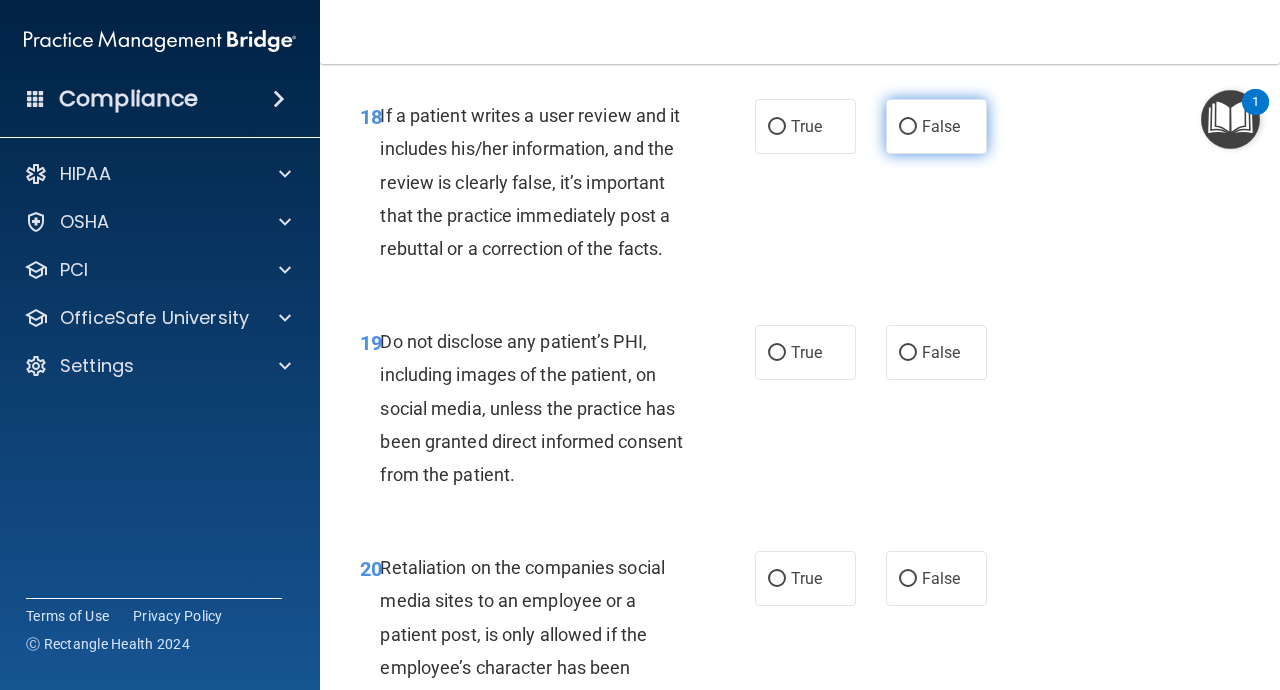 click on "False" at bounding box center (936, 126) 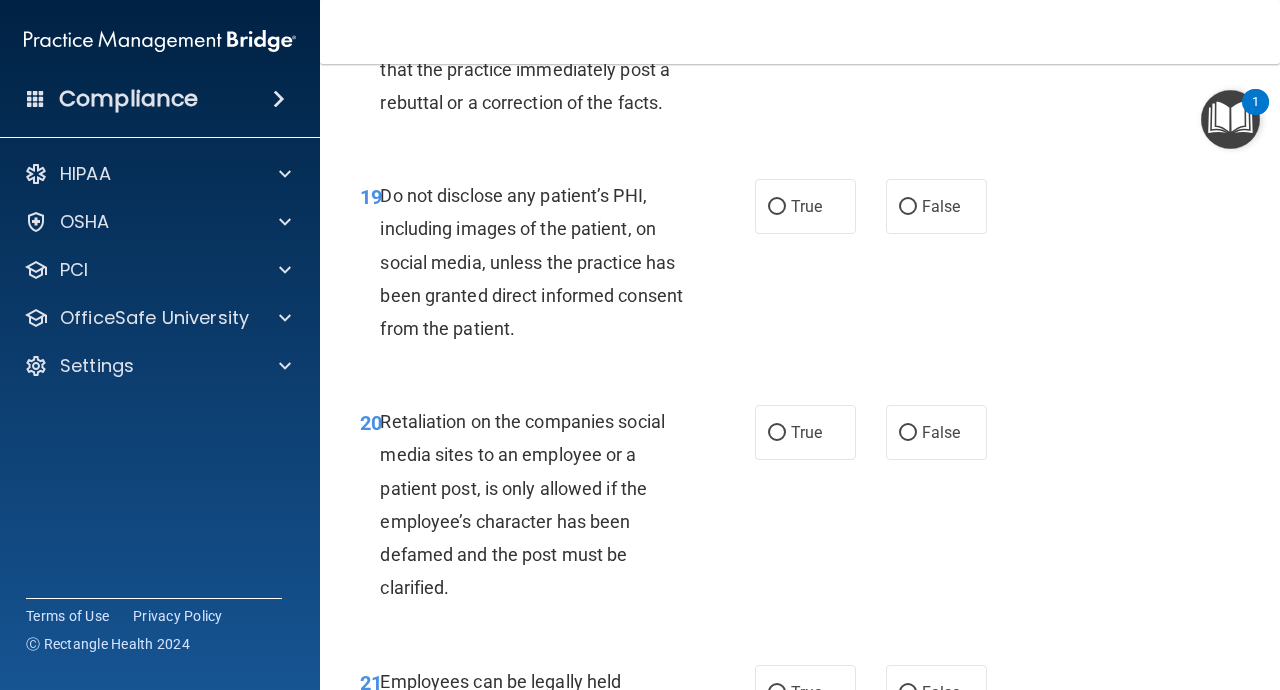 scroll, scrollTop: 4216, scrollLeft: 0, axis: vertical 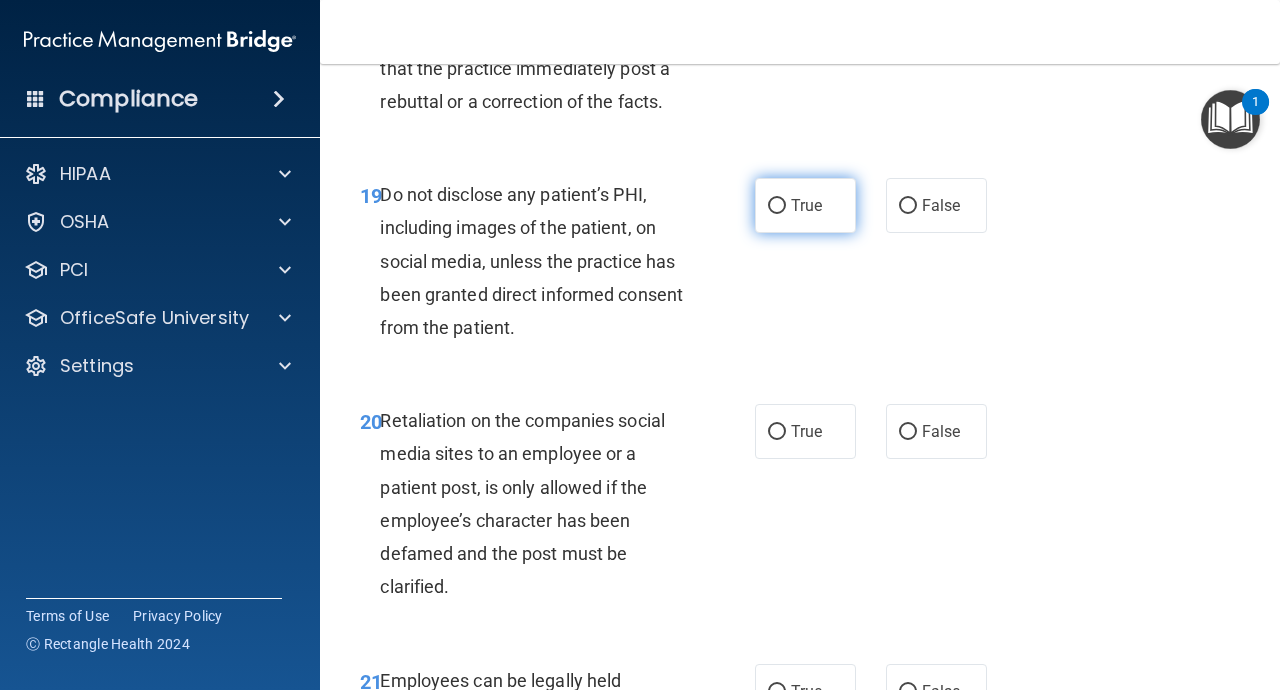 click on "True" at bounding box center [805, 205] 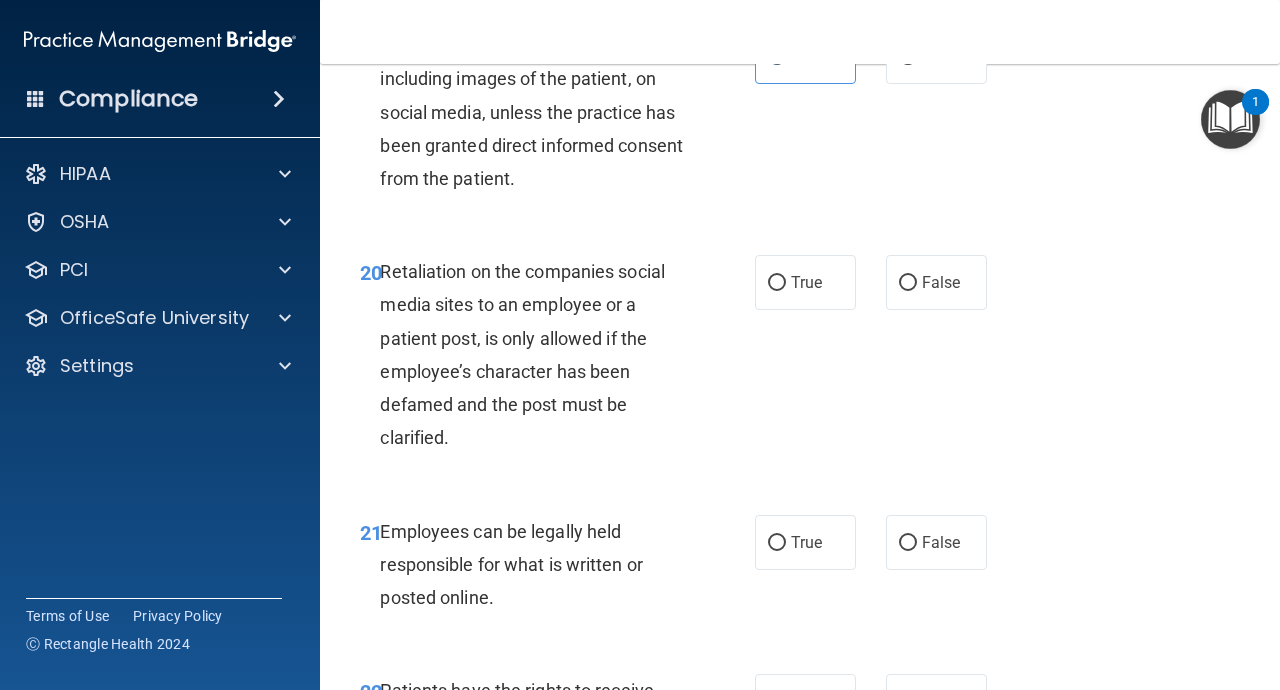 scroll, scrollTop: 4399, scrollLeft: 0, axis: vertical 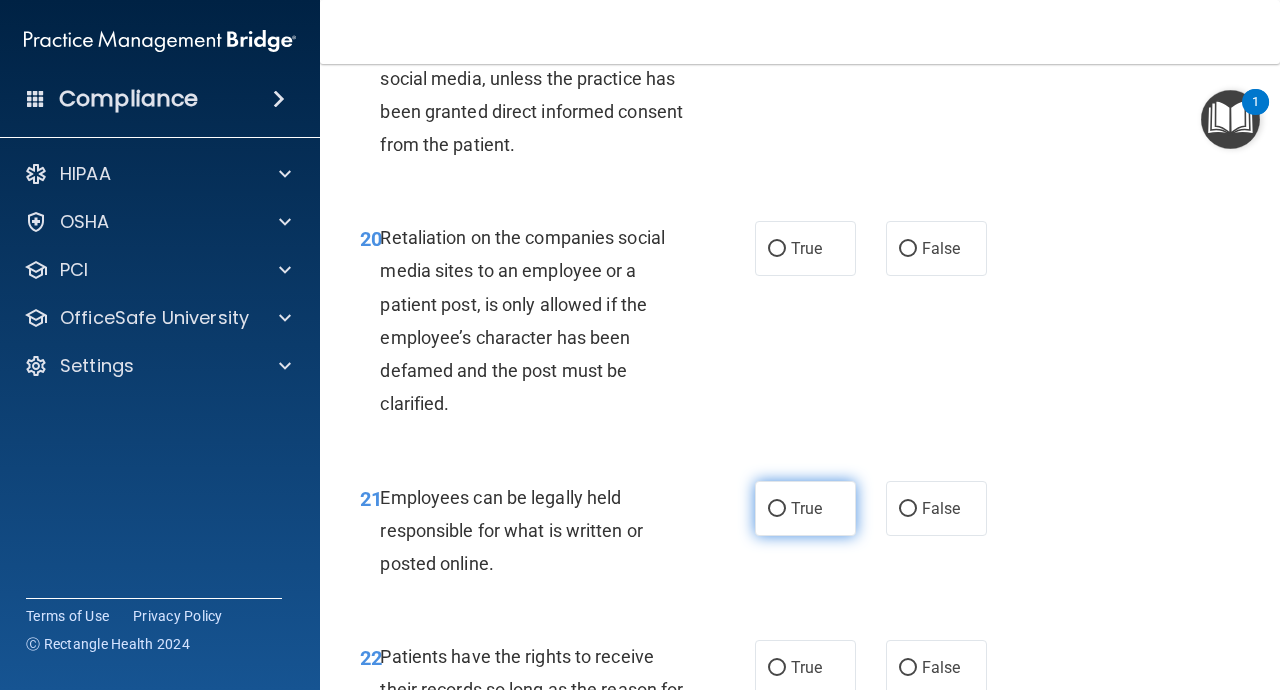 click on "True" at bounding box center (806, 508) 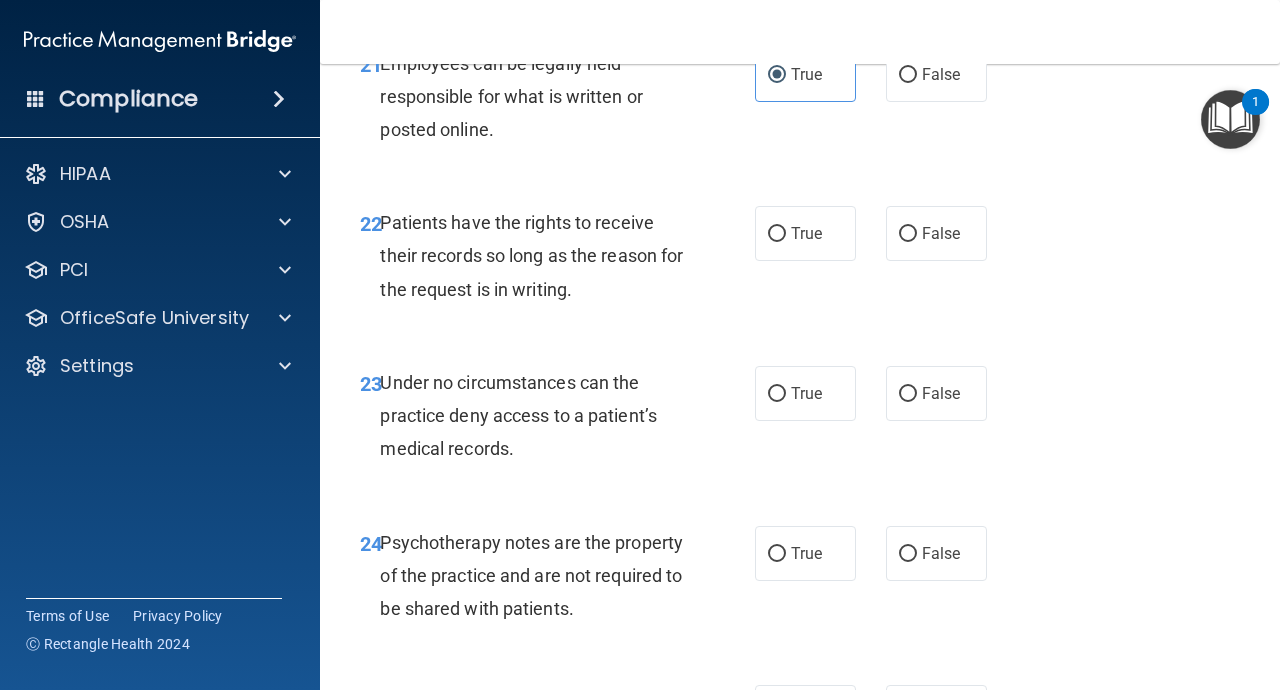 scroll, scrollTop: 4844, scrollLeft: 0, axis: vertical 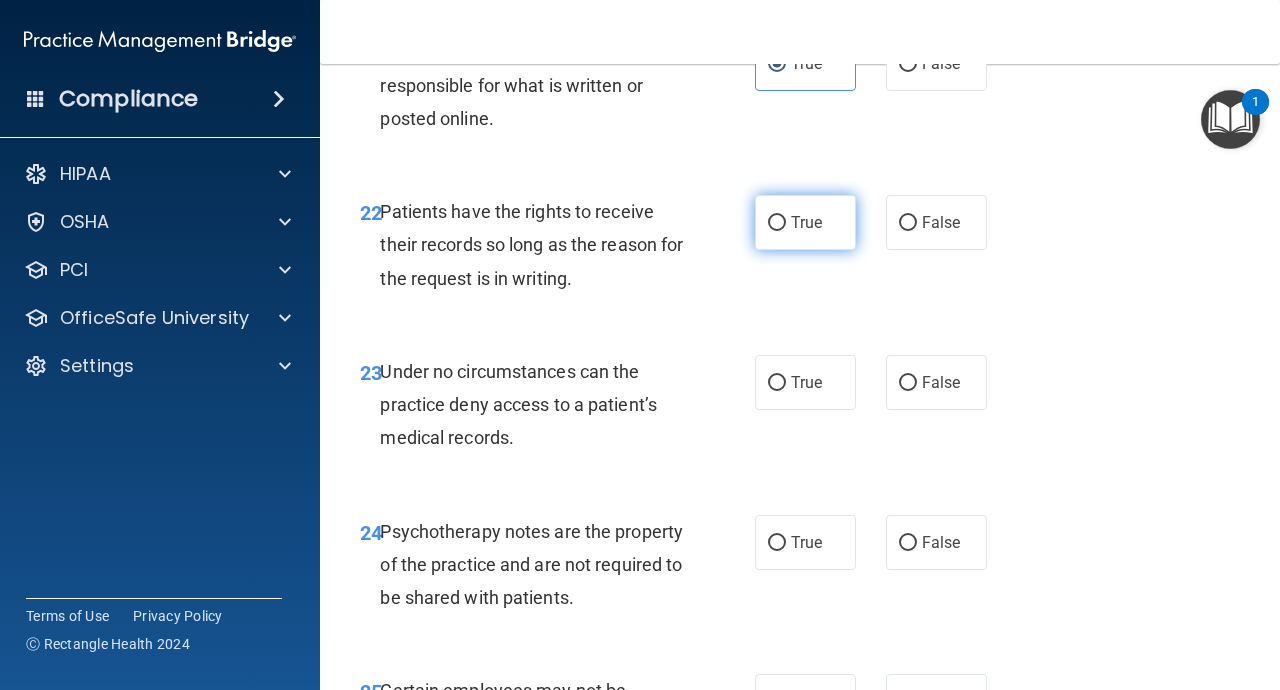 click on "True" at bounding box center [805, 222] 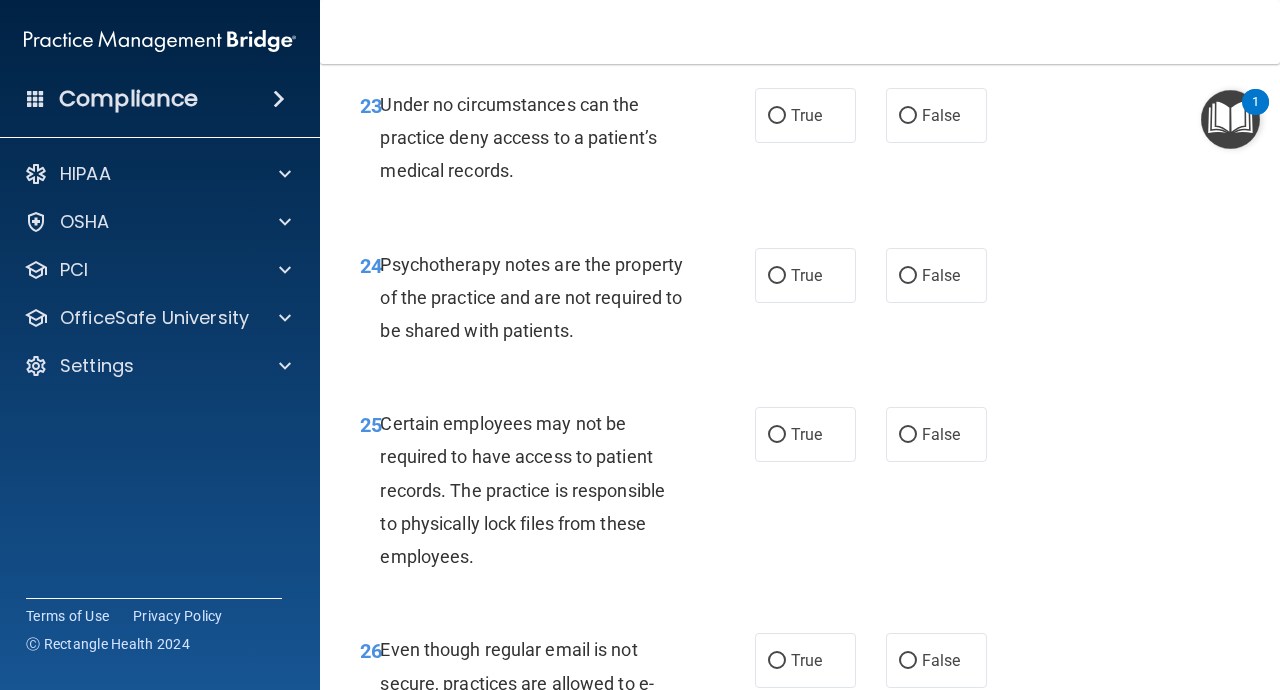 scroll, scrollTop: 5112, scrollLeft: 0, axis: vertical 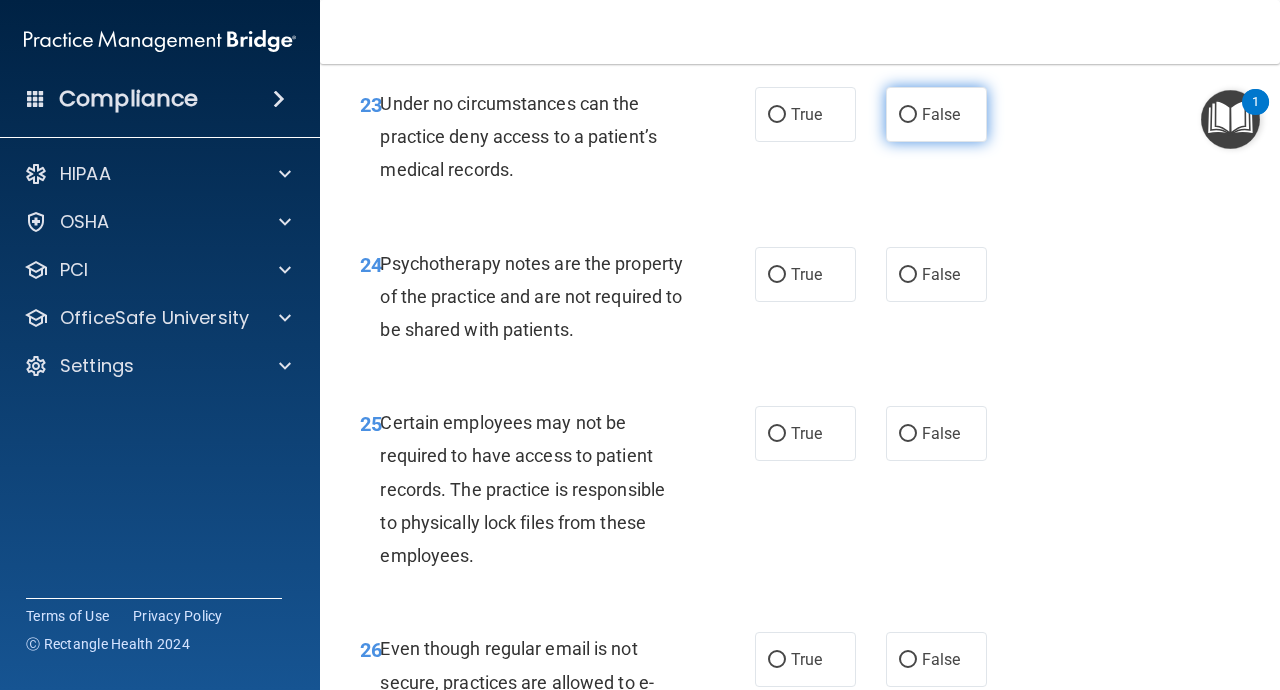click on "False" at bounding box center (908, 115) 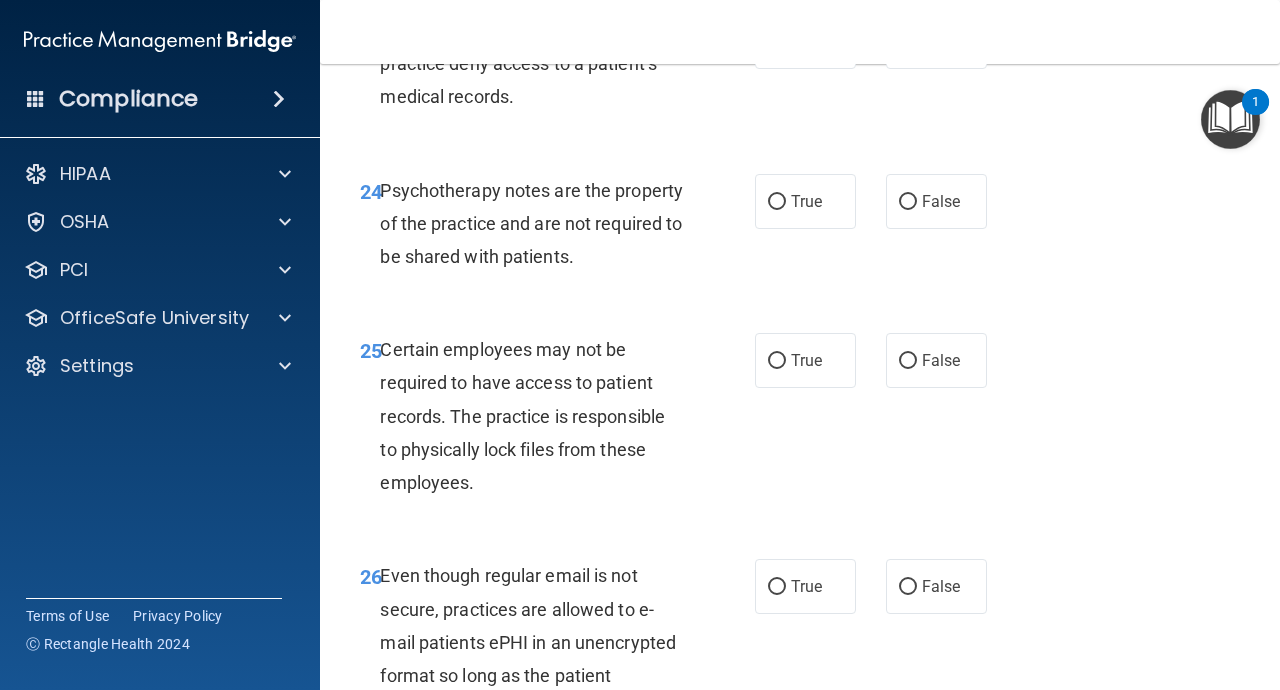 scroll, scrollTop: 5186, scrollLeft: 0, axis: vertical 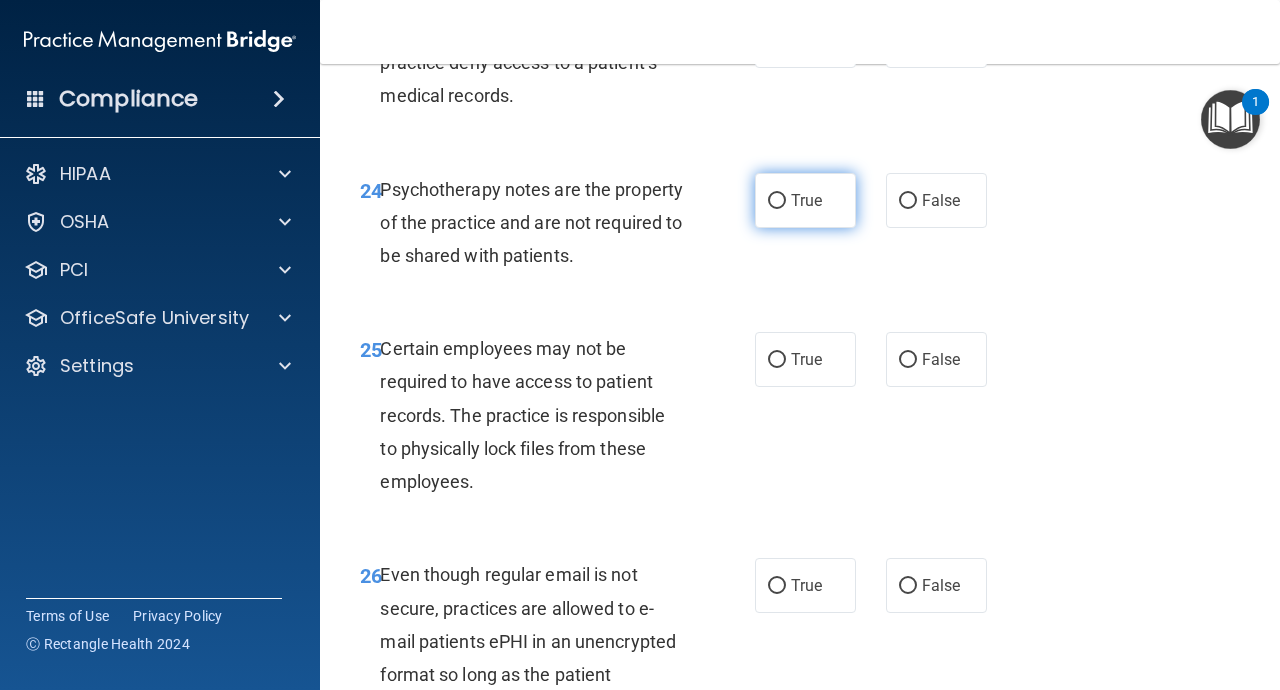 click on "True" at bounding box center [806, 200] 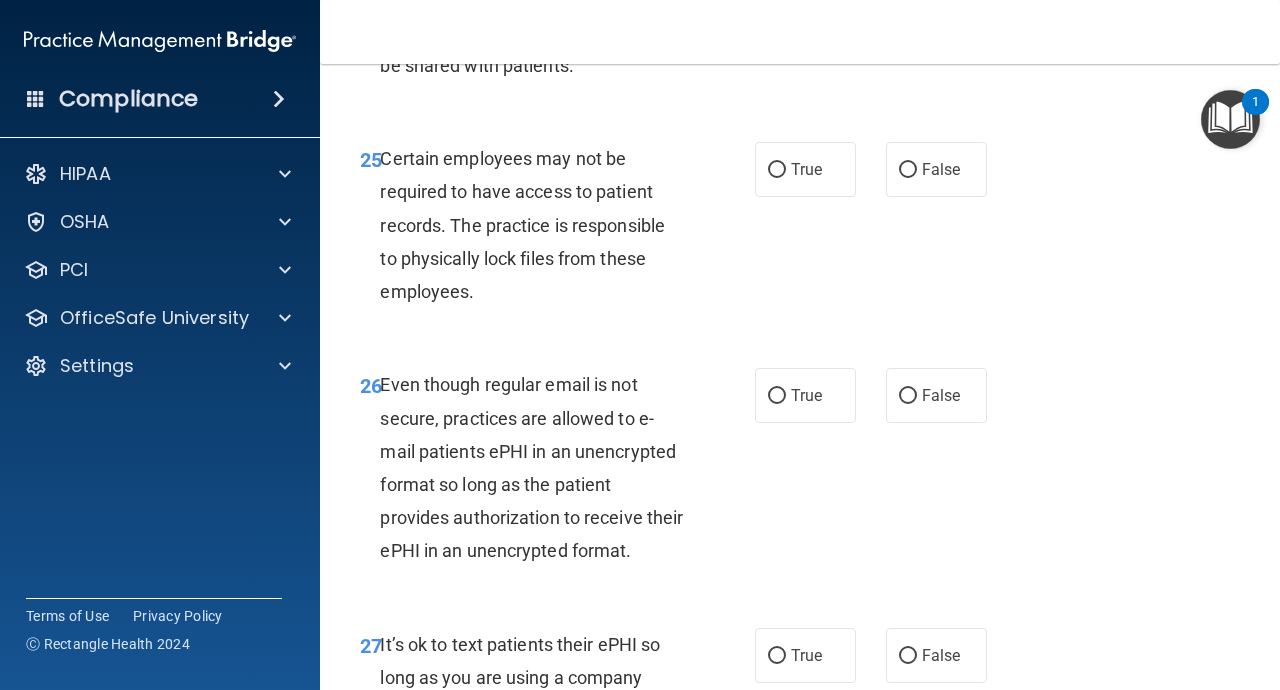 scroll, scrollTop: 5377, scrollLeft: 0, axis: vertical 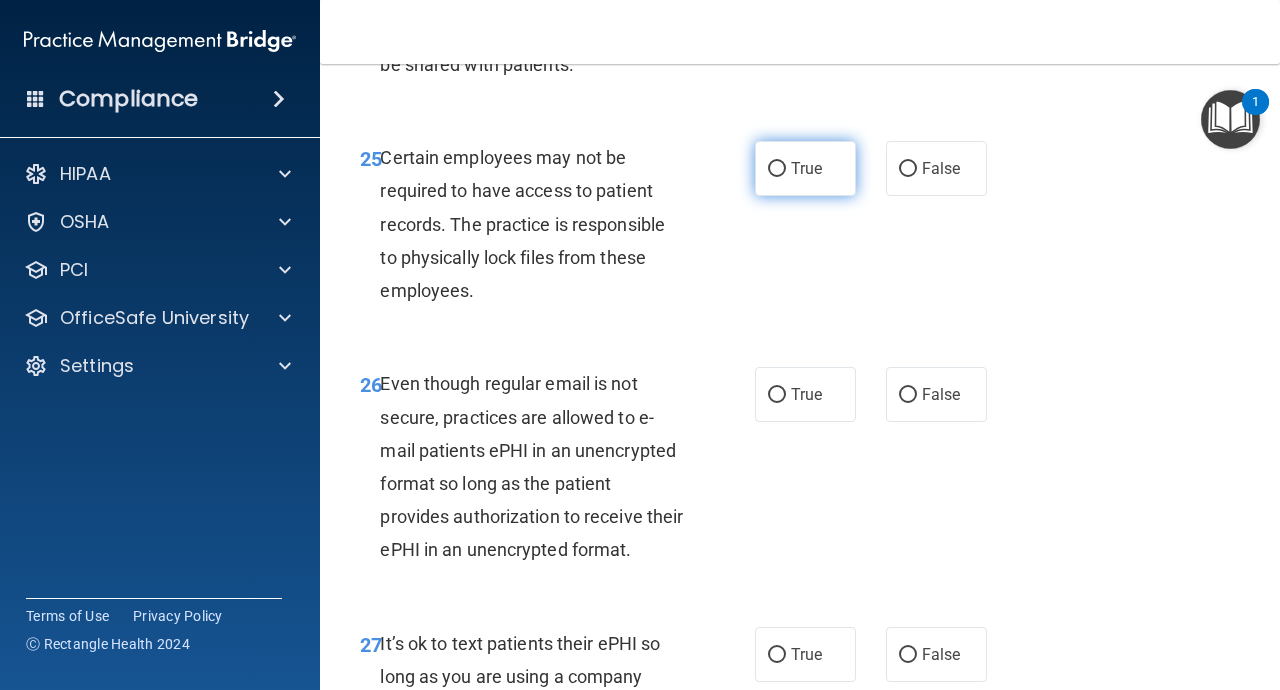 click on "True" at bounding box center [805, 168] 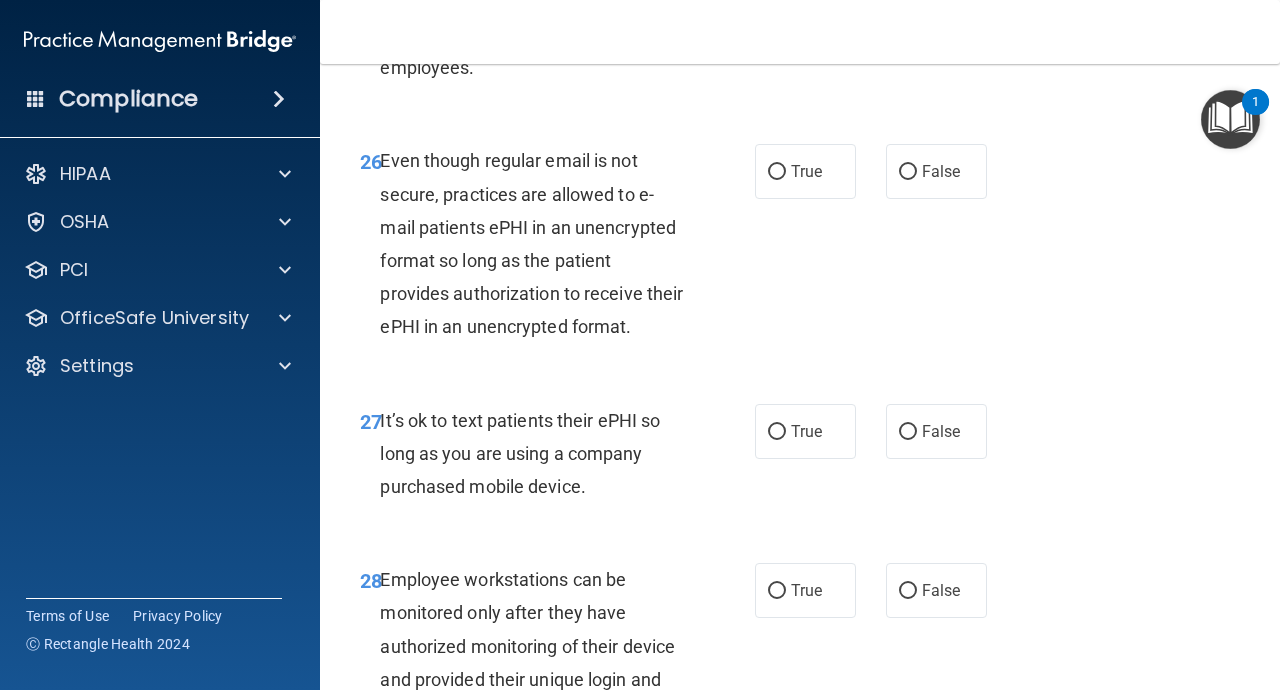 scroll, scrollTop: 5602, scrollLeft: 0, axis: vertical 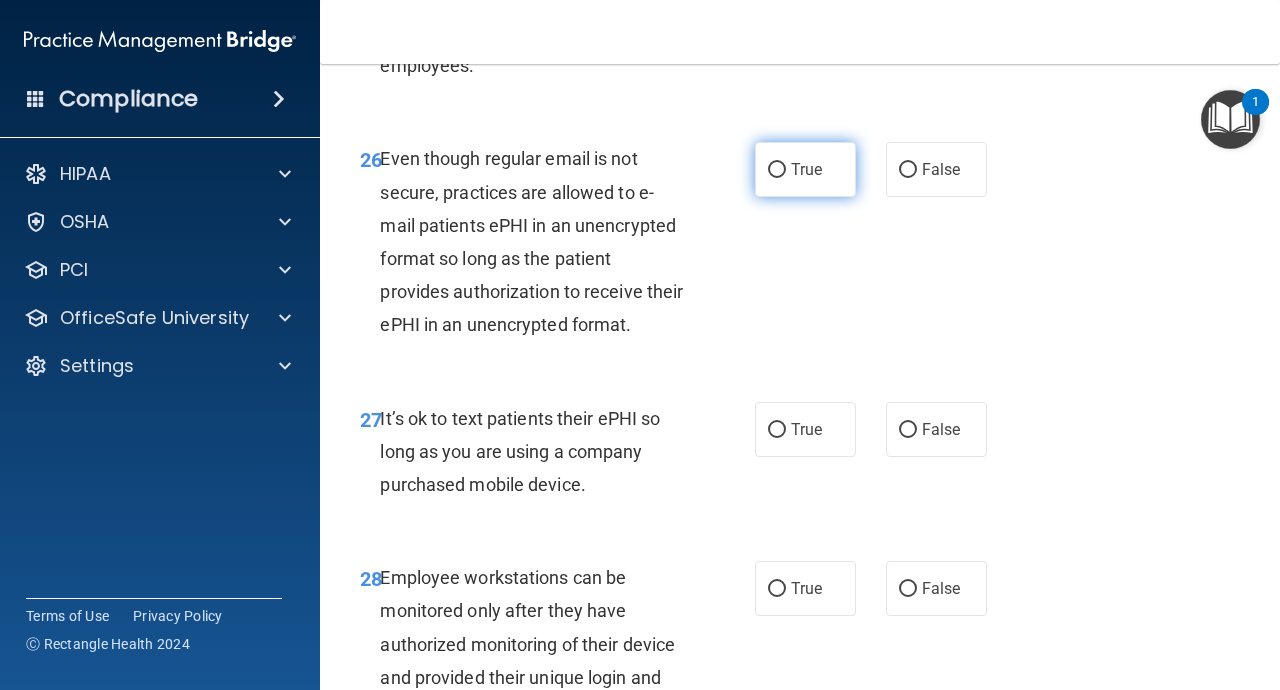 click on "True" at bounding box center [806, 169] 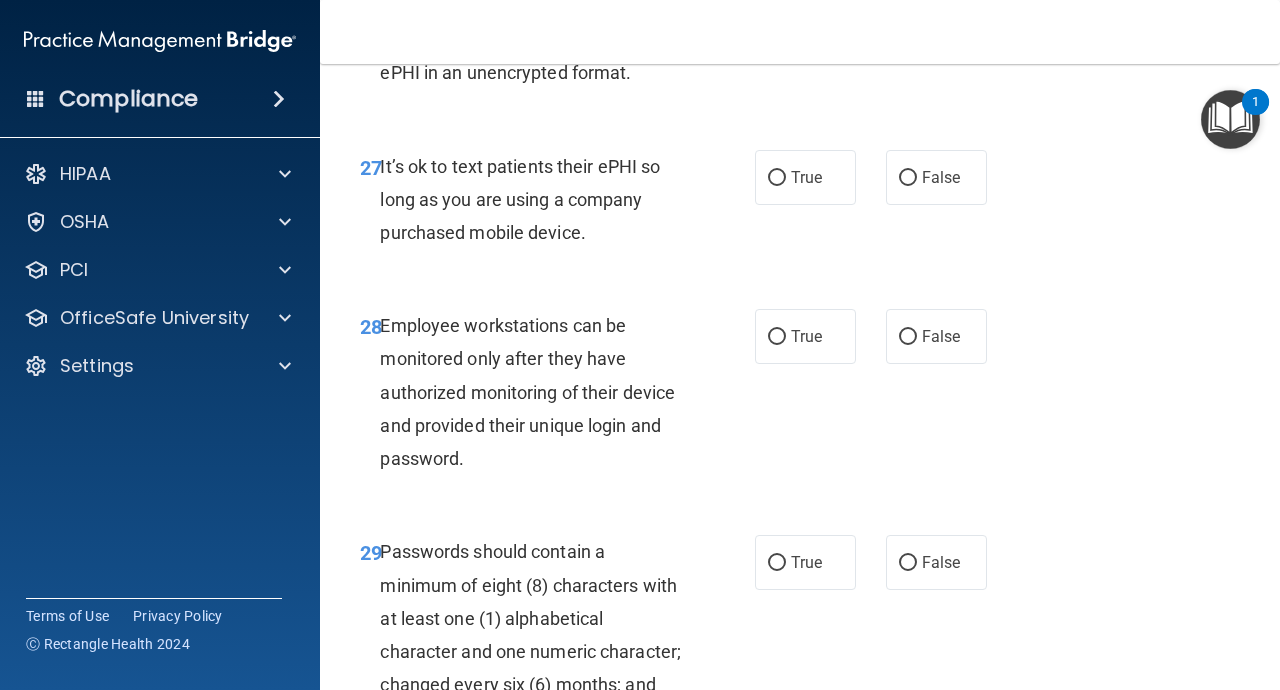 scroll, scrollTop: 5856, scrollLeft: 0, axis: vertical 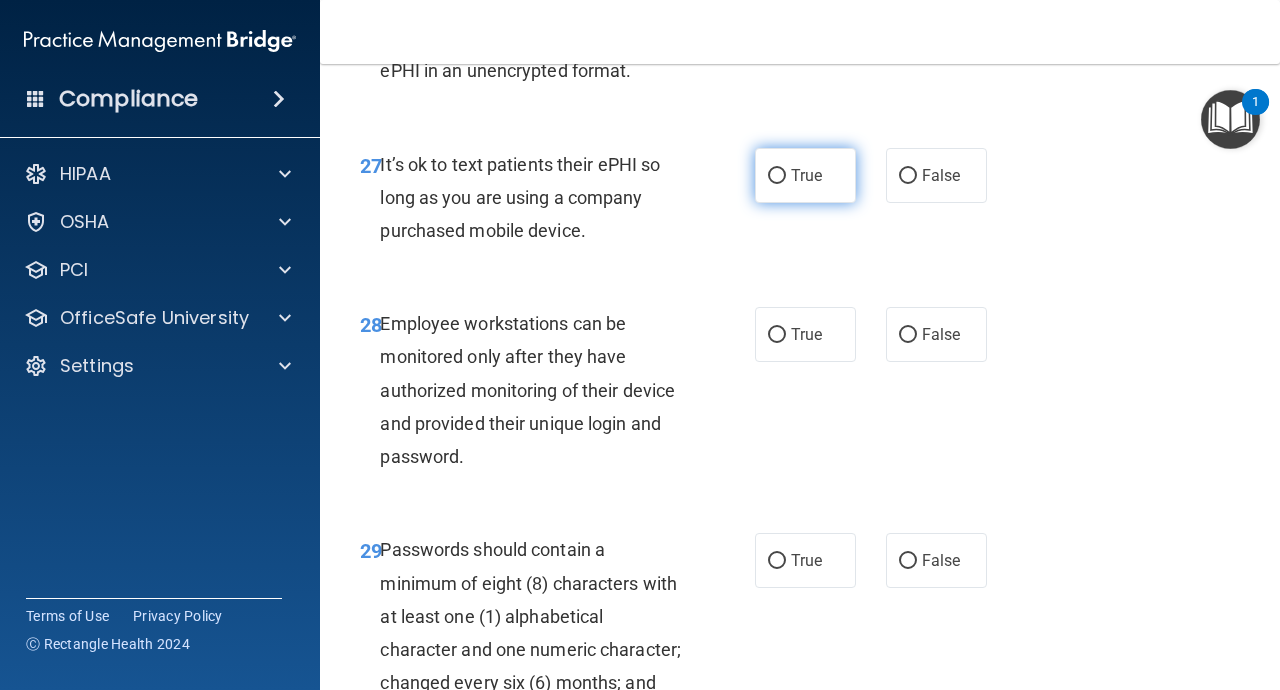 click on "True" at bounding box center [805, 175] 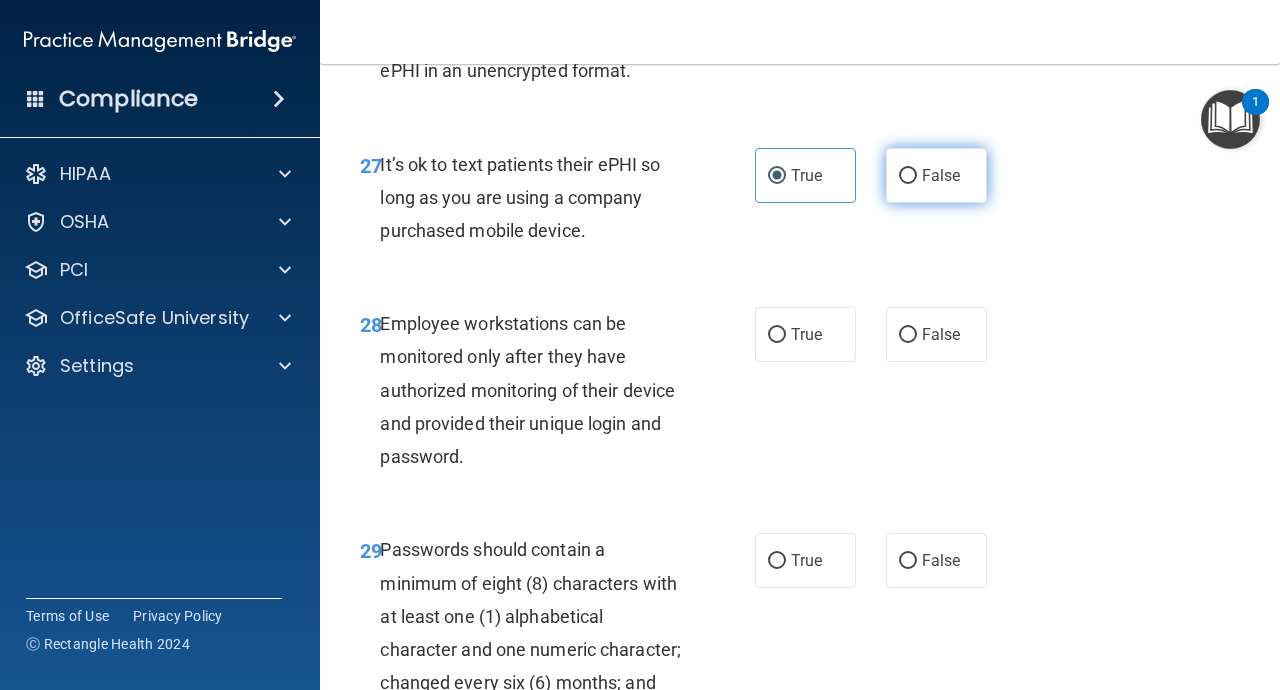 click on "False" at bounding box center (908, 176) 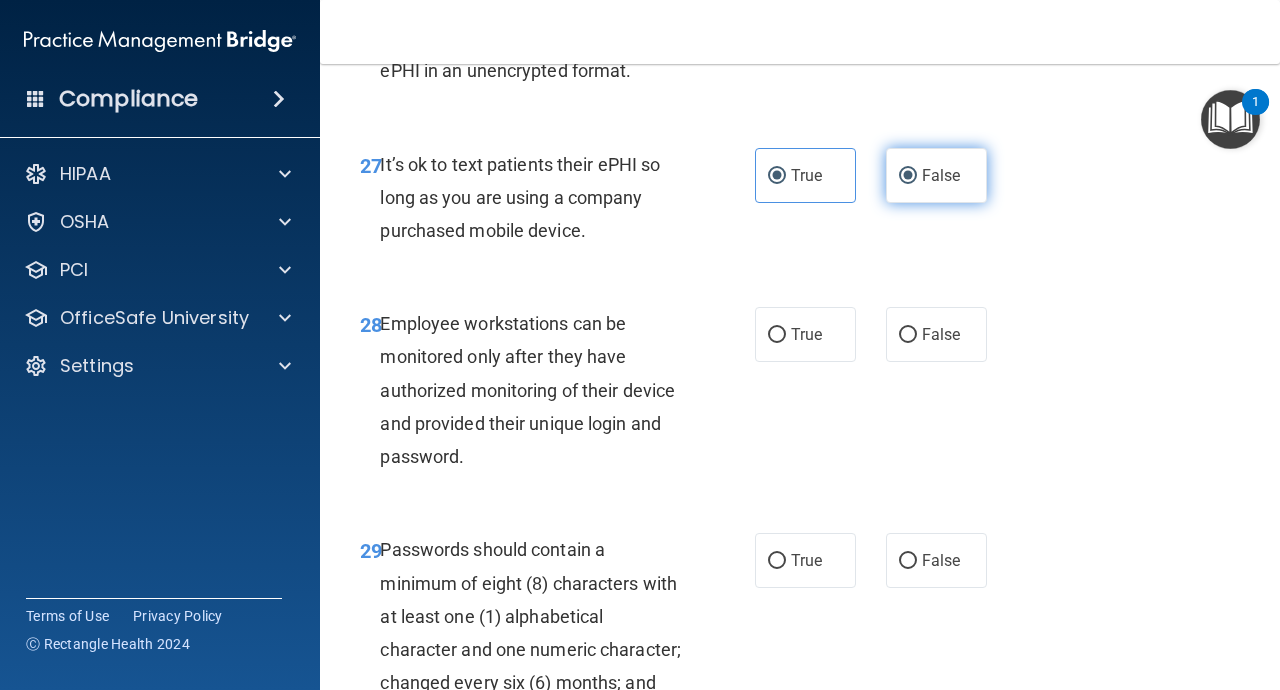 radio on "false" 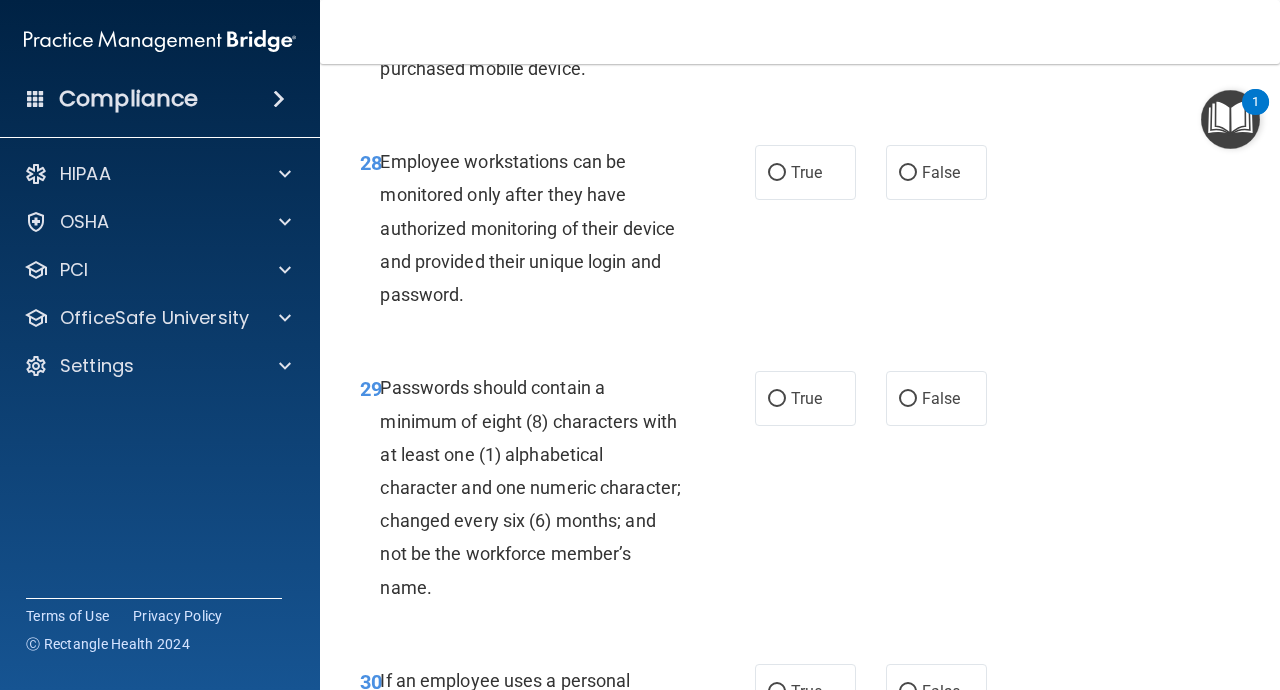 scroll, scrollTop: 6019, scrollLeft: 0, axis: vertical 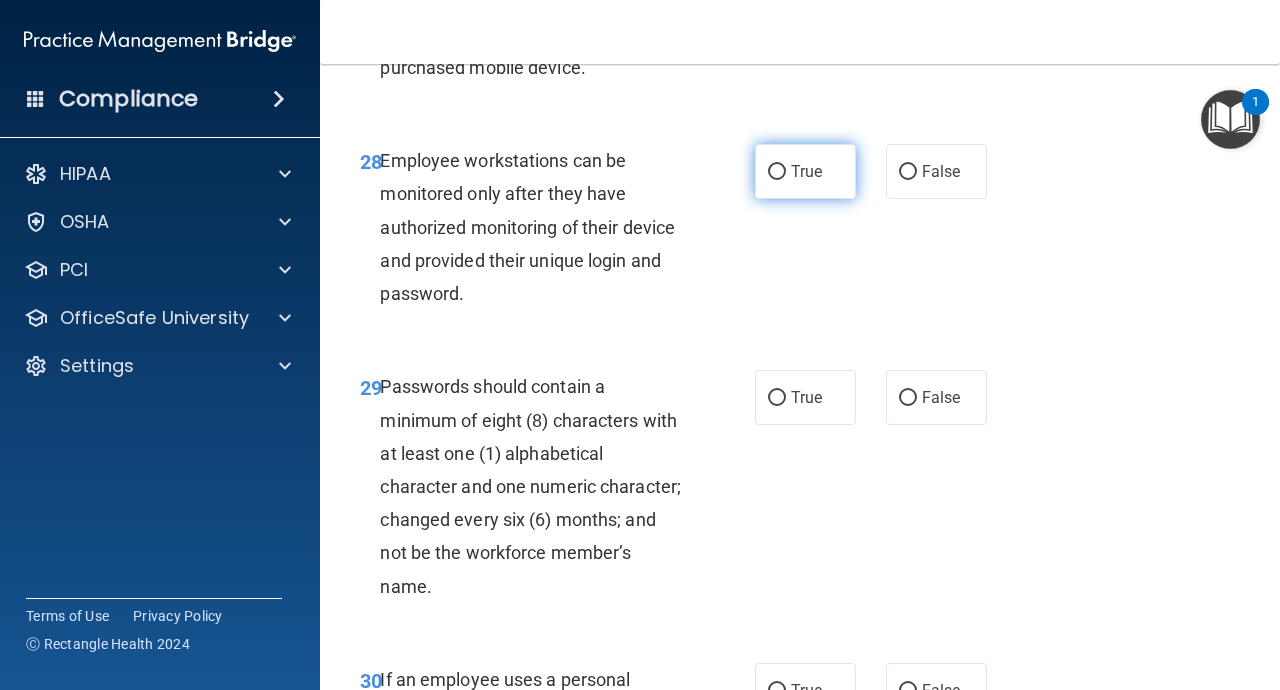 click on "True" at bounding box center [805, 171] 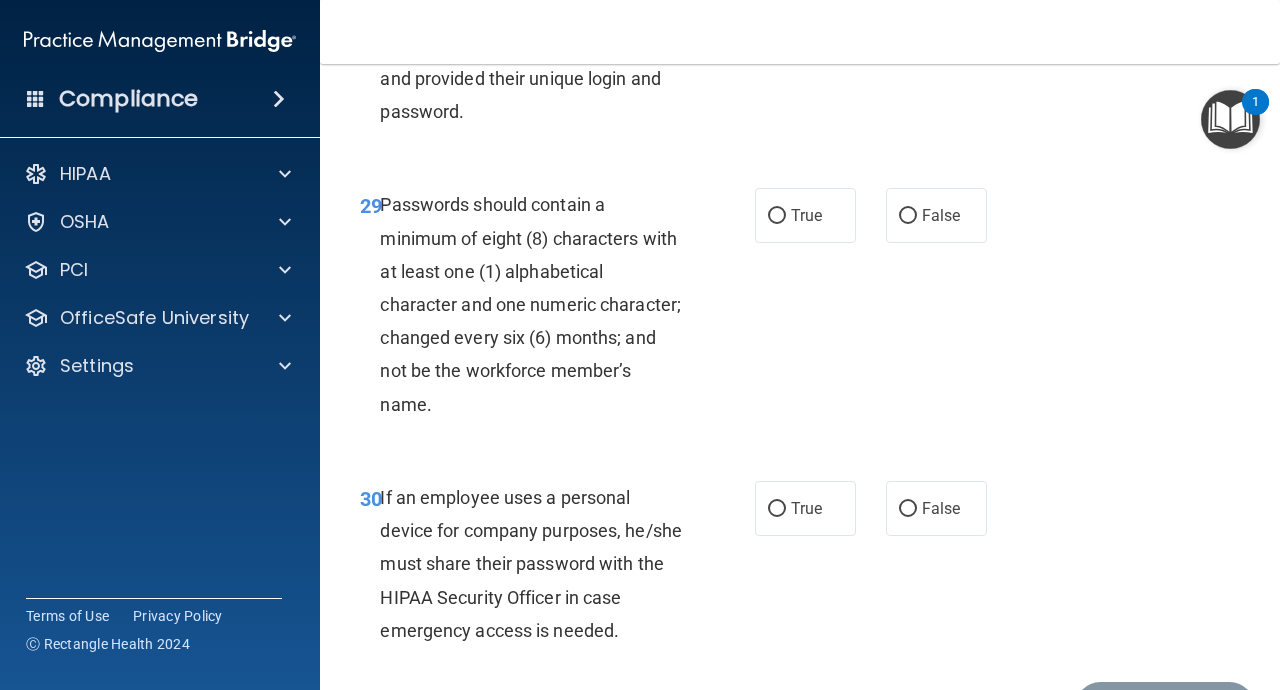scroll, scrollTop: 6208, scrollLeft: 0, axis: vertical 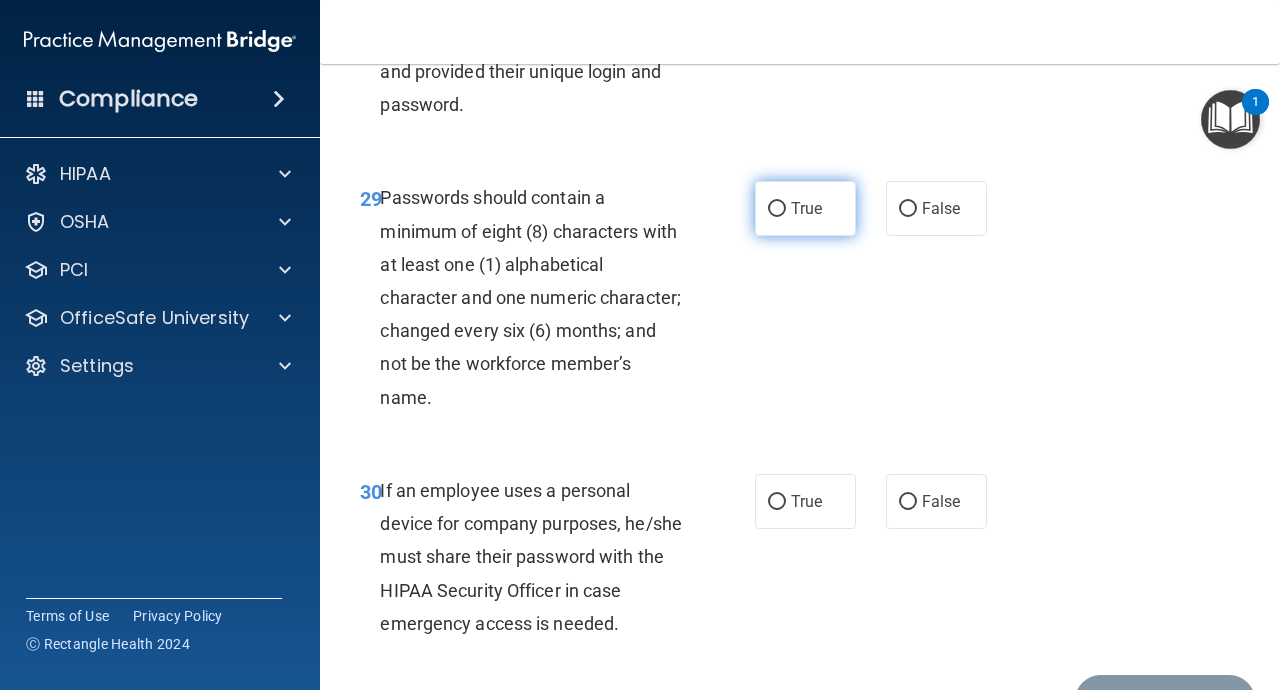 click on "True" at bounding box center [805, 208] 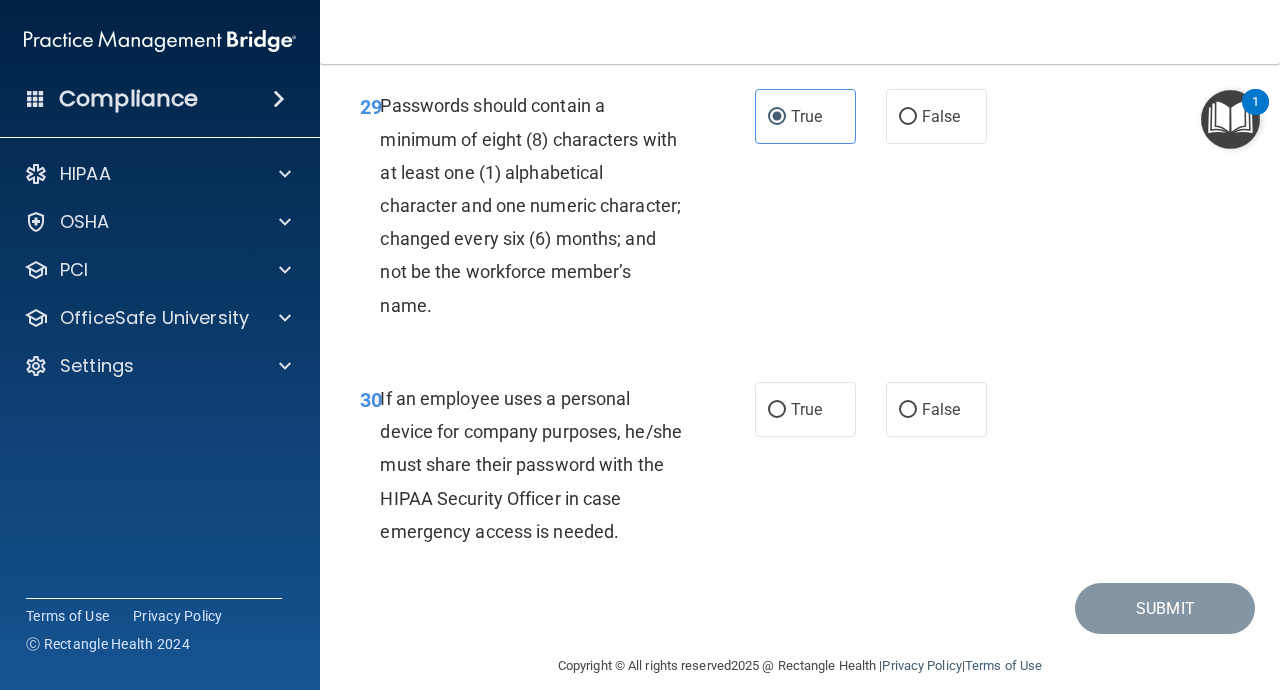 scroll, scrollTop: 6314, scrollLeft: 0, axis: vertical 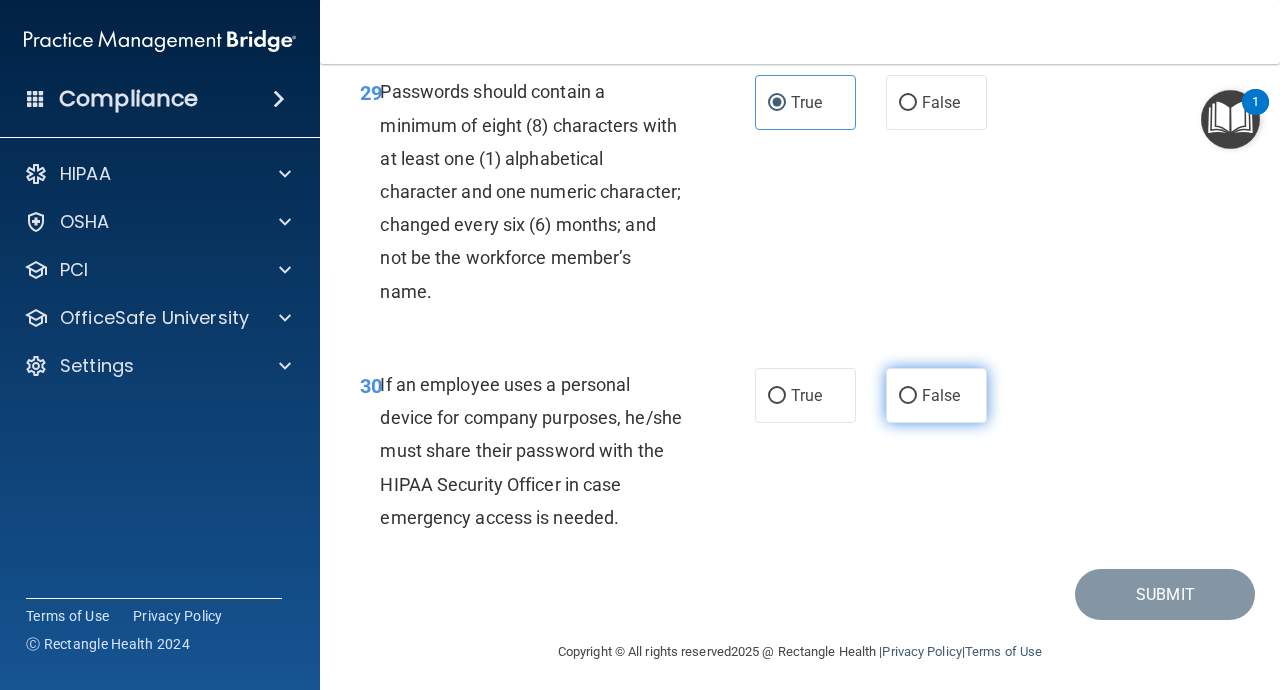 click on "False" at bounding box center (941, 395) 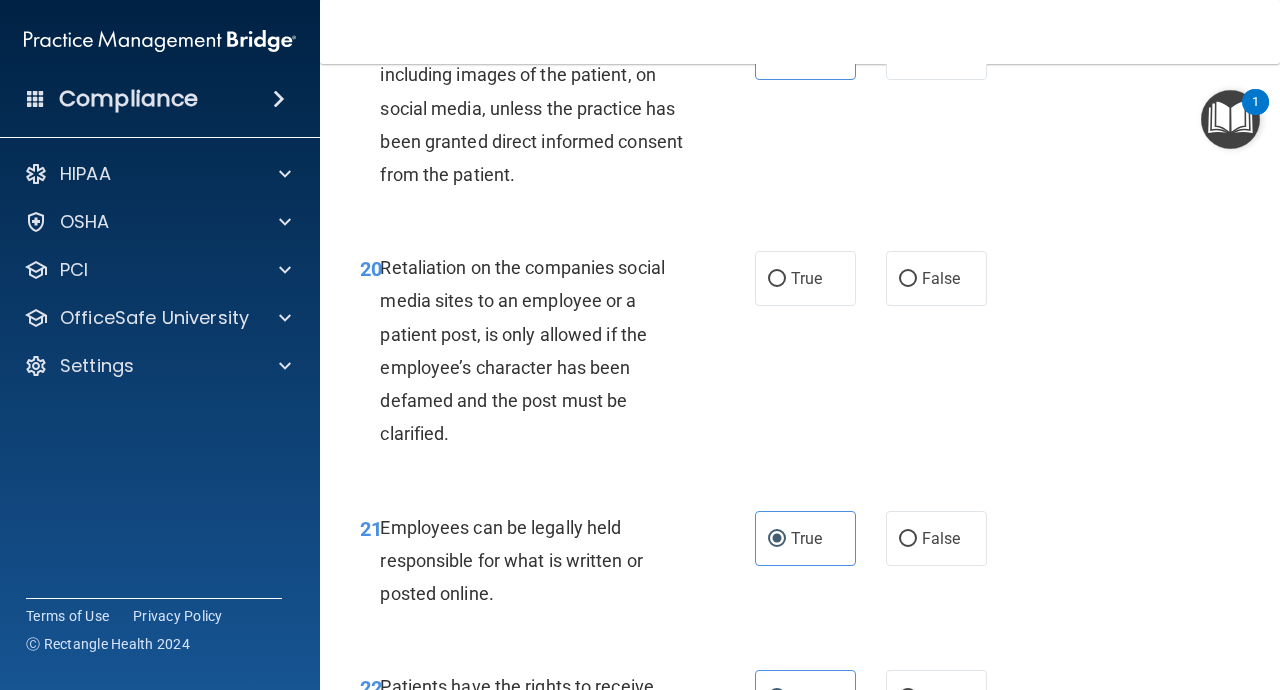scroll, scrollTop: 4430, scrollLeft: 0, axis: vertical 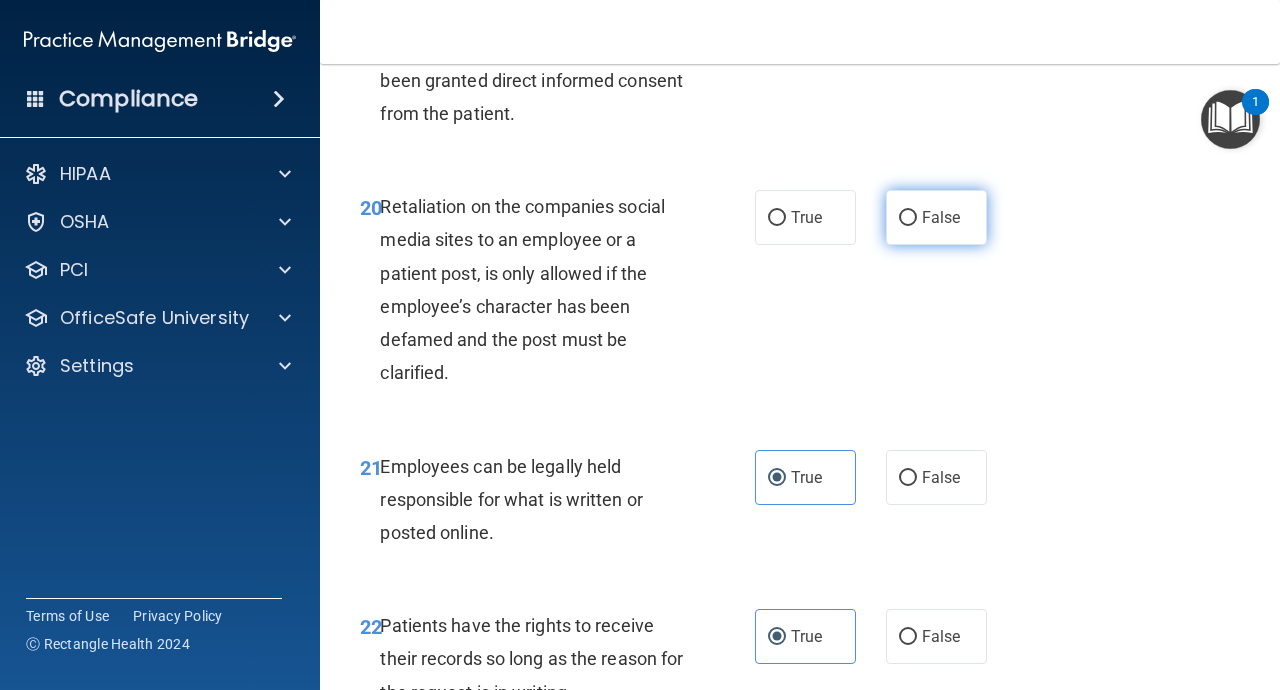 click on "False" at bounding box center [936, 217] 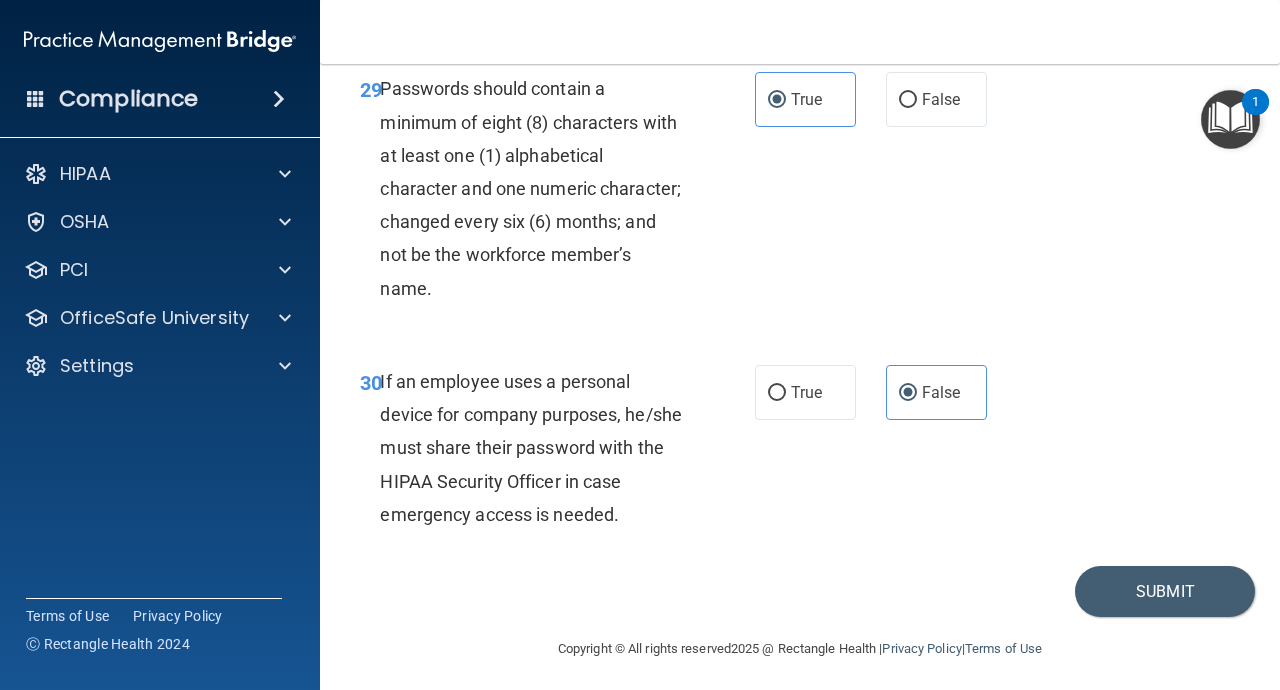 scroll, scrollTop: 6324, scrollLeft: 0, axis: vertical 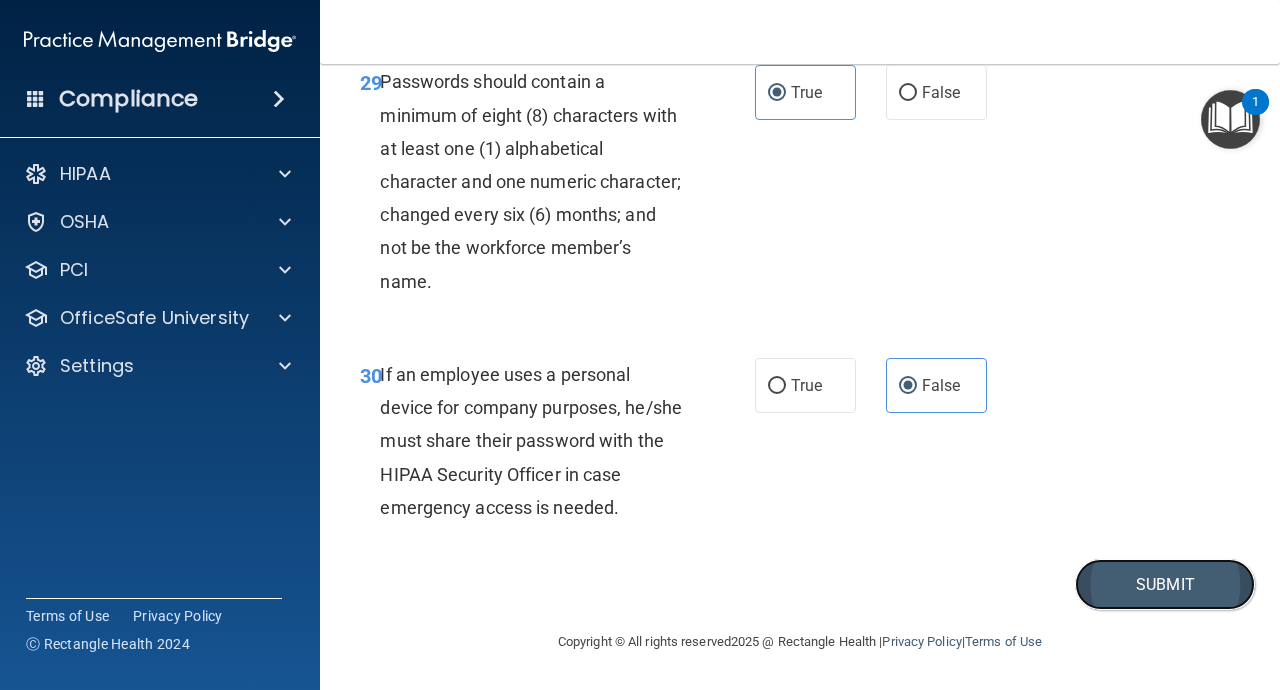 click on "Submit" at bounding box center (1165, 584) 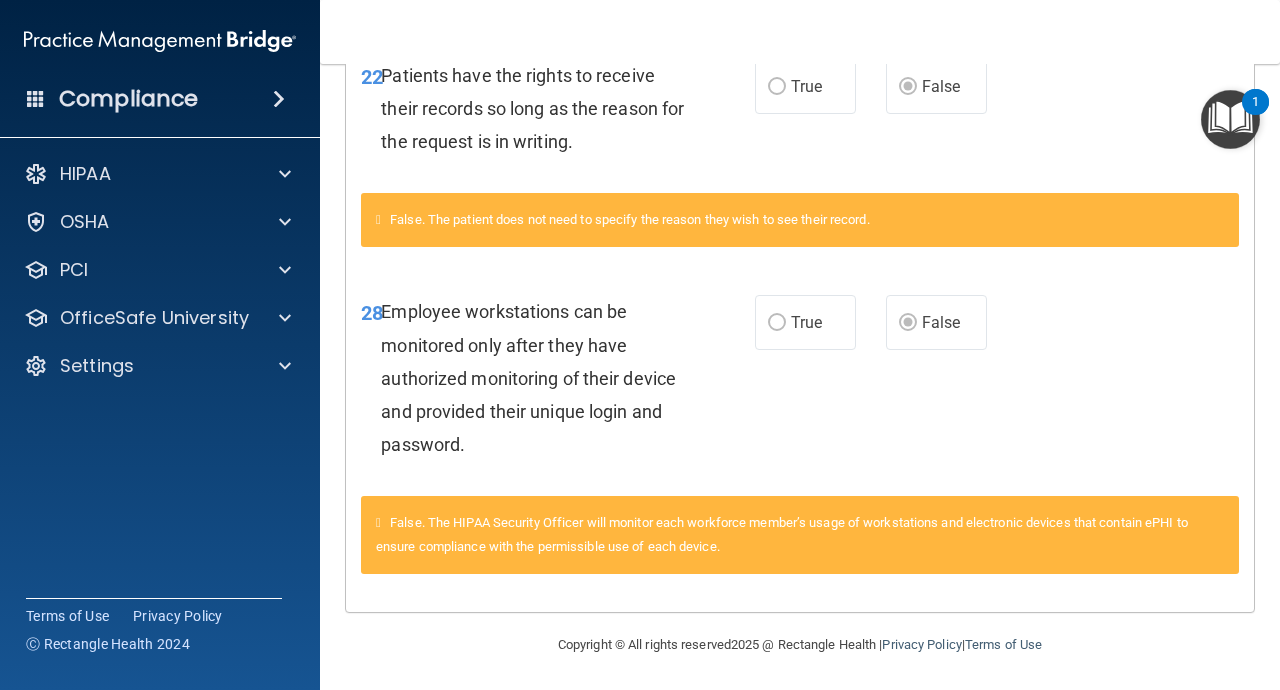 scroll, scrollTop: 2170, scrollLeft: 0, axis: vertical 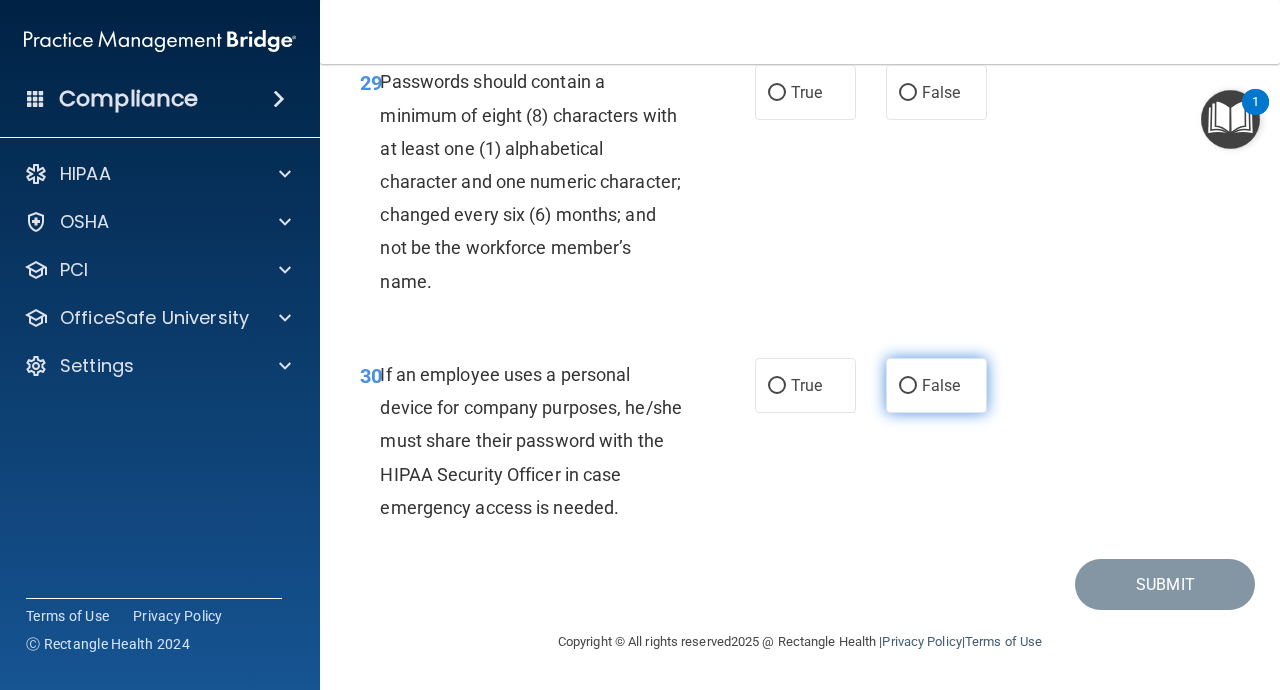 click on "False" at bounding box center (908, 386) 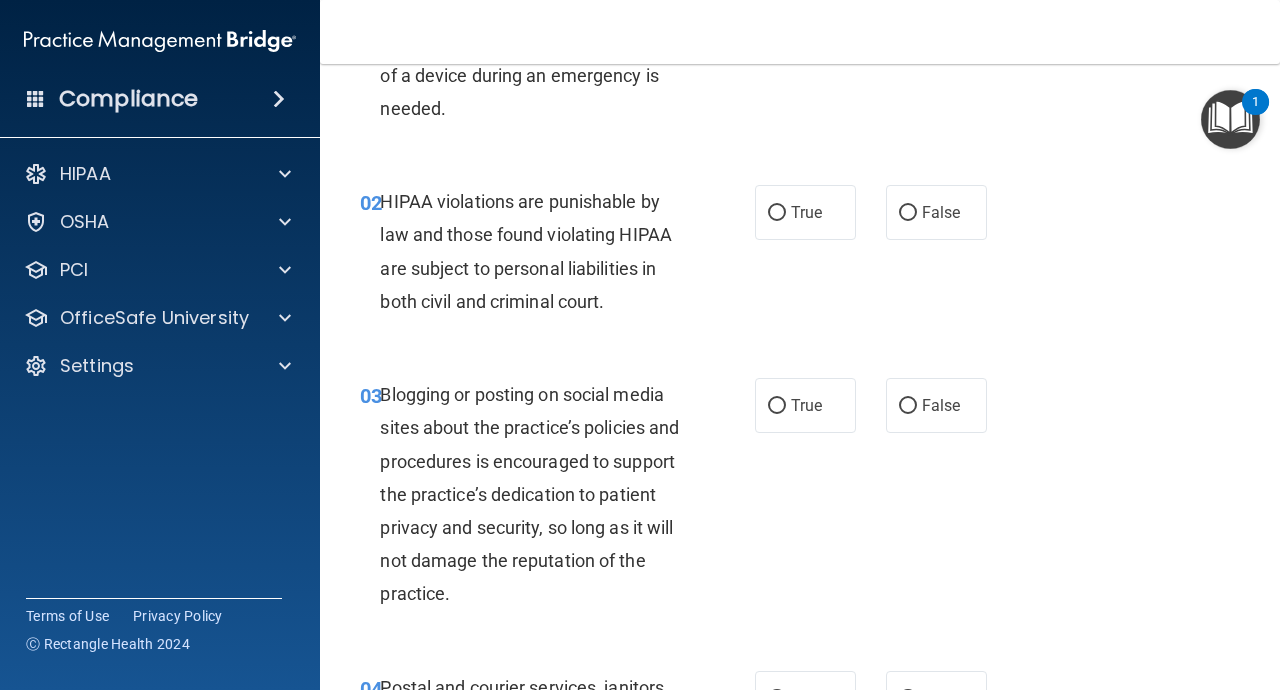 scroll, scrollTop: 0, scrollLeft: 0, axis: both 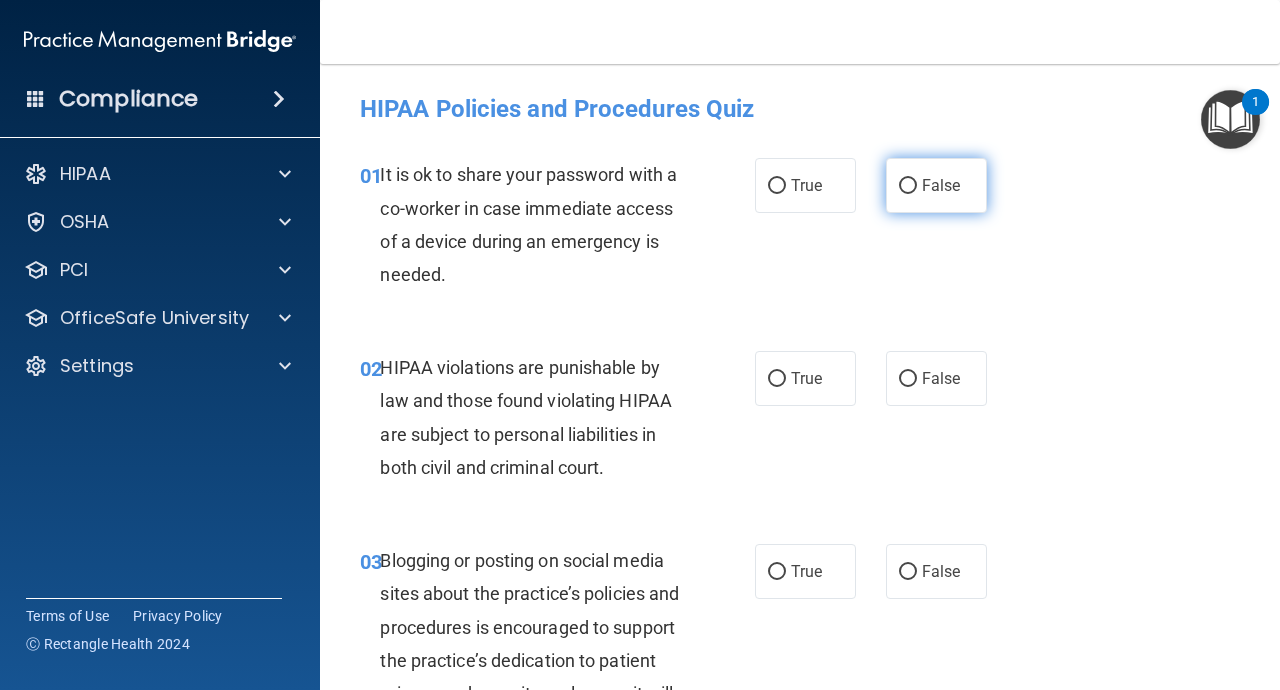click on "False" at bounding box center [908, 186] 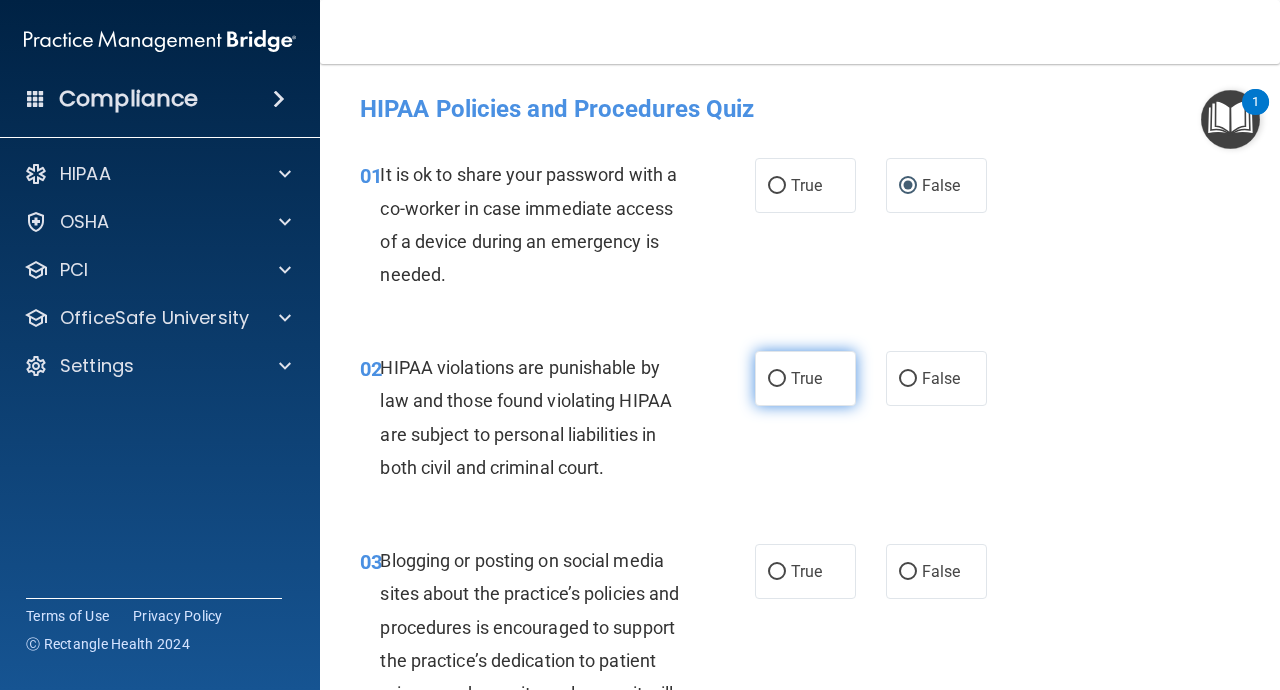 click on "True" at bounding box center [806, 378] 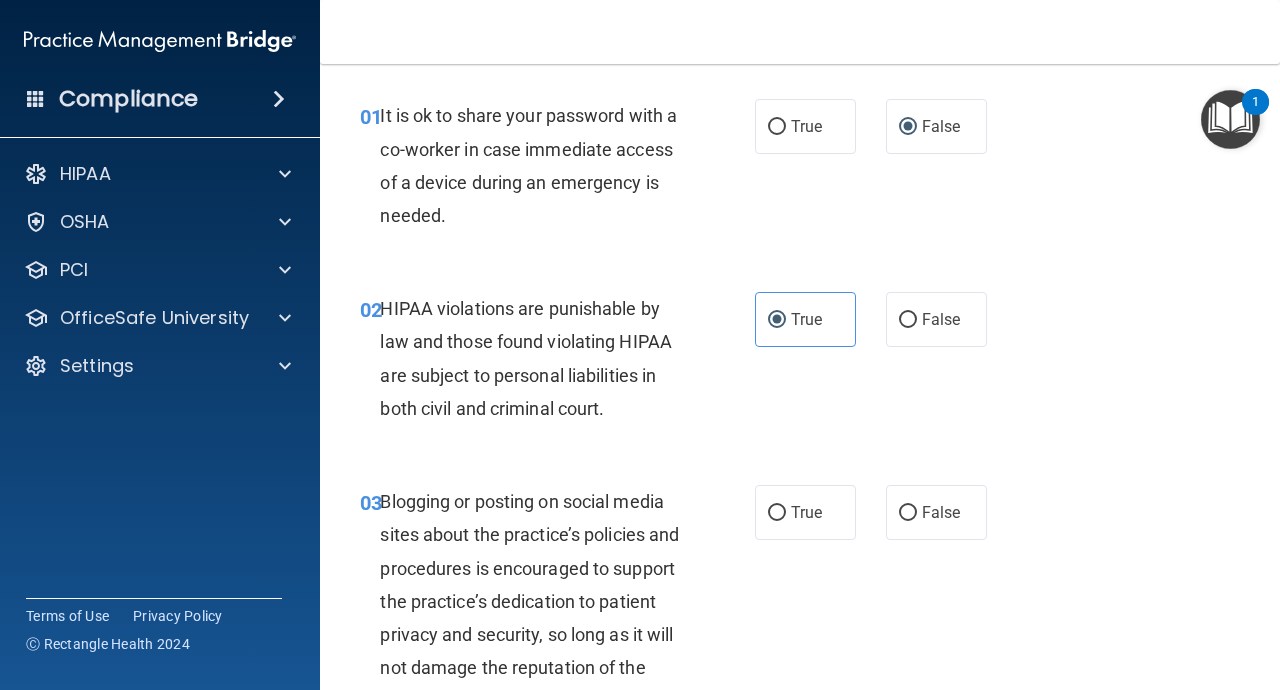 scroll, scrollTop: 91, scrollLeft: 0, axis: vertical 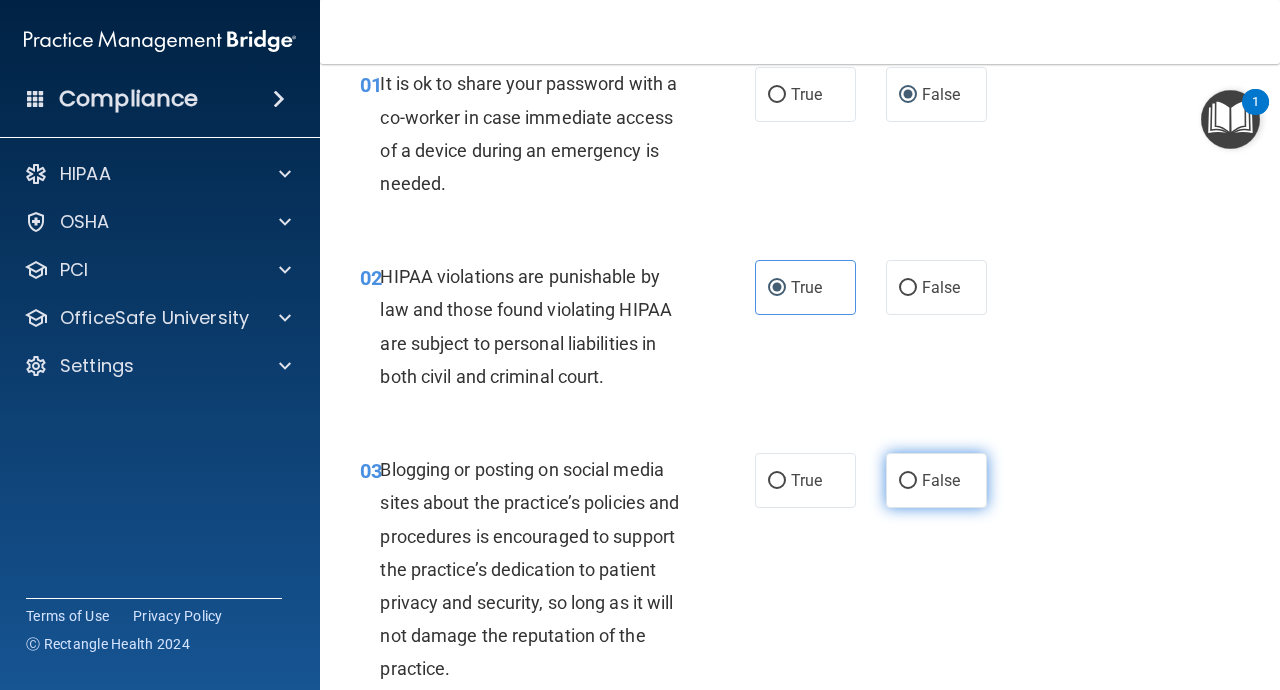 click on "False" at bounding box center (936, 480) 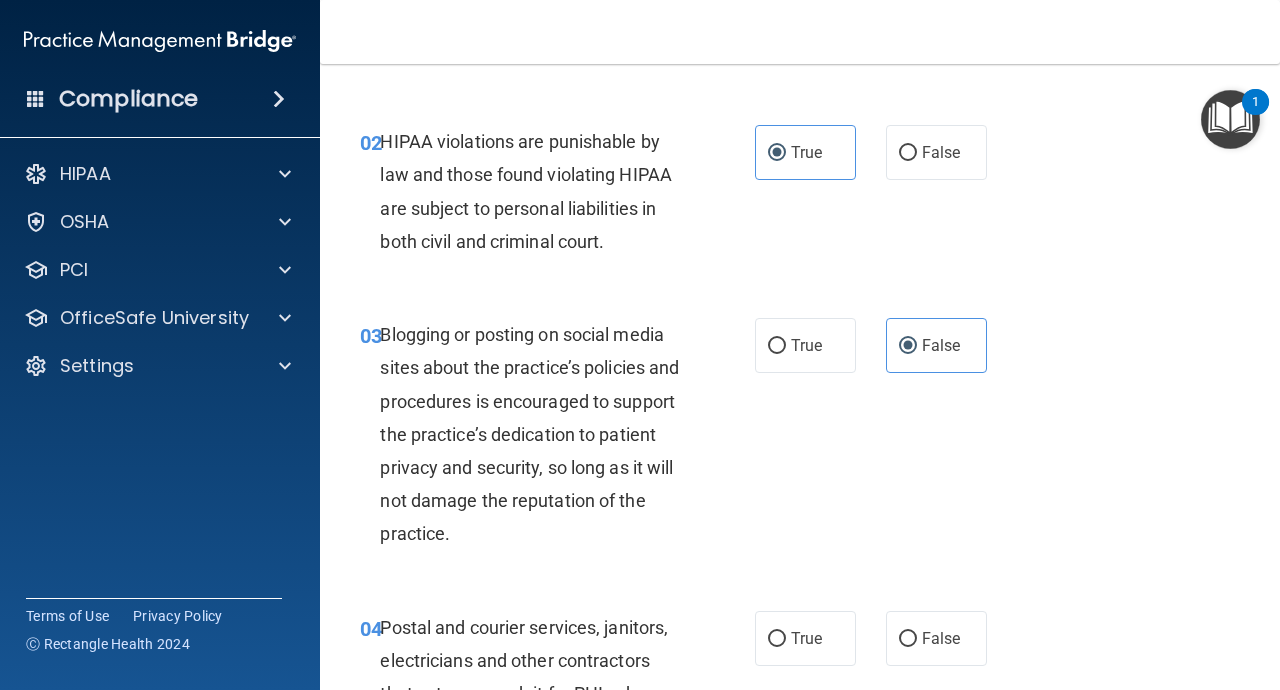 scroll, scrollTop: 244, scrollLeft: 0, axis: vertical 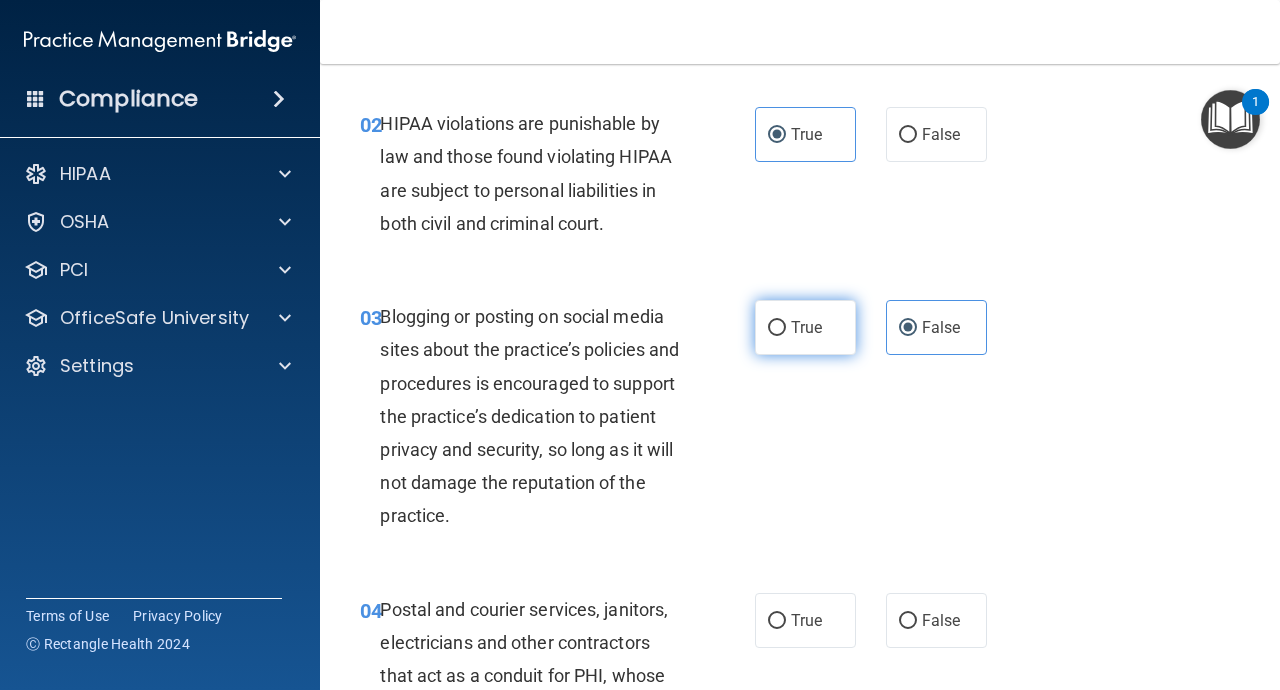 click on "True" at bounding box center (805, 327) 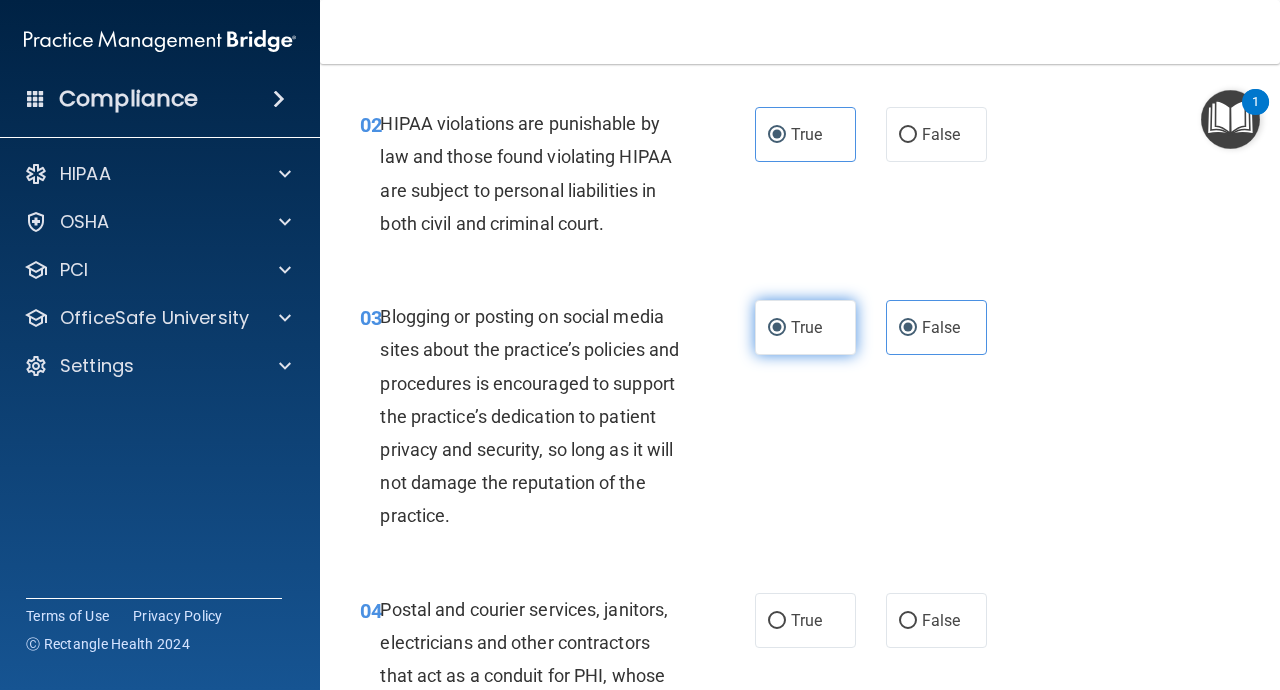 radio on "false" 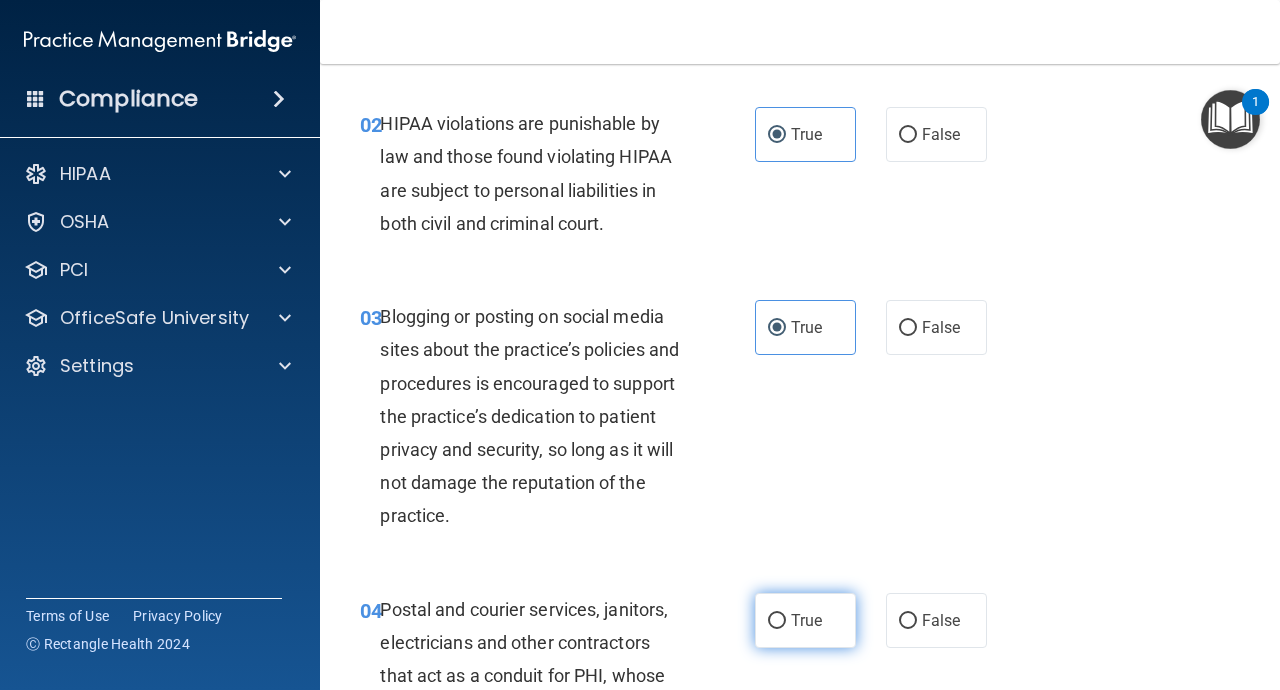 click on "True" at bounding box center [805, 620] 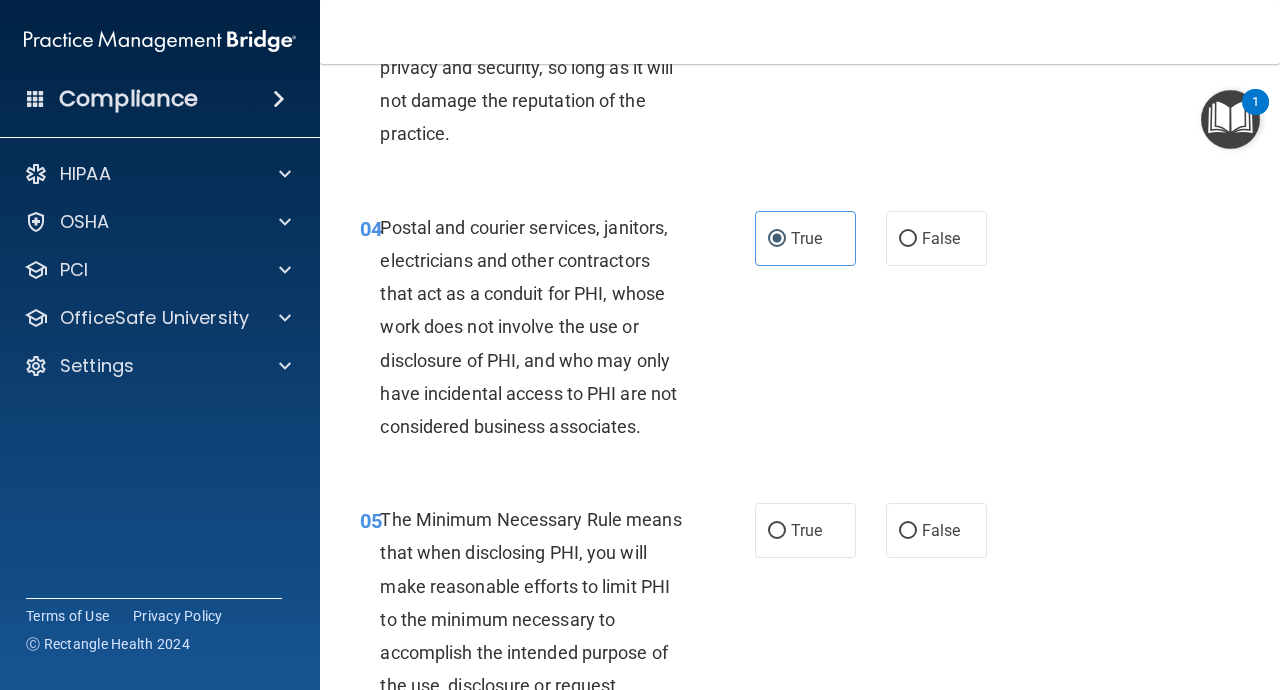 scroll, scrollTop: 663, scrollLeft: 0, axis: vertical 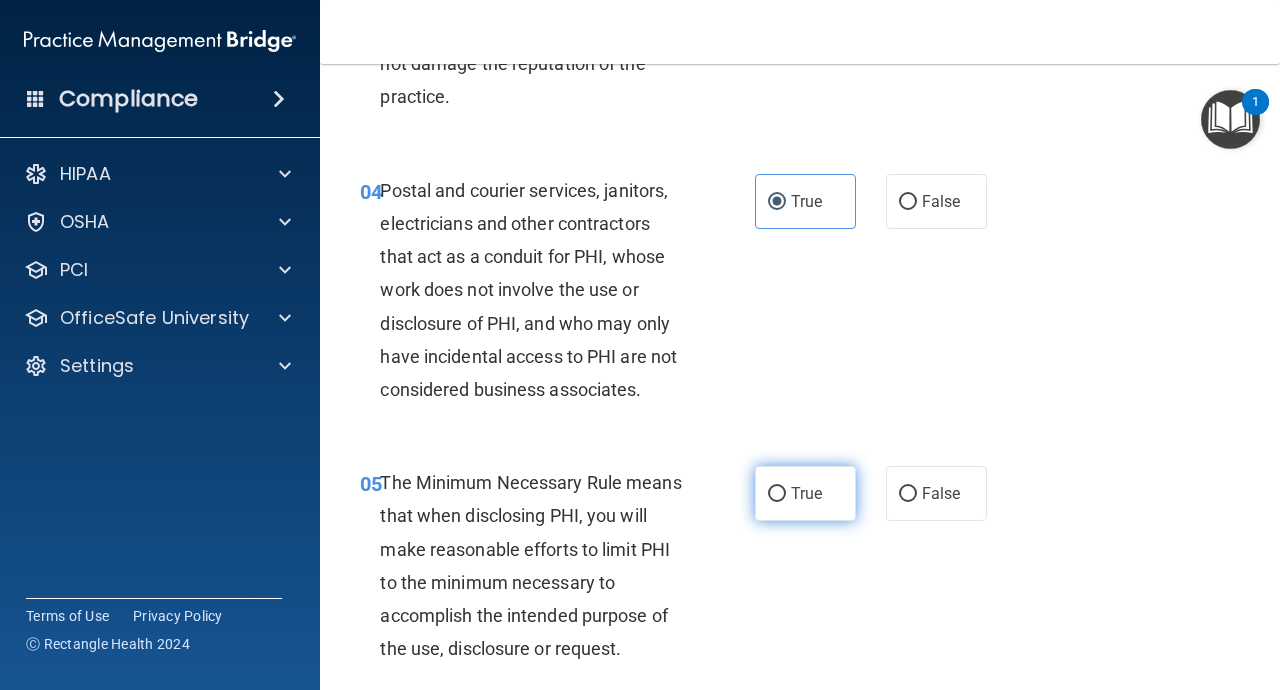 click on "True" at bounding box center [805, 493] 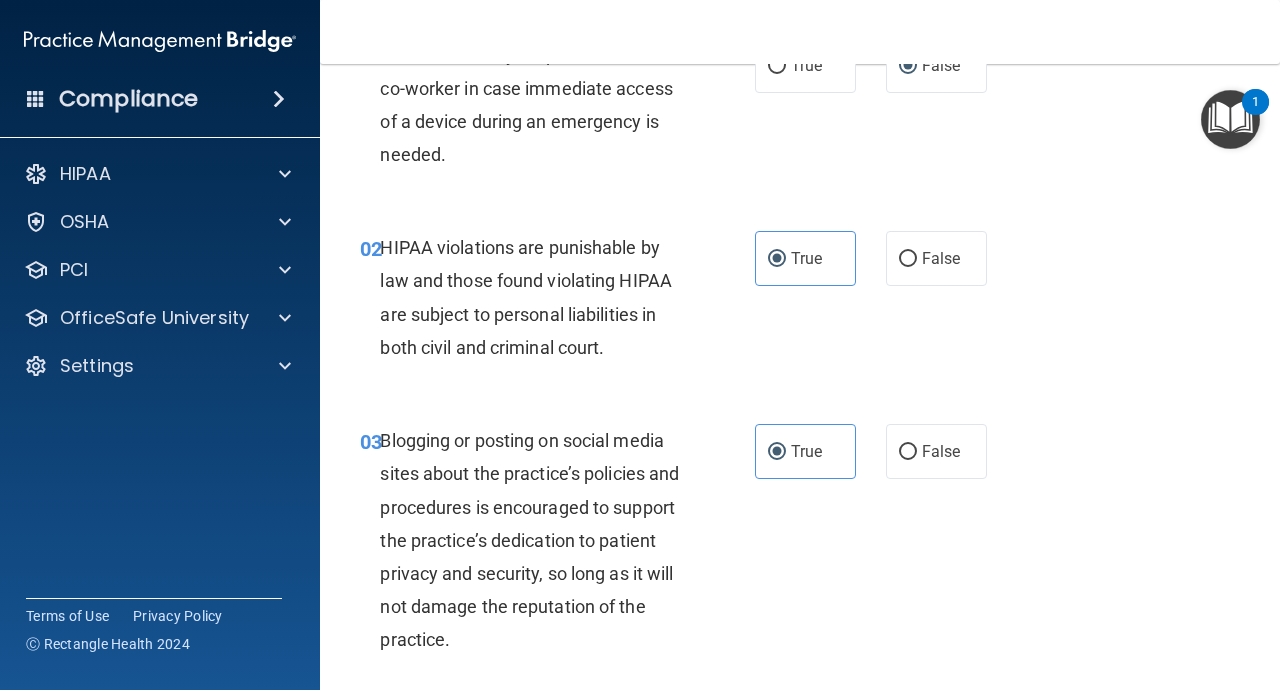 scroll, scrollTop: 0, scrollLeft: 0, axis: both 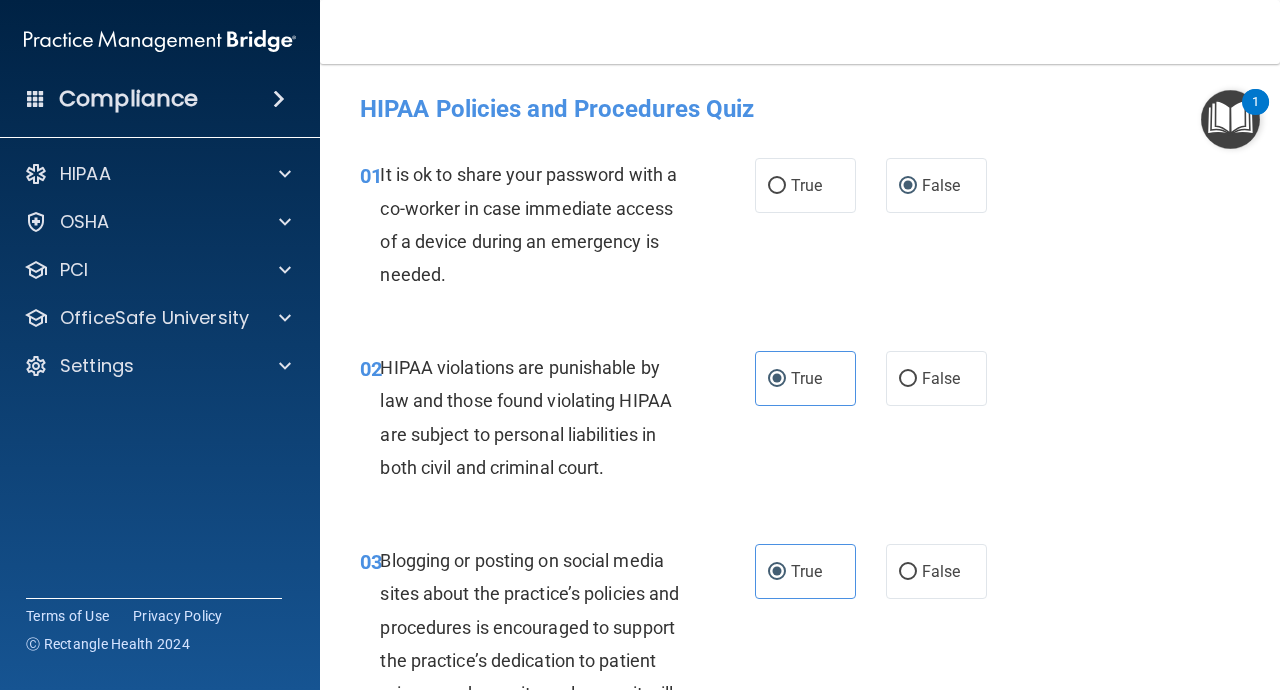 click on "03       Blogging or posting on social media sites about the practice’s policies and procedures is encouraged to support the practice’s dedication to patient privacy and security, so long as it will not damage the reputation of the practice.                  True           False" at bounding box center [800, 665] 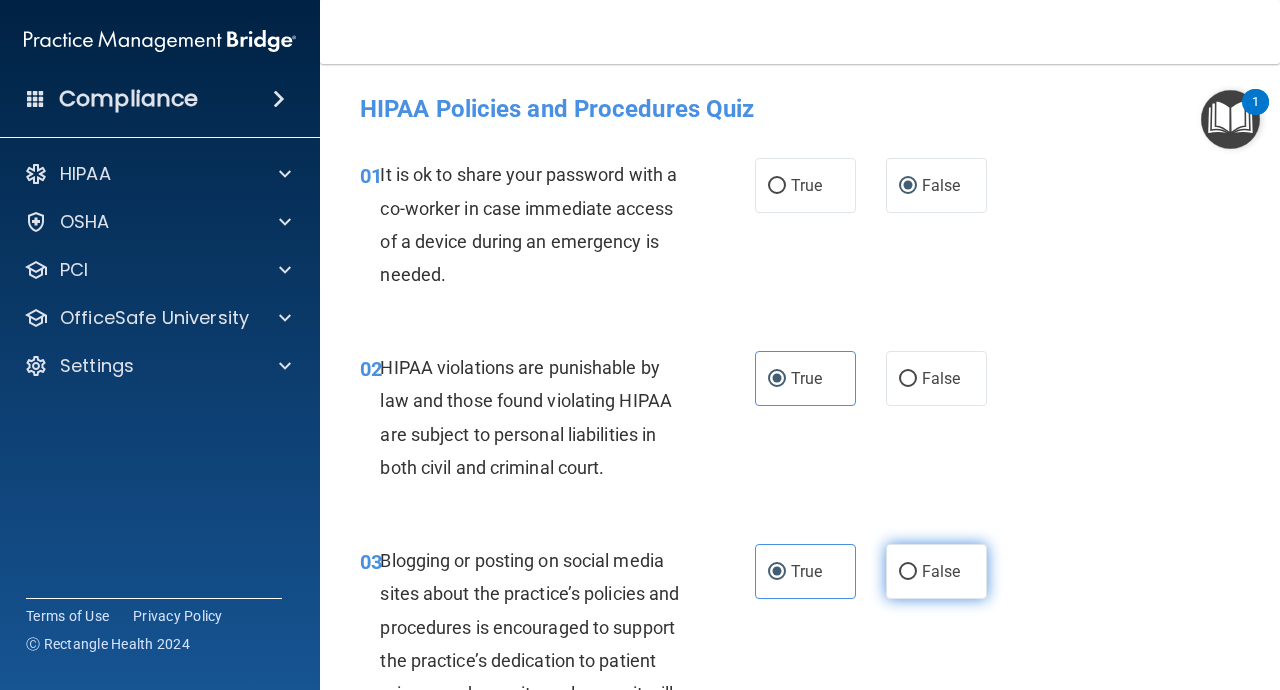click on "False" at bounding box center [941, 571] 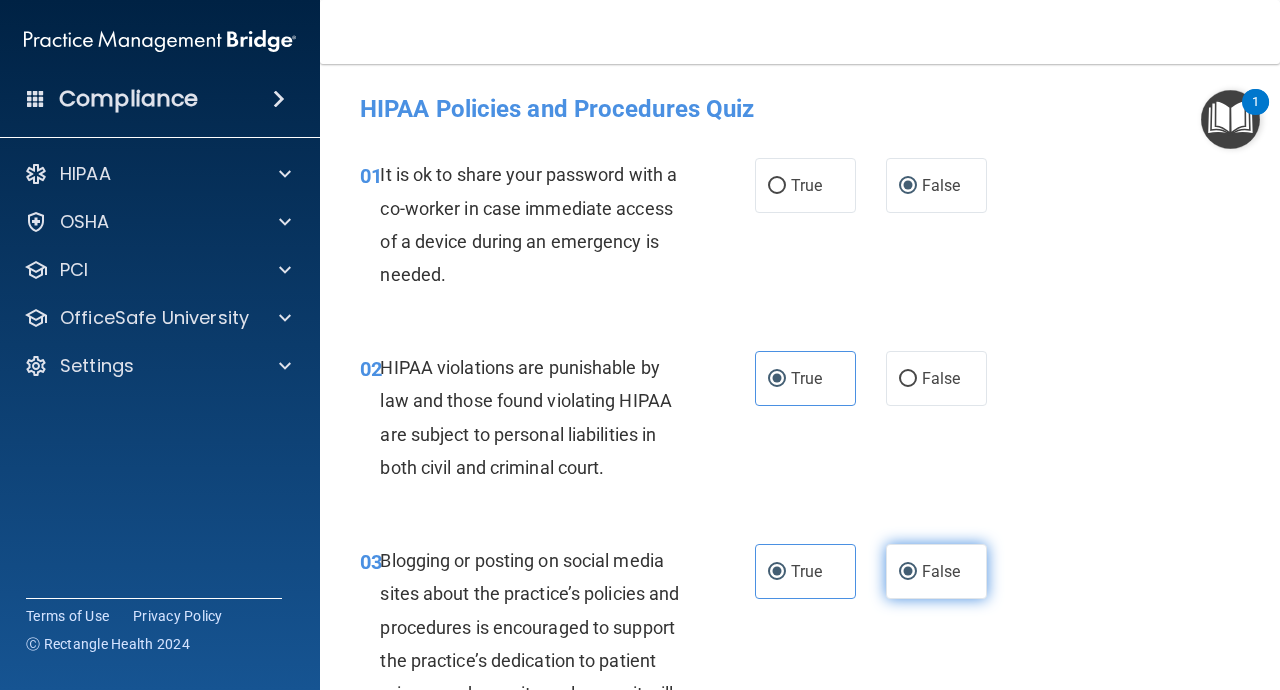 radio on "false" 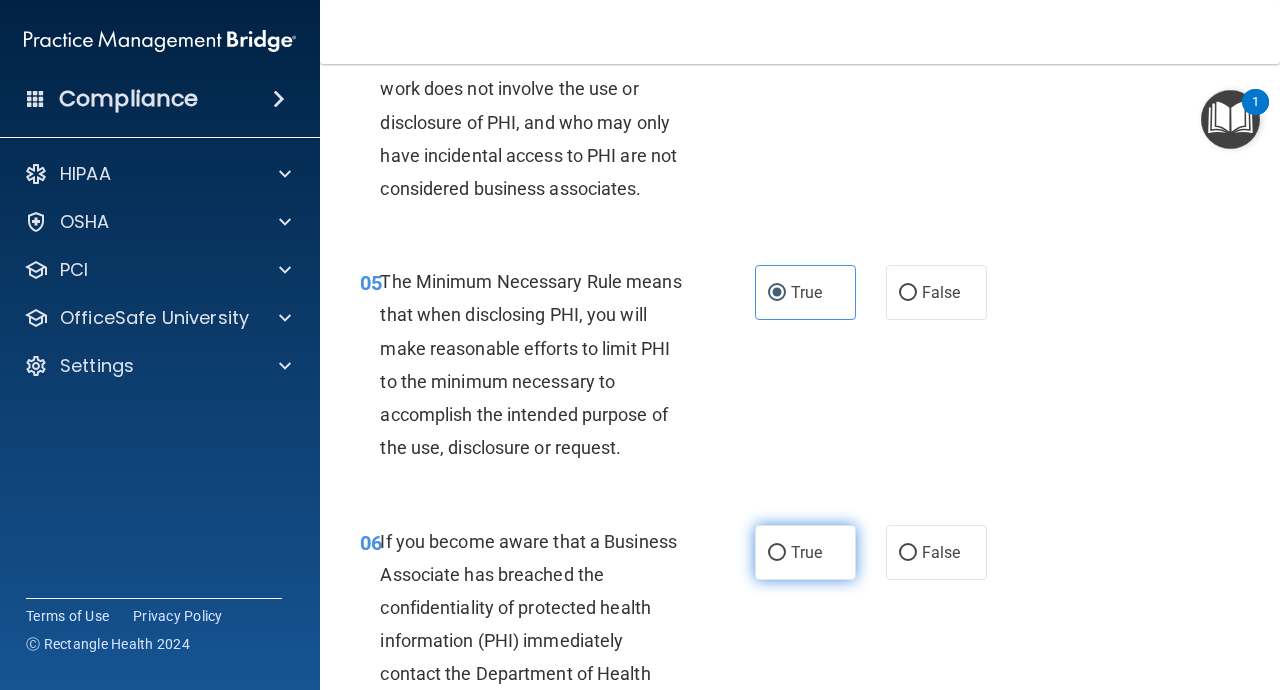 scroll, scrollTop: 863, scrollLeft: 0, axis: vertical 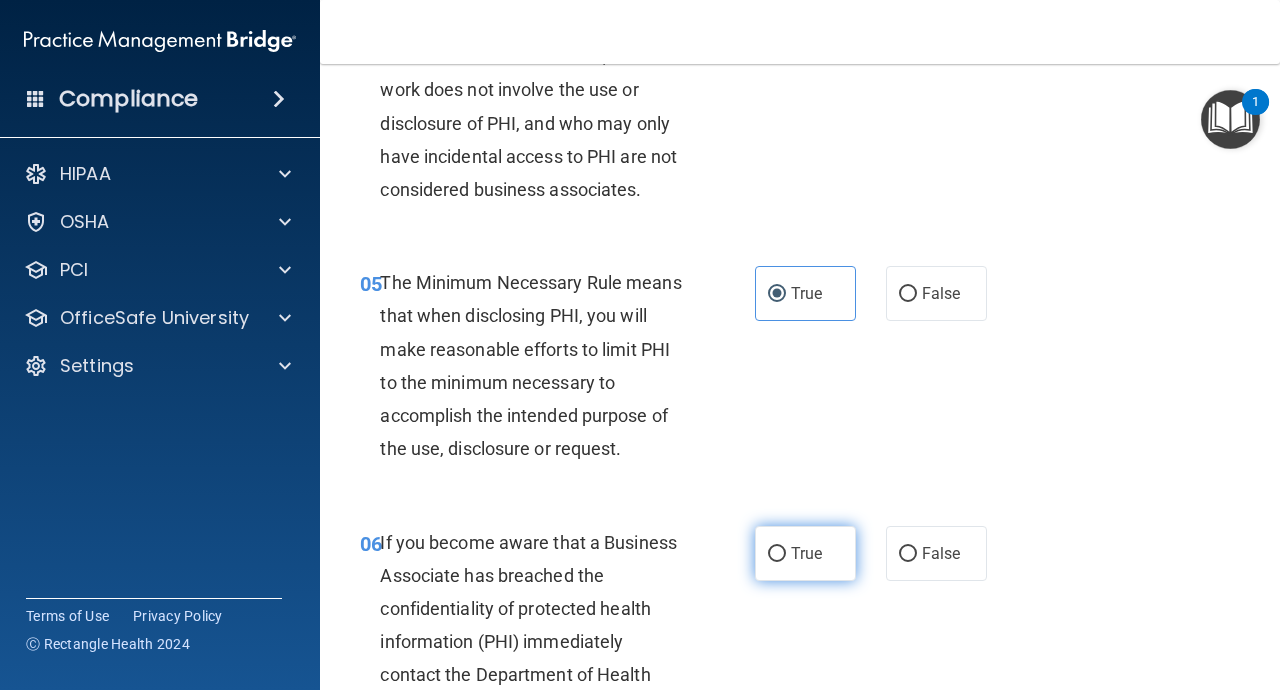 click on "True" at bounding box center (806, 553) 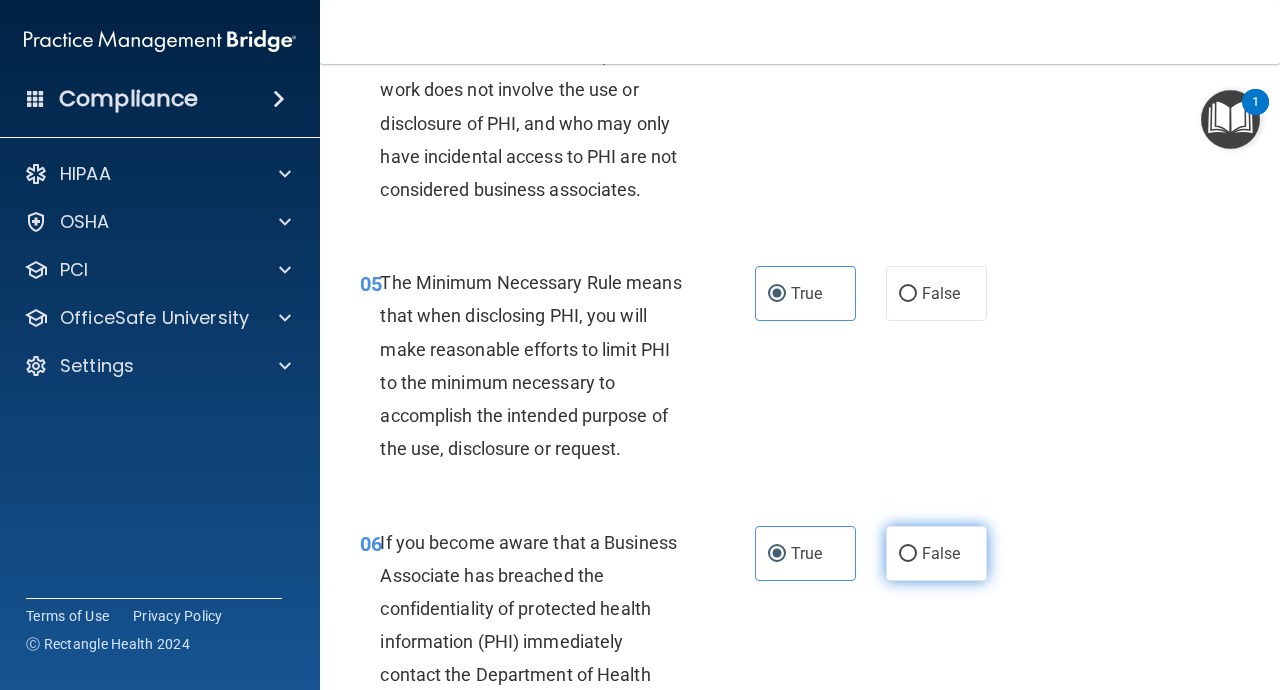 click on "False" at bounding box center (908, 554) 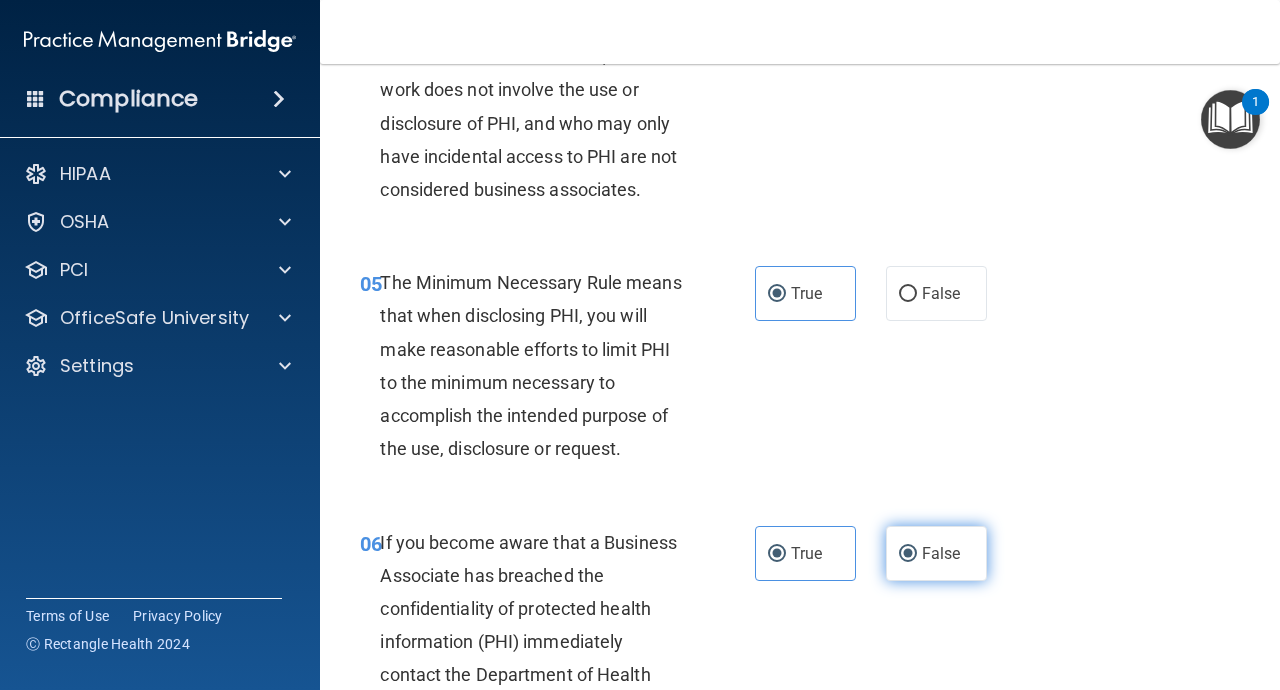 radio on "false" 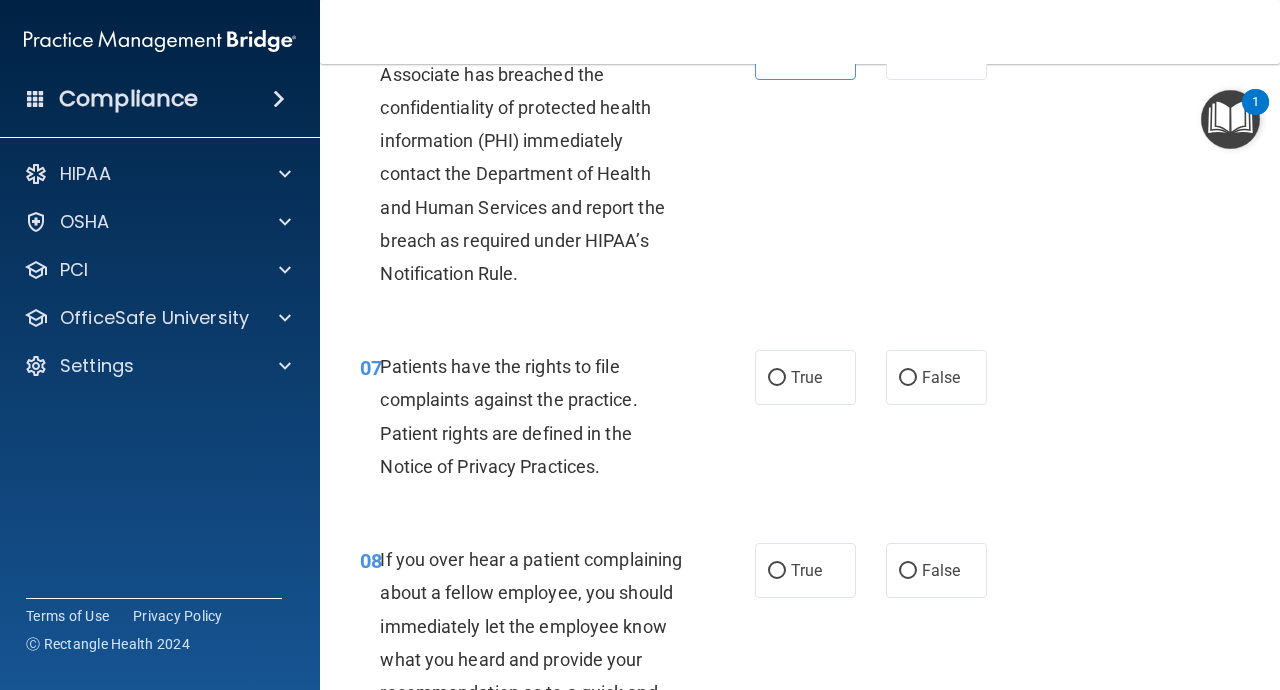 scroll, scrollTop: 1367, scrollLeft: 0, axis: vertical 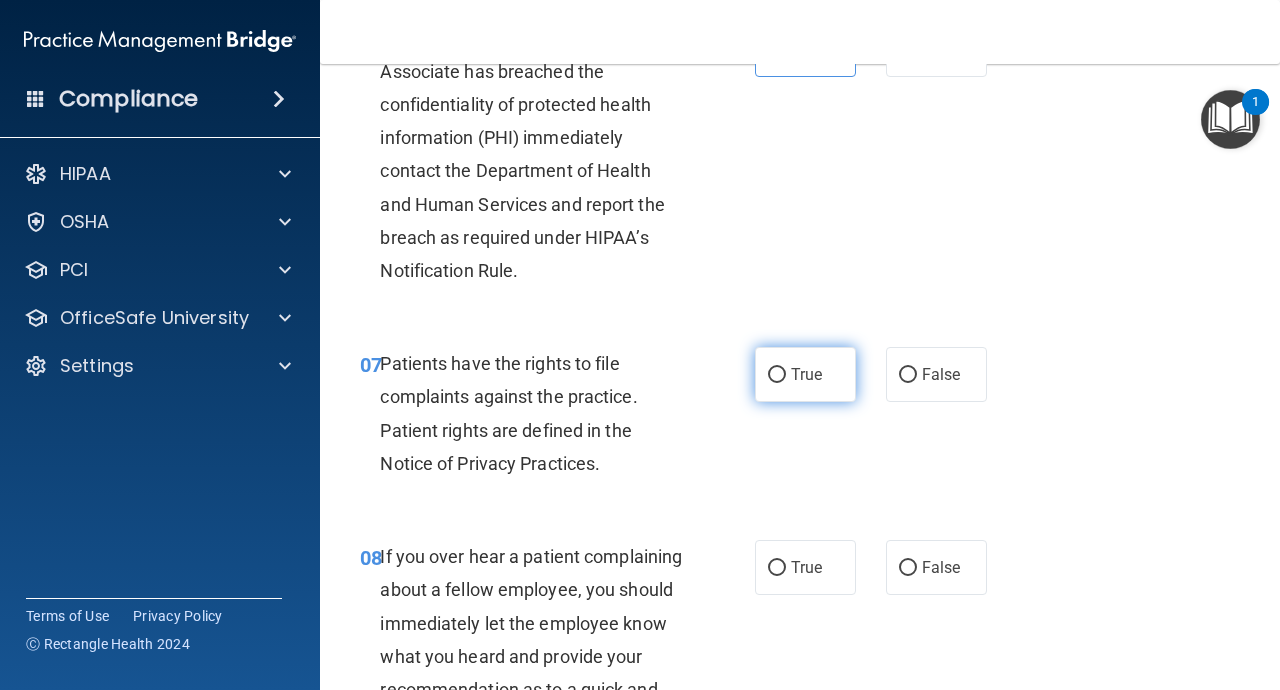 click on "True" at bounding box center [806, 374] 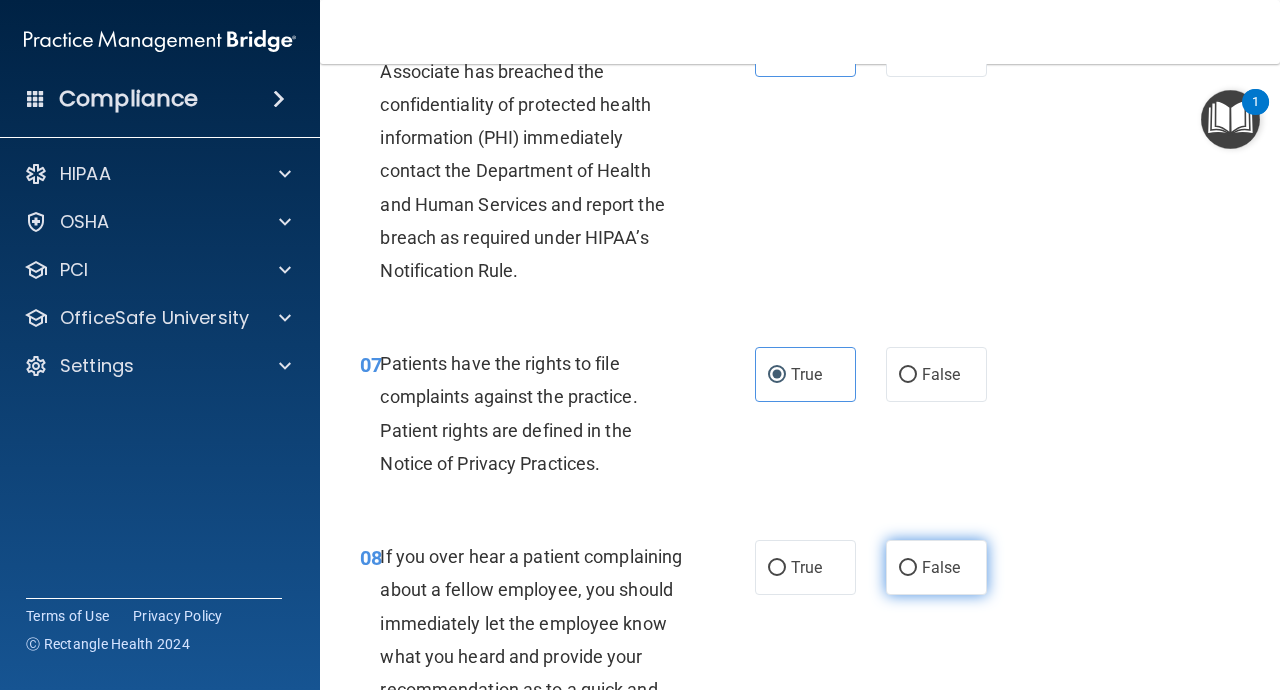 click on "False" at bounding box center [941, 567] 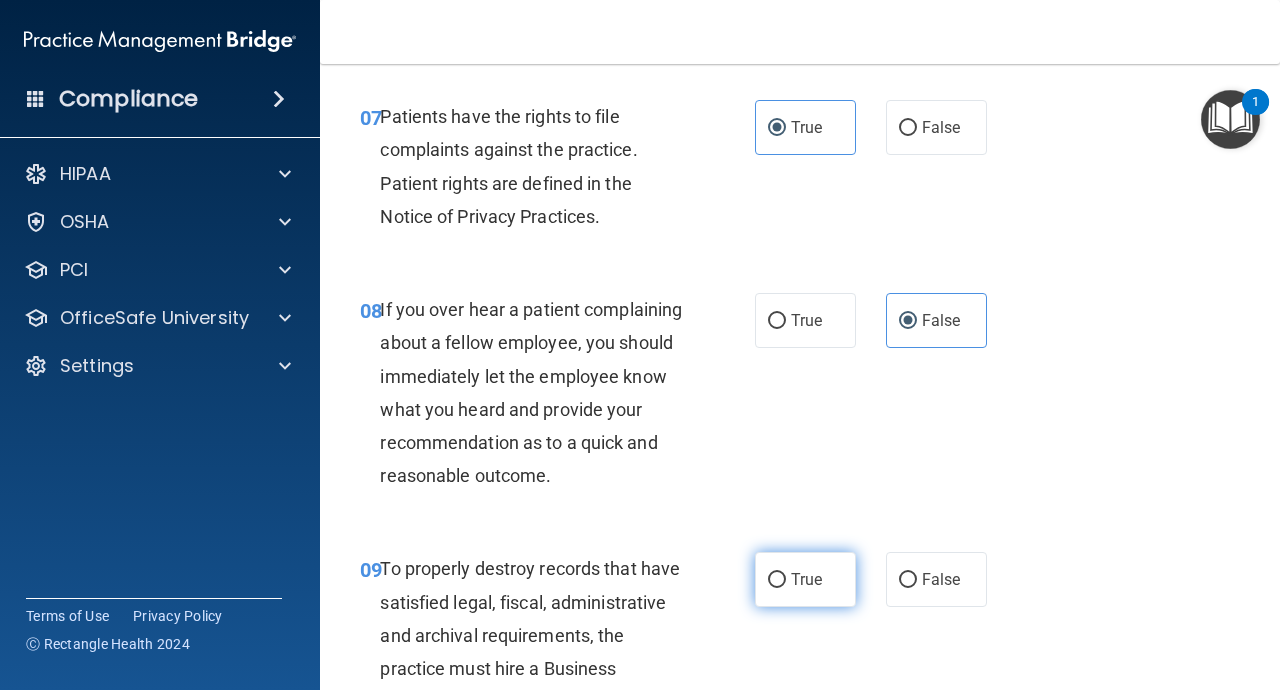click on "True" at bounding box center [805, 579] 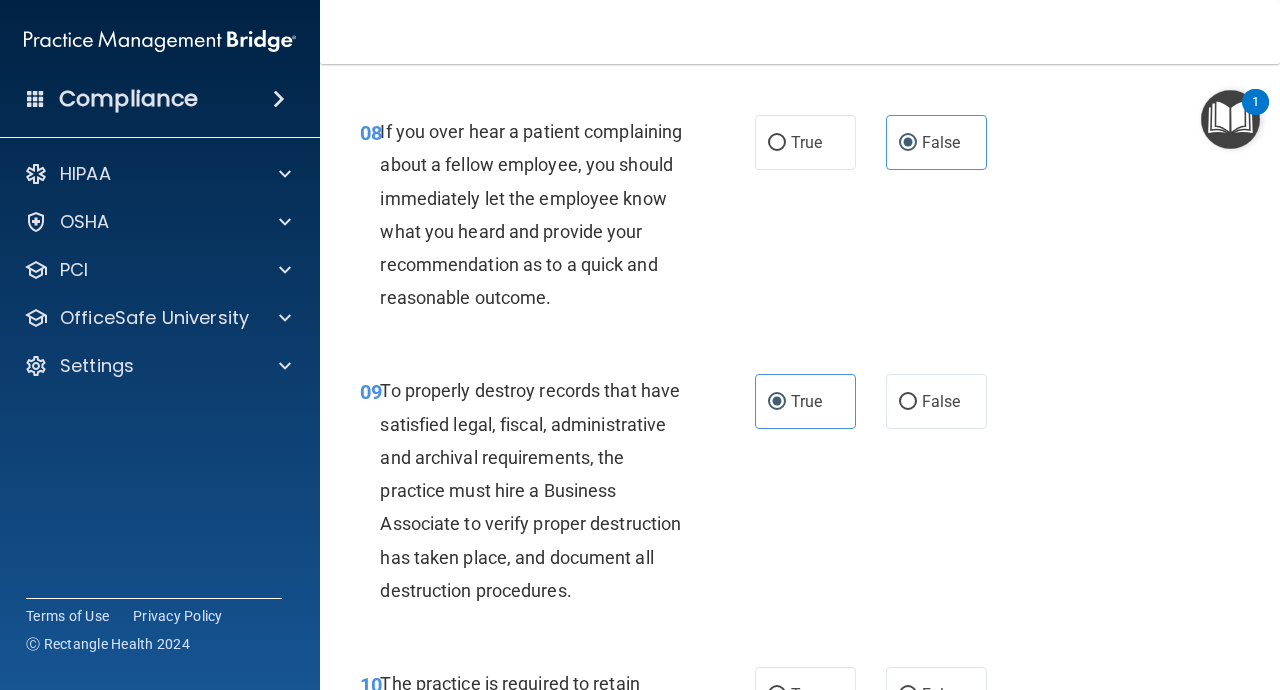 scroll, scrollTop: 1796, scrollLeft: 0, axis: vertical 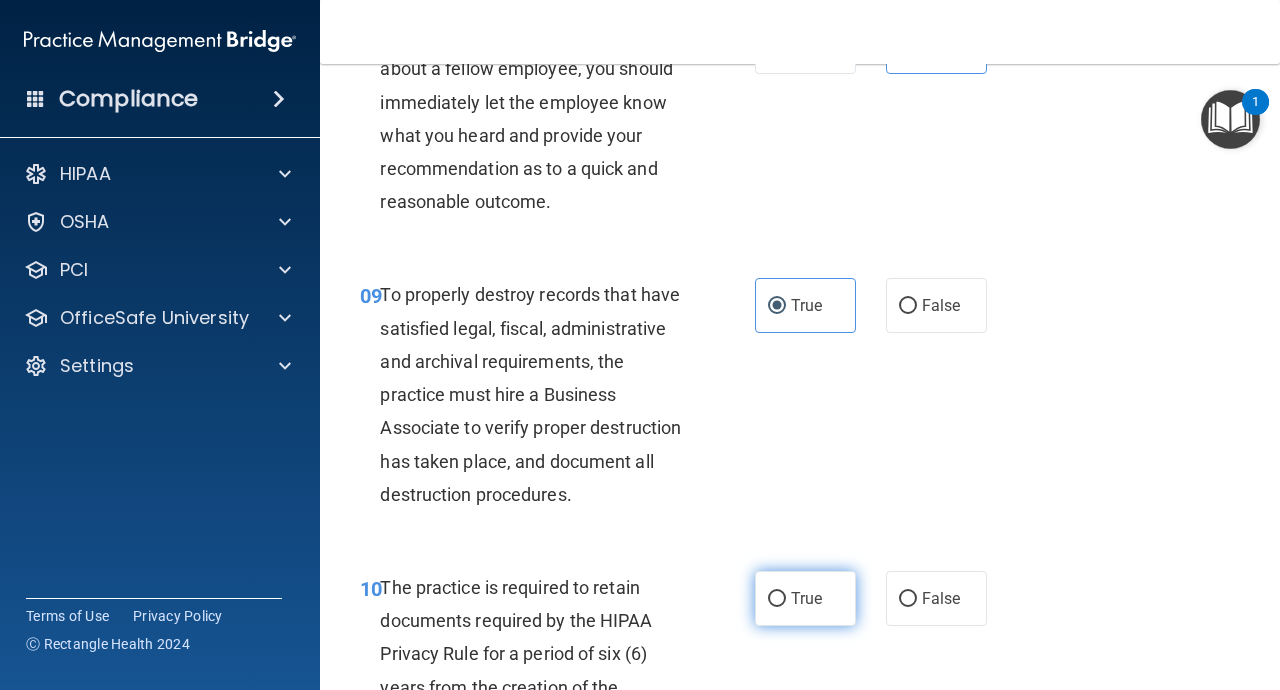 click on "True" at bounding box center (805, 598) 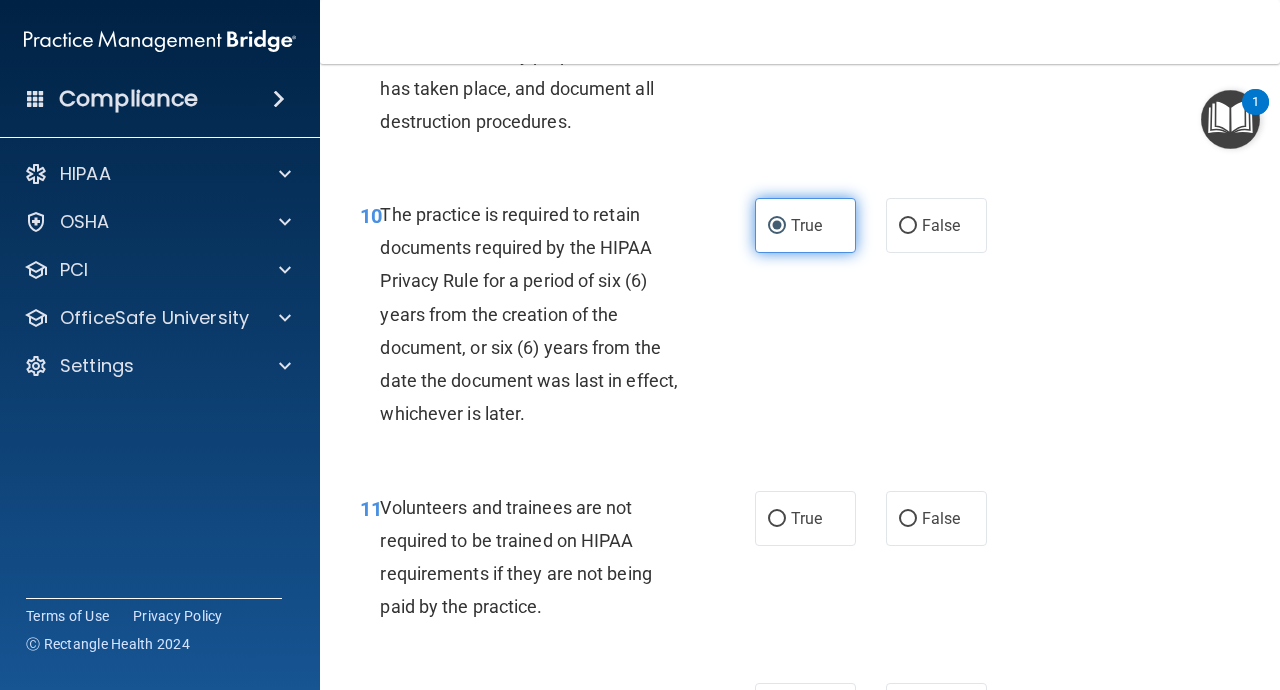 scroll, scrollTop: 2281, scrollLeft: 0, axis: vertical 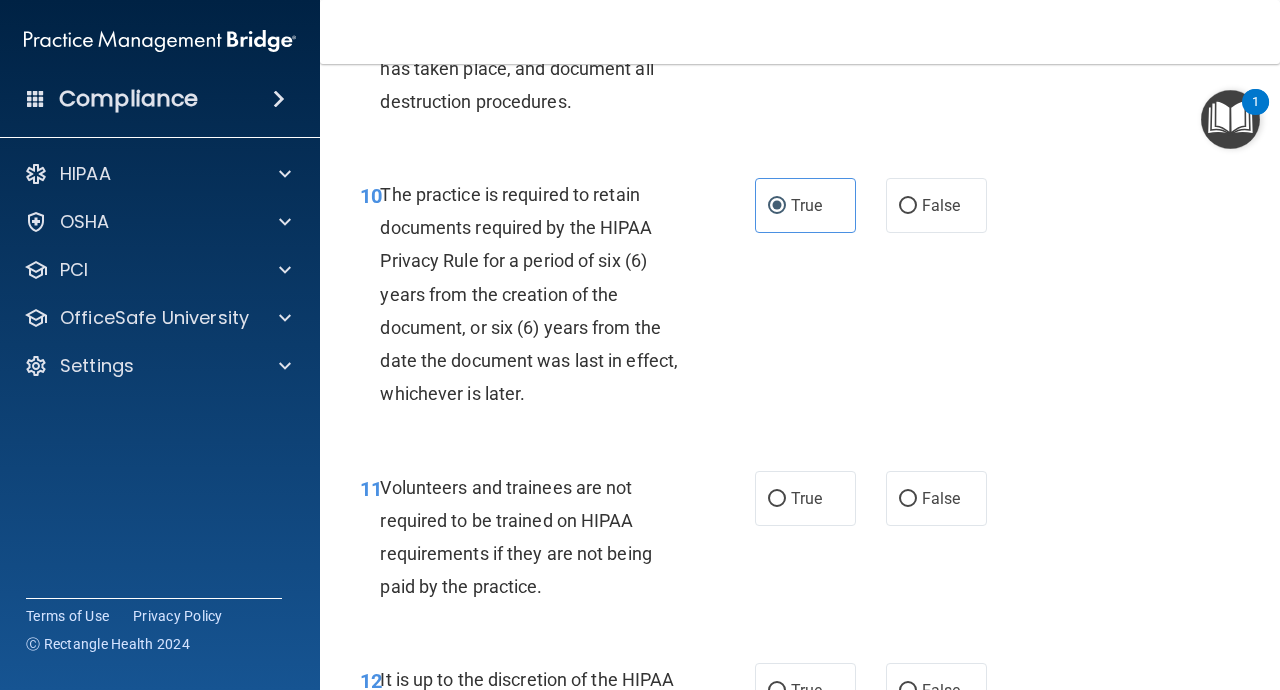 click on "11       Volunteers and trainees are not required to be trained on HIPAA requirements if they are not being paid by the practice.                 True           False" at bounding box center (800, 542) 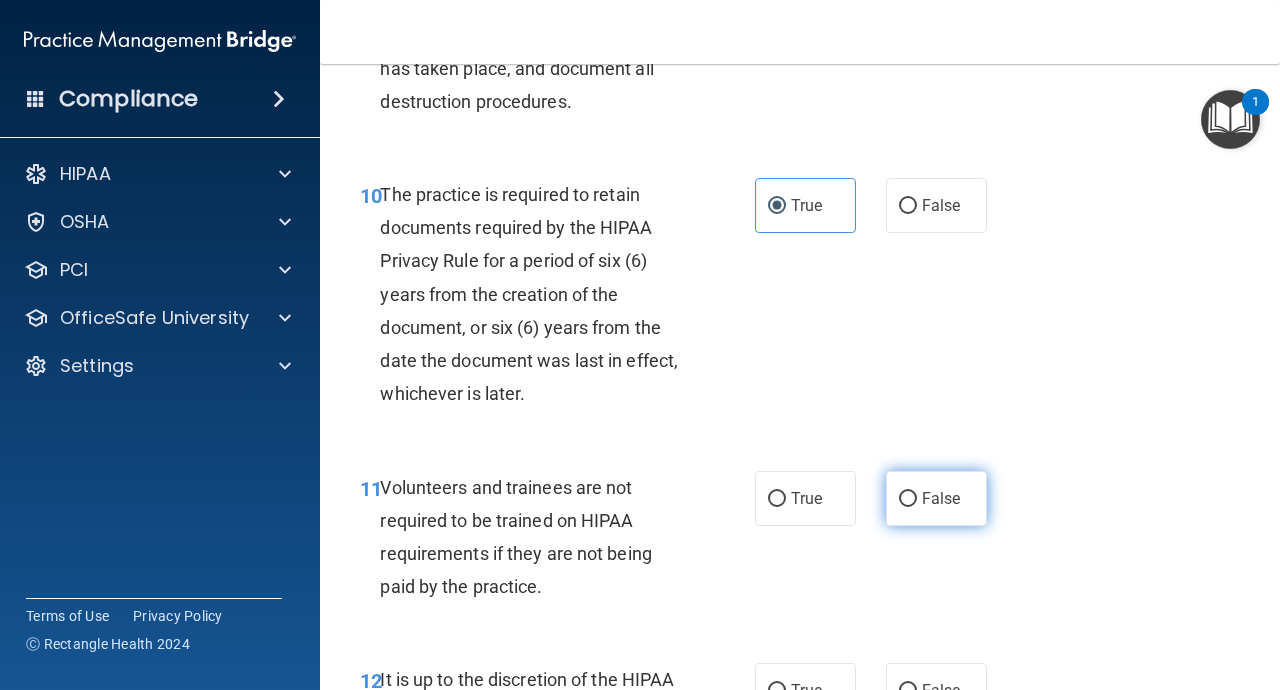 click on "False" at bounding box center [941, 498] 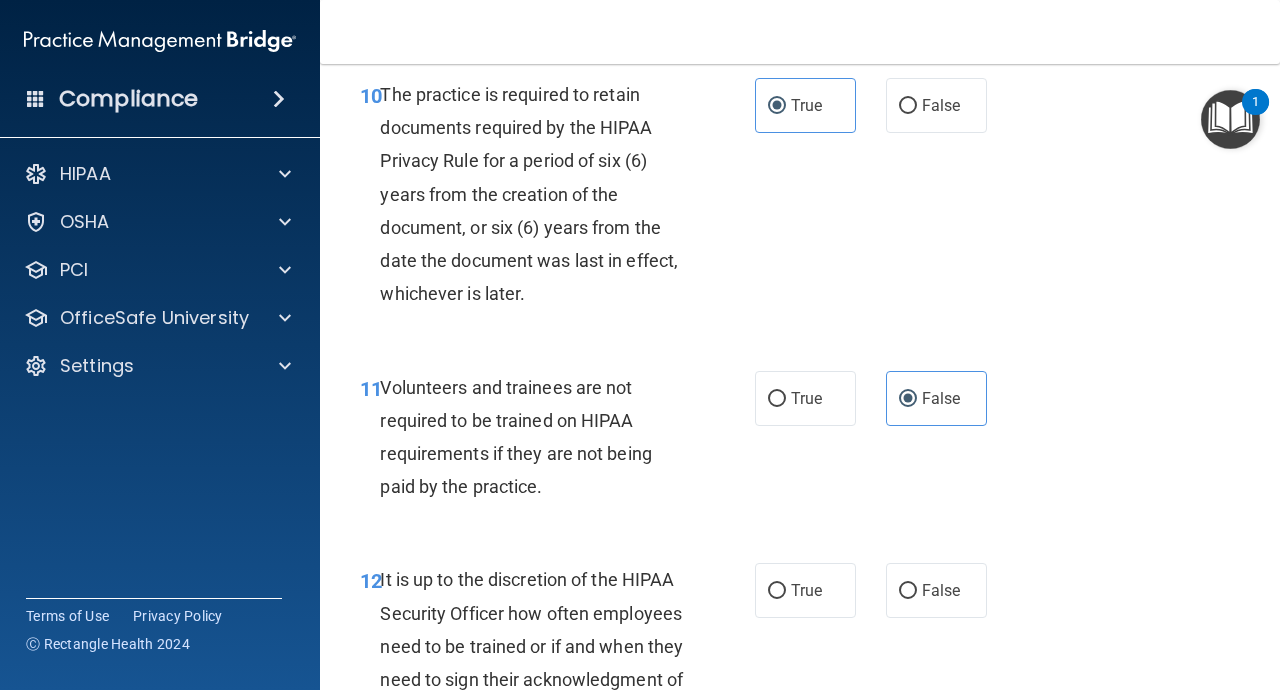 scroll, scrollTop: 2427, scrollLeft: 0, axis: vertical 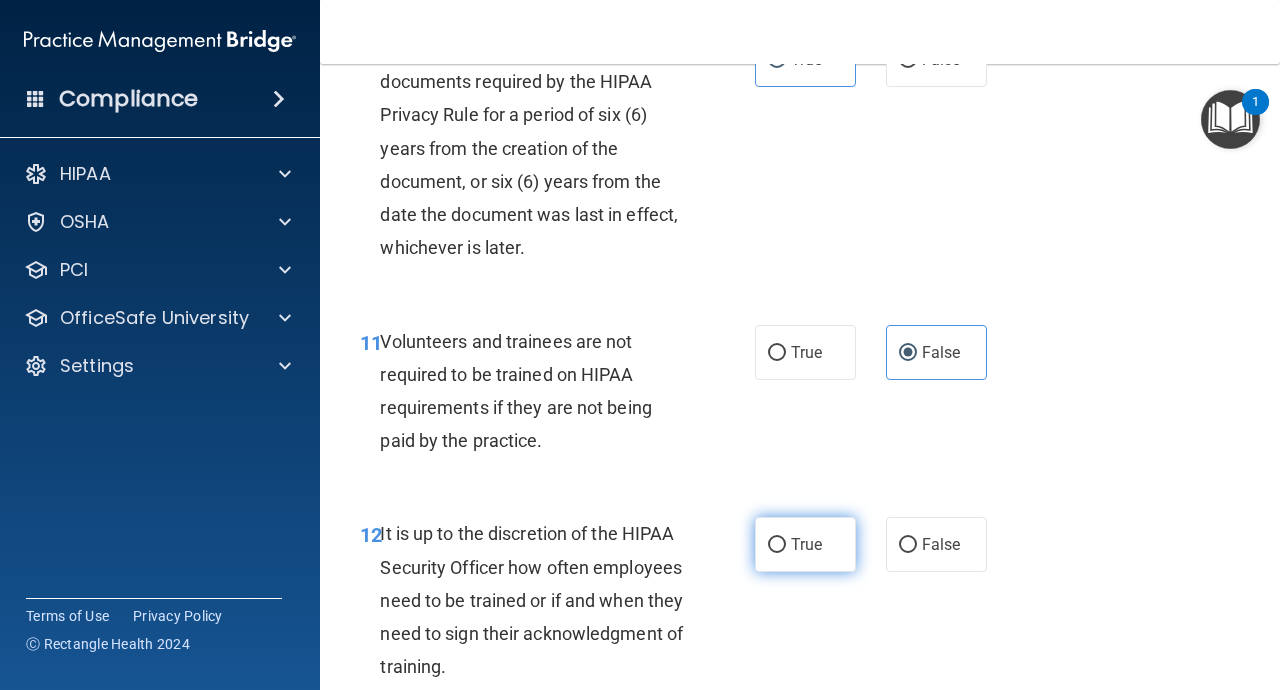 click on "True" at bounding box center [805, 544] 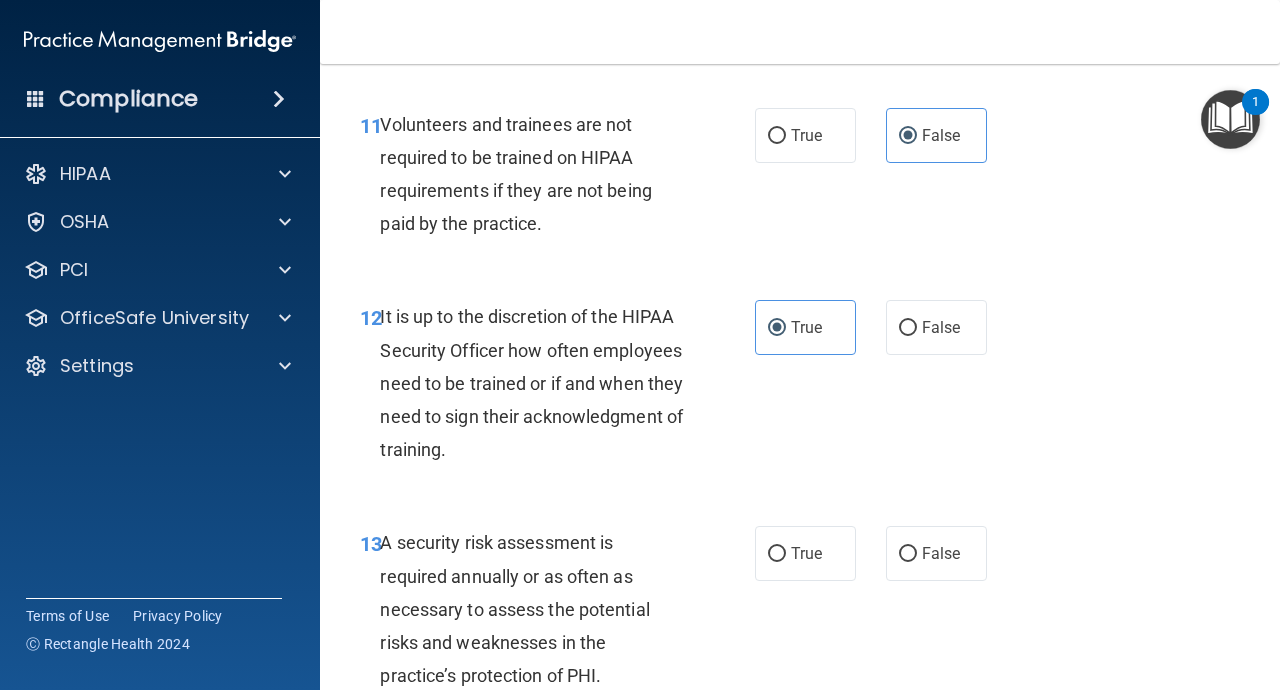 scroll, scrollTop: 2655, scrollLeft: 0, axis: vertical 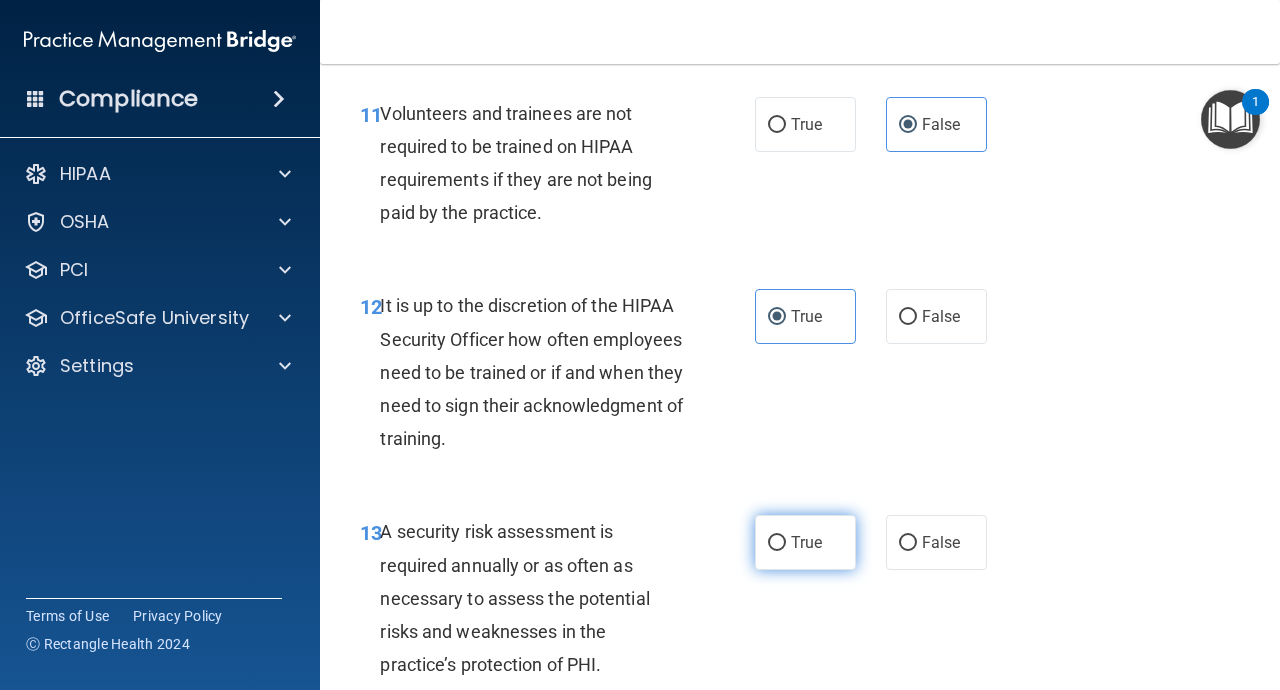 click on "True" at bounding box center (805, 542) 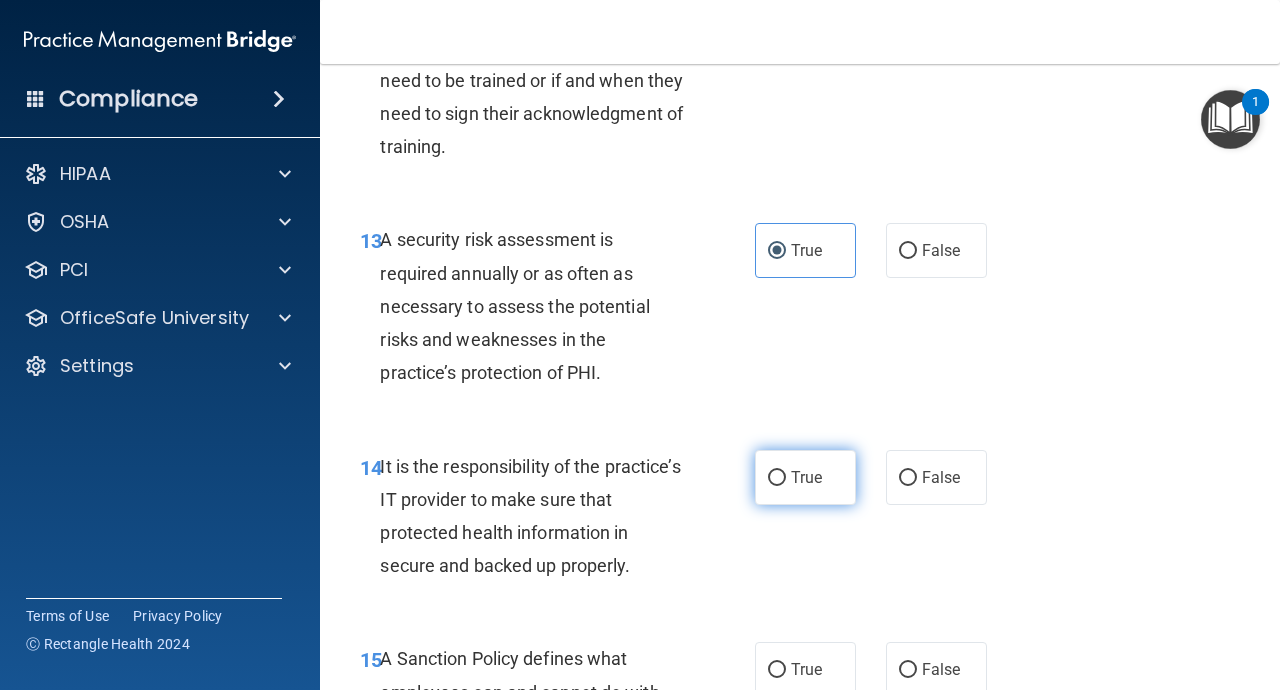 scroll, scrollTop: 2965, scrollLeft: 0, axis: vertical 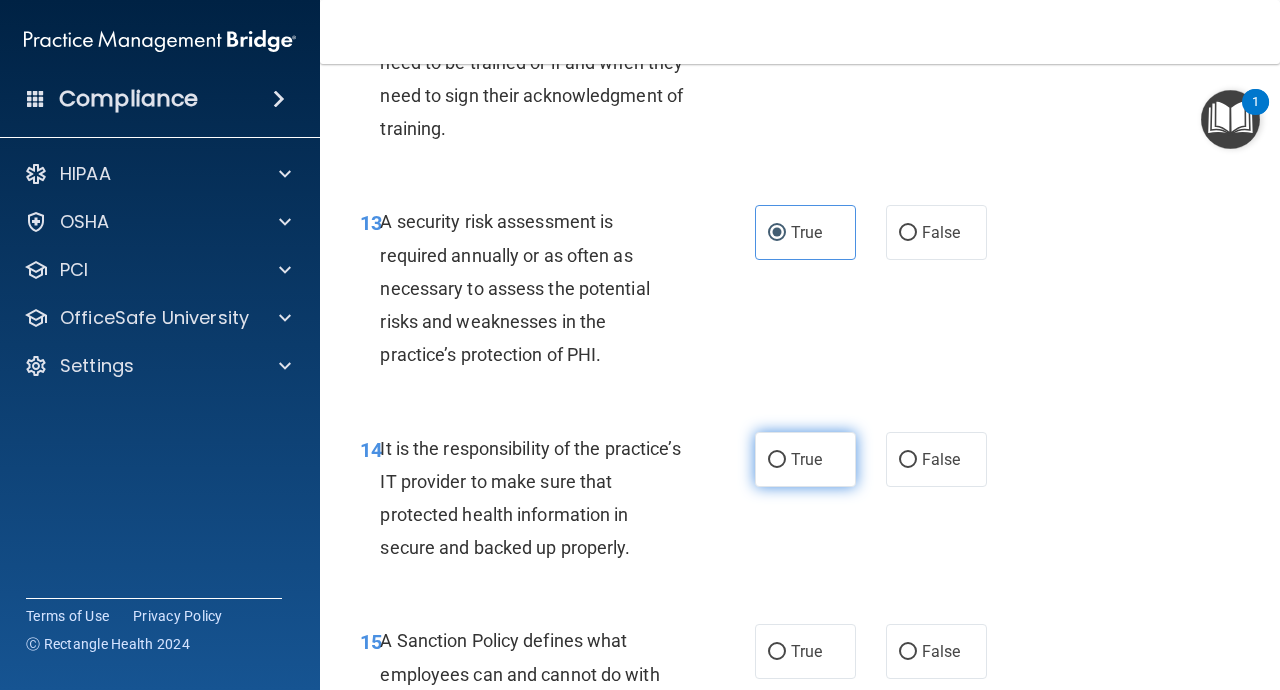 click on "True" at bounding box center (805, 459) 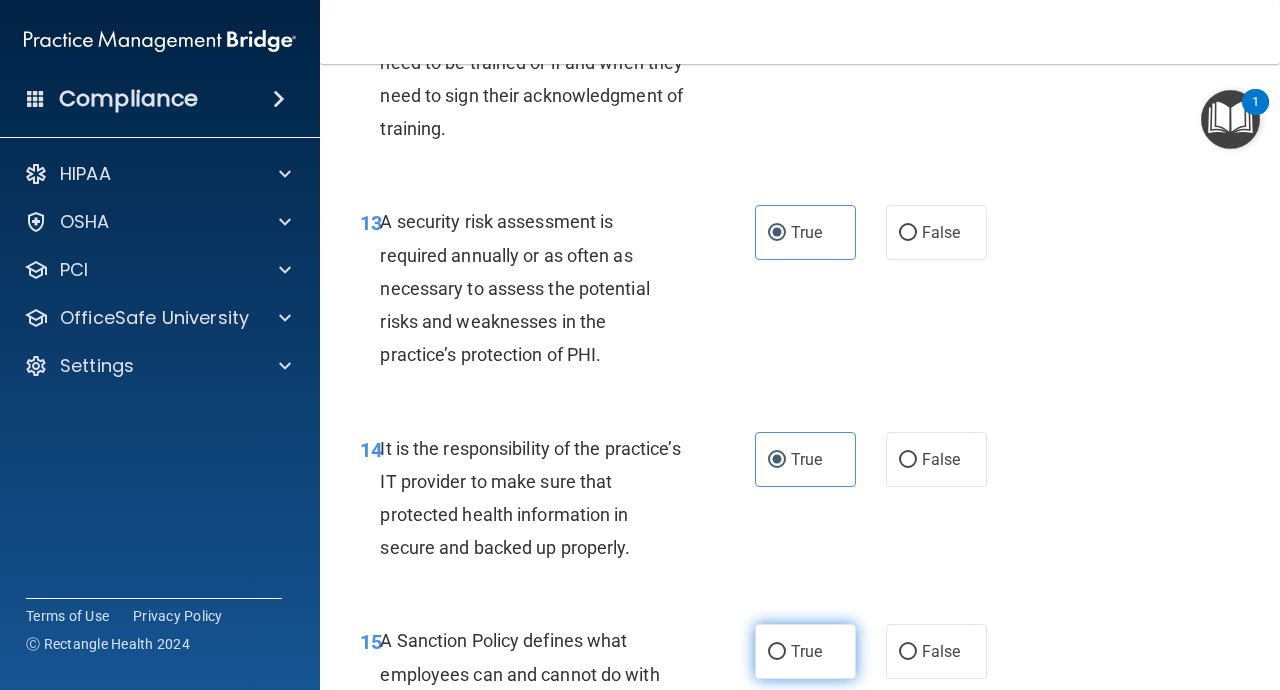 click on "True" at bounding box center [805, 651] 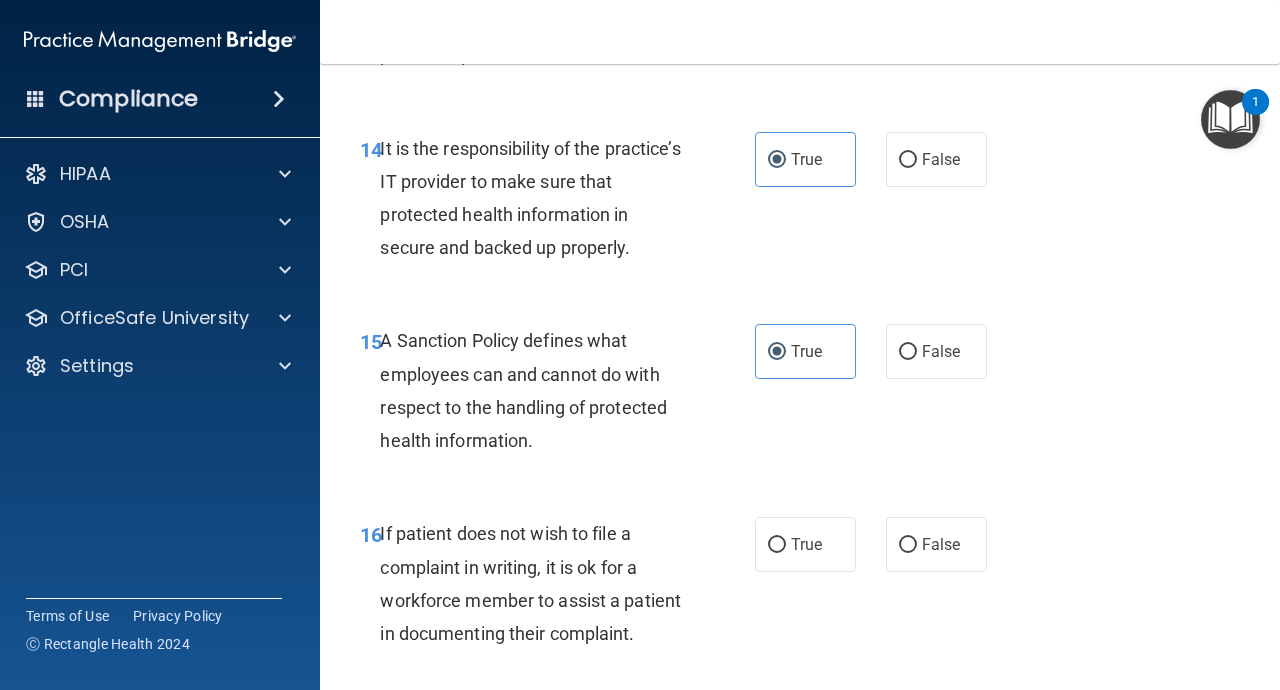 scroll, scrollTop: 3280, scrollLeft: 0, axis: vertical 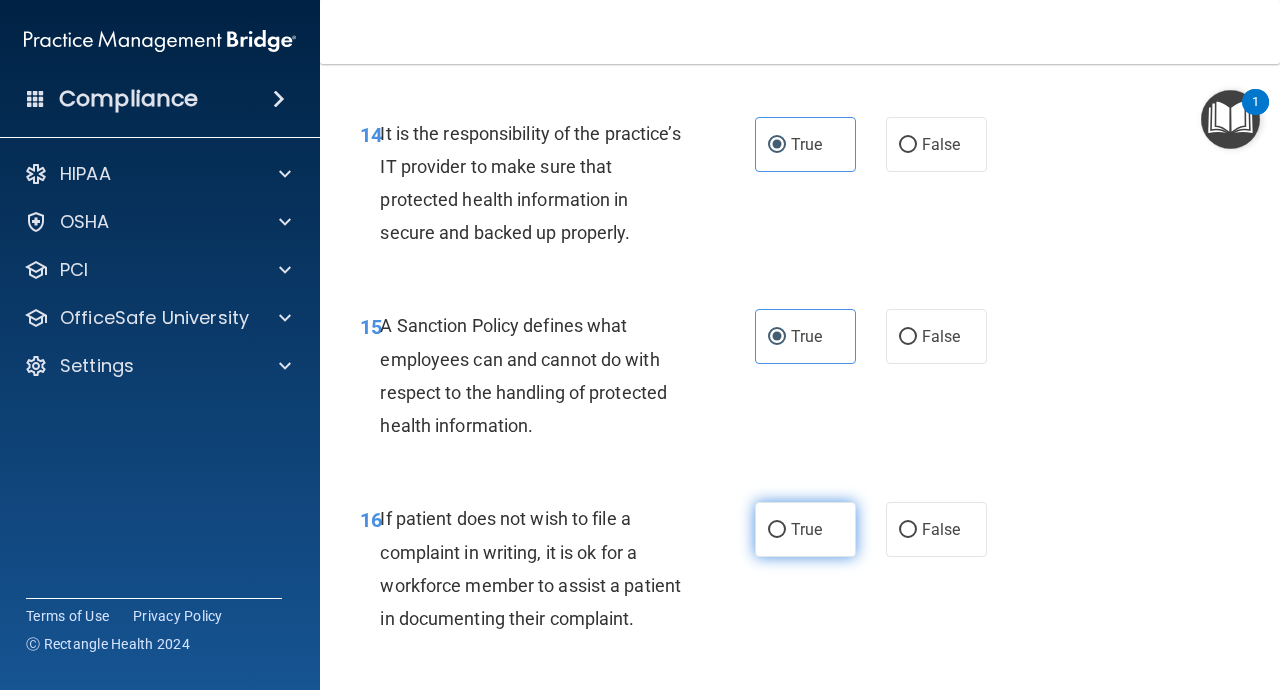 click on "True" at bounding box center [805, 529] 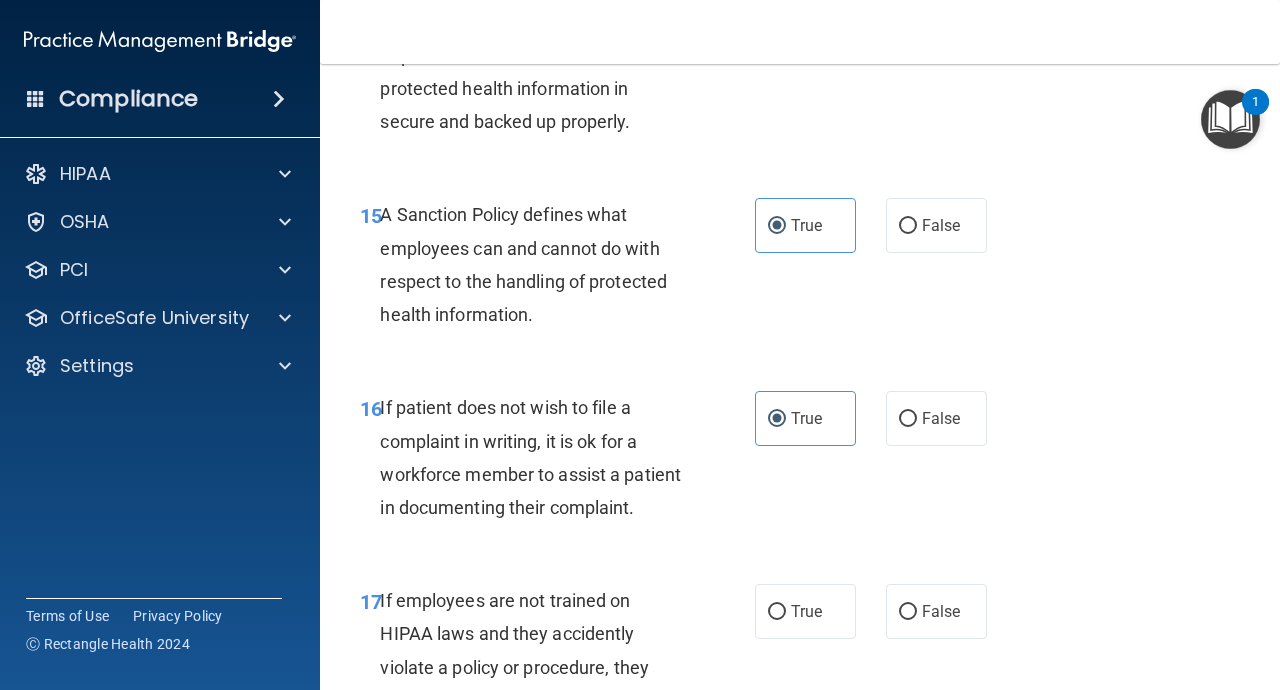 scroll, scrollTop: 3403, scrollLeft: 0, axis: vertical 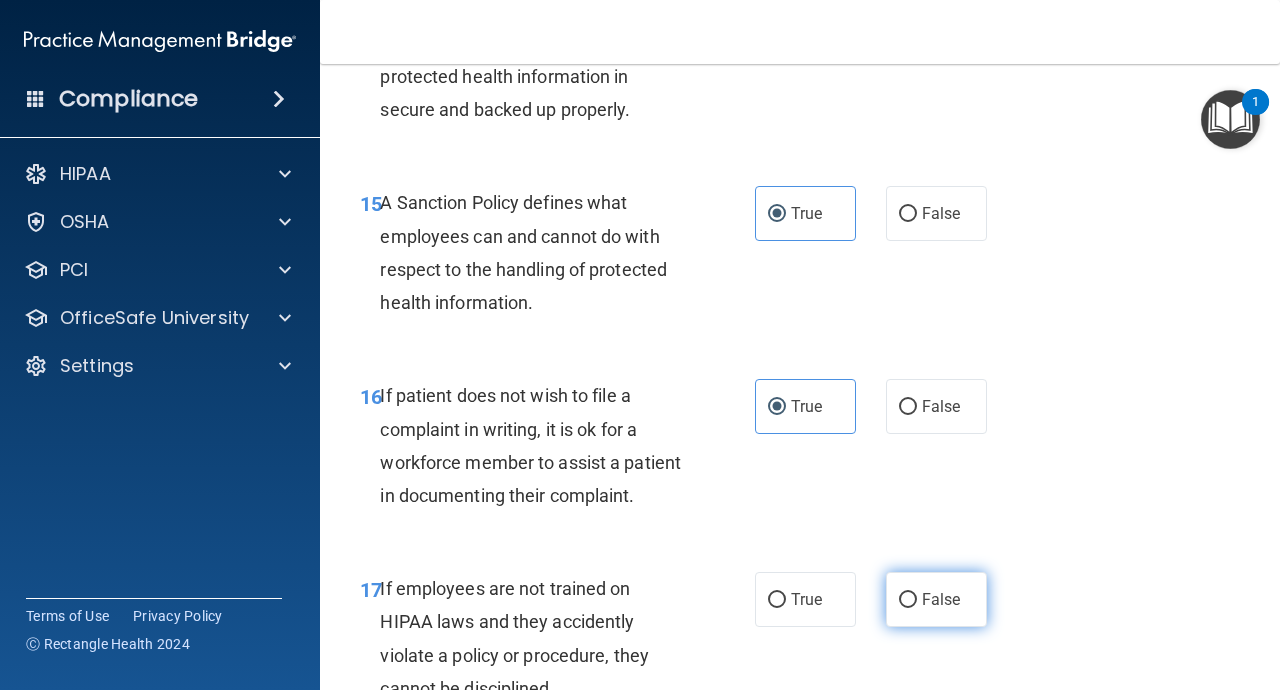 click on "False" at bounding box center (908, 600) 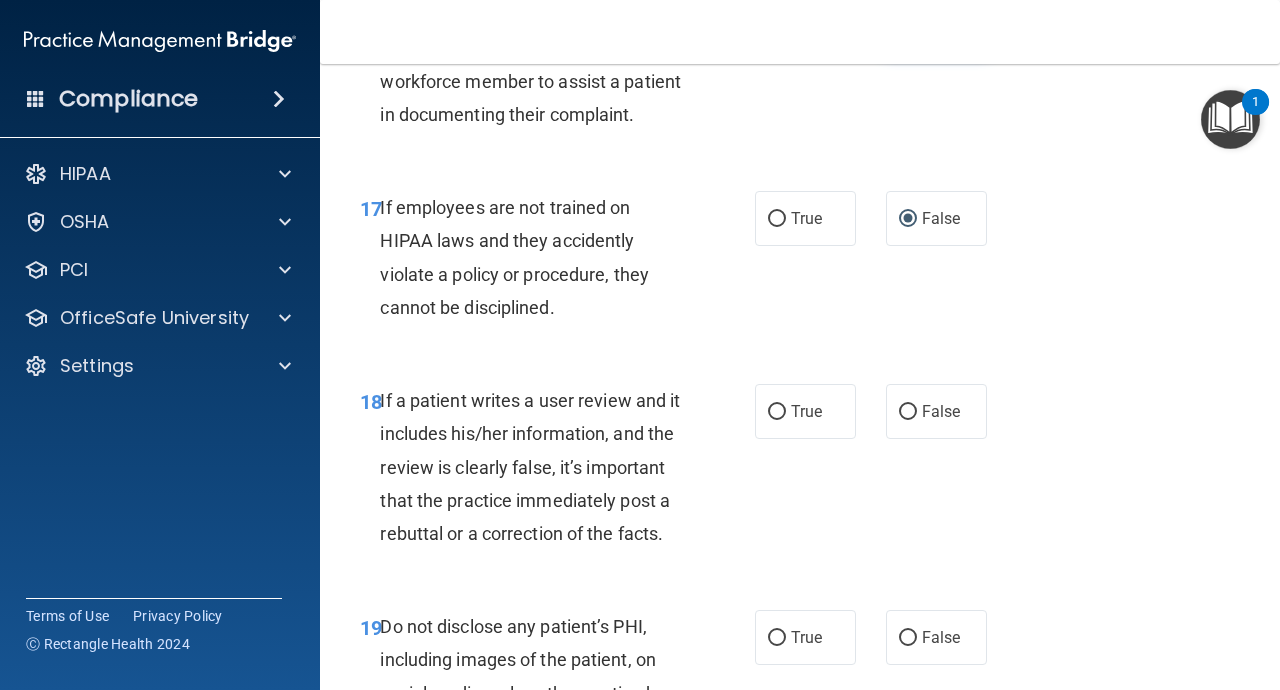 scroll, scrollTop: 3789, scrollLeft: 0, axis: vertical 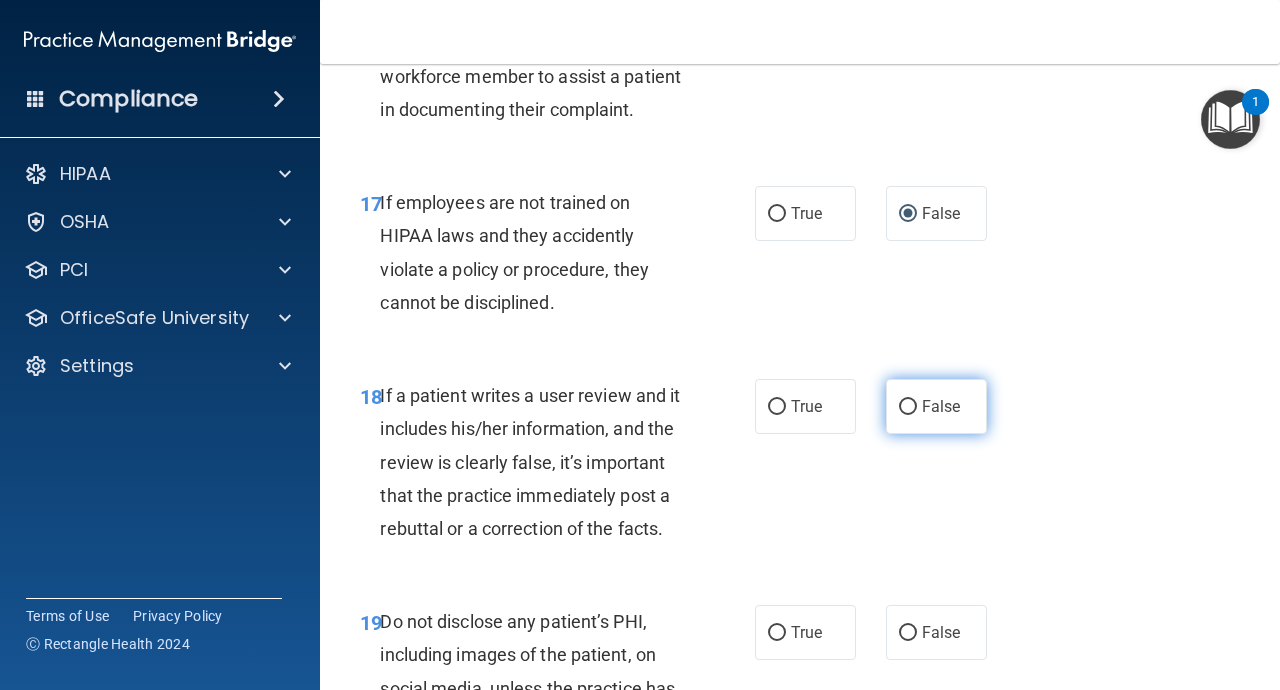click on "False" at bounding box center (941, 406) 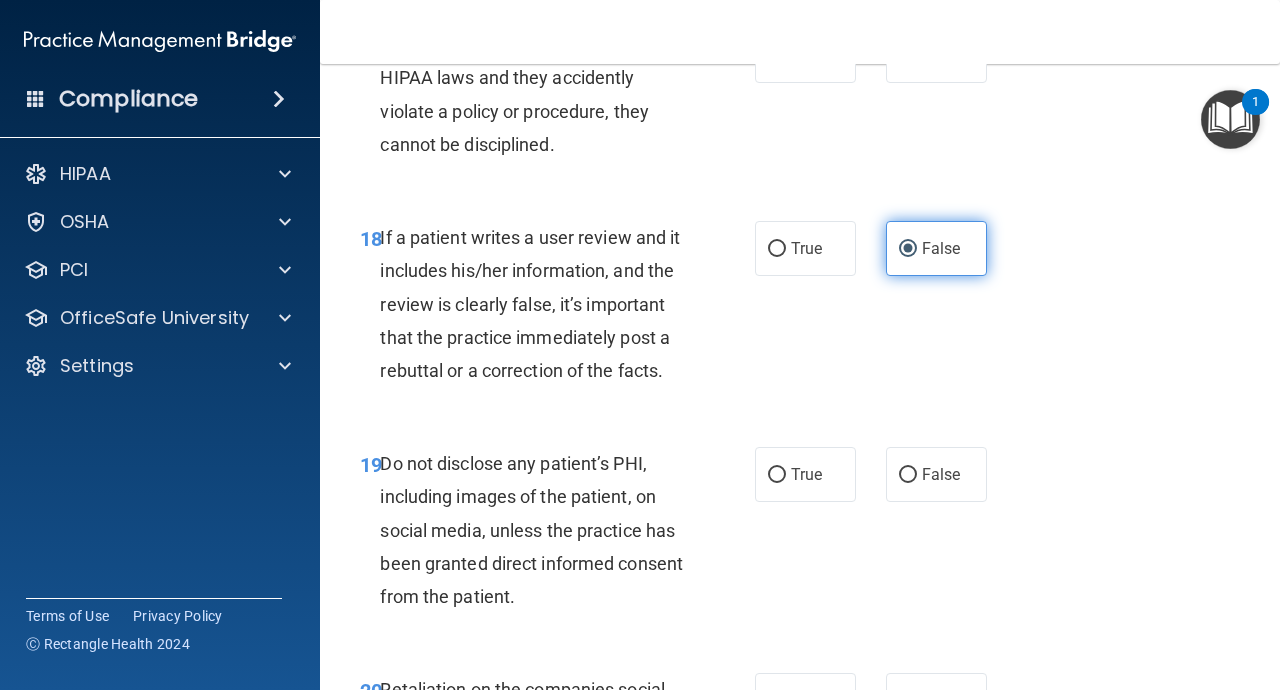 scroll, scrollTop: 3960, scrollLeft: 0, axis: vertical 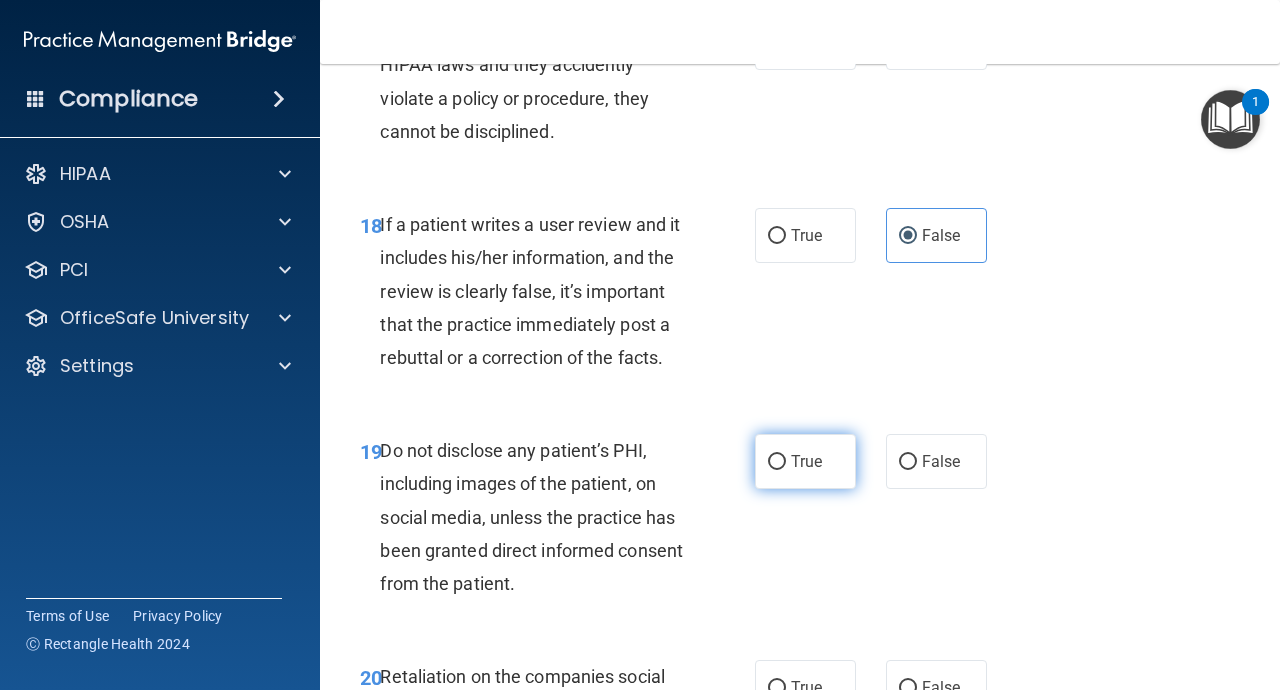 click on "True" at bounding box center (805, 461) 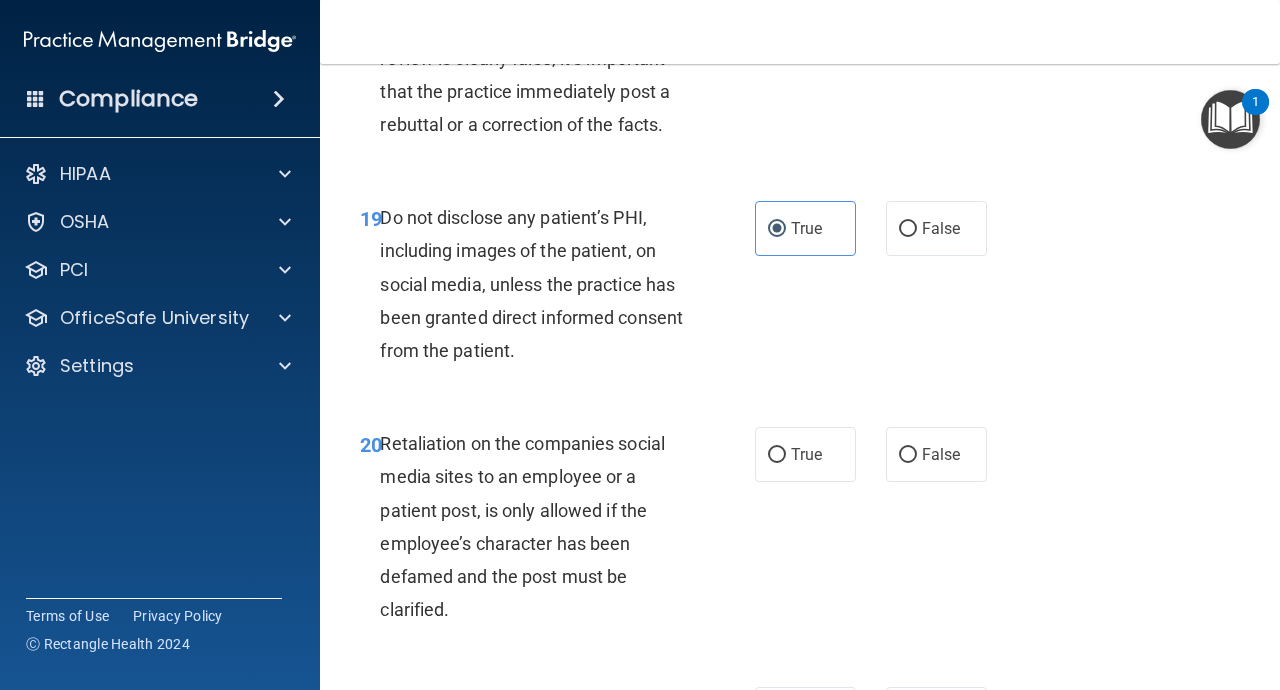 scroll, scrollTop: 4196, scrollLeft: 0, axis: vertical 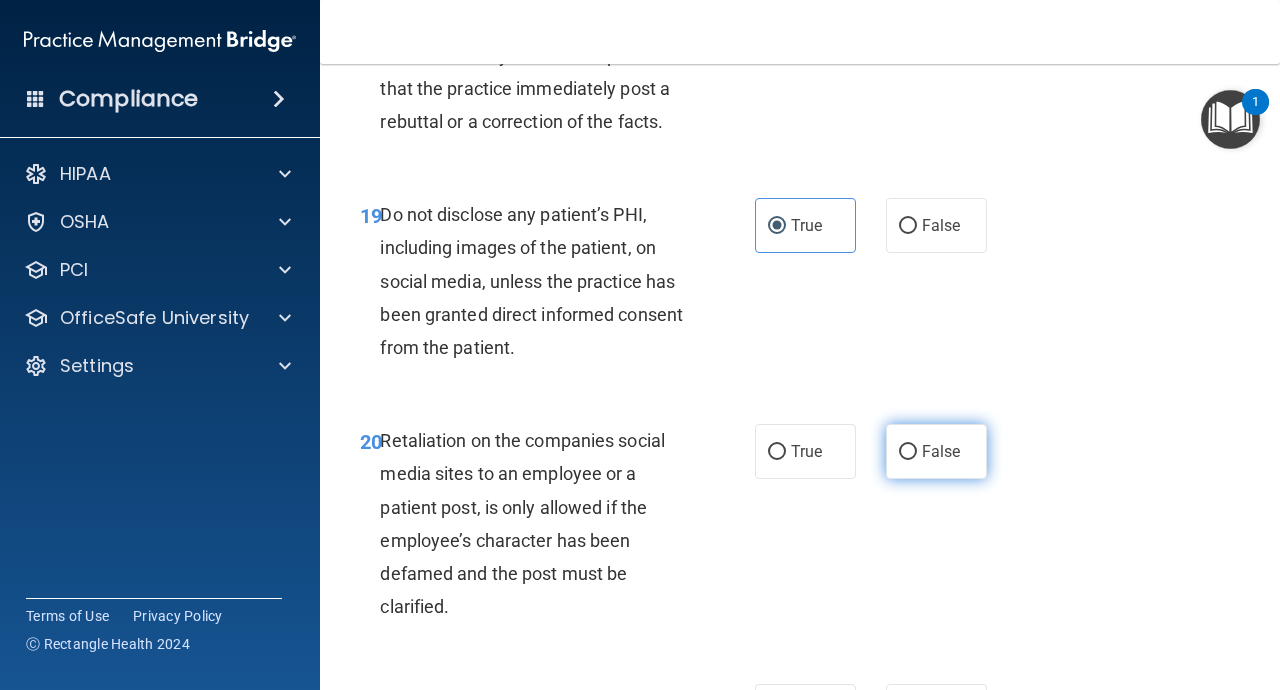 click on "False" at bounding box center (936, 451) 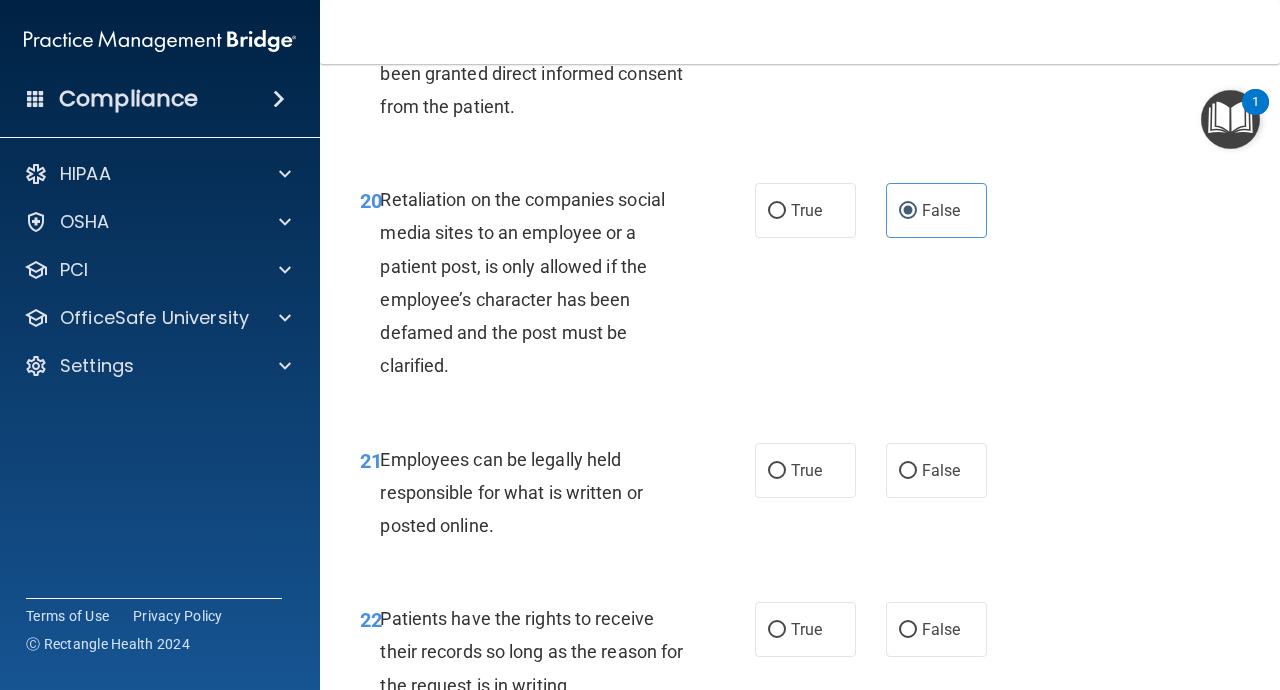 scroll, scrollTop: 4494, scrollLeft: 0, axis: vertical 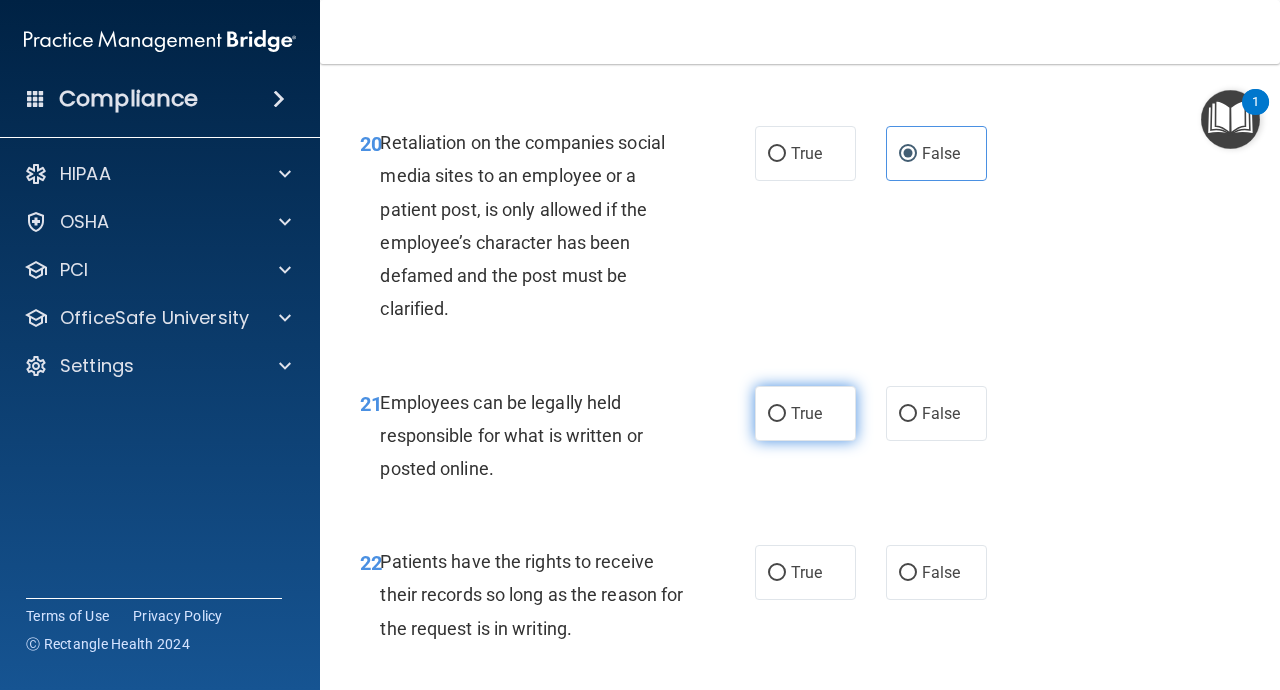 click on "True" at bounding box center [805, 413] 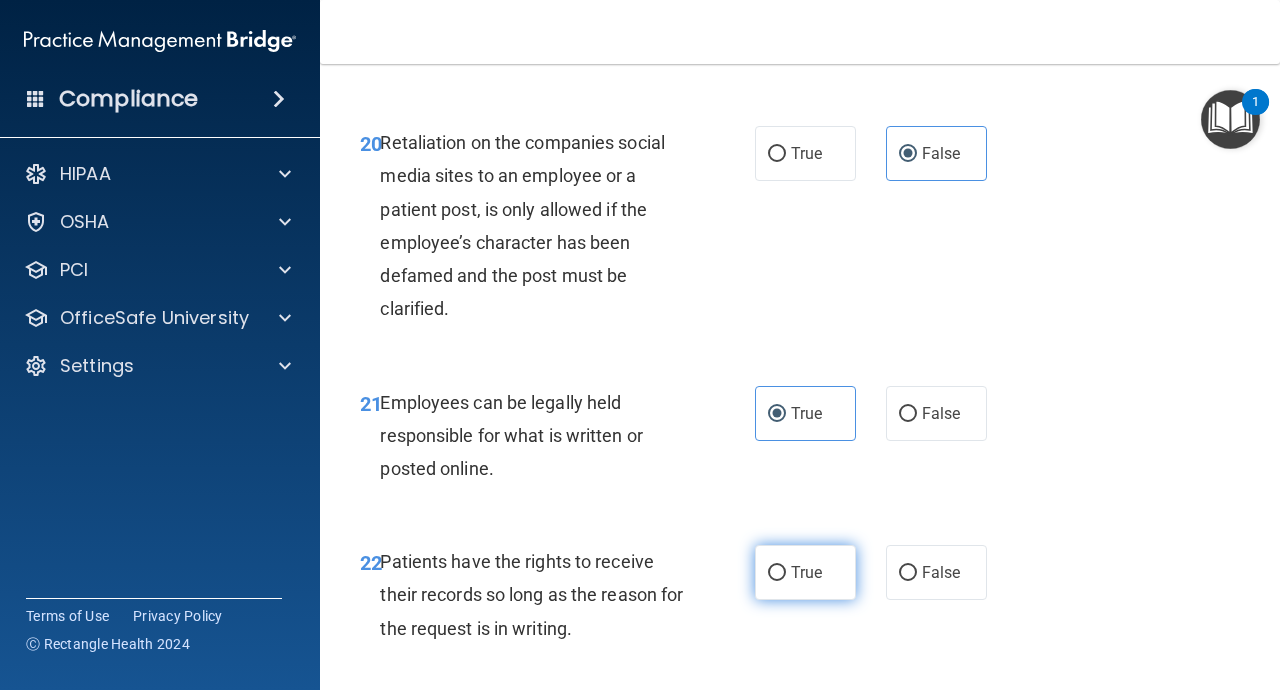click on "True" at bounding box center (805, 572) 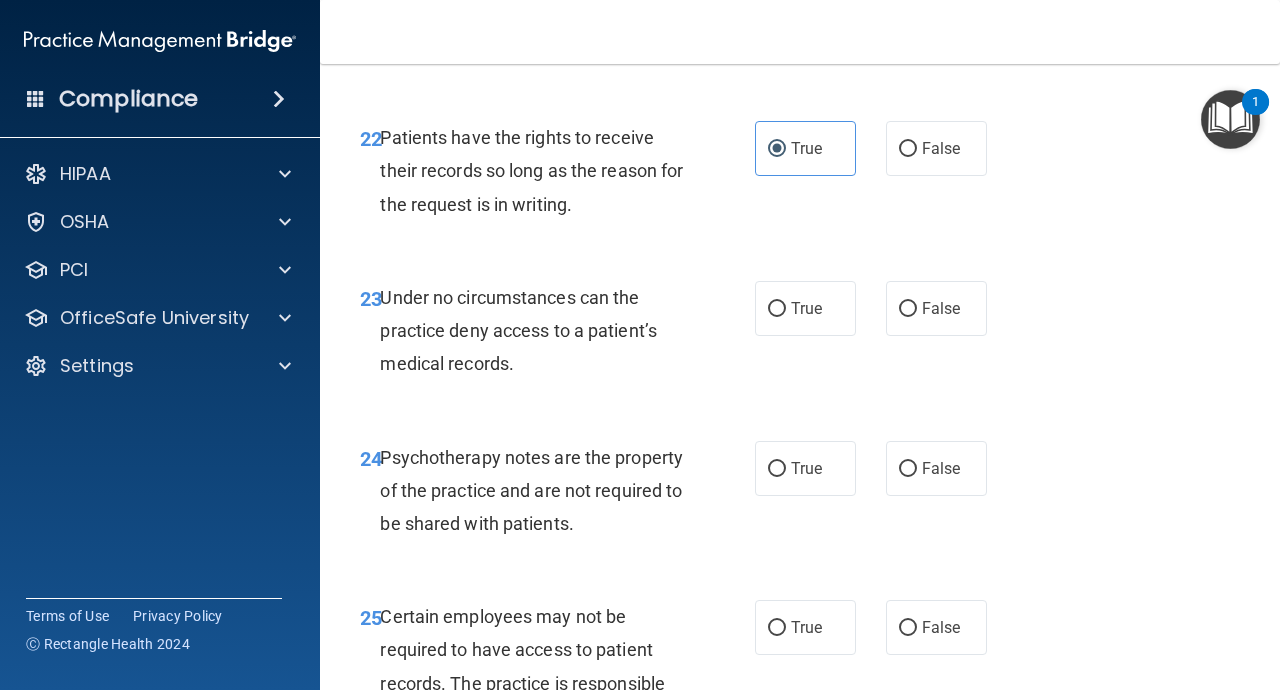 scroll, scrollTop: 4923, scrollLeft: 0, axis: vertical 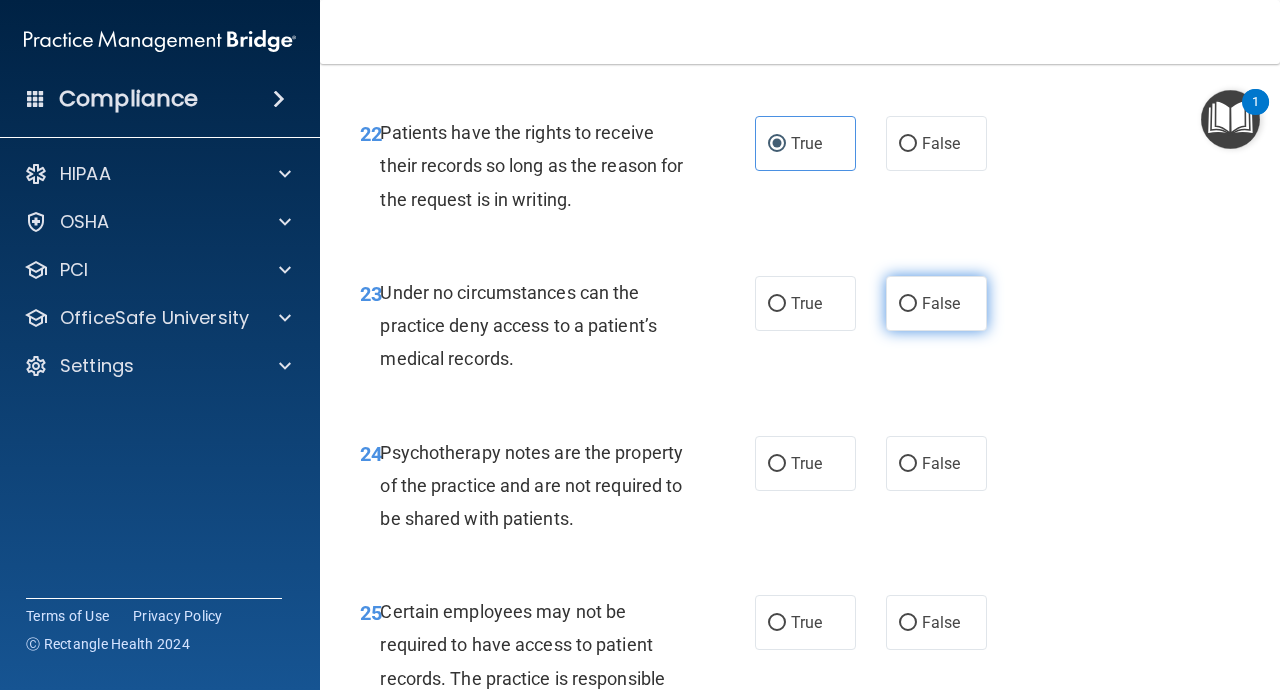 click on "False" at bounding box center [936, 303] 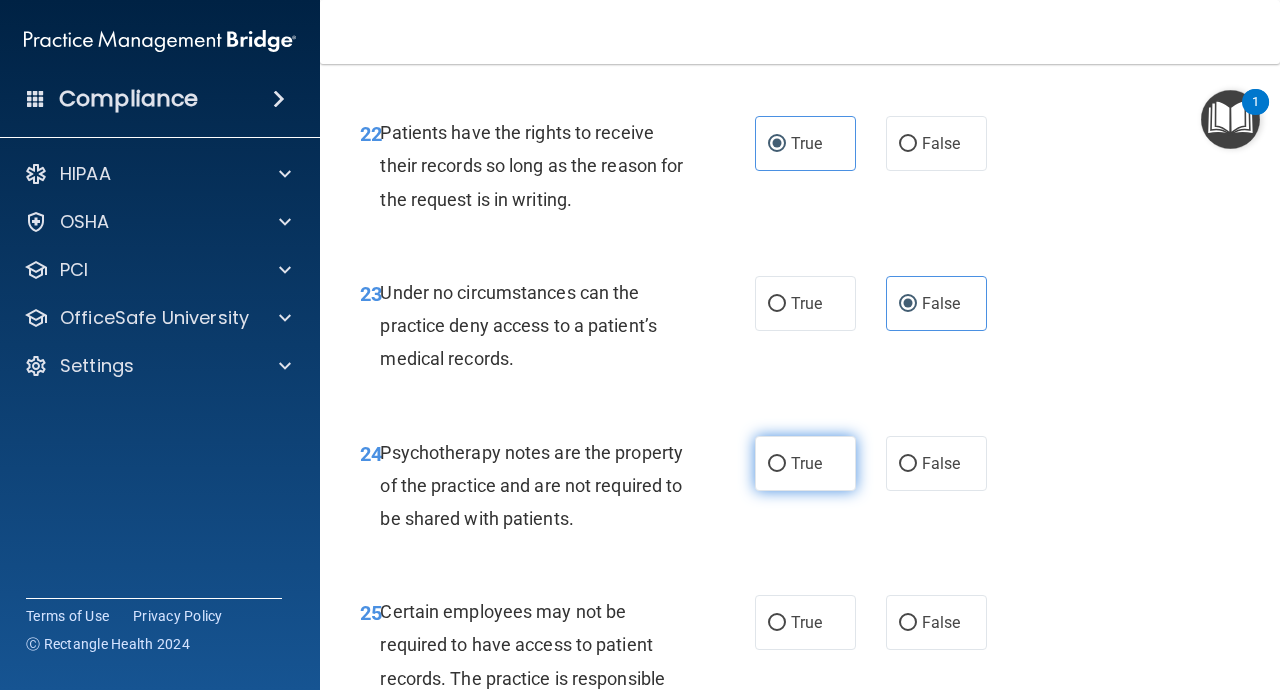 click on "True" at bounding box center (805, 463) 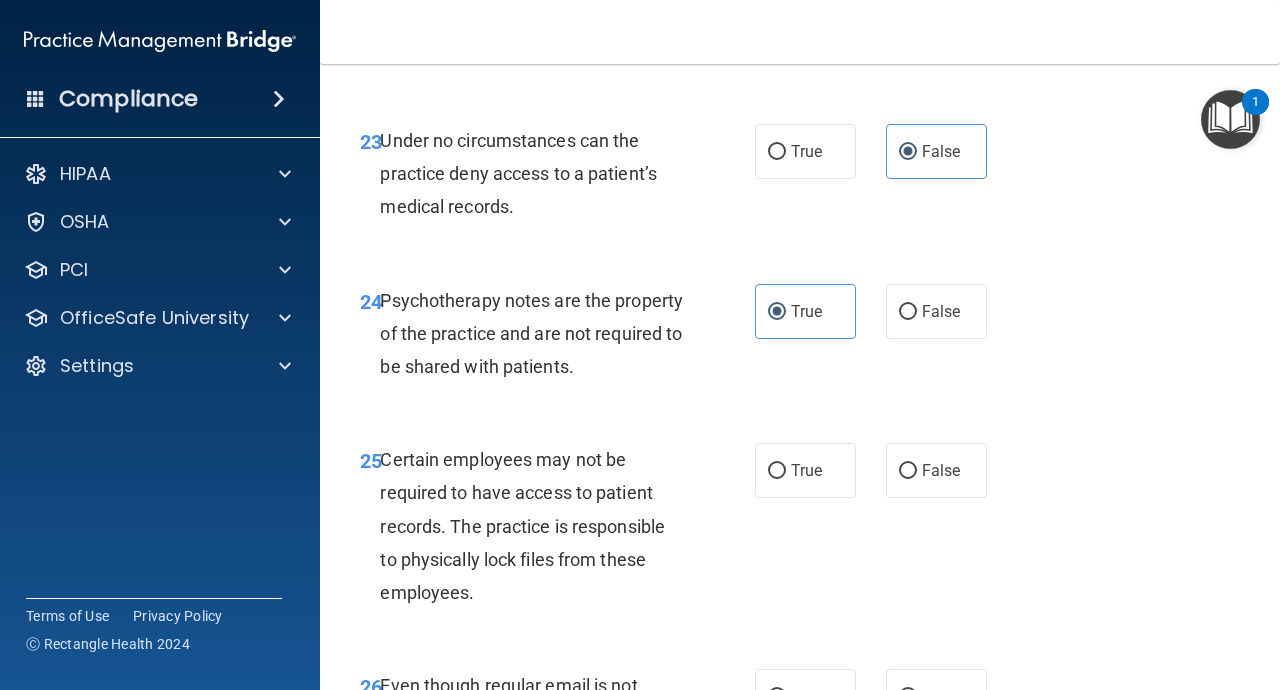 scroll, scrollTop: 5078, scrollLeft: 0, axis: vertical 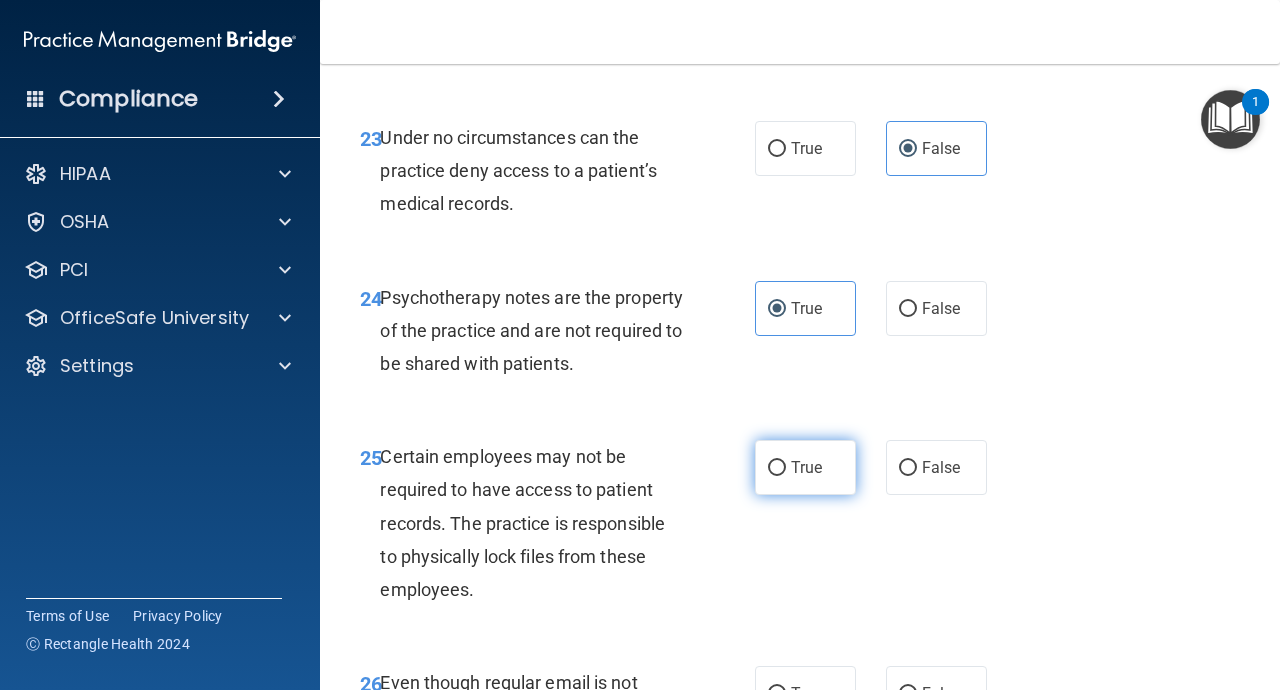click on "True" at bounding box center (805, 467) 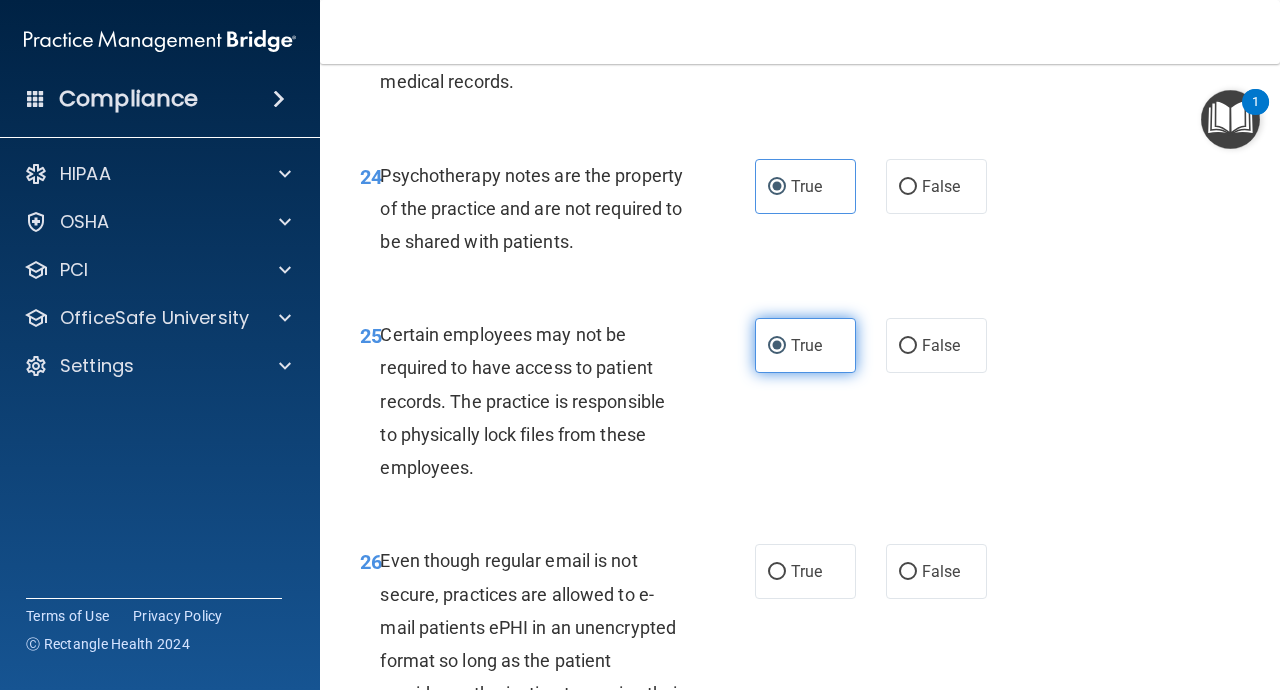 scroll, scrollTop: 5205, scrollLeft: 0, axis: vertical 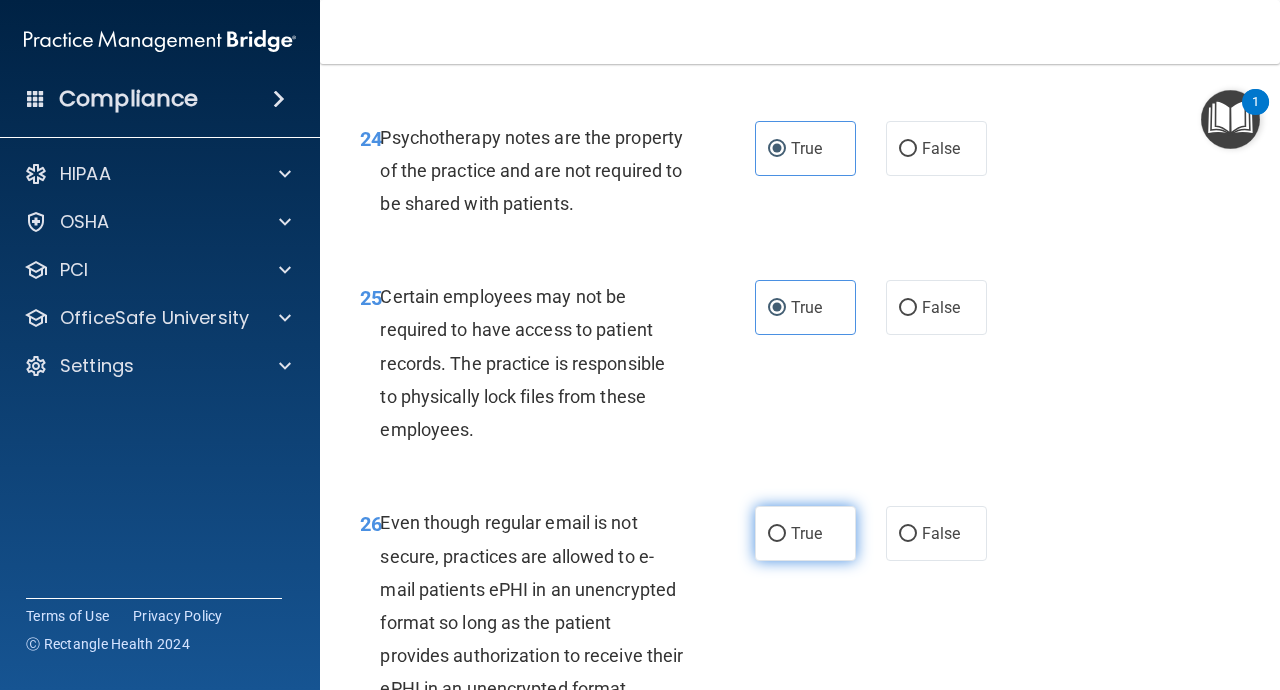 click on "True" at bounding box center [806, 533] 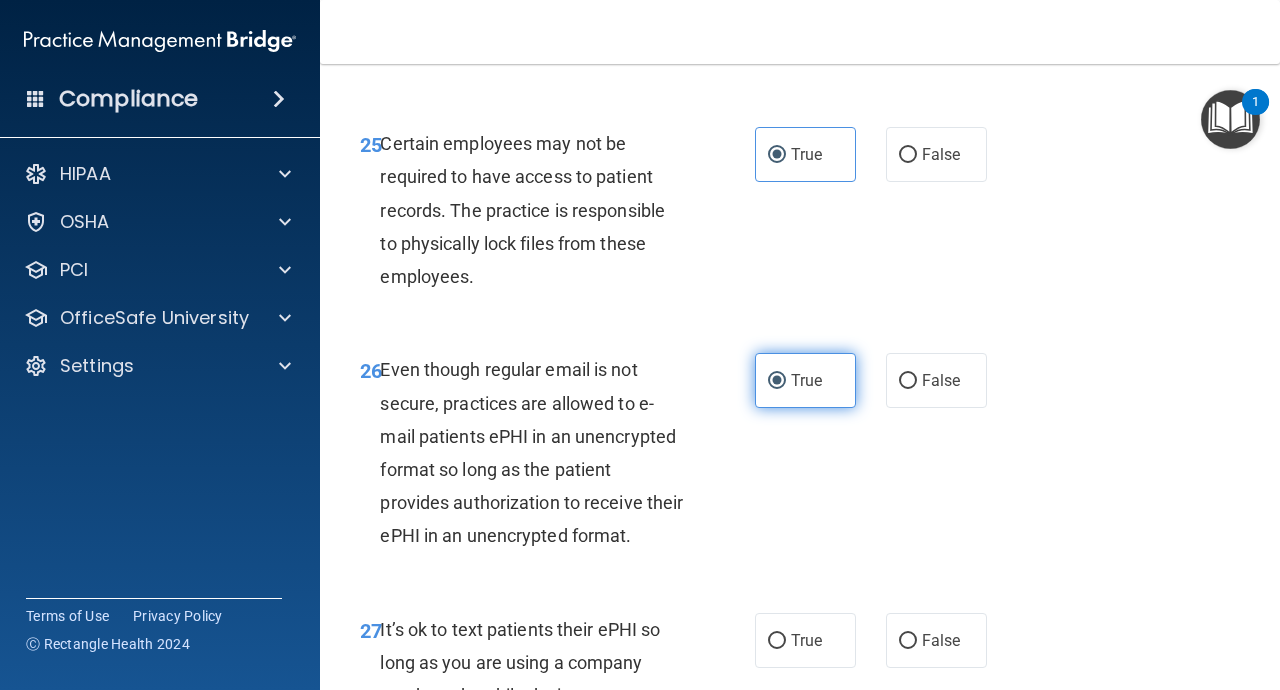 scroll, scrollTop: 5426, scrollLeft: 0, axis: vertical 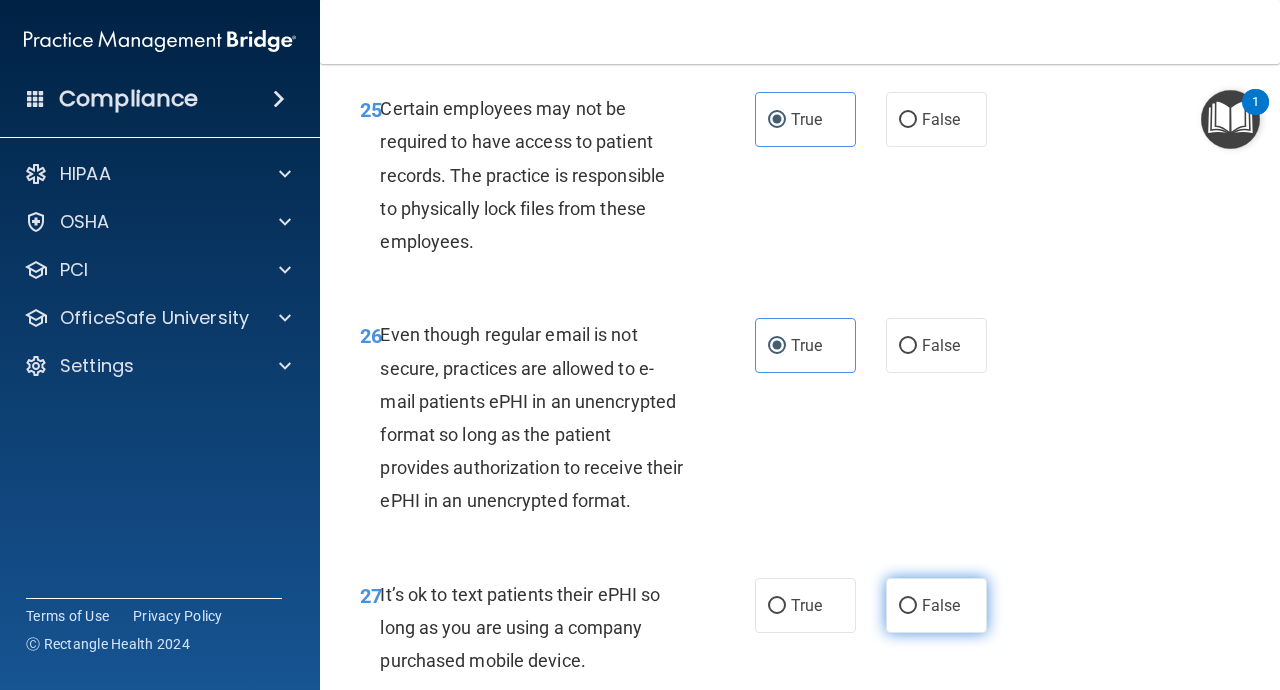 click on "False" at bounding box center [936, 605] 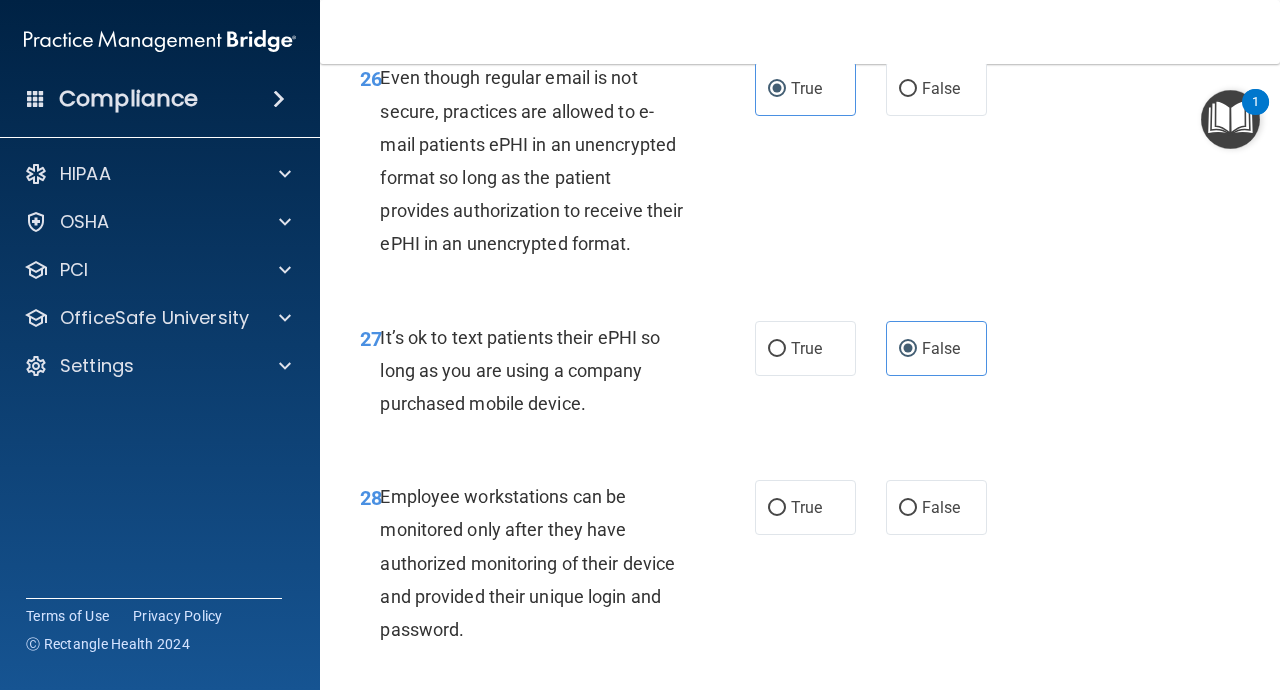 scroll, scrollTop: 5695, scrollLeft: 0, axis: vertical 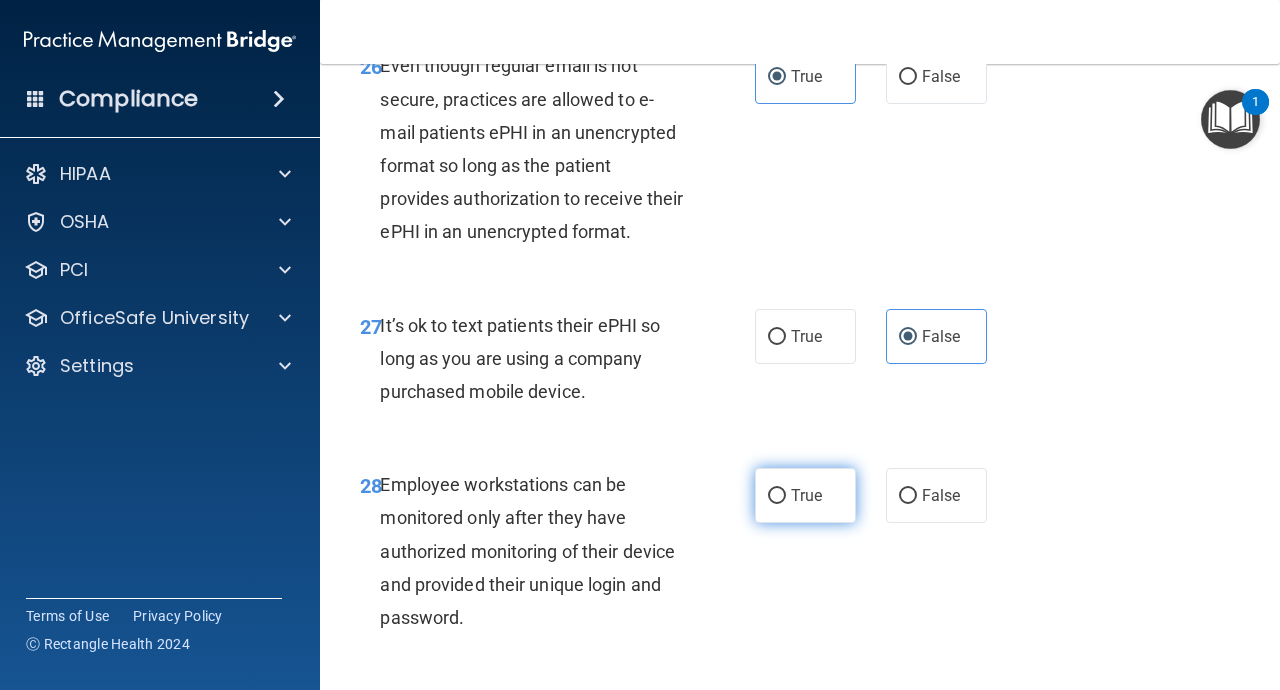 click on "True" at bounding box center (806, 495) 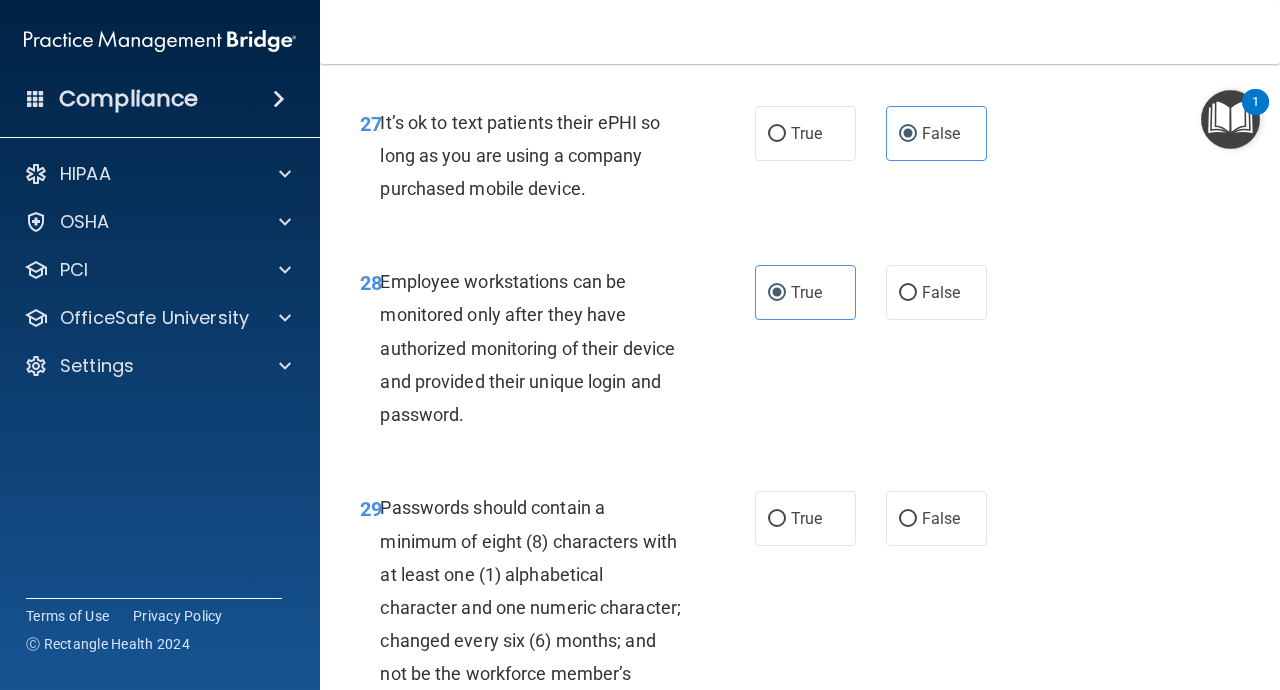 scroll, scrollTop: 5911, scrollLeft: 0, axis: vertical 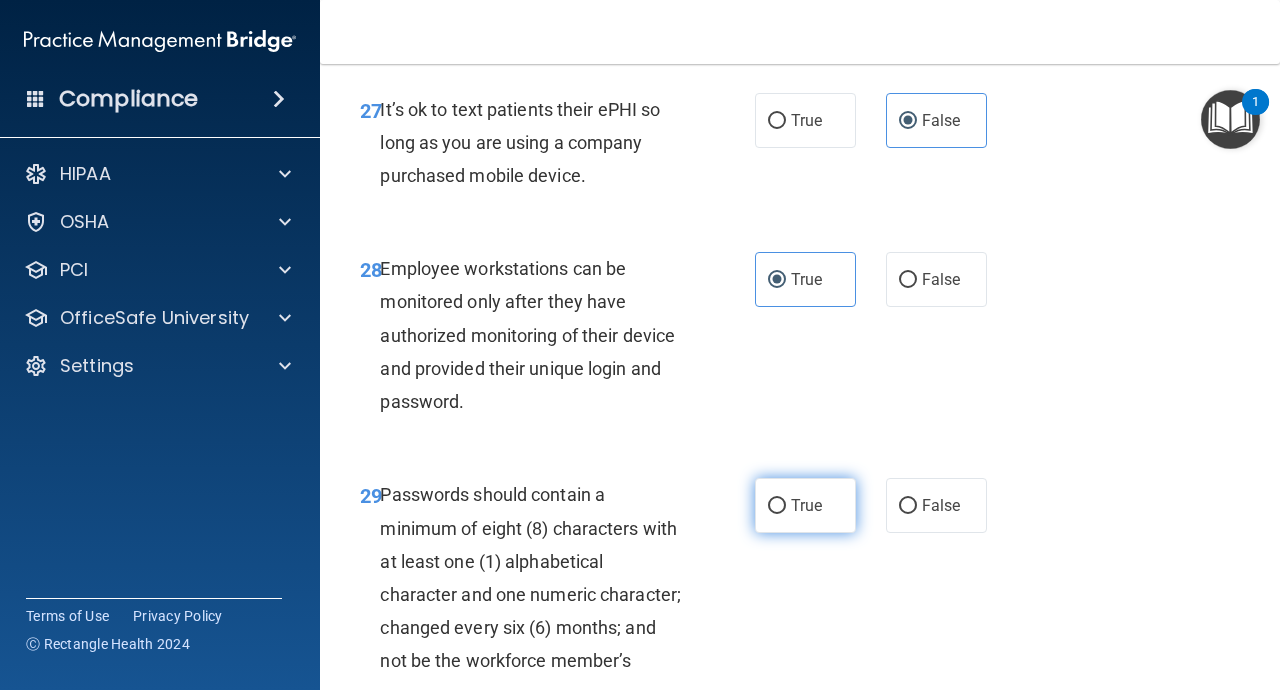 click on "True" at bounding box center (805, 505) 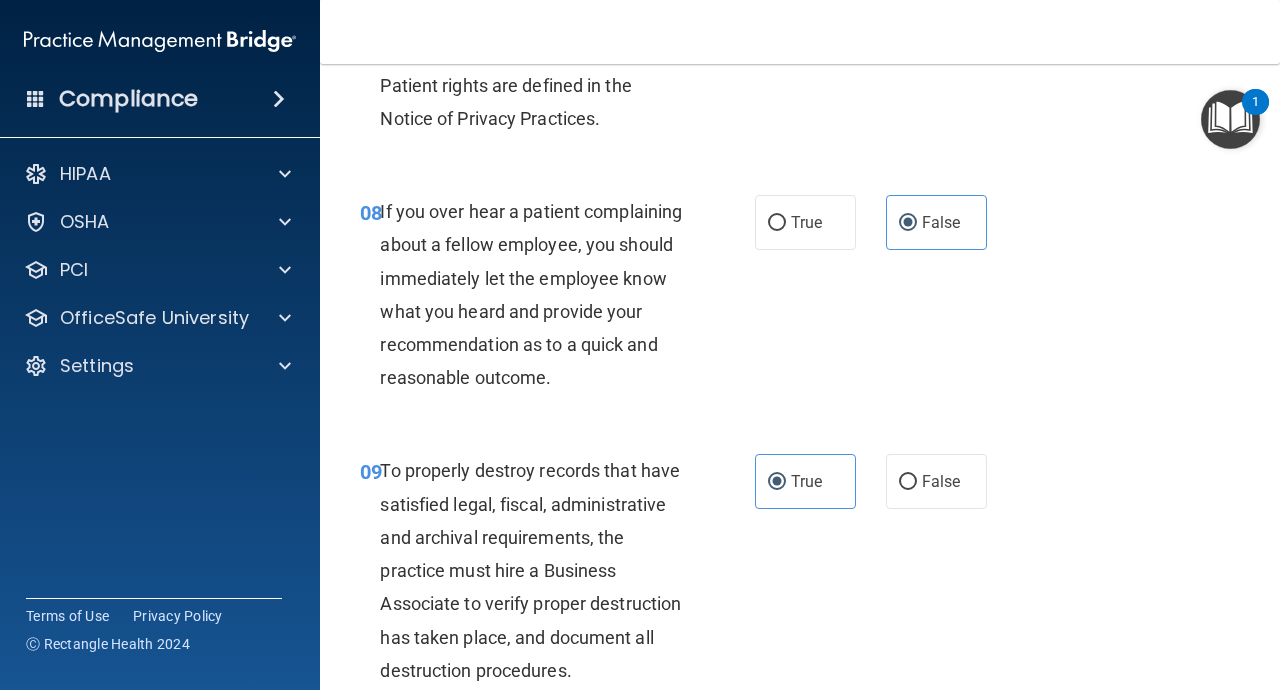 scroll, scrollTop: 1721, scrollLeft: 0, axis: vertical 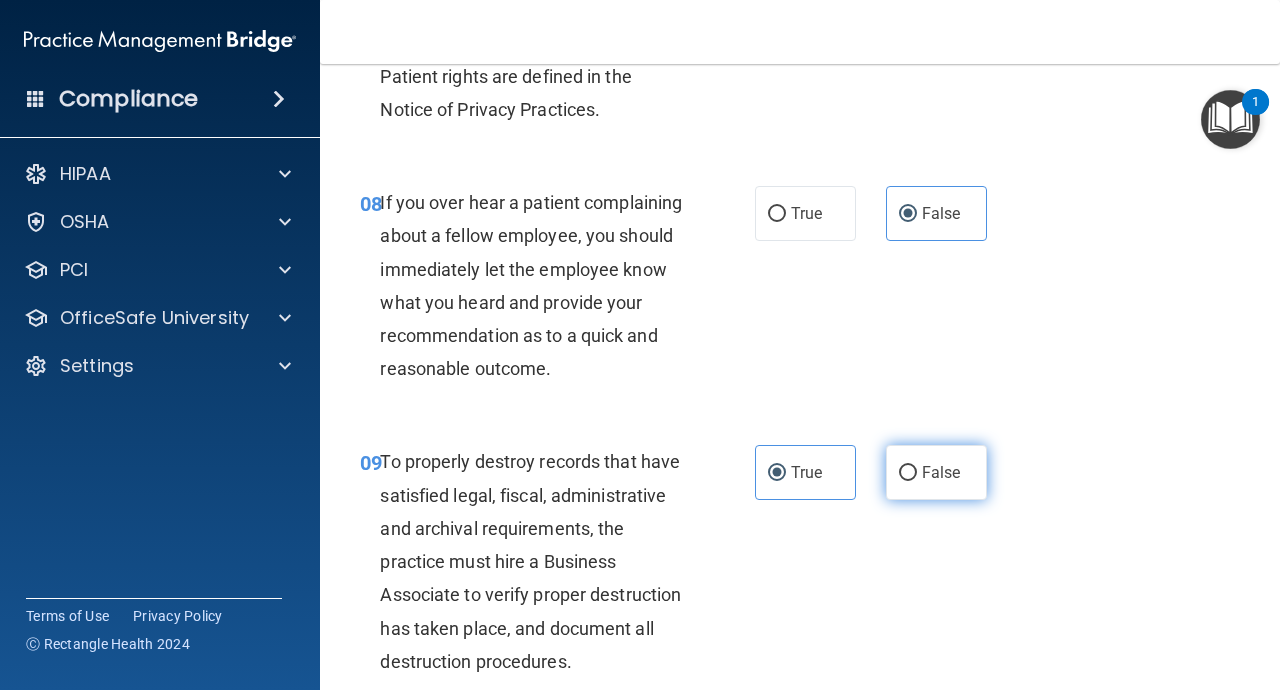 click on "False" at bounding box center [936, 472] 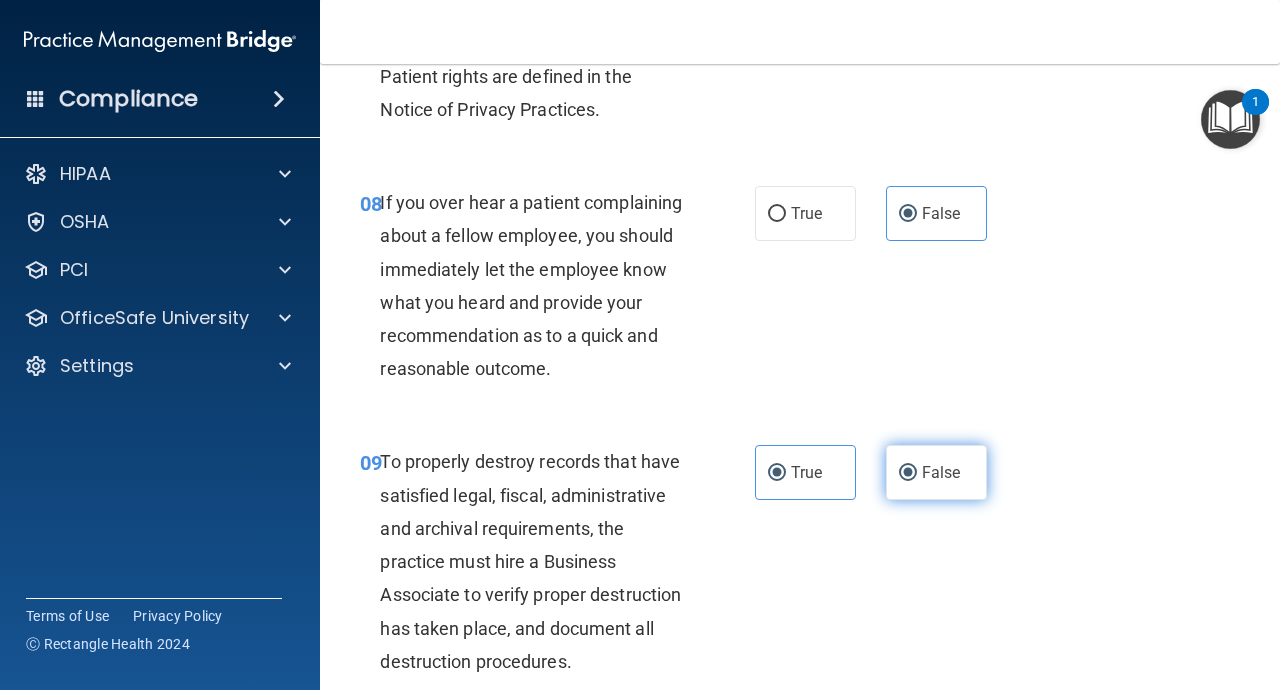 radio on "false" 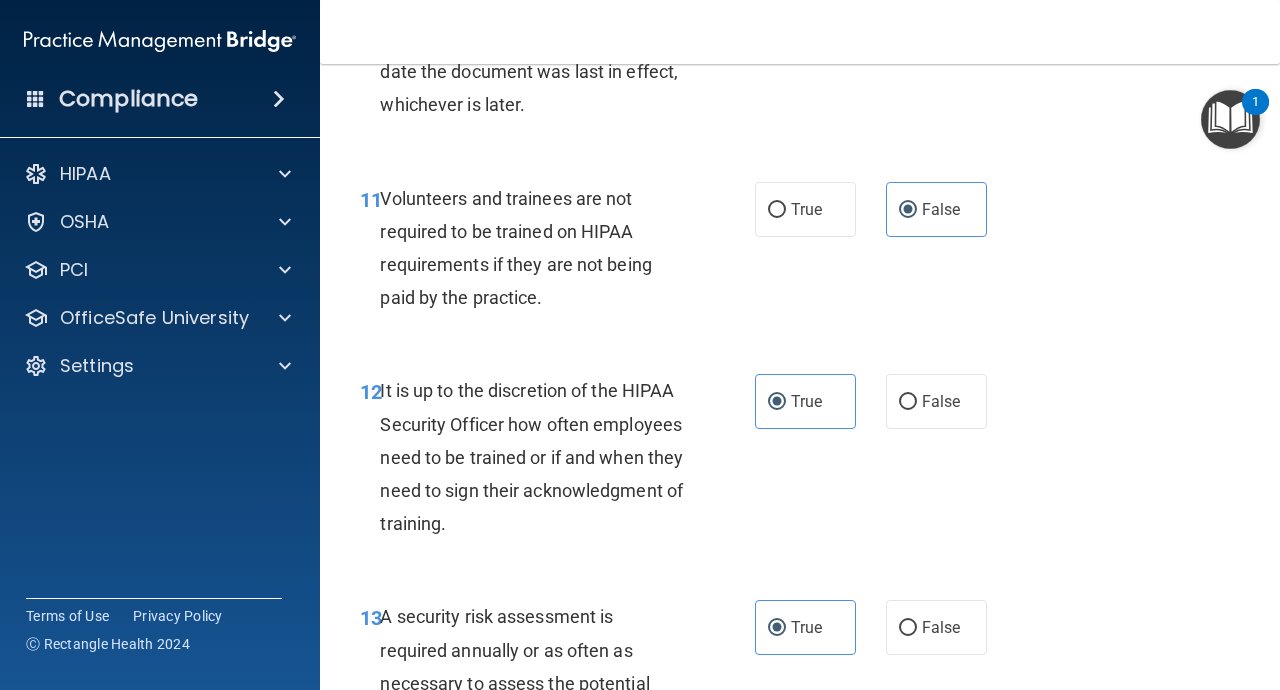 scroll, scrollTop: 2574, scrollLeft: 0, axis: vertical 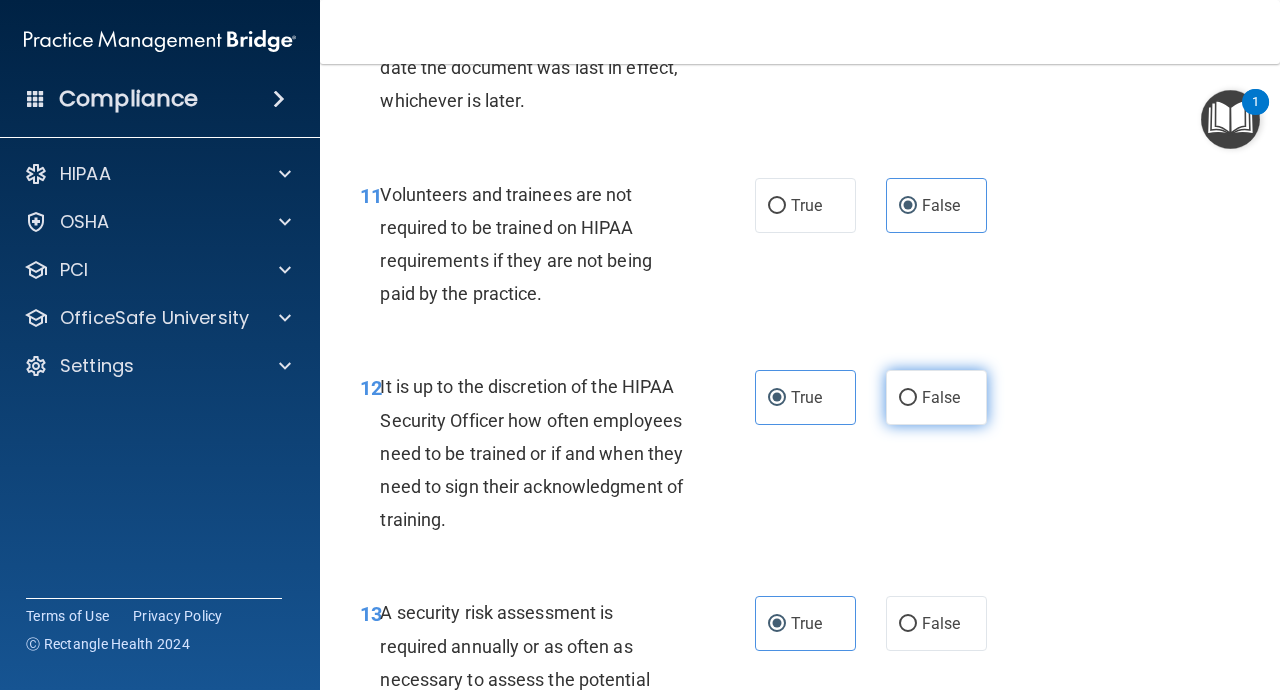 click on "False" at bounding box center (936, 397) 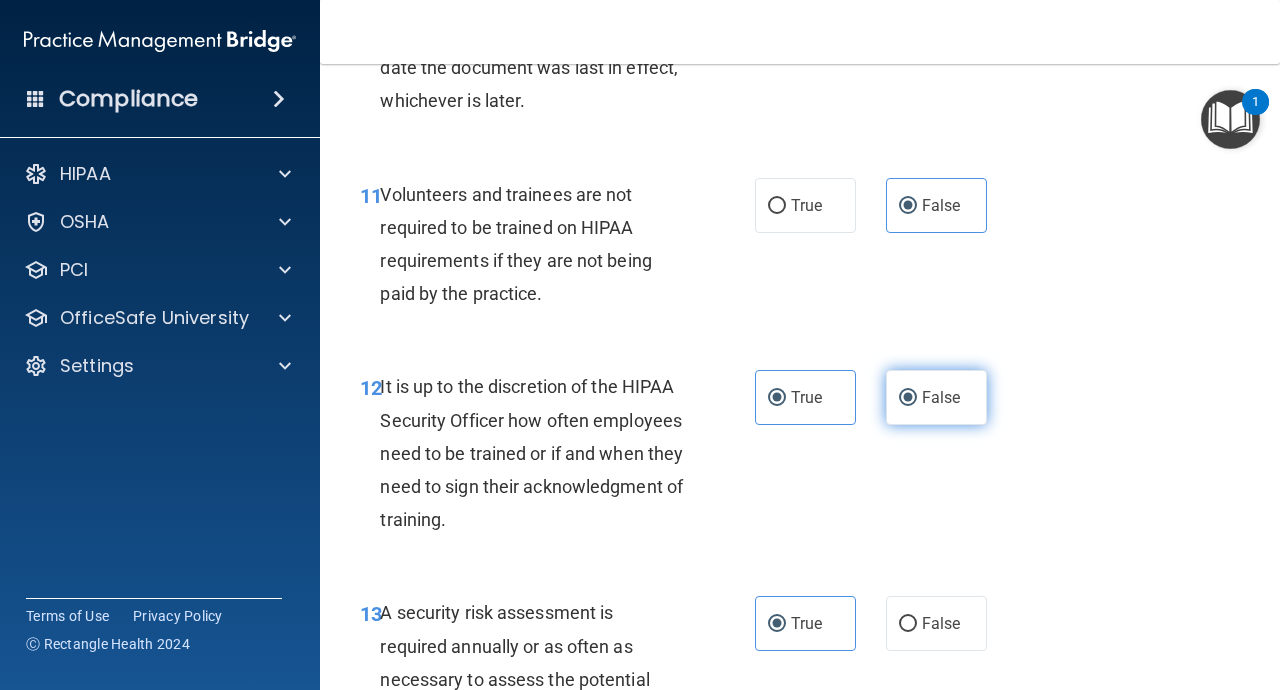 radio on "false" 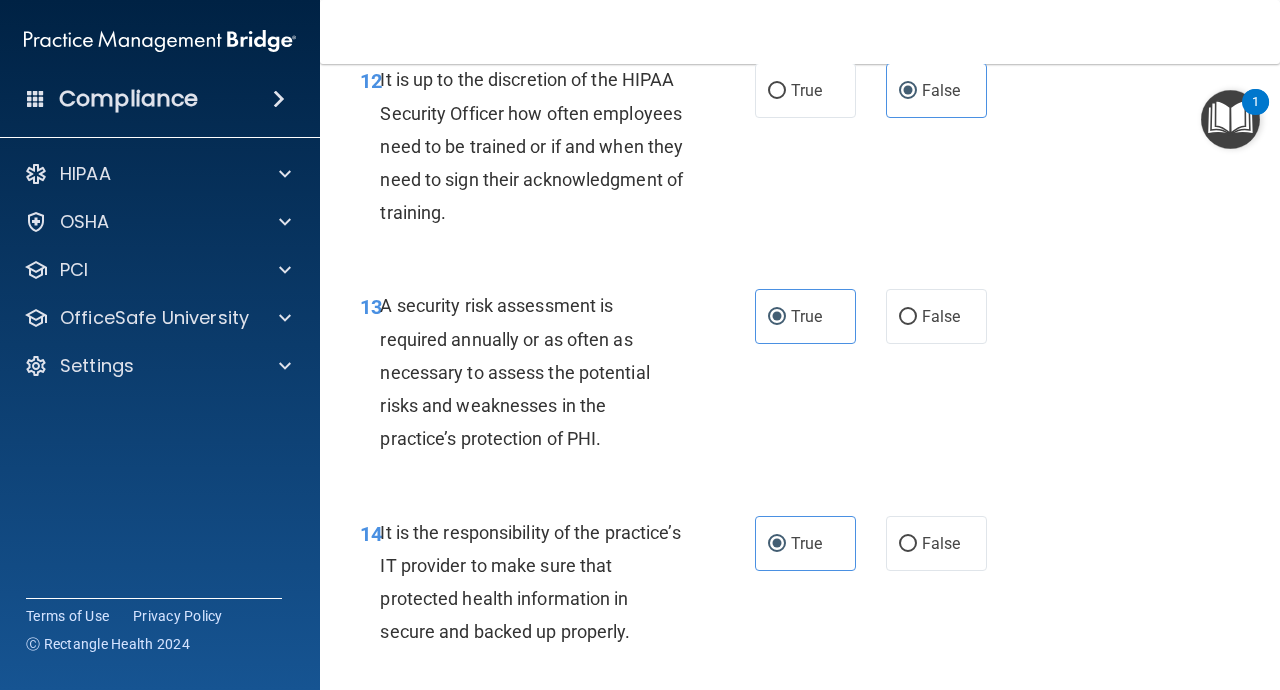 scroll, scrollTop: 2918, scrollLeft: 0, axis: vertical 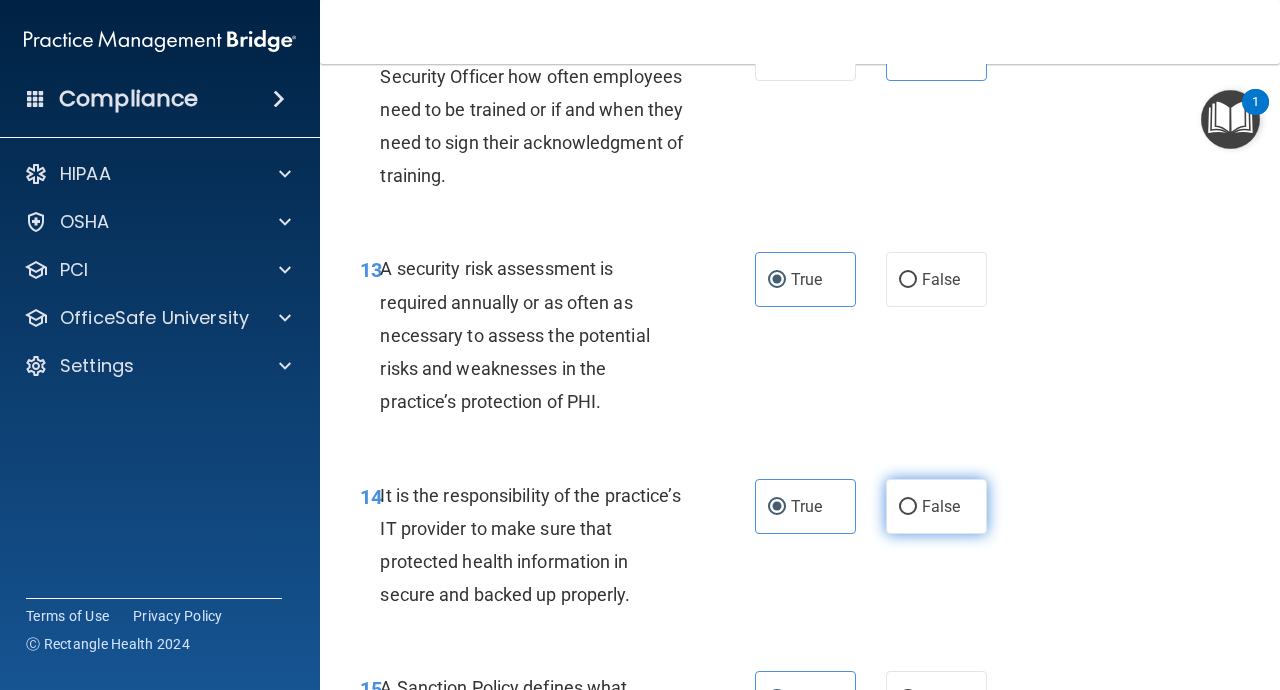 click on "False" at bounding box center (936, 506) 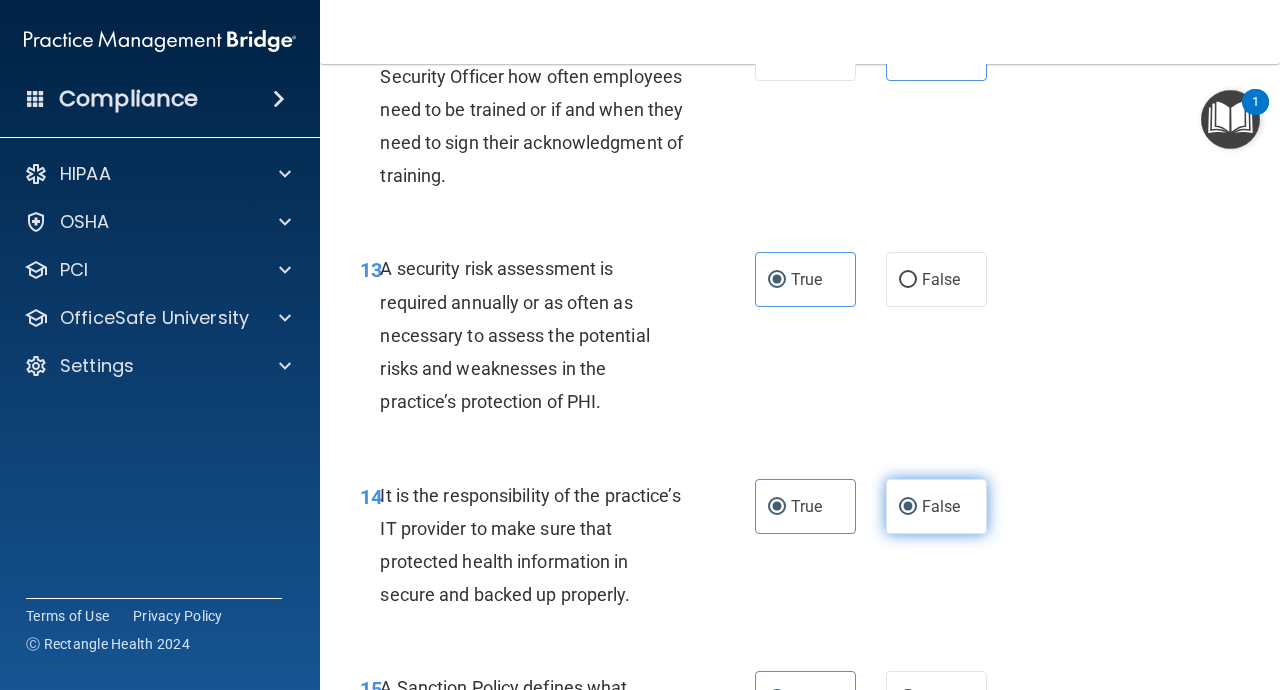radio on "false" 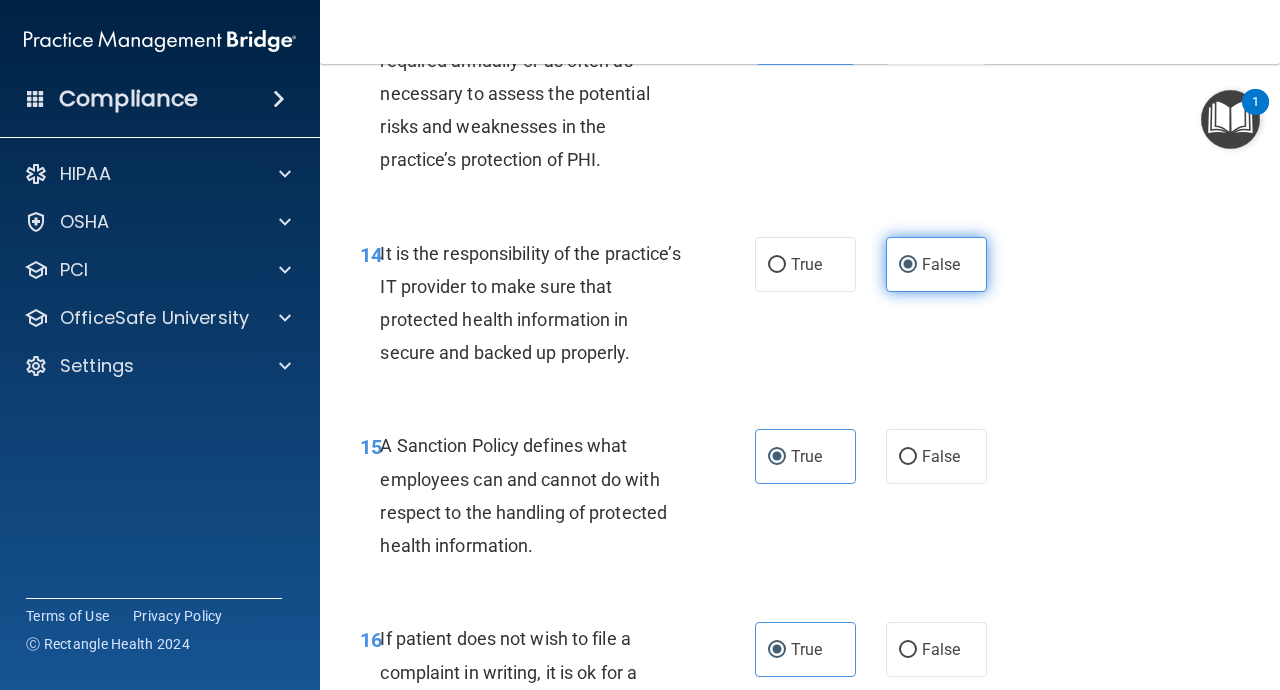 scroll, scrollTop: 3181, scrollLeft: 0, axis: vertical 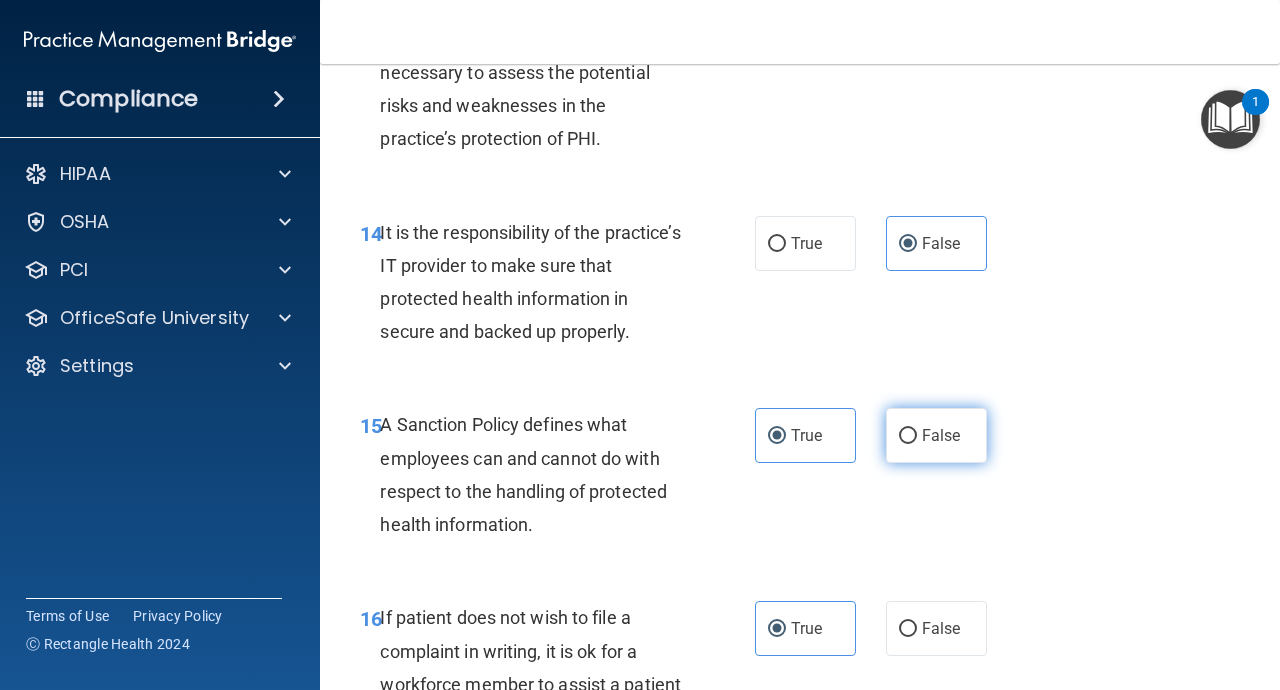 click on "False" at bounding box center [941, 435] 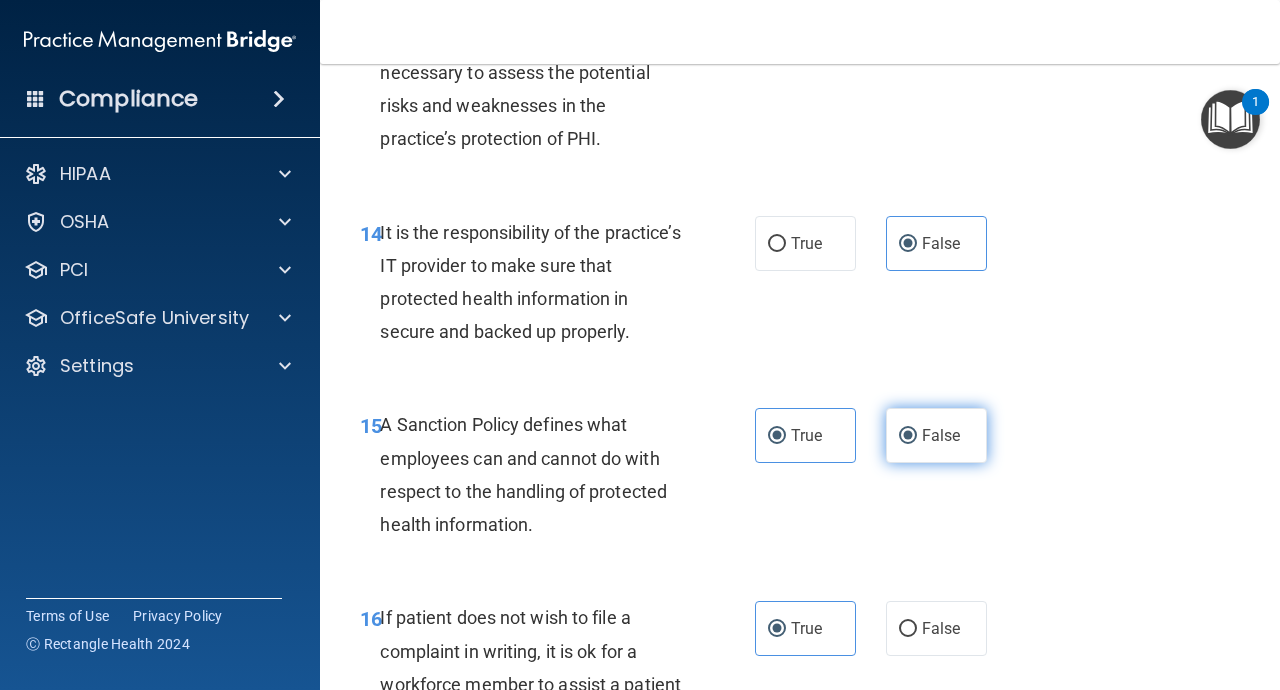 radio on "false" 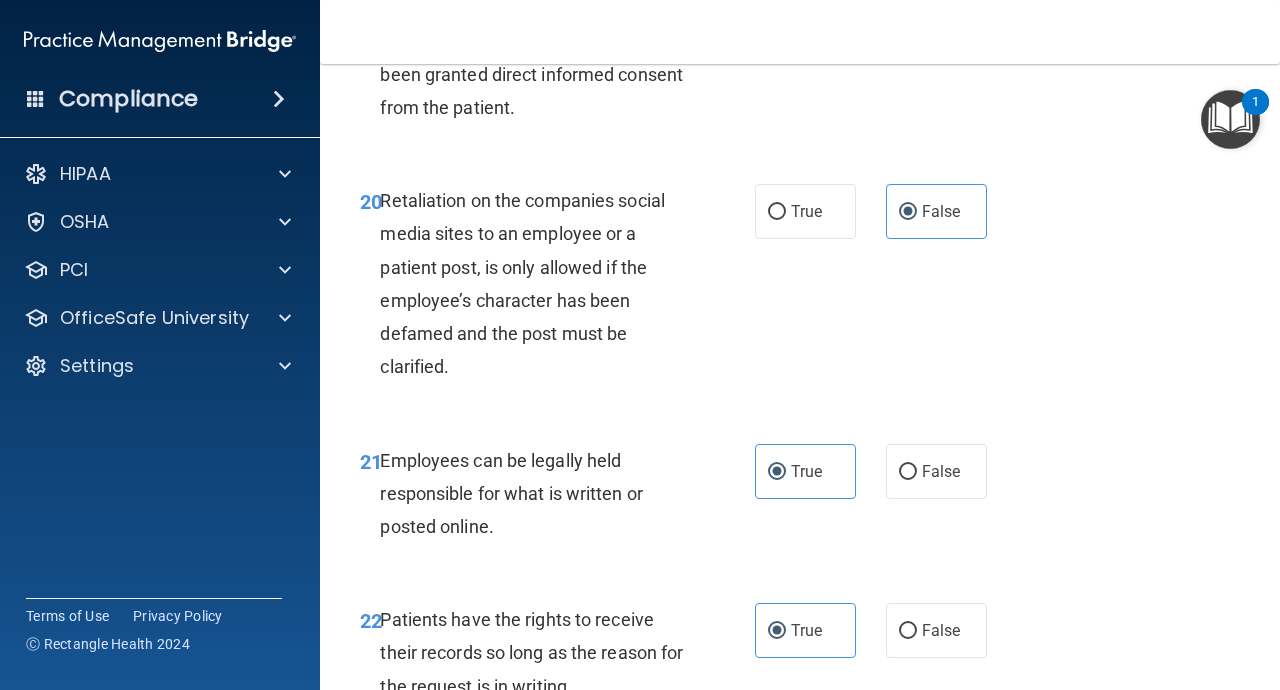 scroll, scrollTop: 4475, scrollLeft: 0, axis: vertical 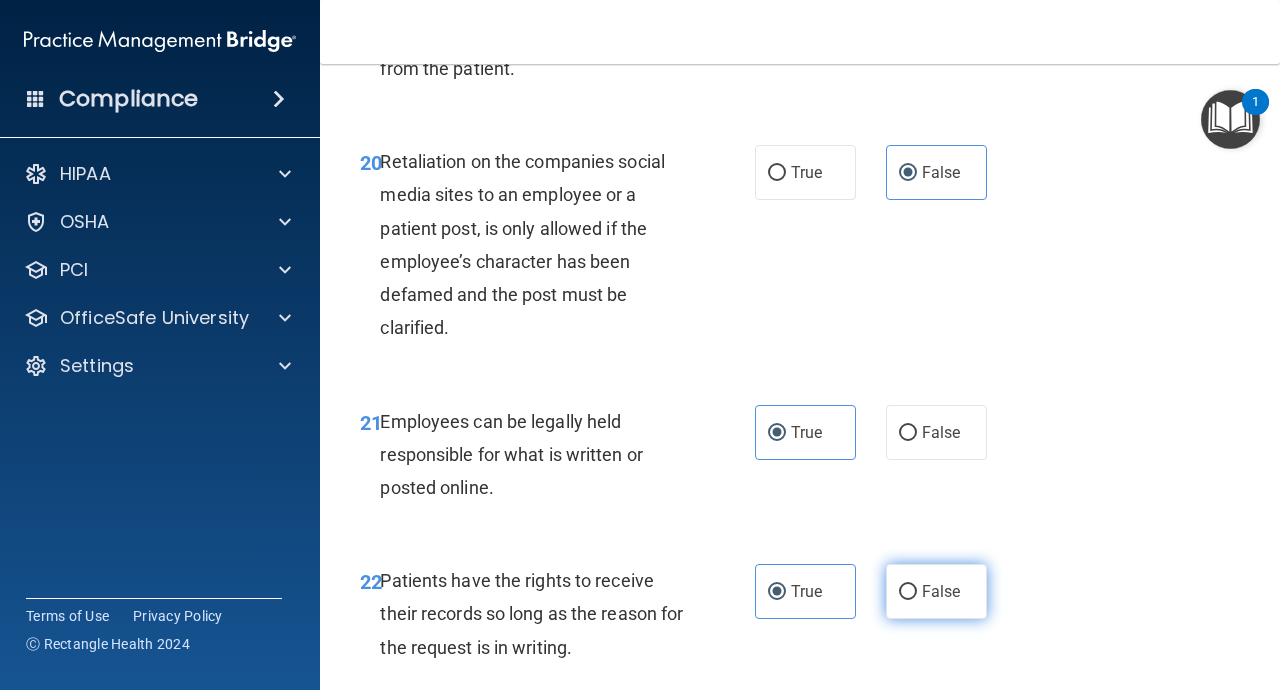click on "False" at bounding box center [936, 591] 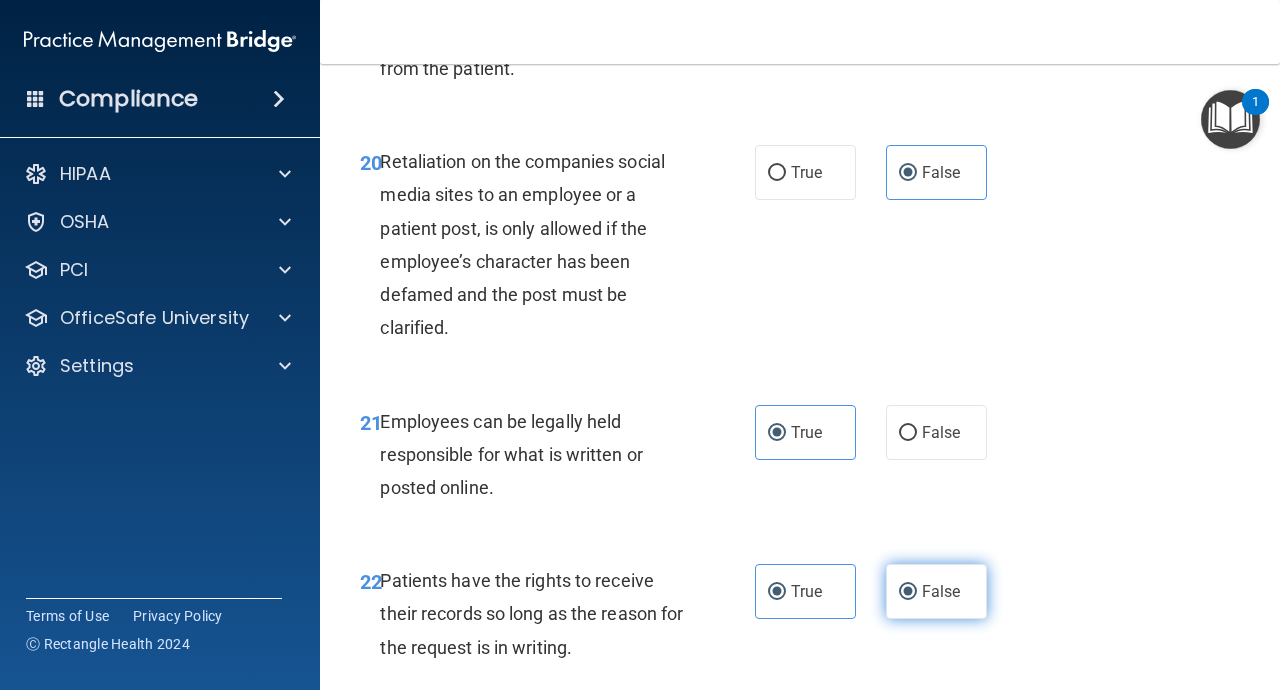 radio on "false" 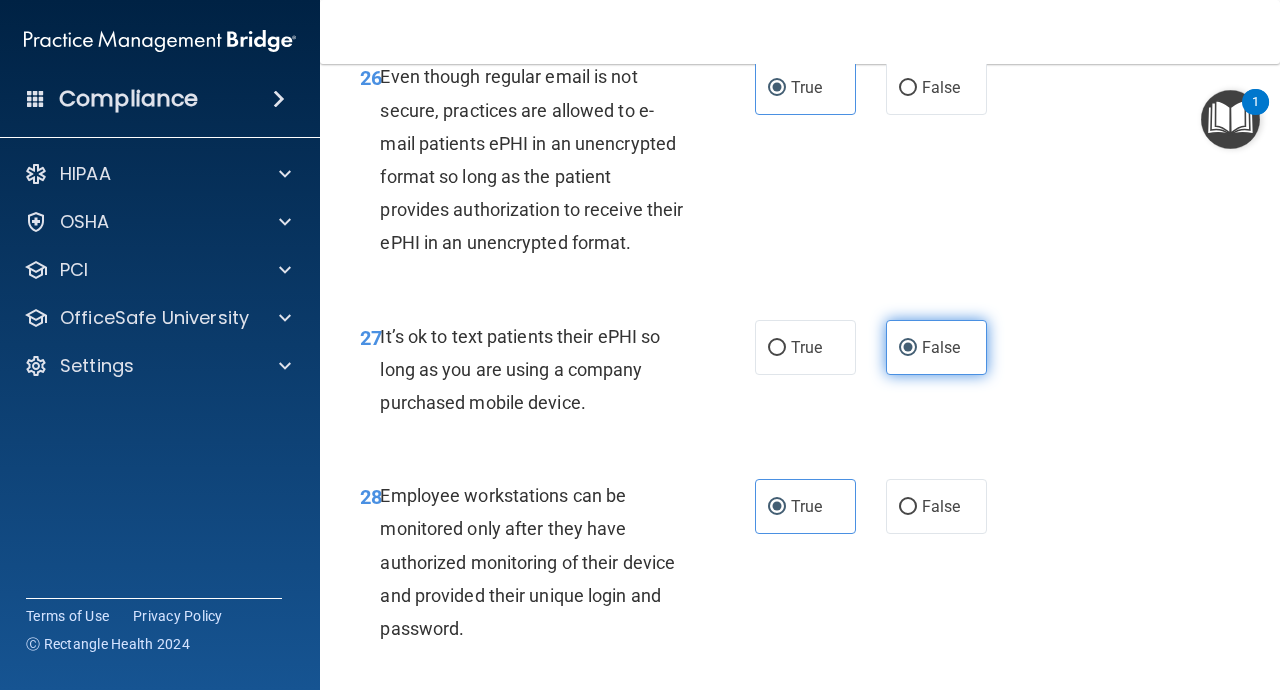 scroll, scrollTop: 5696, scrollLeft: 0, axis: vertical 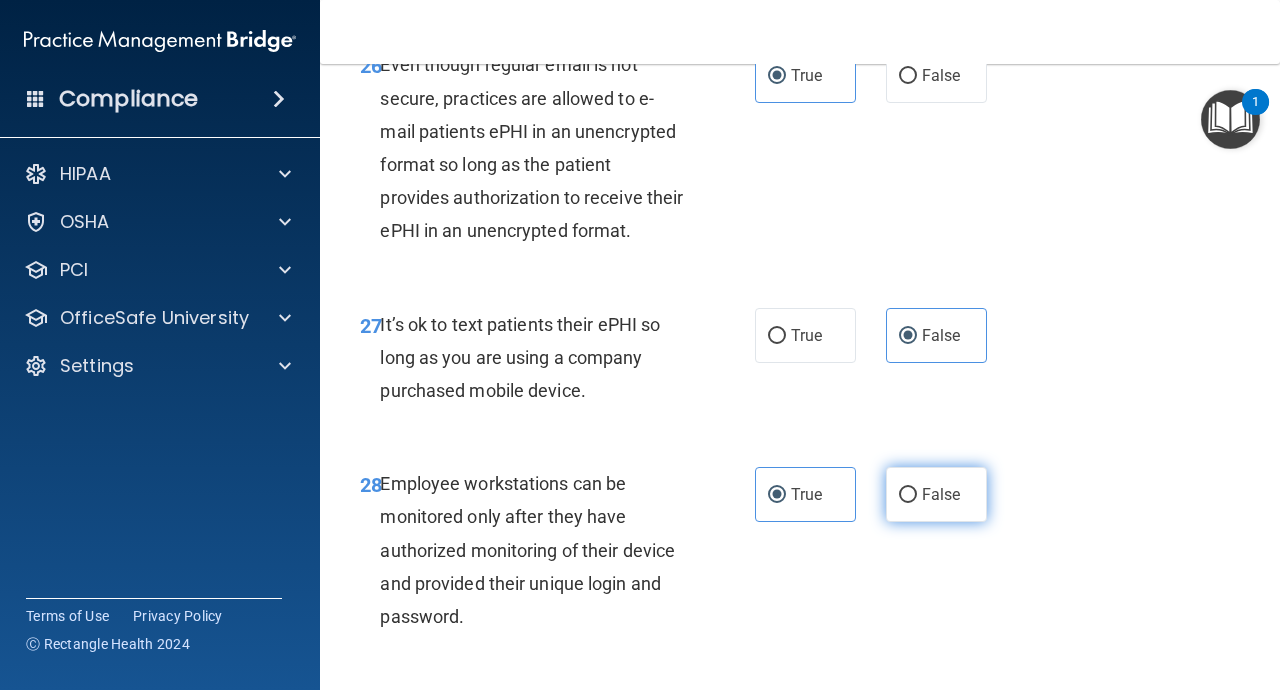 click on "False" at bounding box center [936, 494] 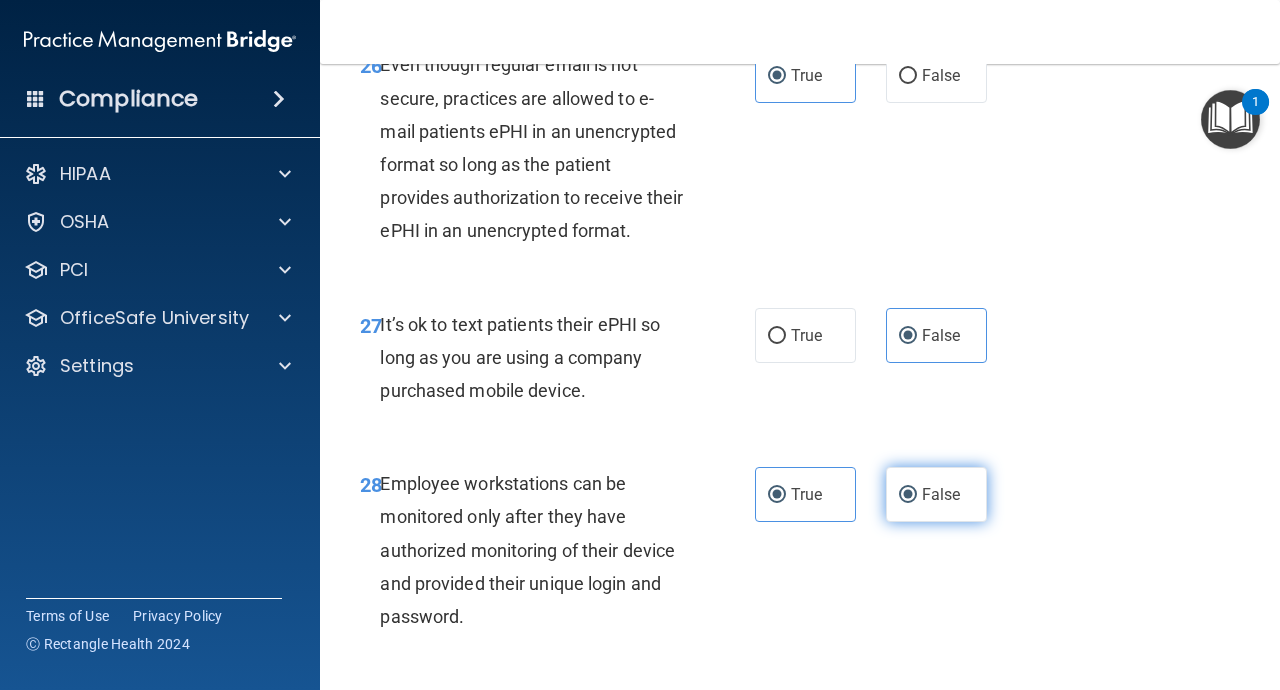 radio on "false" 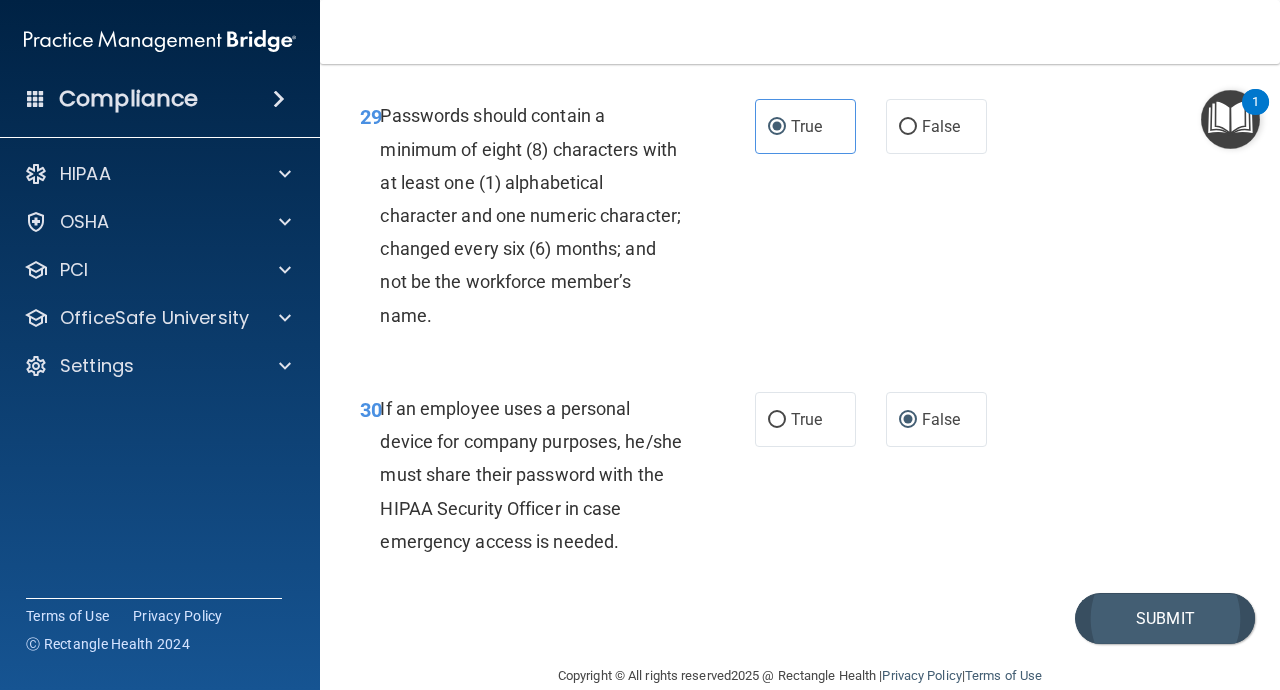 scroll, scrollTop: 6305, scrollLeft: 0, axis: vertical 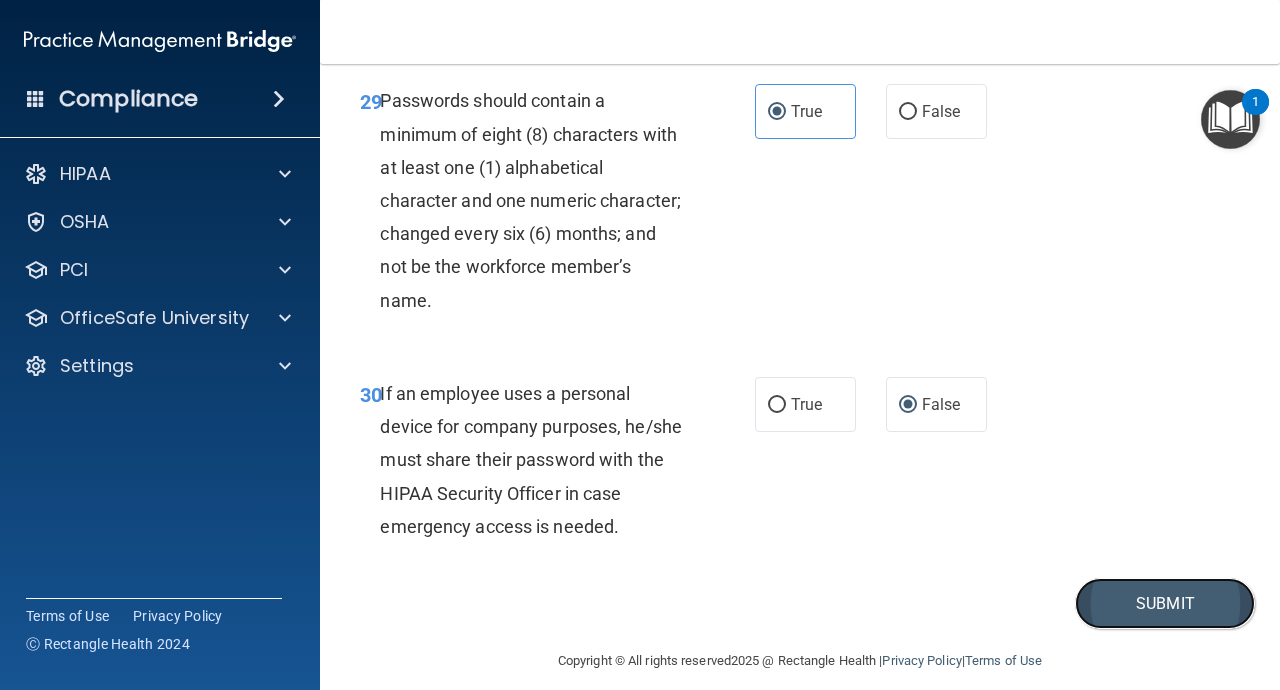 click on "Submit" at bounding box center (1165, 603) 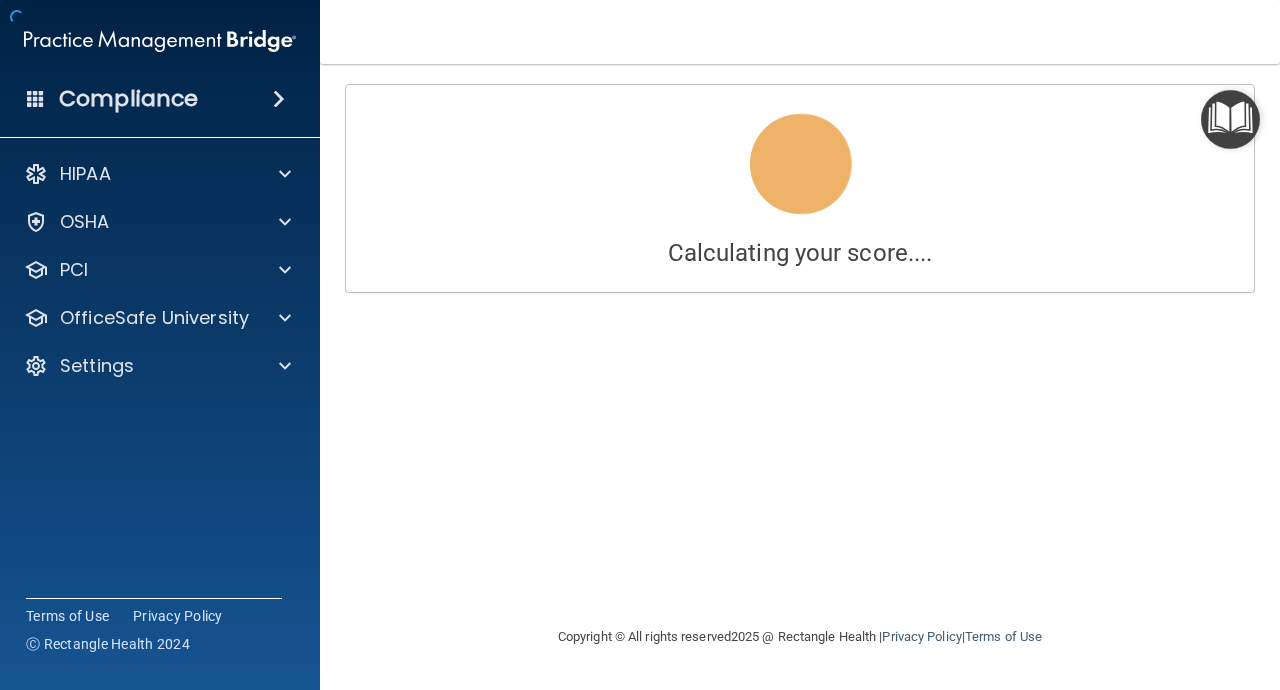 scroll, scrollTop: 0, scrollLeft: 0, axis: both 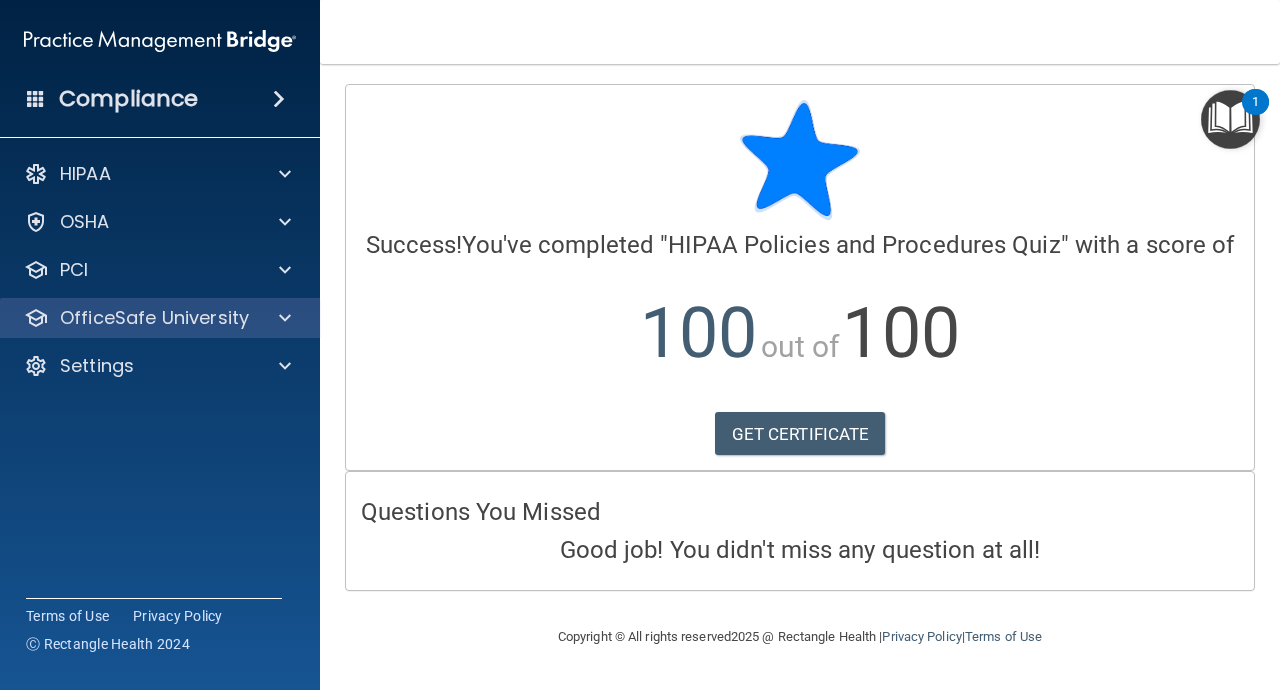 click on "OfficeSafe University" at bounding box center [160, 318] 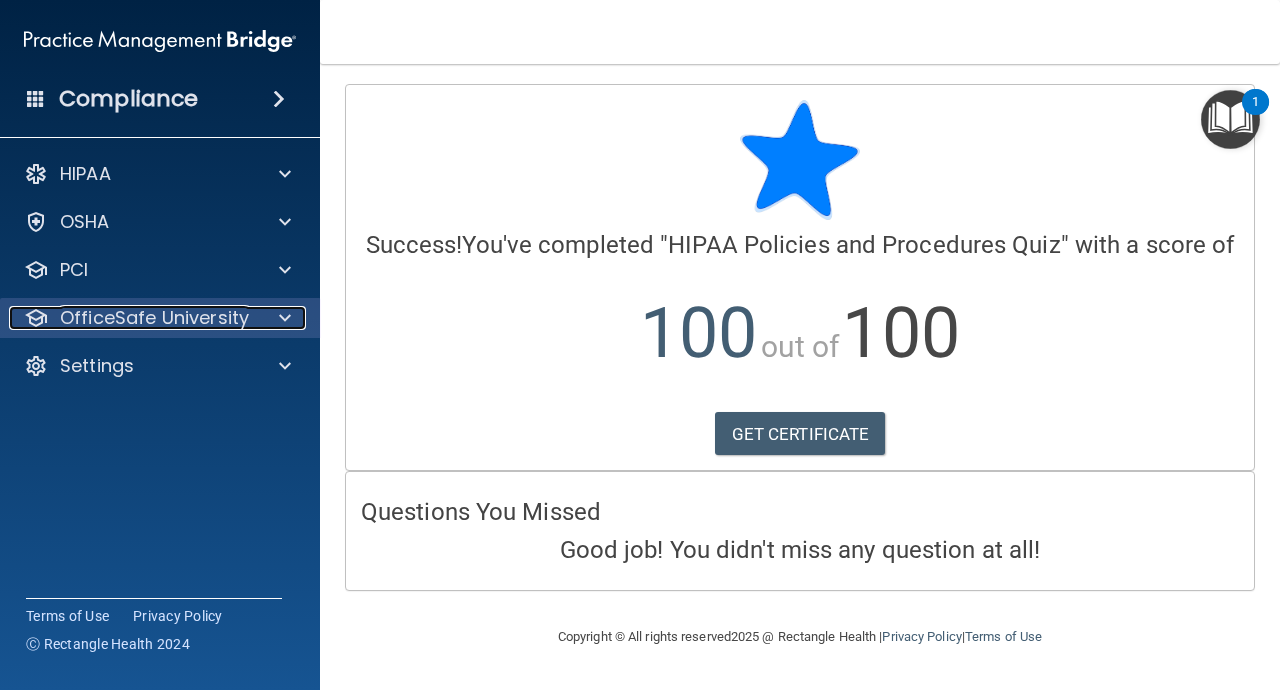 click on "OfficeSafe University" at bounding box center (154, 318) 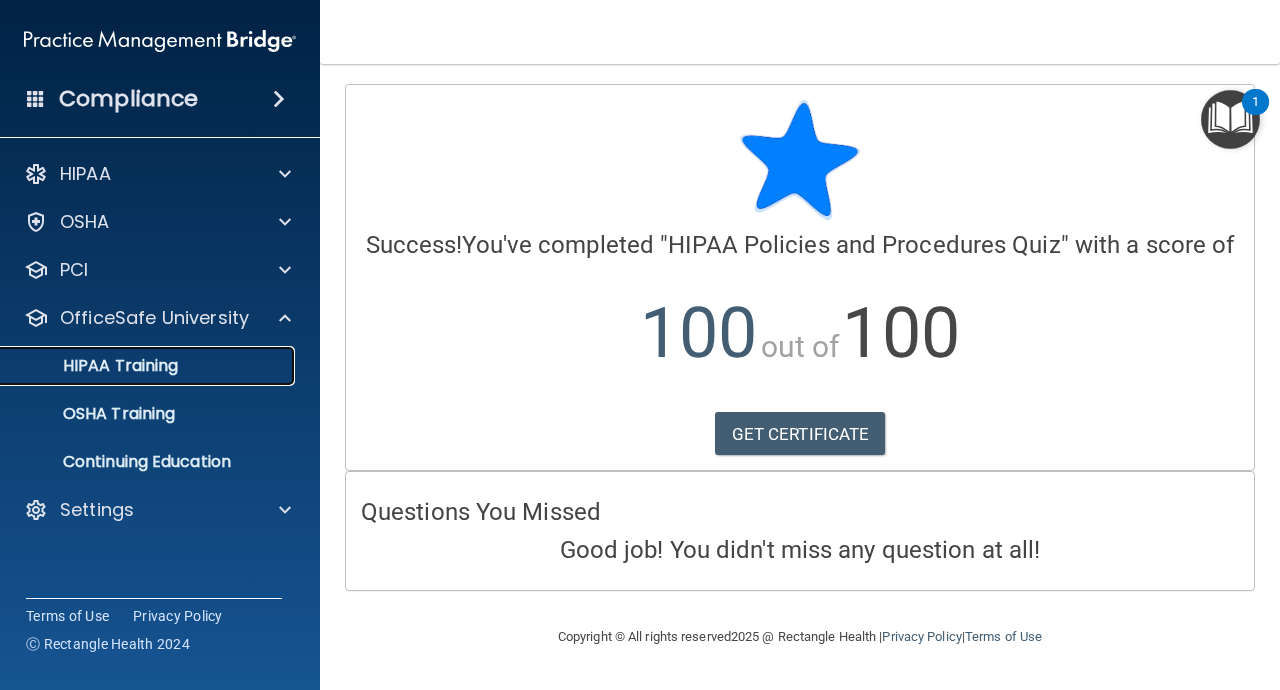 click on "HIPAA Training" at bounding box center (137, 366) 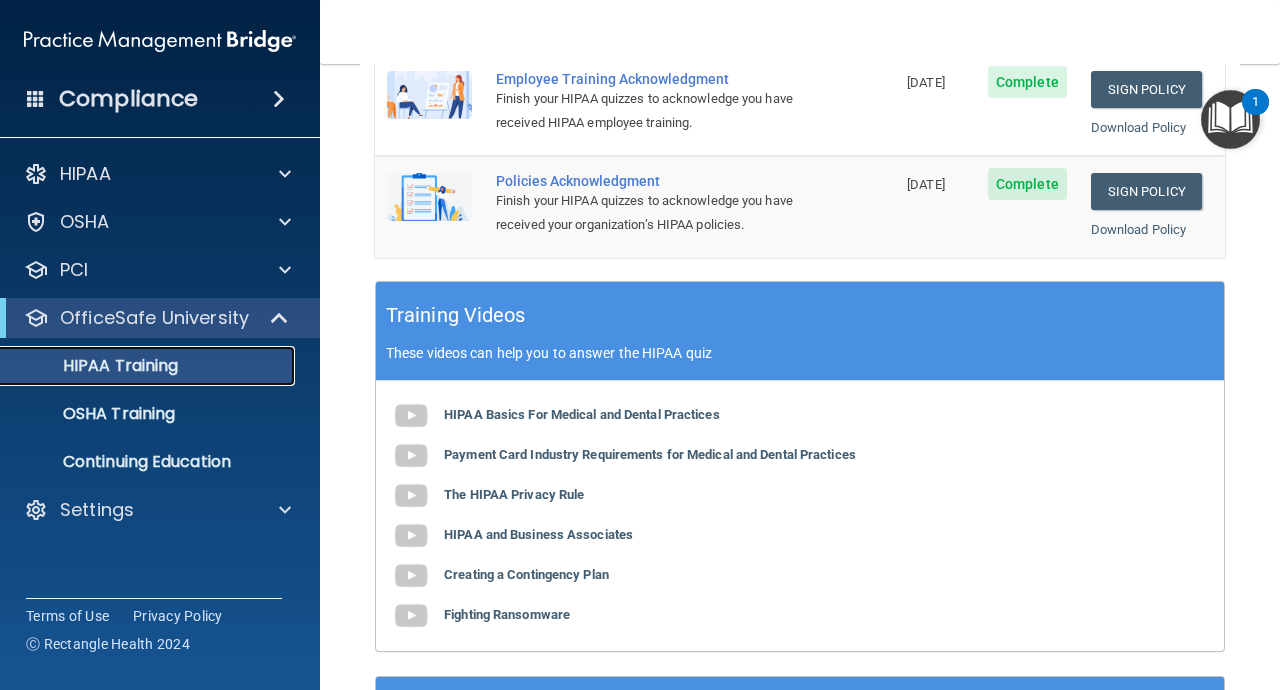 scroll, scrollTop: 0, scrollLeft: 0, axis: both 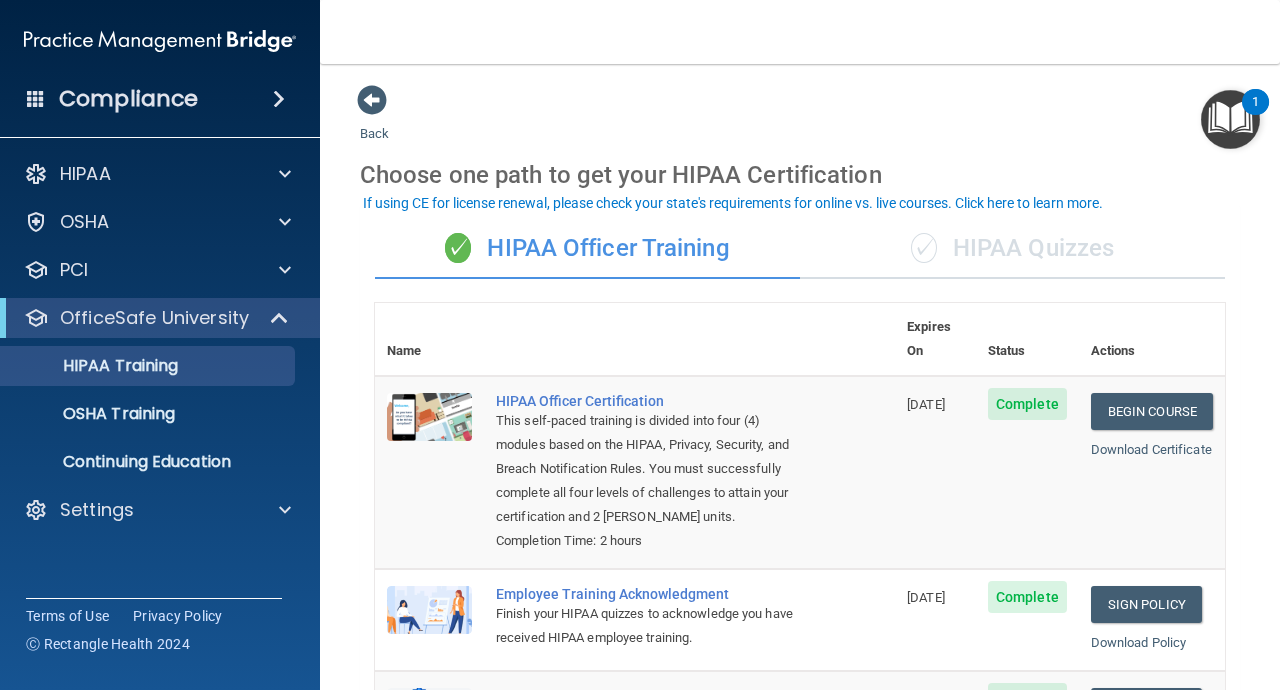 click on "✓   HIPAA Quizzes" at bounding box center (1012, 249) 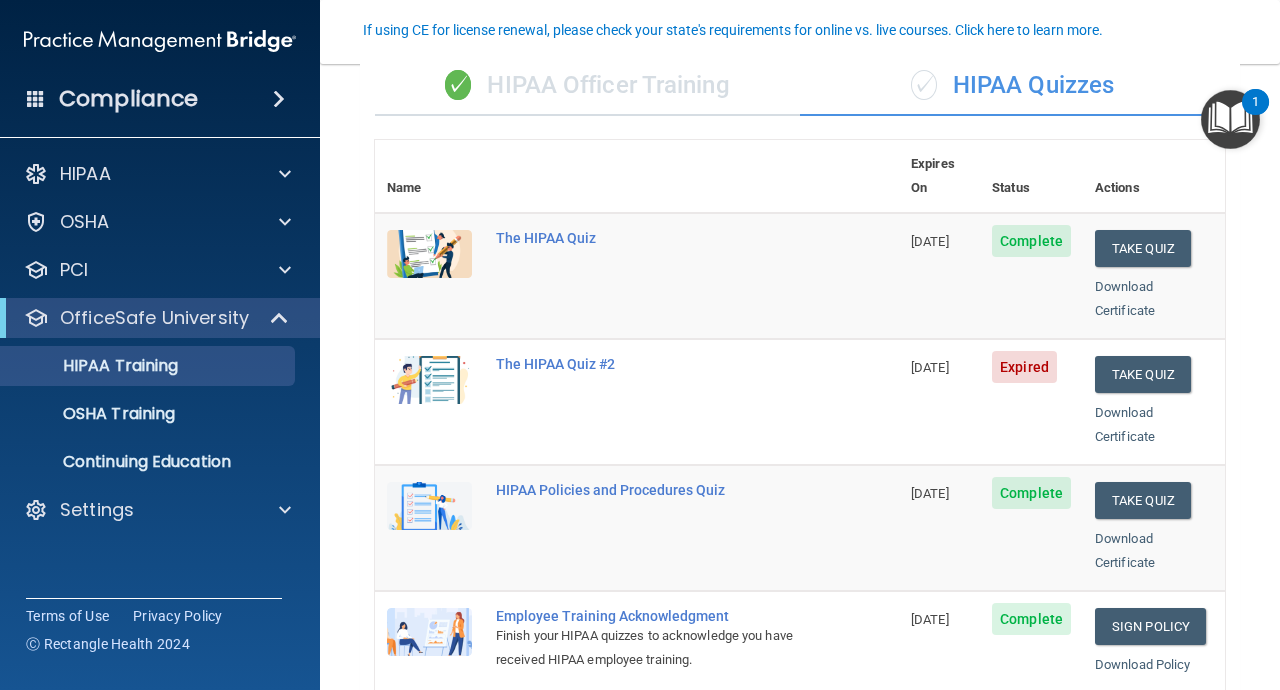 scroll, scrollTop: 173, scrollLeft: 0, axis: vertical 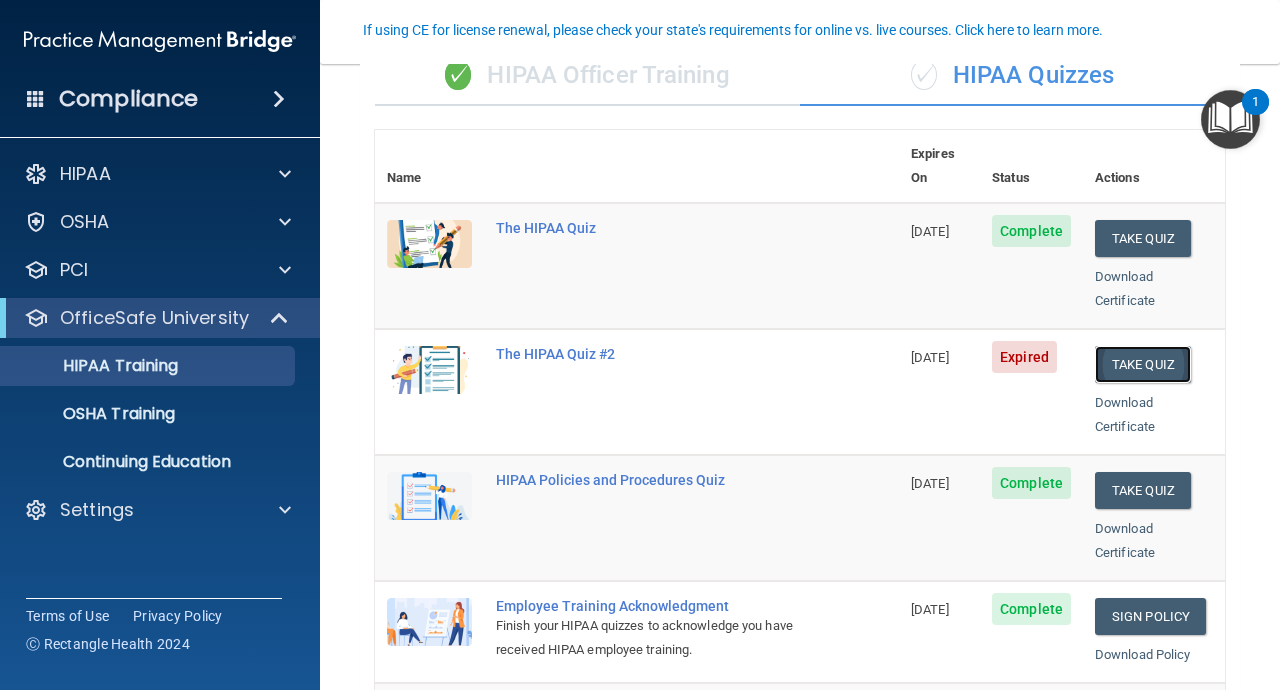 click on "Take Quiz" at bounding box center (1143, 364) 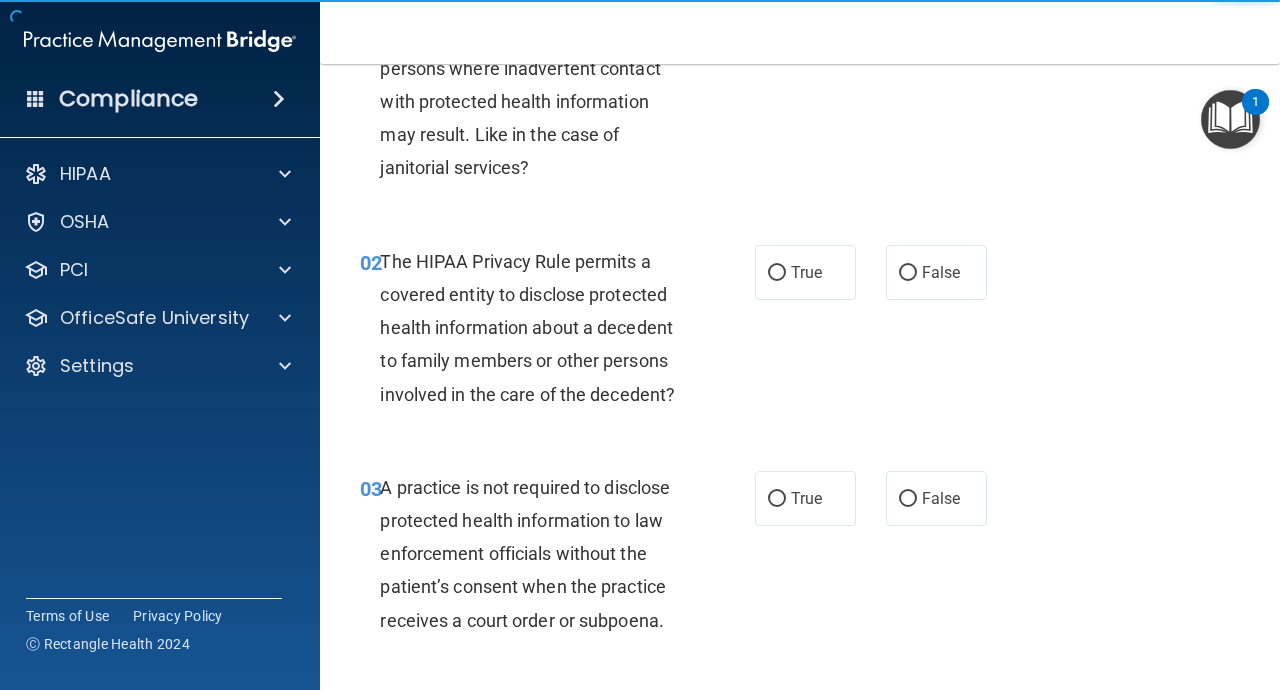 scroll, scrollTop: 0, scrollLeft: 0, axis: both 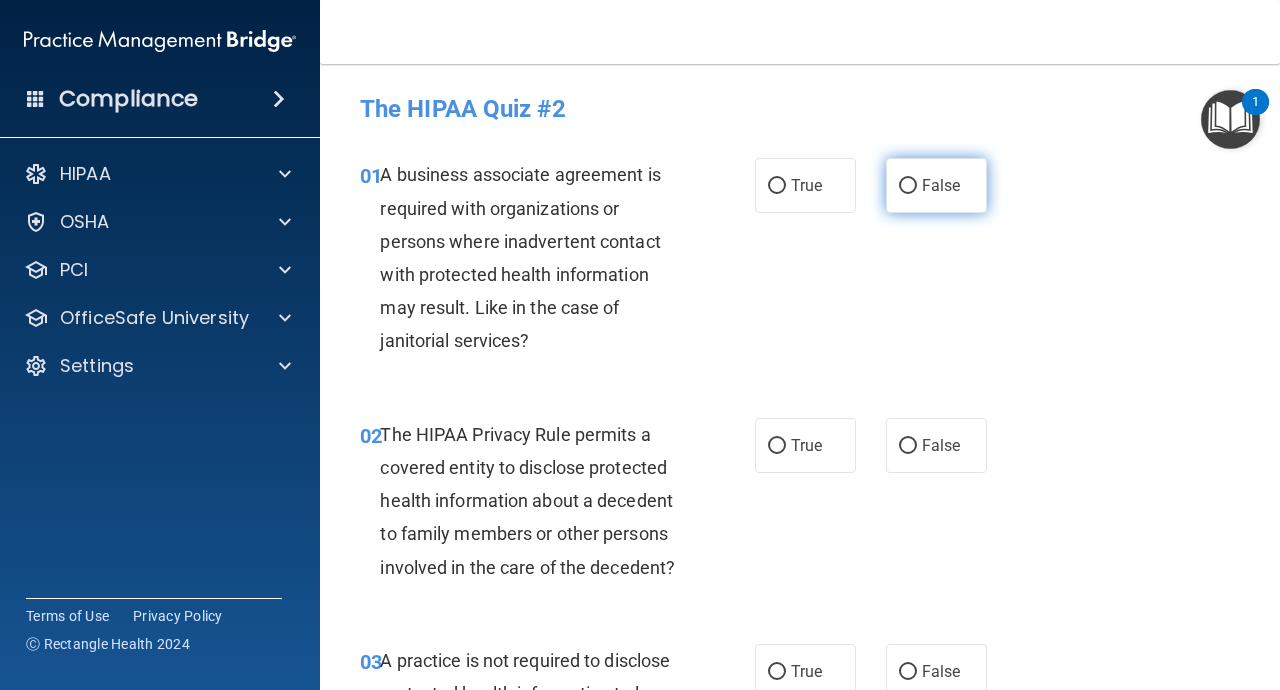 click on "False" at bounding box center [936, 185] 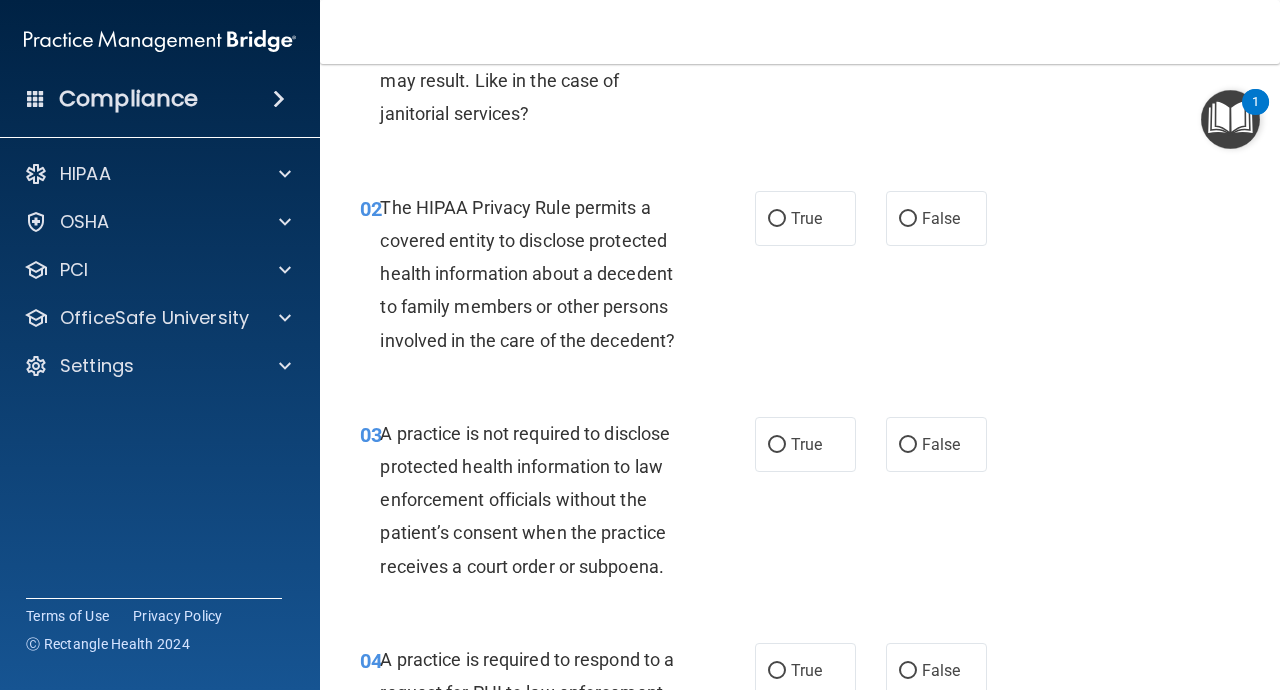 scroll, scrollTop: 230, scrollLeft: 0, axis: vertical 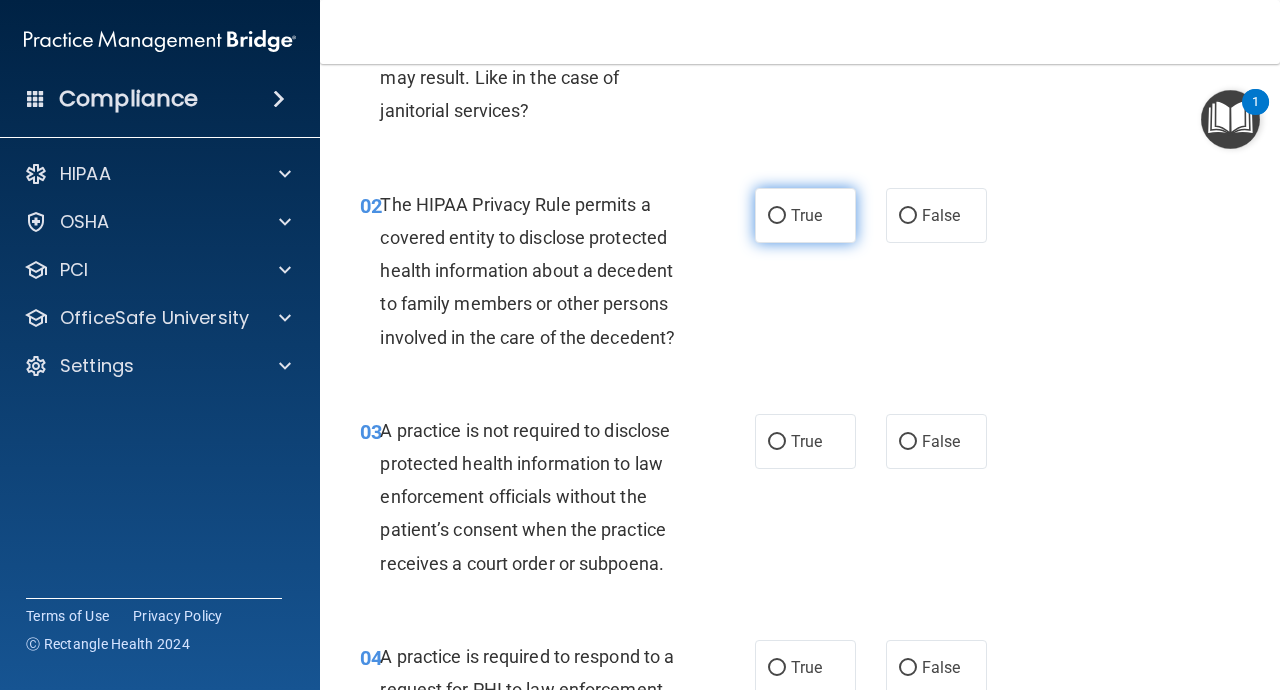 click on "True" at bounding box center (806, 215) 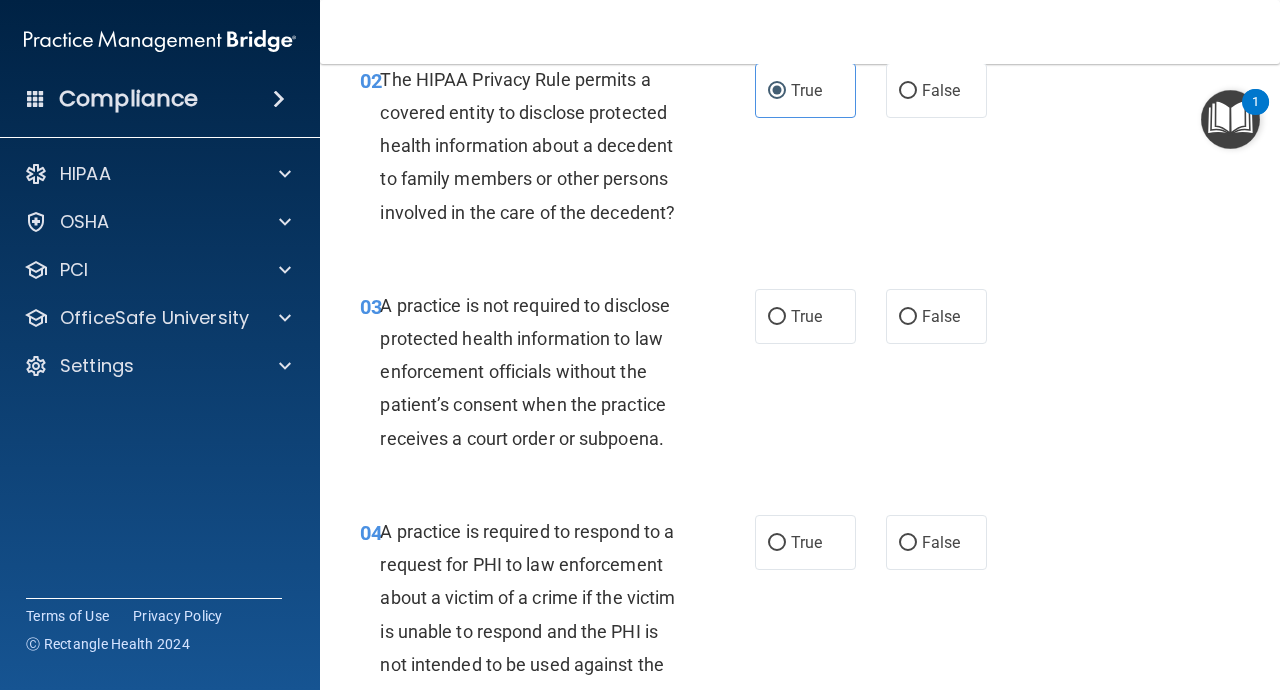 scroll, scrollTop: 372, scrollLeft: 0, axis: vertical 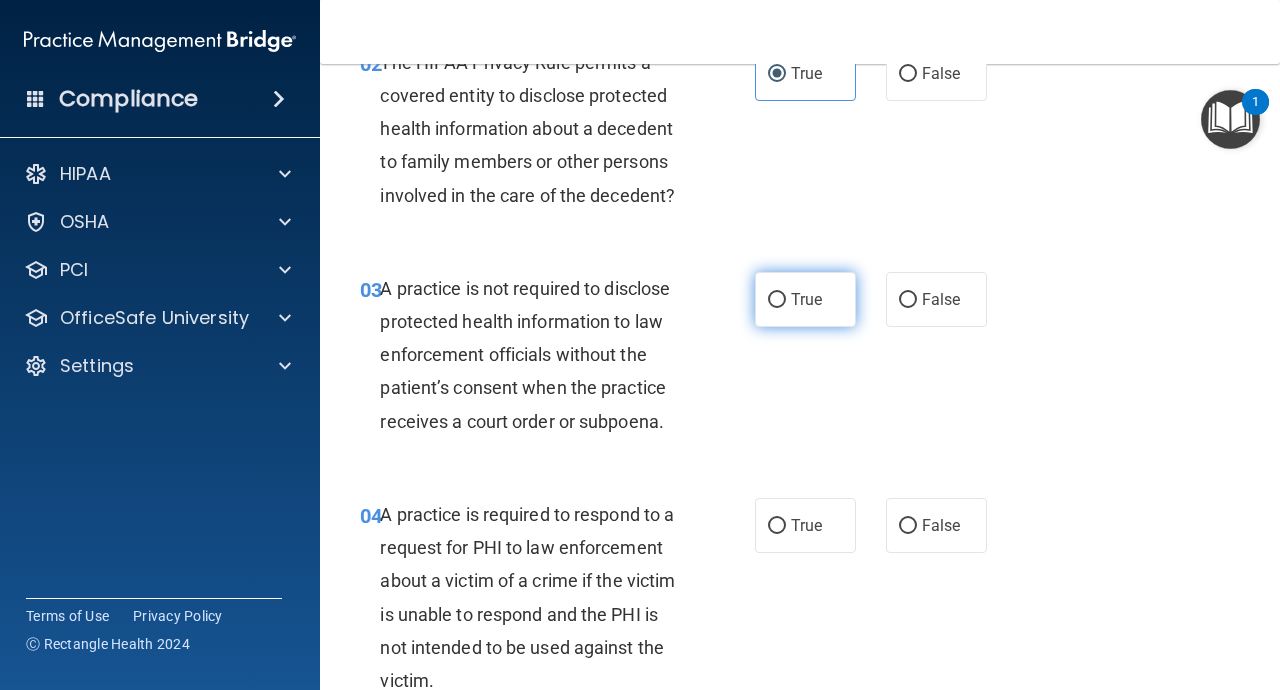 click on "True" at bounding box center [805, 299] 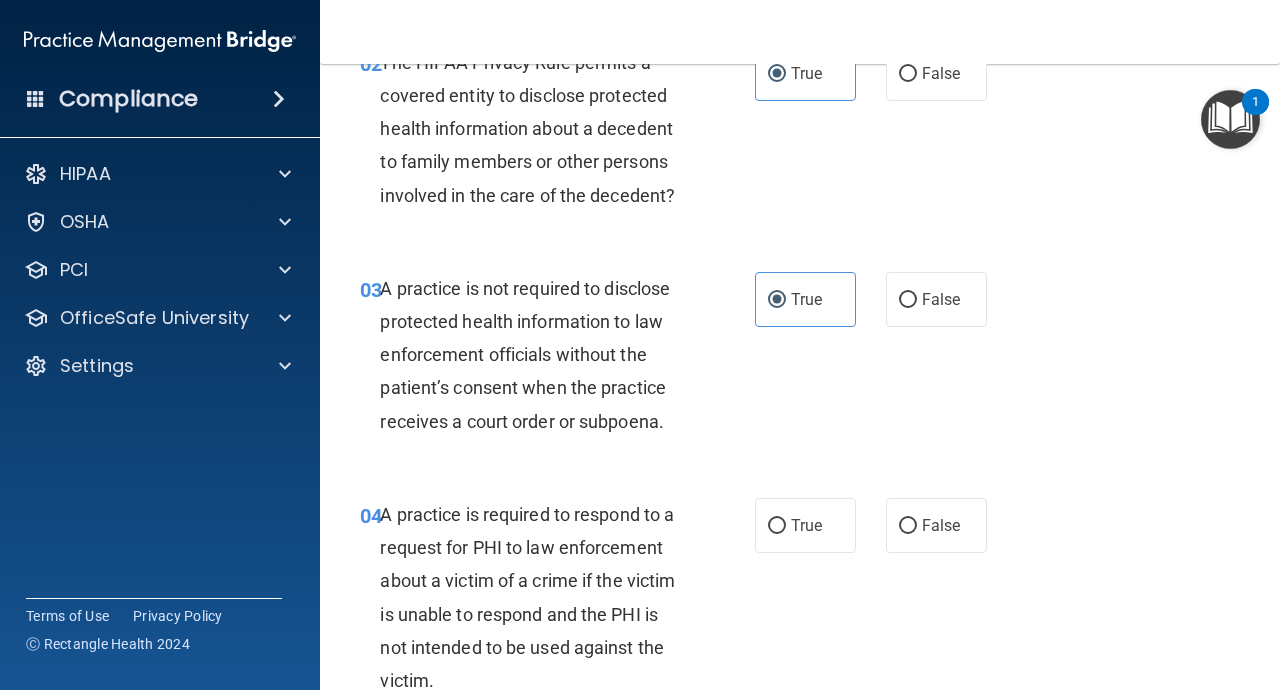 click on "04       A practice is required to respond to a request for PHI to law enforcement about a victim of a crime if the victim is unable to respond and the PHI is not intended to be used against the victim.                 True           False" at bounding box center [800, 602] 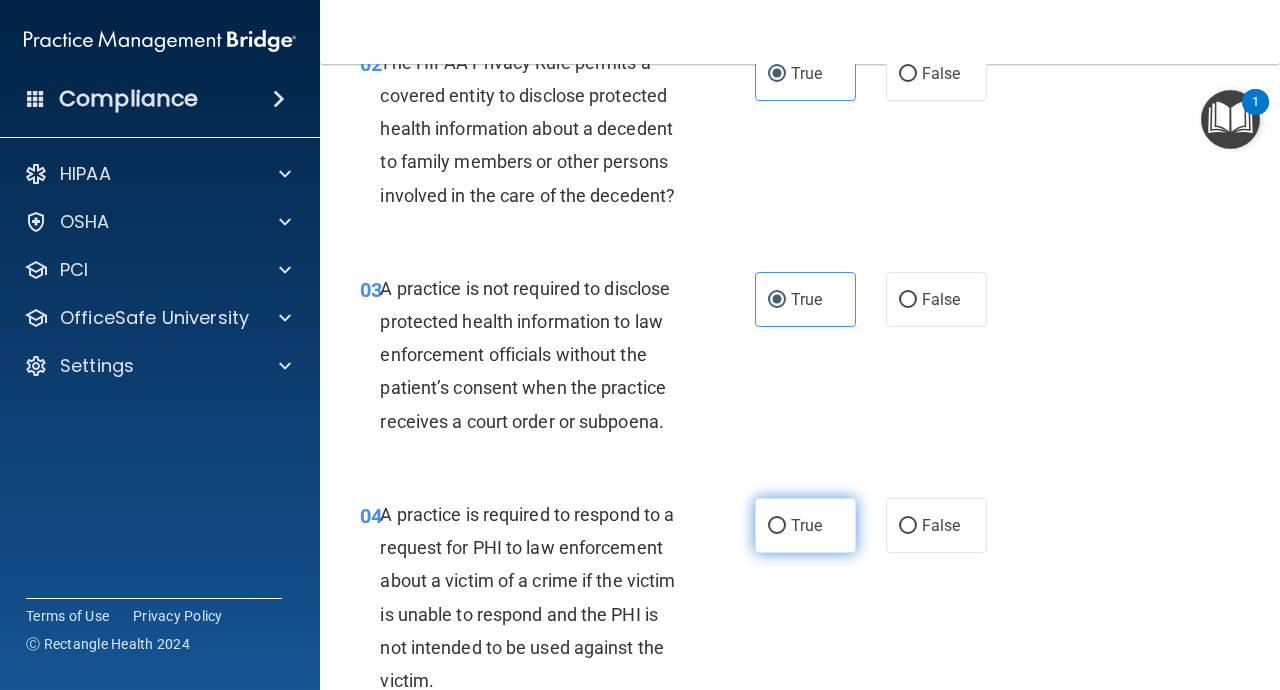 click on "True" at bounding box center (805, 525) 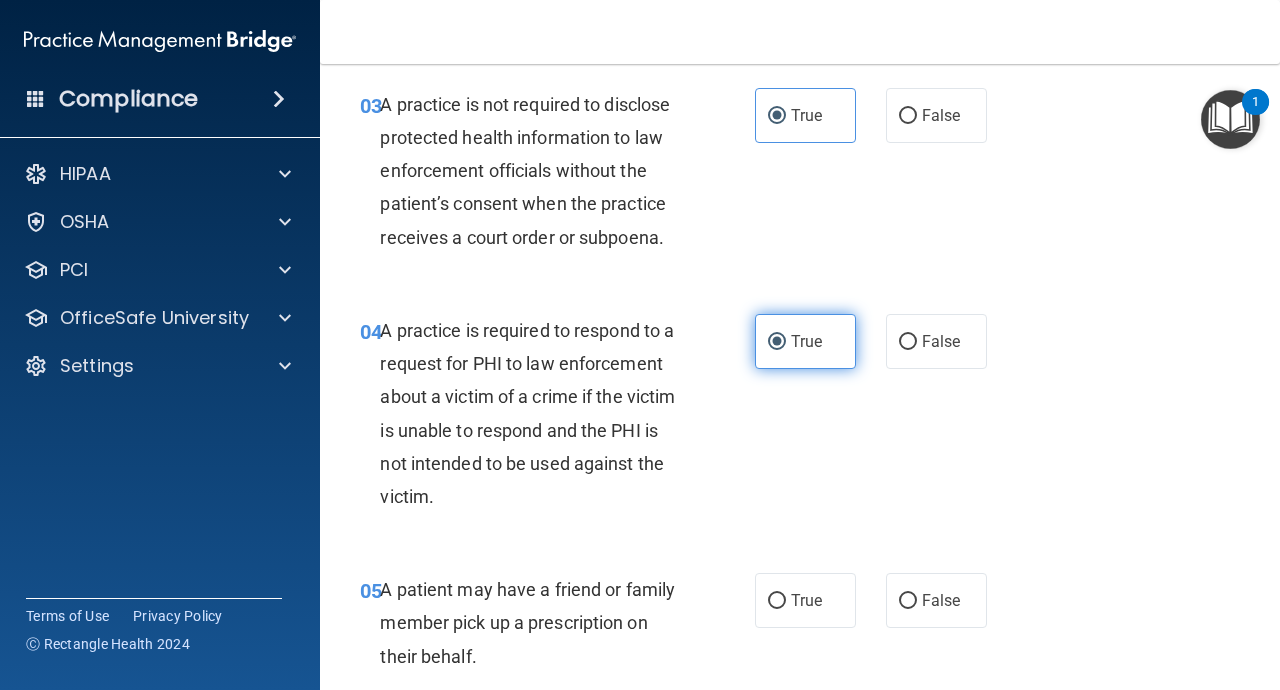 scroll, scrollTop: 657, scrollLeft: 0, axis: vertical 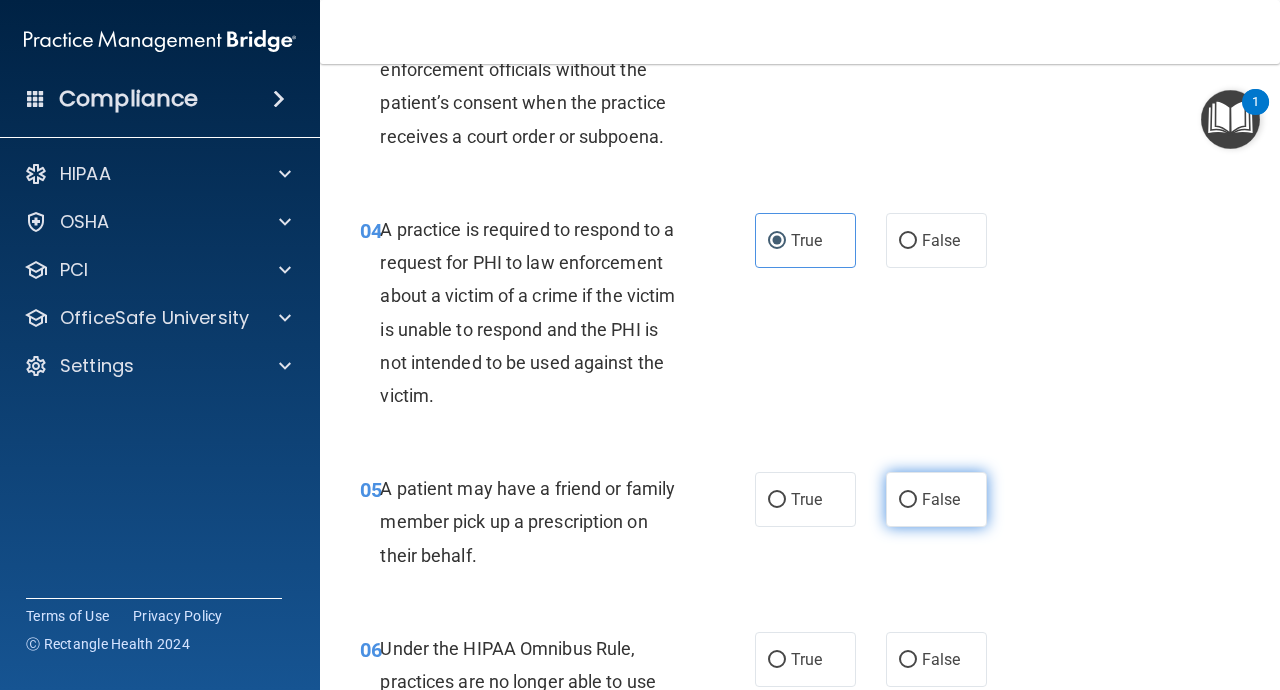 click on "False" at bounding box center (936, 499) 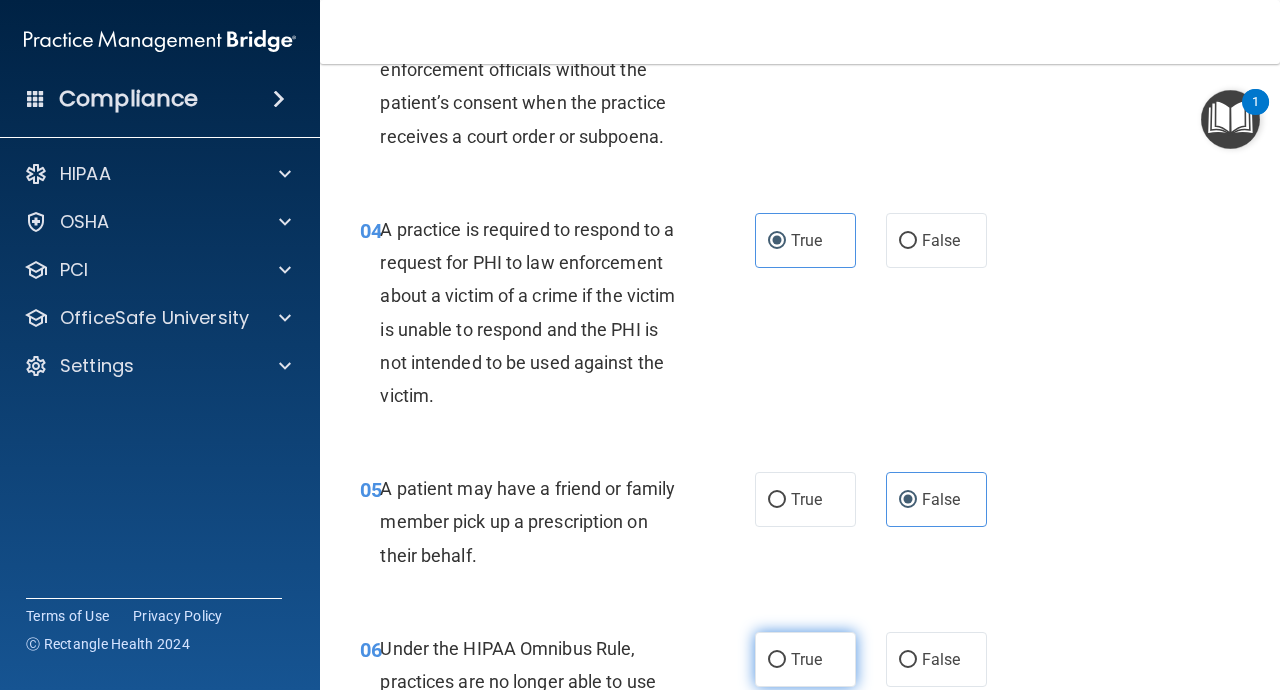 click on "True" at bounding box center (805, 659) 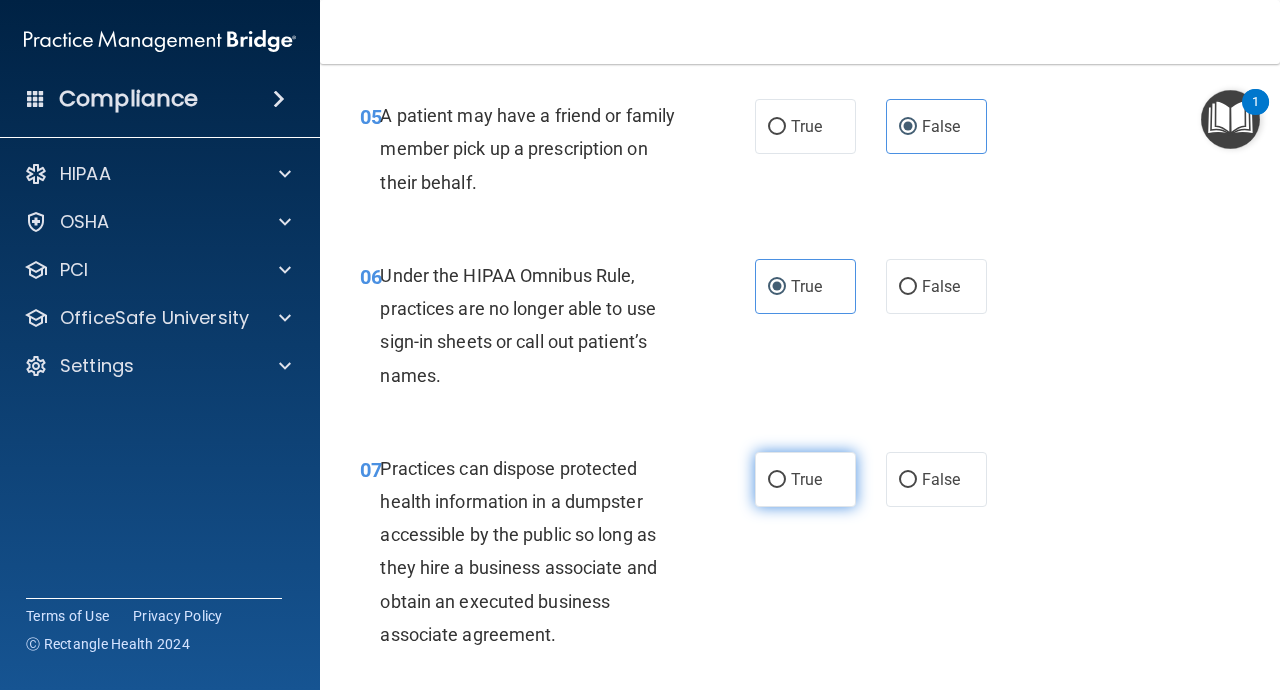click on "True" at bounding box center (806, 479) 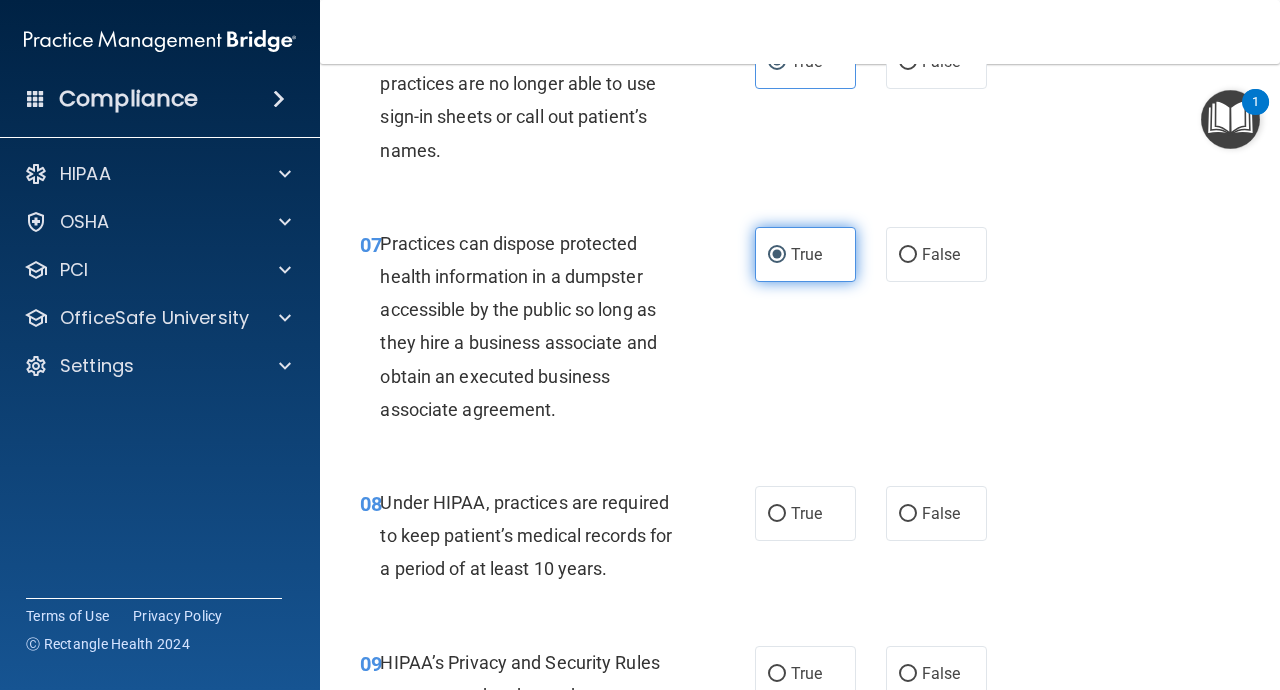 scroll, scrollTop: 1265, scrollLeft: 0, axis: vertical 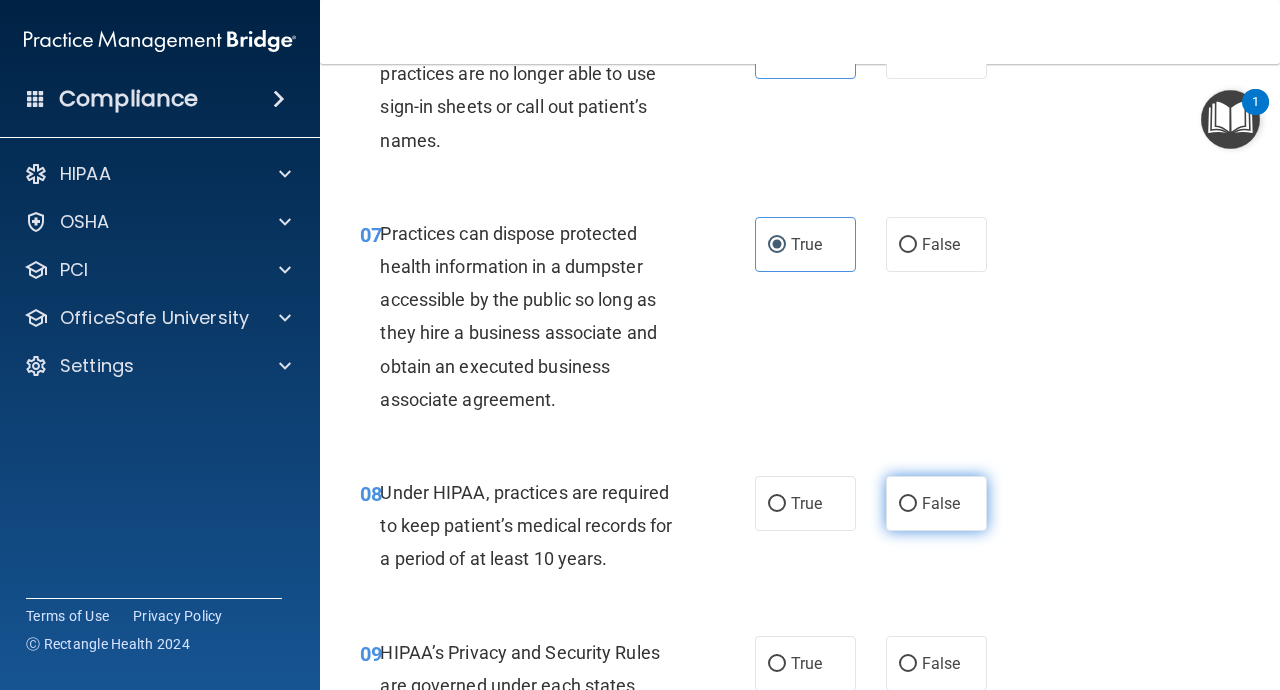 click on "False" at bounding box center [936, 503] 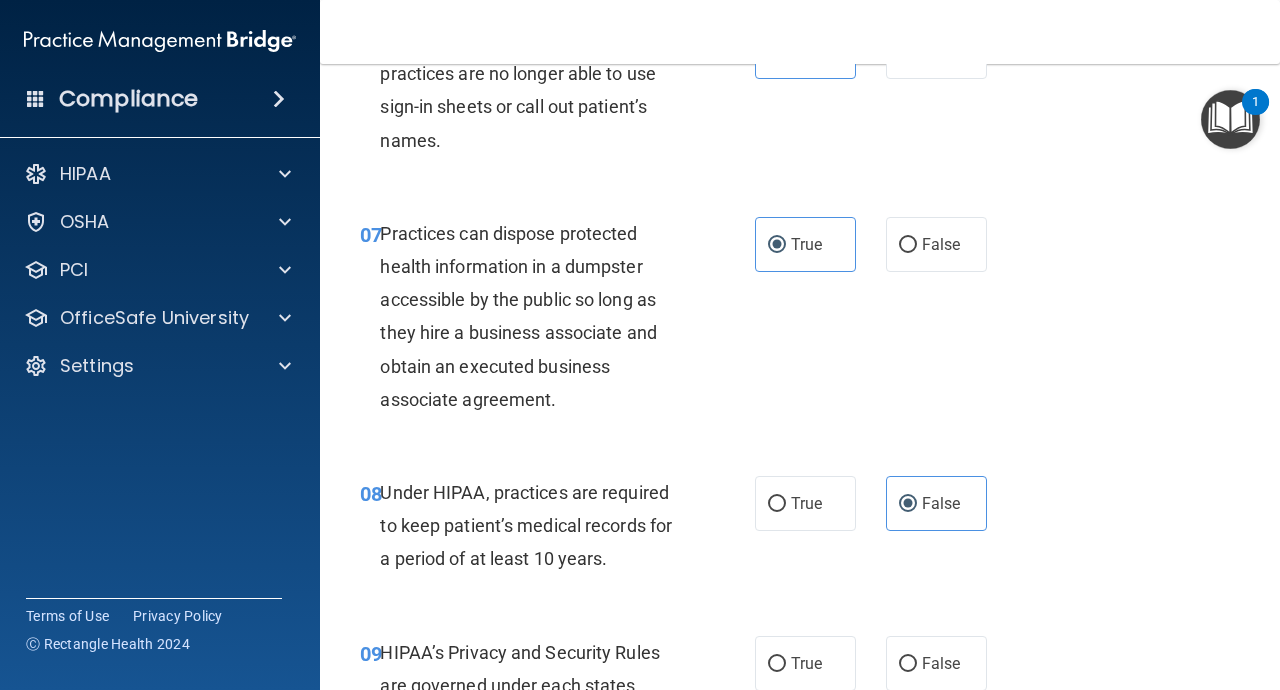 click on "09       HIPAA’s Privacy and Security Rules are governed under each states jurisdiction.  For non-compliance violations, fines can reach up to $1.5 million per year.                 True           False" at bounding box center [800, 724] 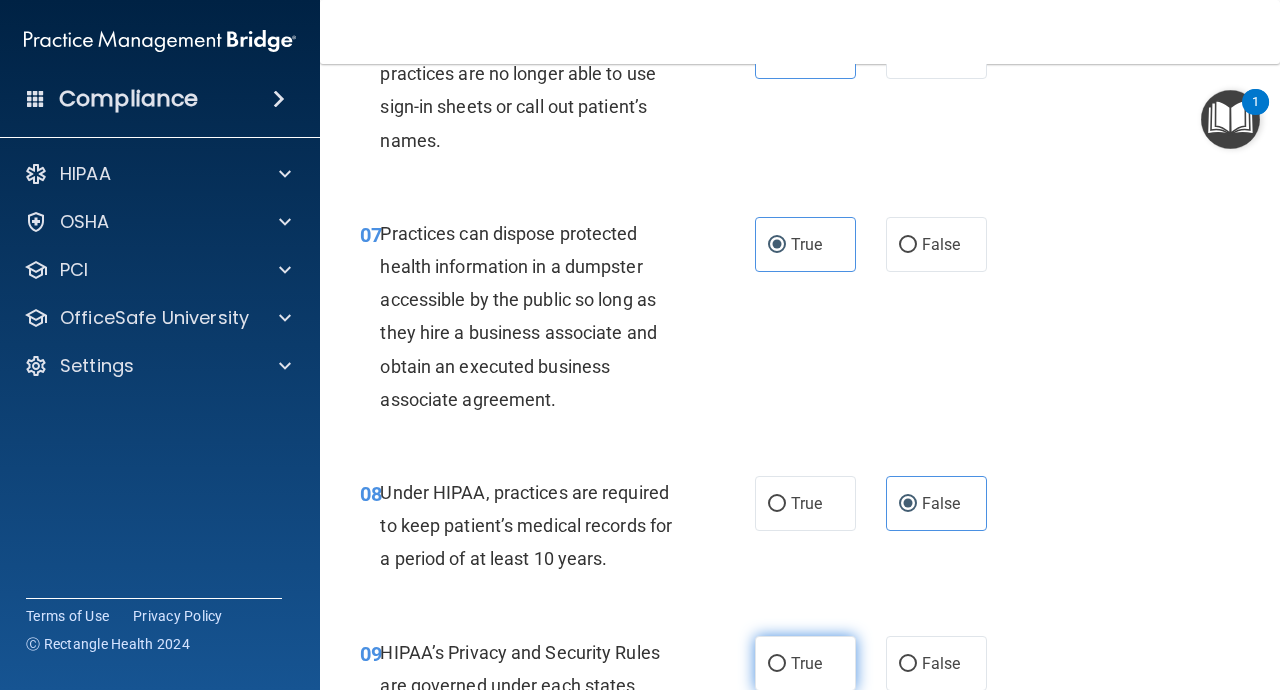 click on "True" at bounding box center (806, 663) 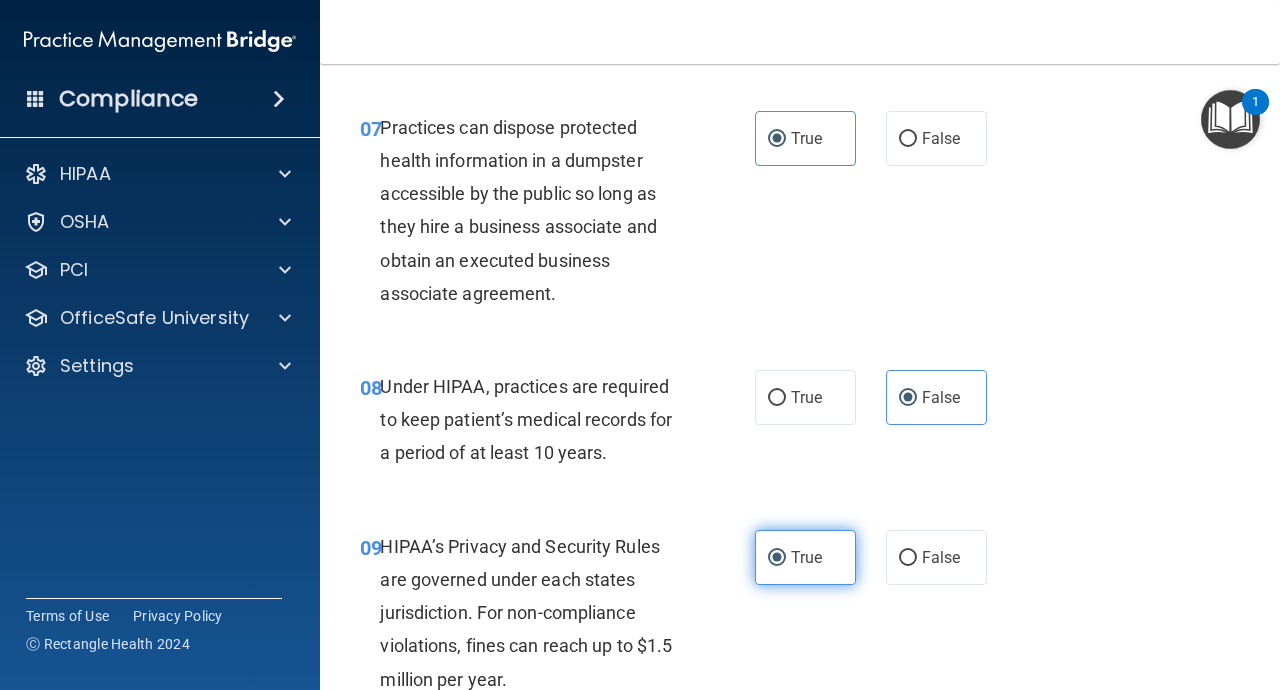 scroll, scrollTop: 1553, scrollLeft: 0, axis: vertical 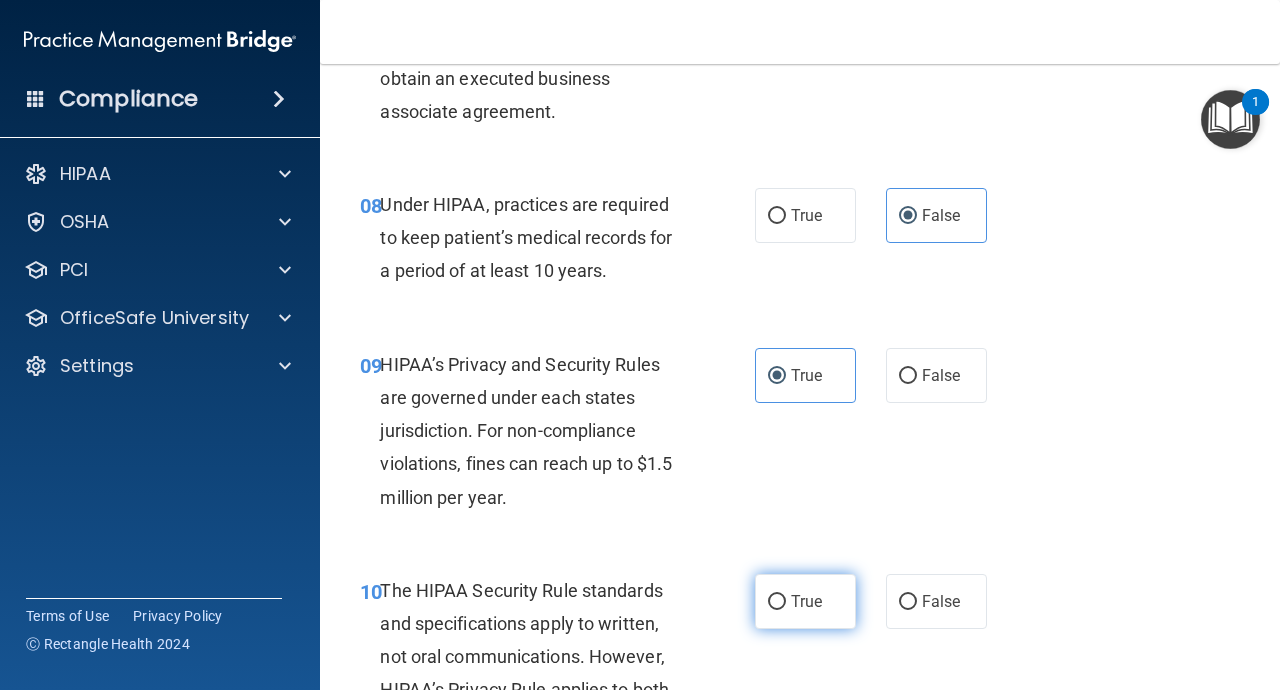 click on "True" at bounding box center [806, 601] 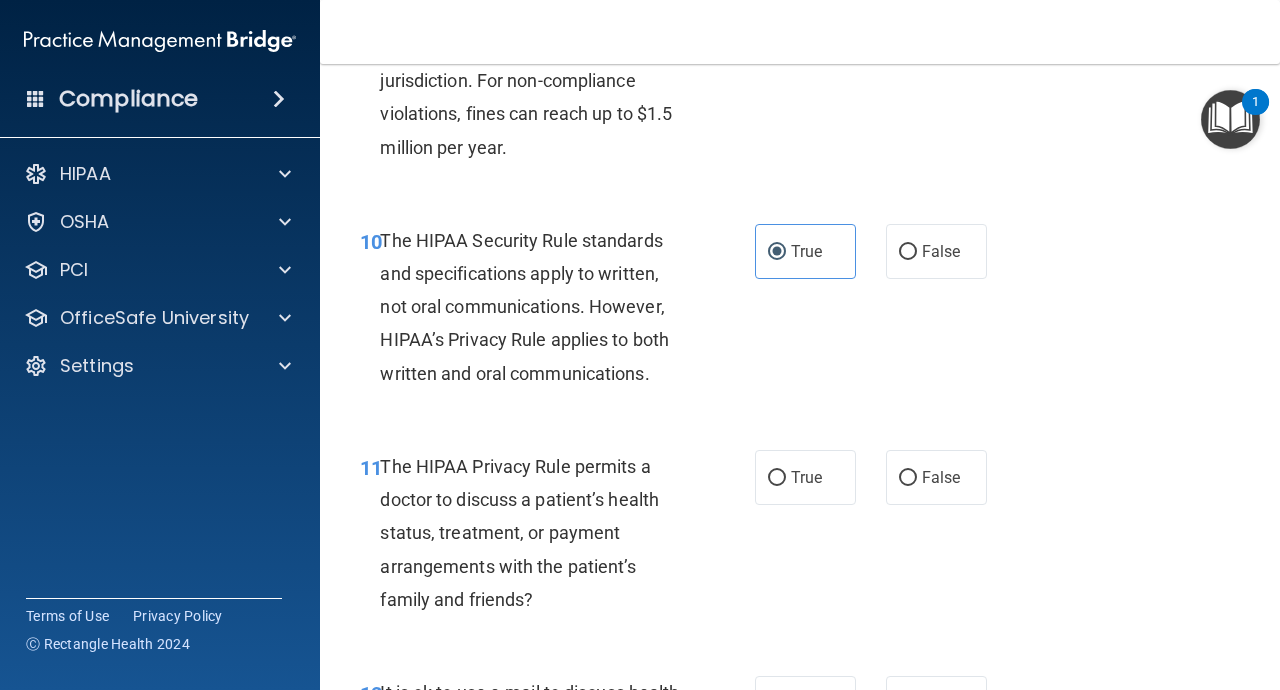 scroll, scrollTop: 1909, scrollLeft: 0, axis: vertical 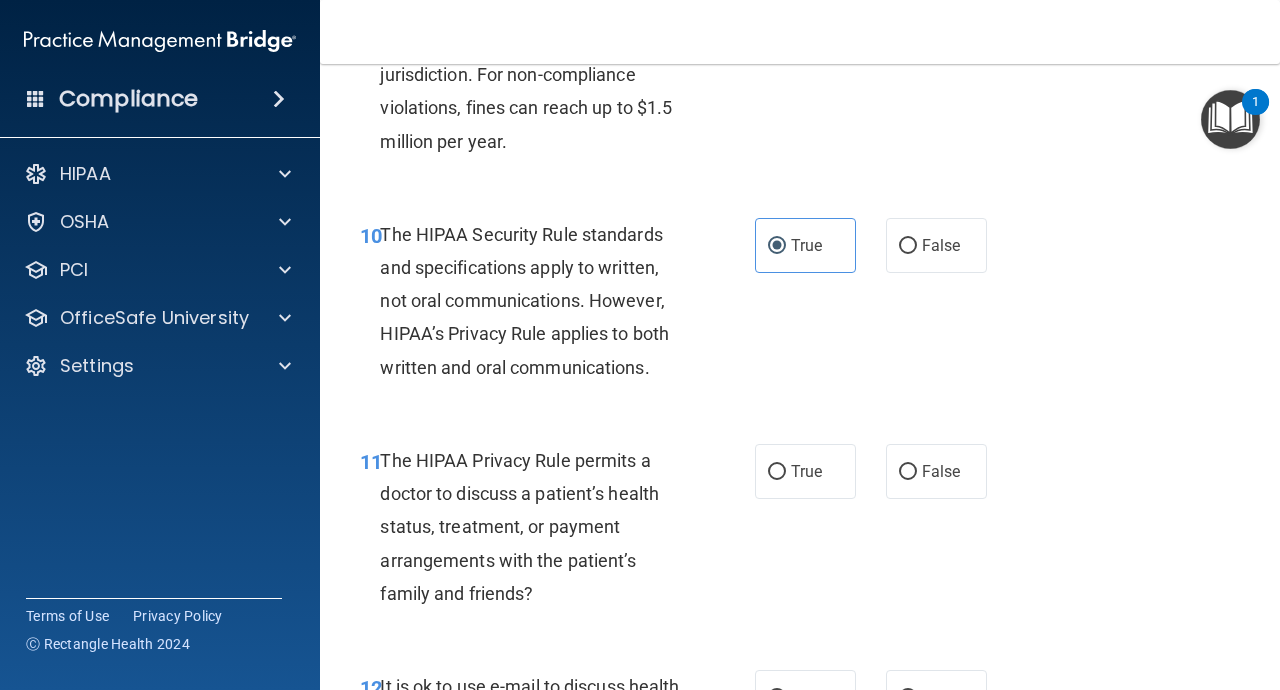click on "11       The HIPAA Privacy Rule permits a doctor to discuss a patient’s health status, treatment, or payment arrangements with the patient’s family and friends?                 True           False" at bounding box center [800, 532] 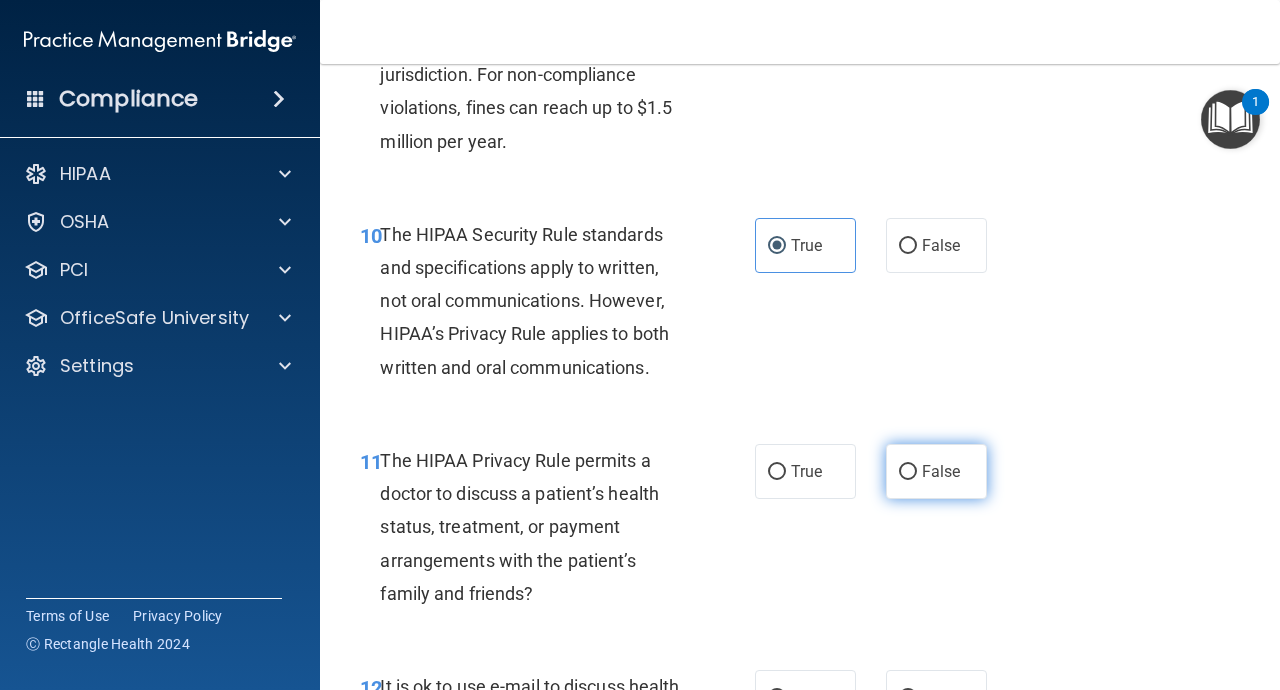click on "False" at bounding box center [941, 471] 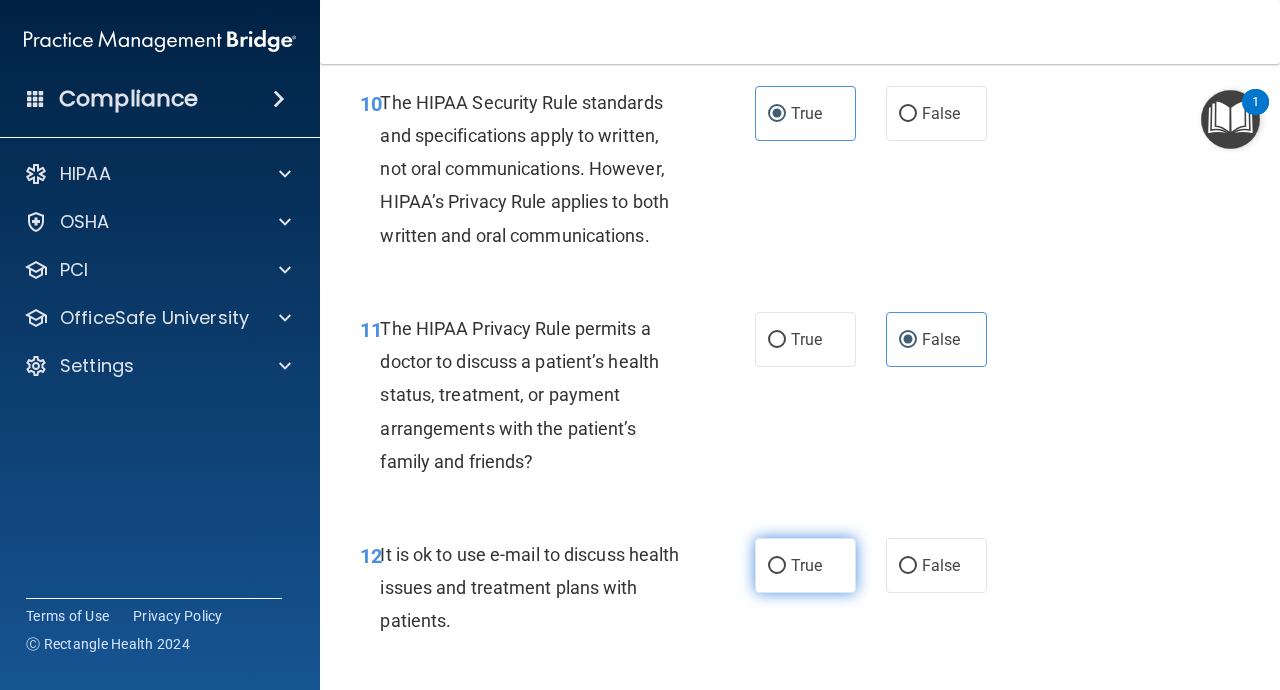 click on "True" at bounding box center [806, 565] 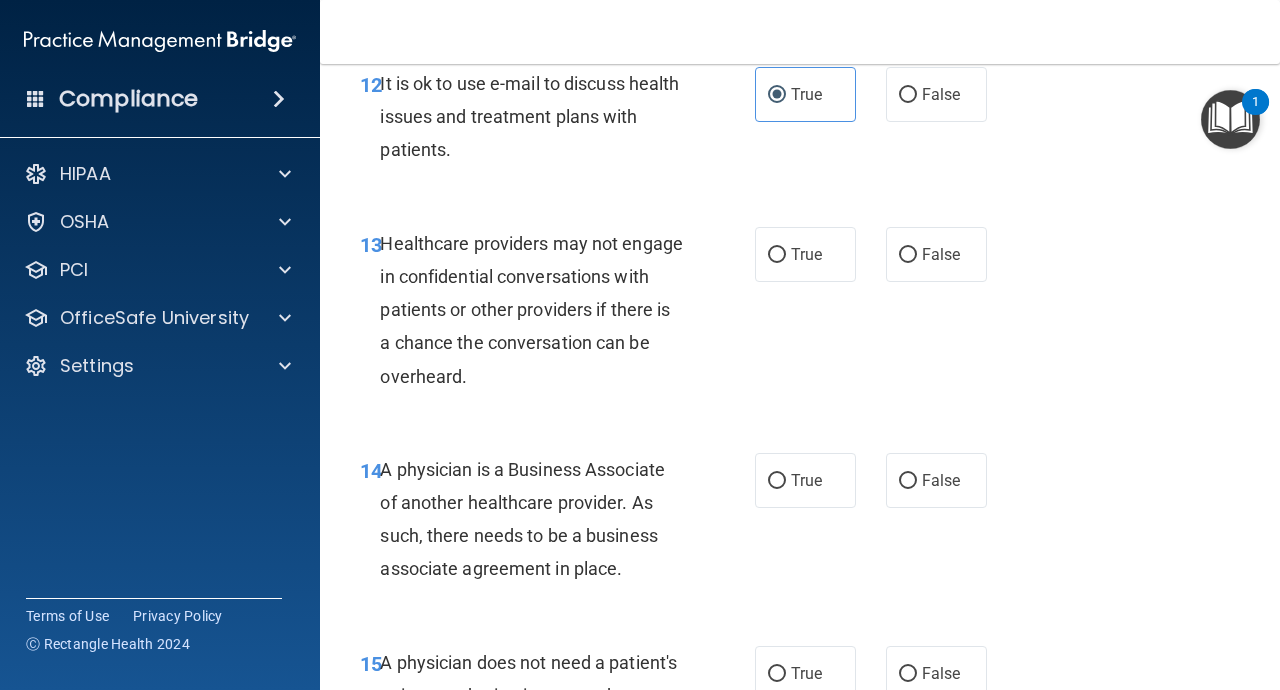 scroll, scrollTop: 2518, scrollLeft: 0, axis: vertical 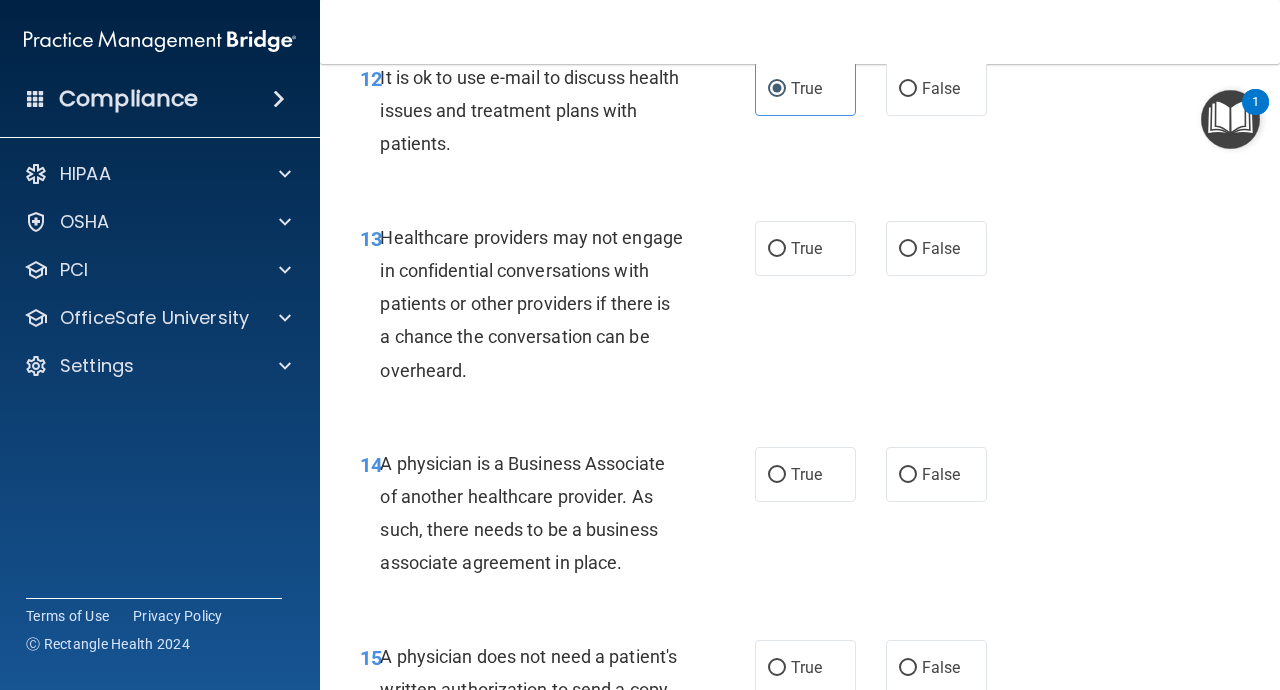 click on "13       Healthcare providers may not engage in confidential conversations with patients or other providers if there is a chance the conversation can be overheard.                  True           False" at bounding box center [800, 309] 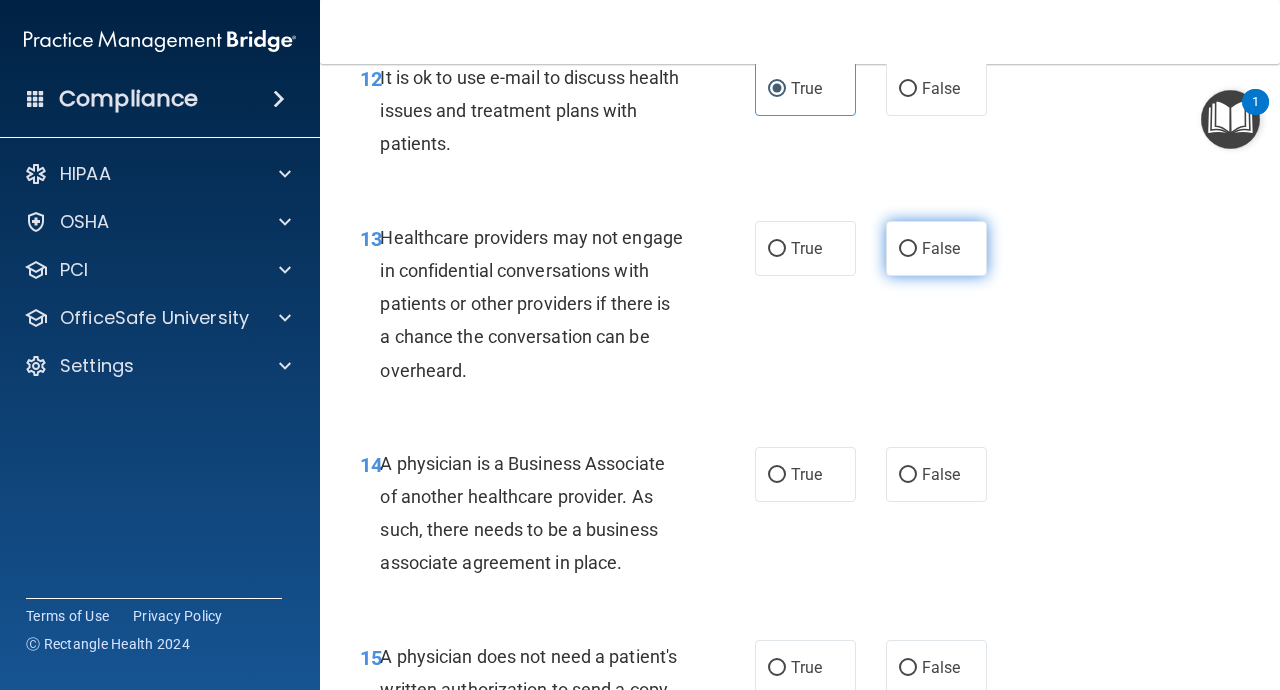 click on "False" at bounding box center (936, 248) 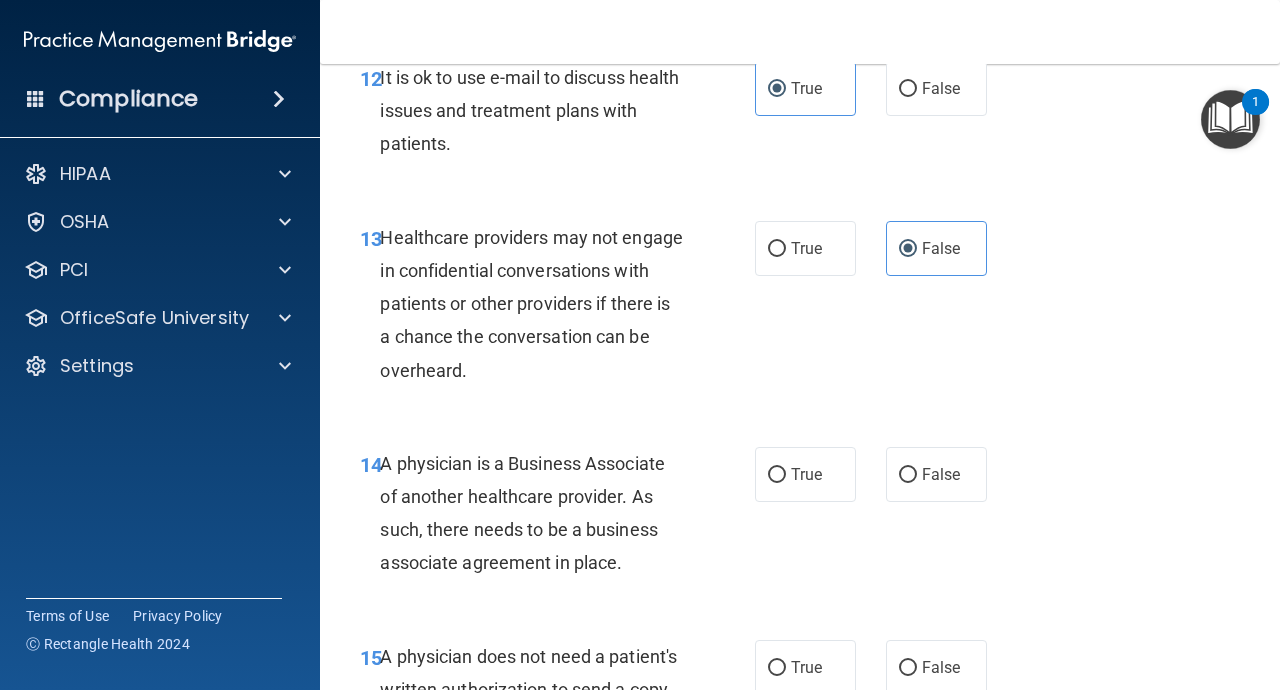 click on "14        A physician is a Business Associate of another healthcare provider.  As such, there needs to be a business associate agreement in place.                 True           False" at bounding box center [800, 518] 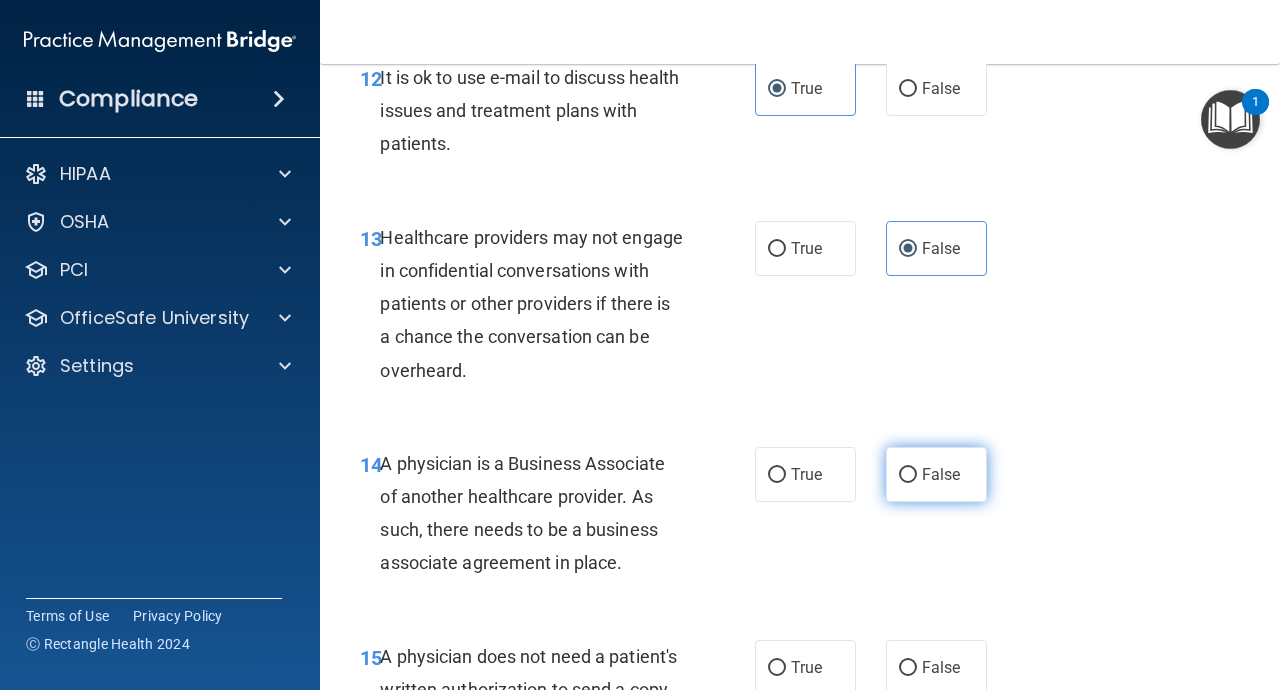 click on "False" at bounding box center [936, 474] 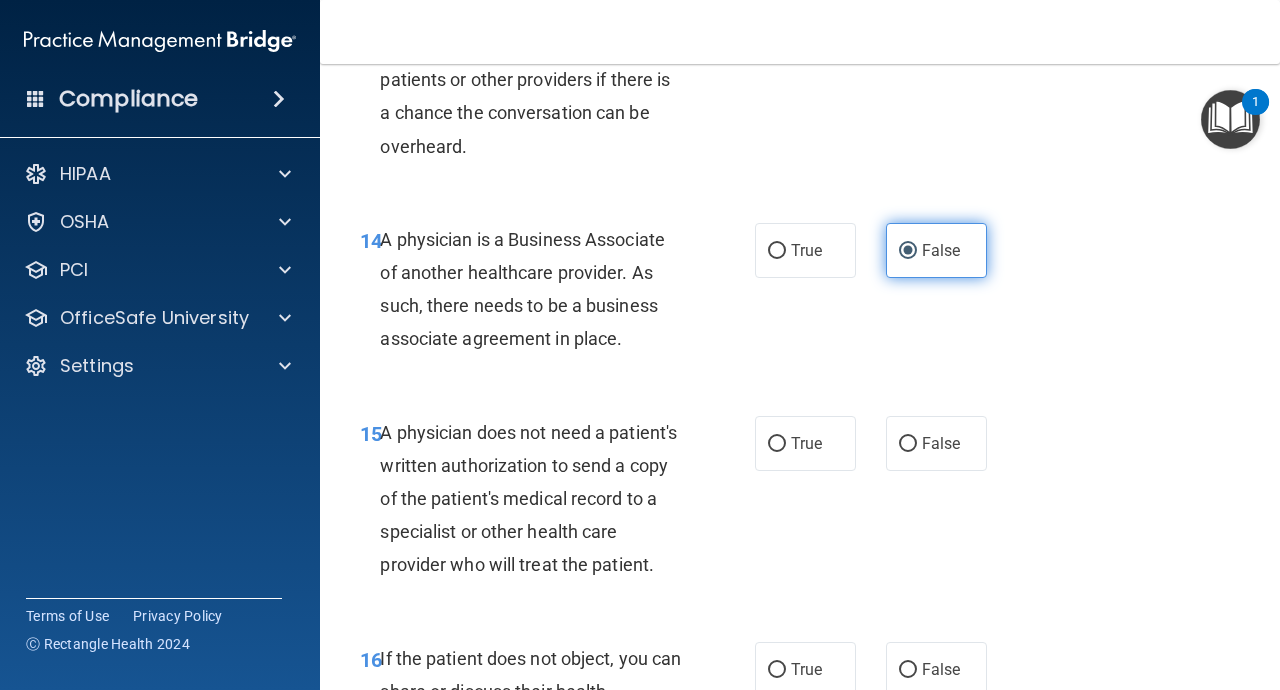 scroll, scrollTop: 2744, scrollLeft: 0, axis: vertical 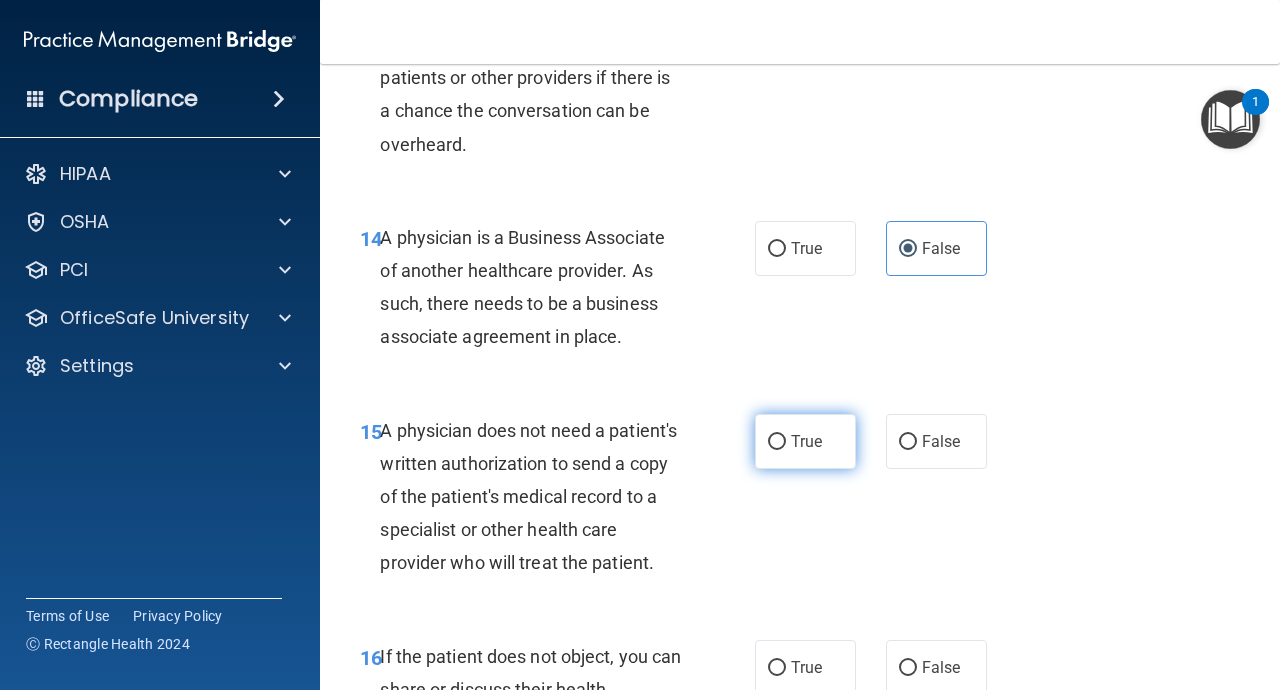 click on "True" at bounding box center (805, 441) 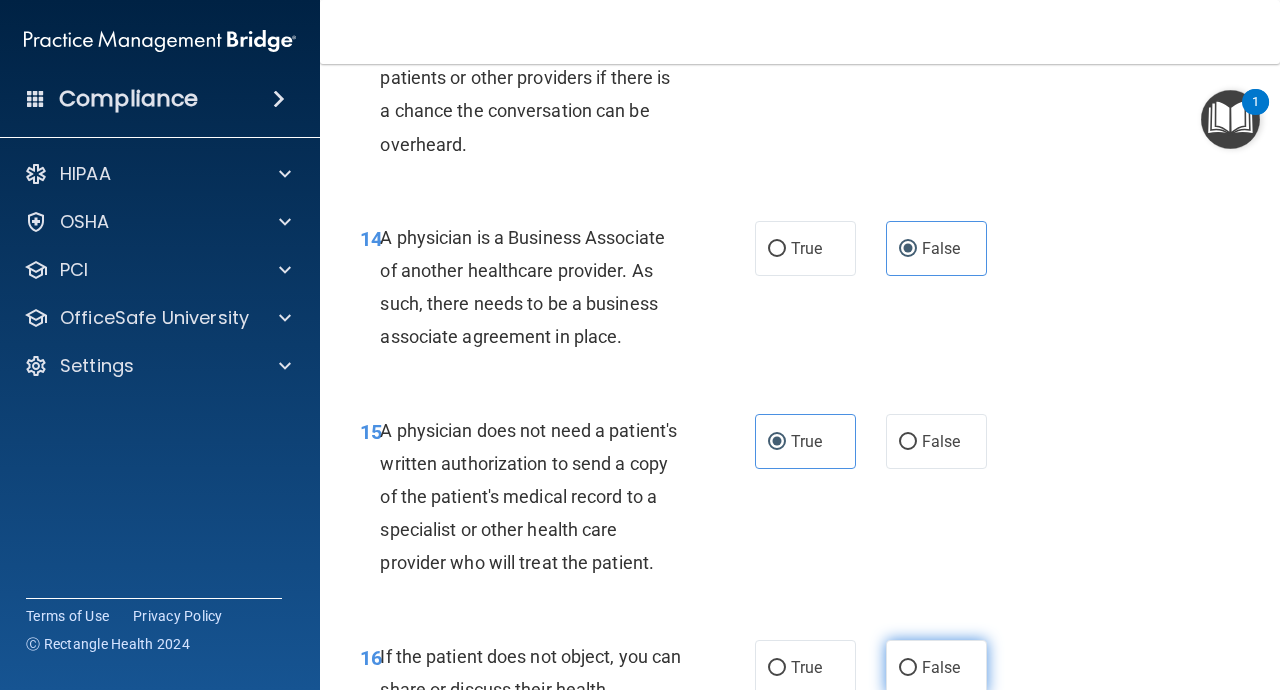 click on "False" at bounding box center (936, 667) 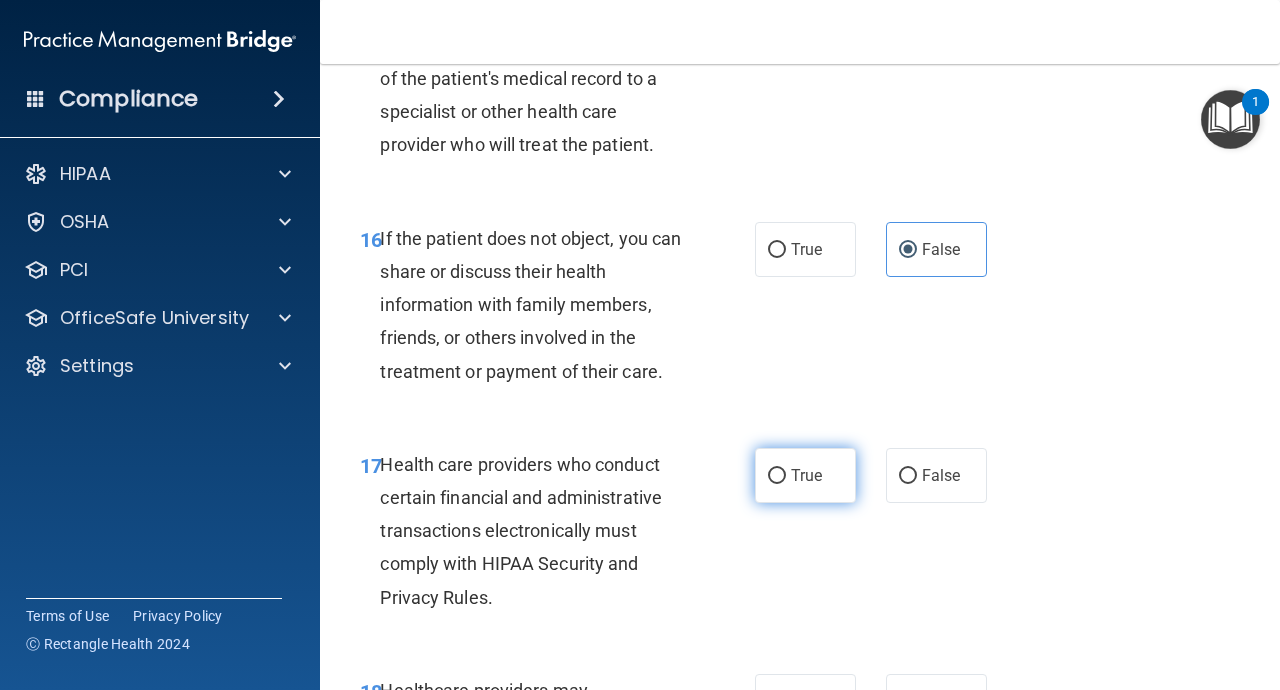 click on "True" at bounding box center (805, 475) 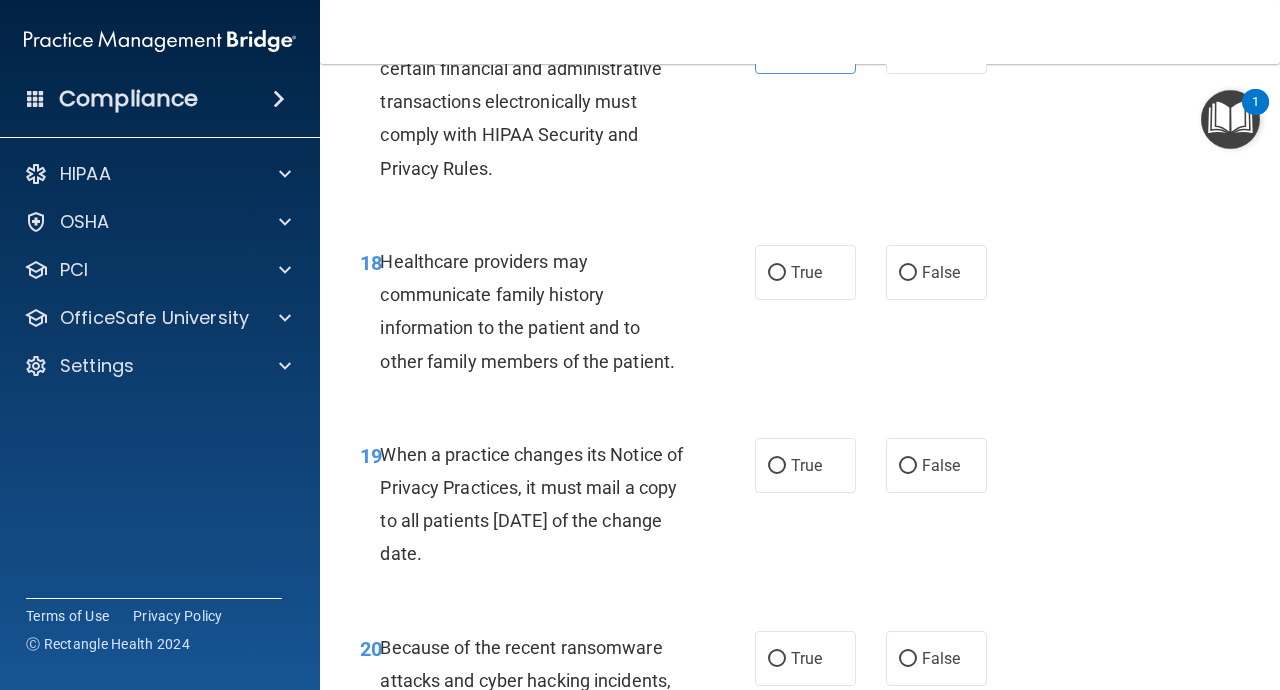 scroll, scrollTop: 3624, scrollLeft: 0, axis: vertical 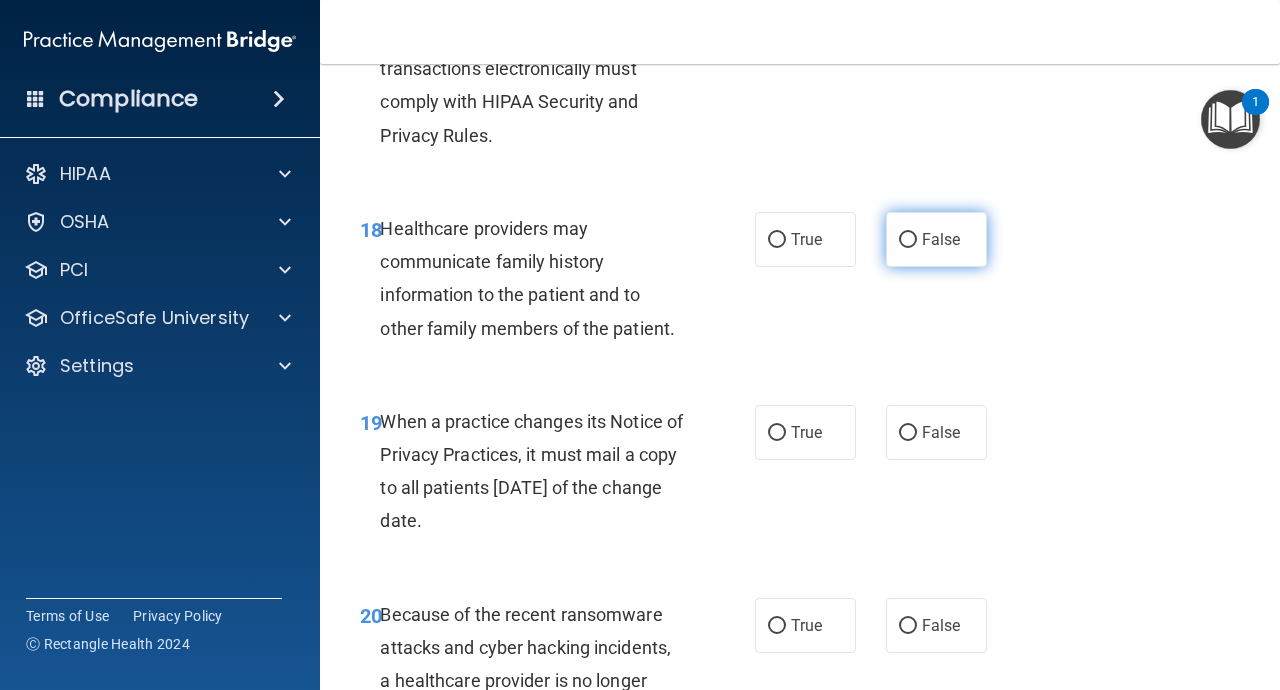 click on "False" at bounding box center [936, 239] 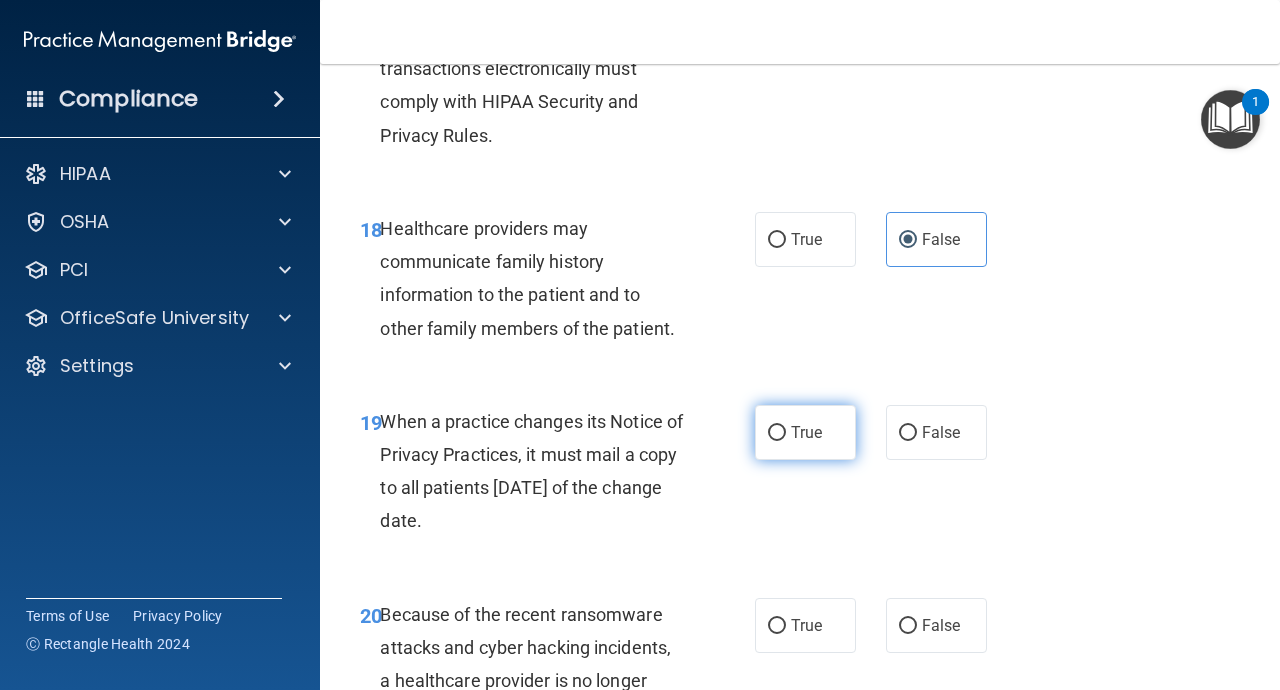 click on "True" at bounding box center [805, 432] 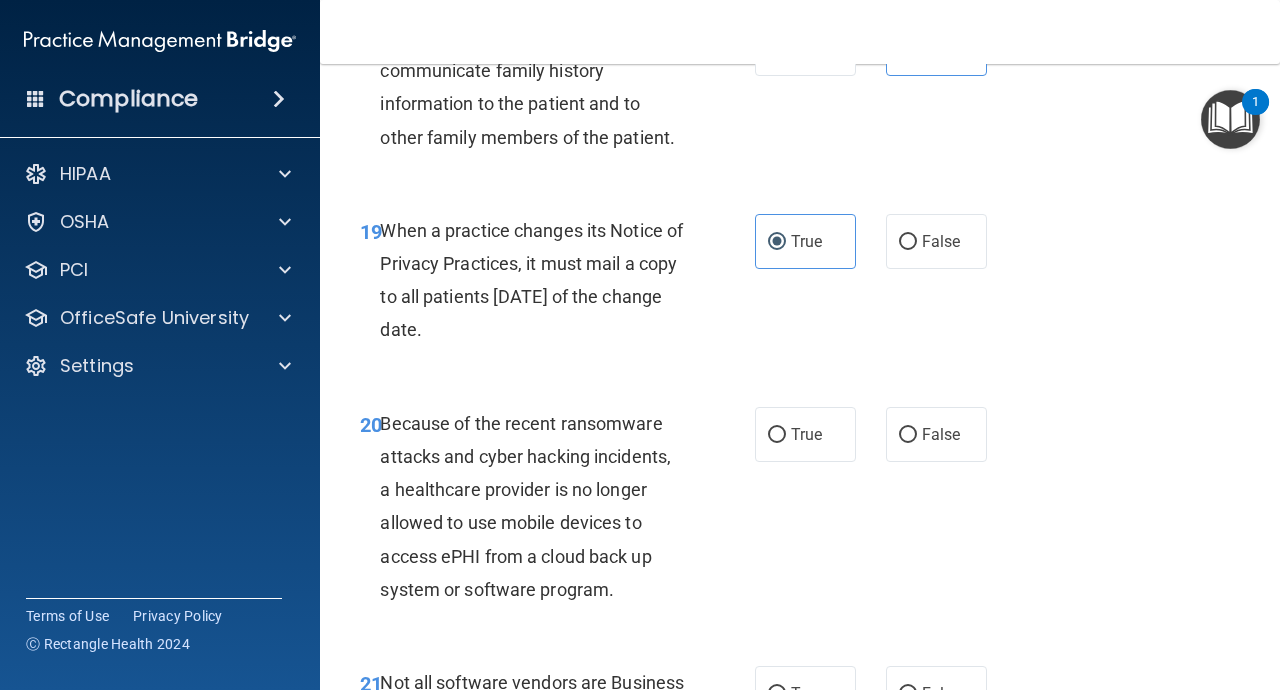 click on "20       Because of the recent ransomware attacks and cyber hacking incidents, a healthcare provider is no longer allowed to use mobile devices to access ePHI from a cloud back up system or software program.                 True           False" at bounding box center (800, 511) 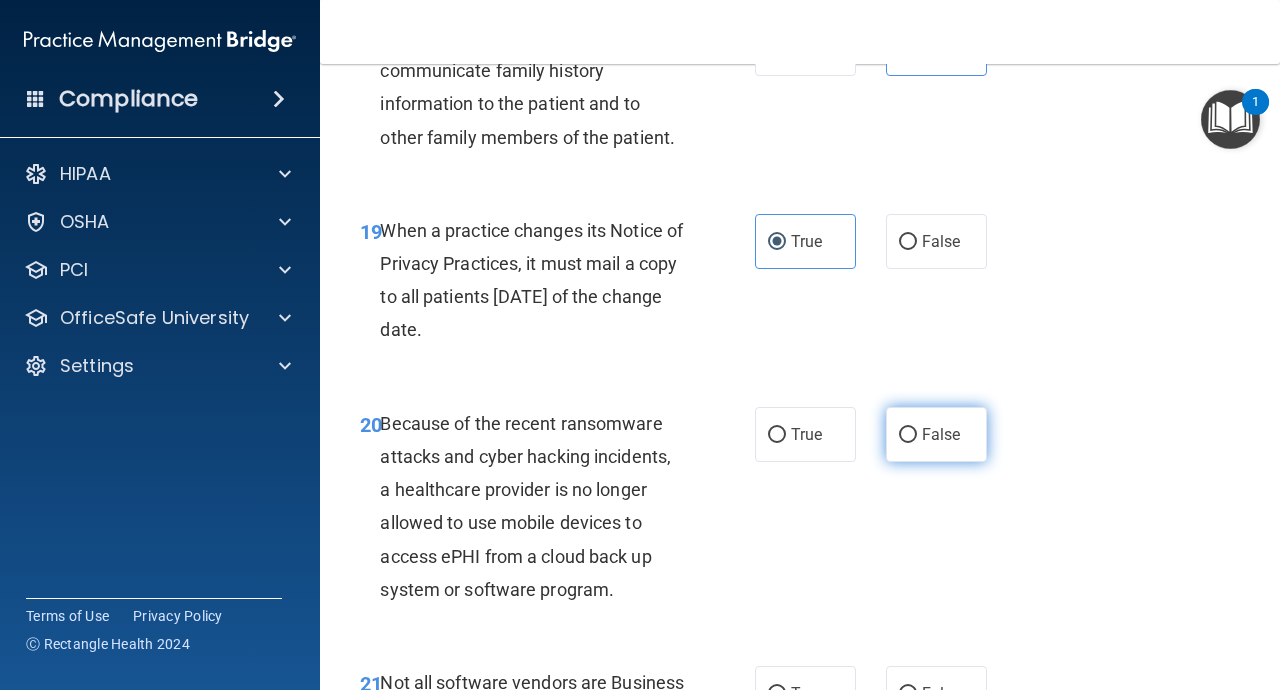 click on "False" at bounding box center (908, 435) 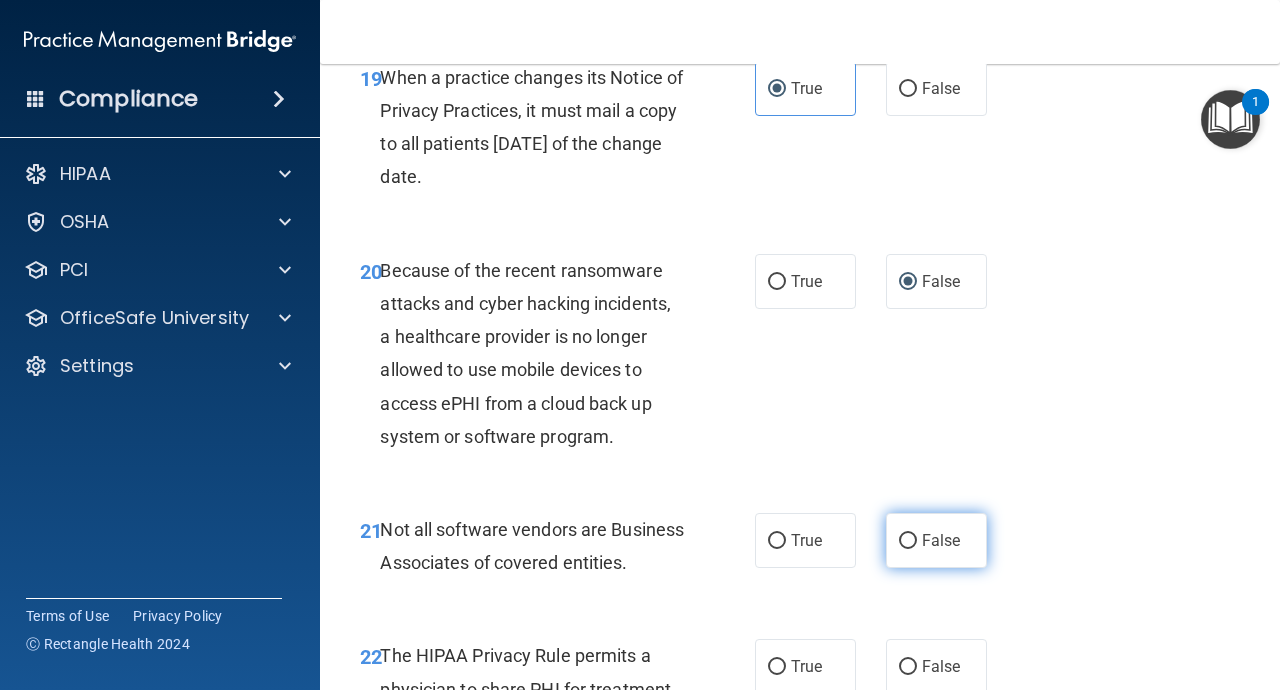 click on "False" at bounding box center [936, 540] 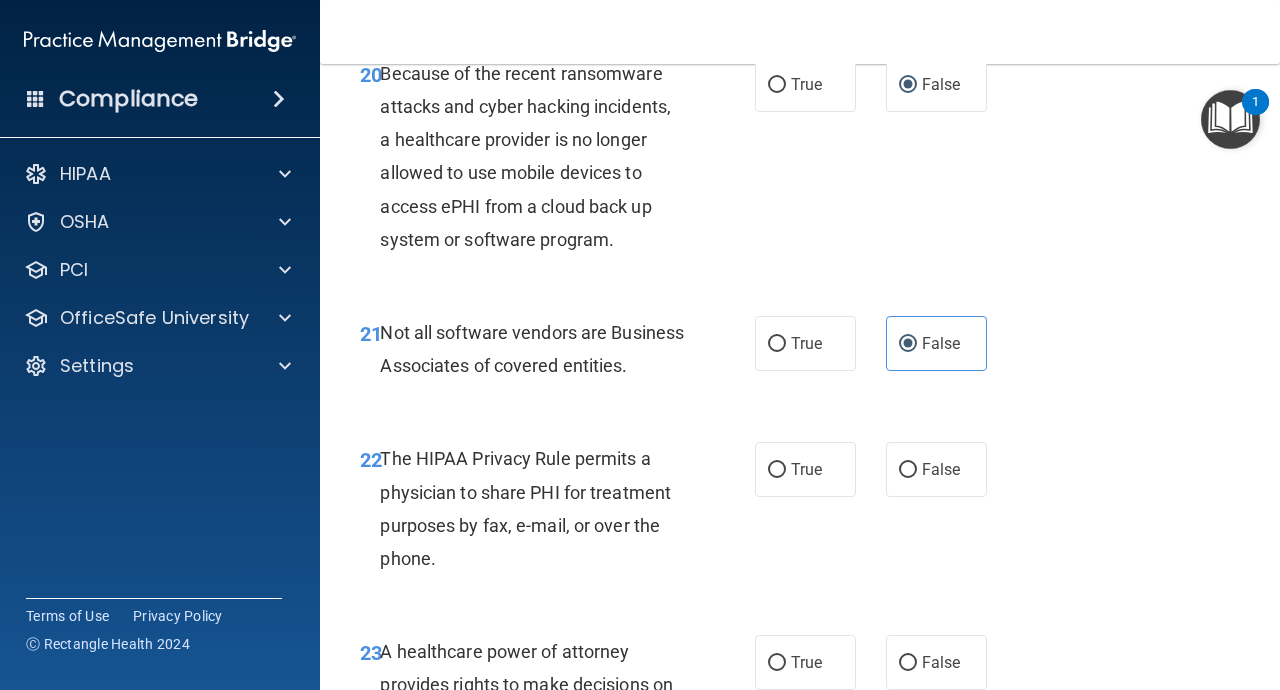 scroll, scrollTop: 4250, scrollLeft: 0, axis: vertical 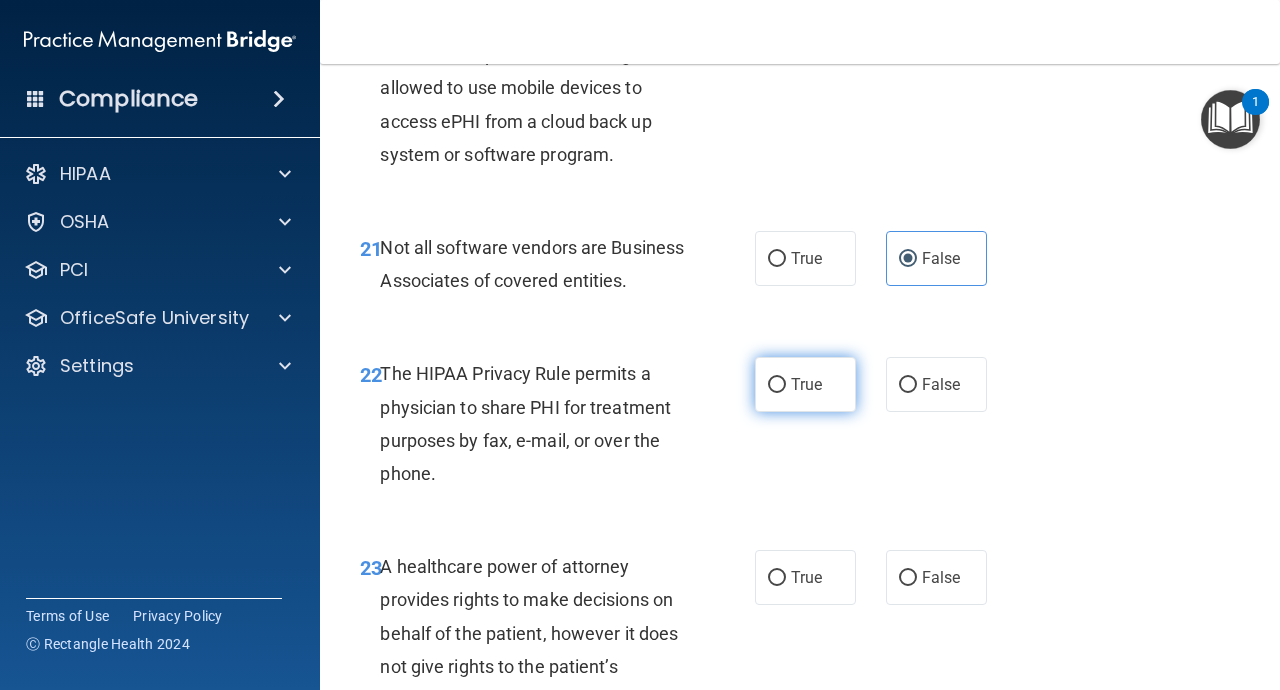 click on "True" at bounding box center (805, 384) 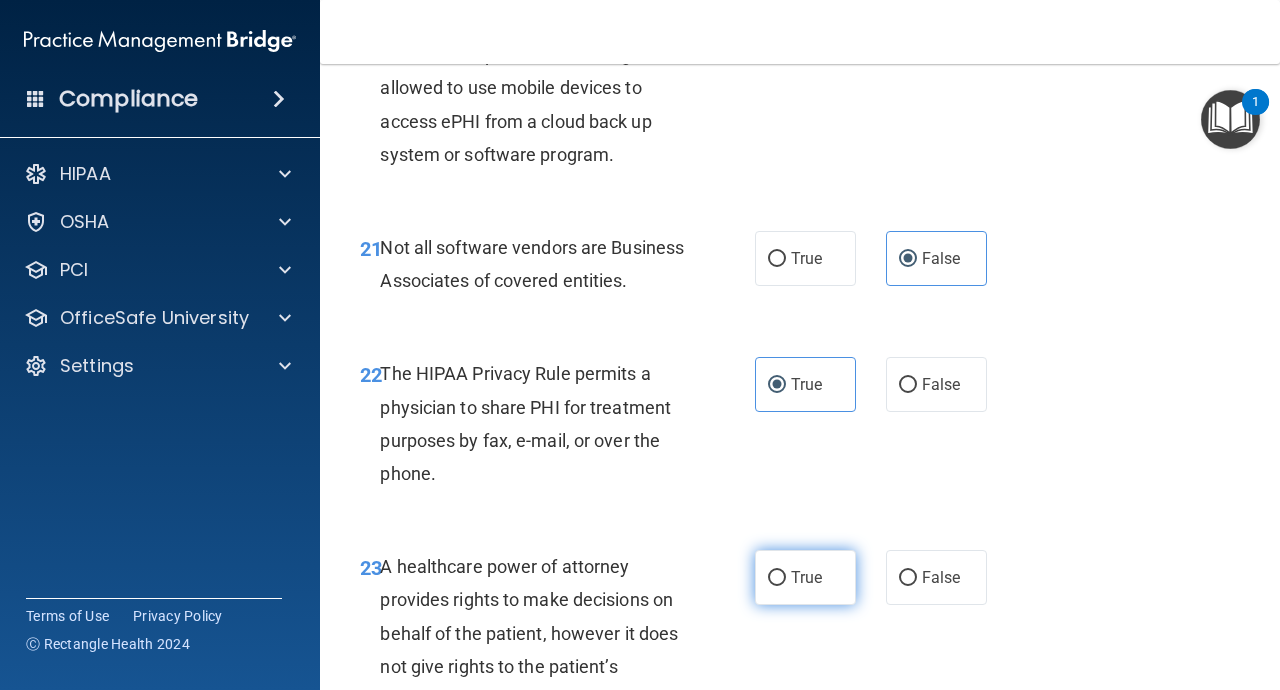 click on "True" at bounding box center (806, 577) 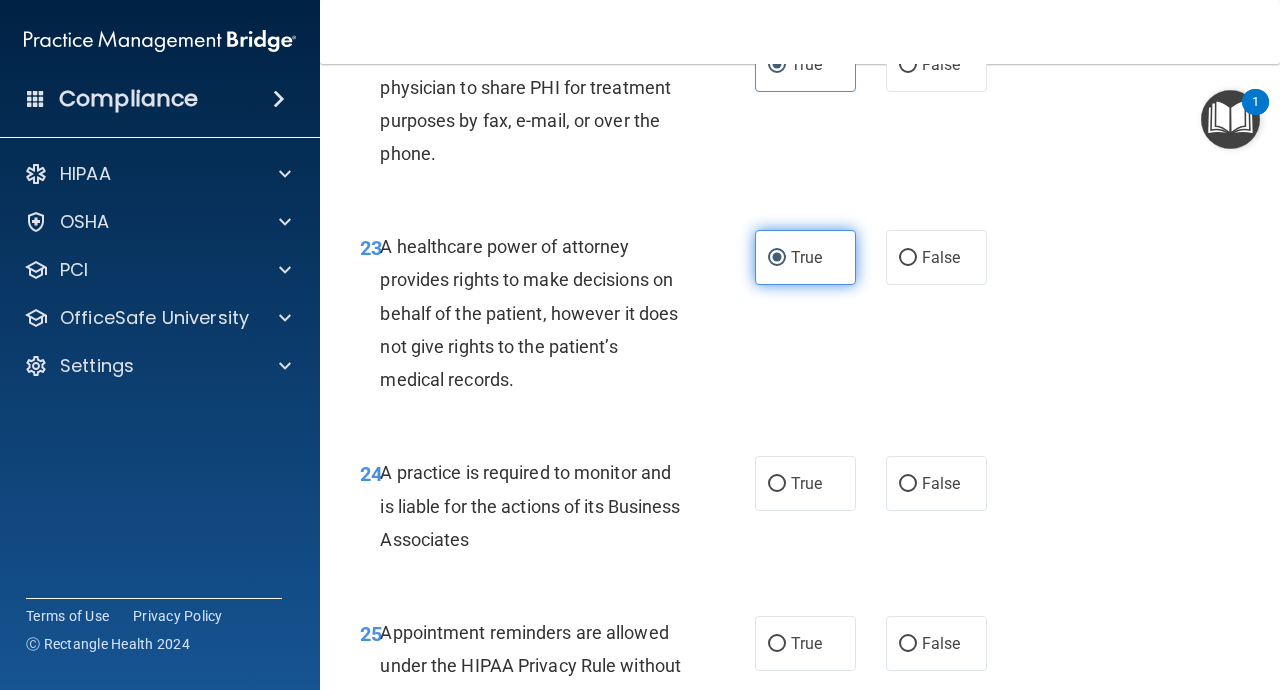 scroll, scrollTop: 4670, scrollLeft: 0, axis: vertical 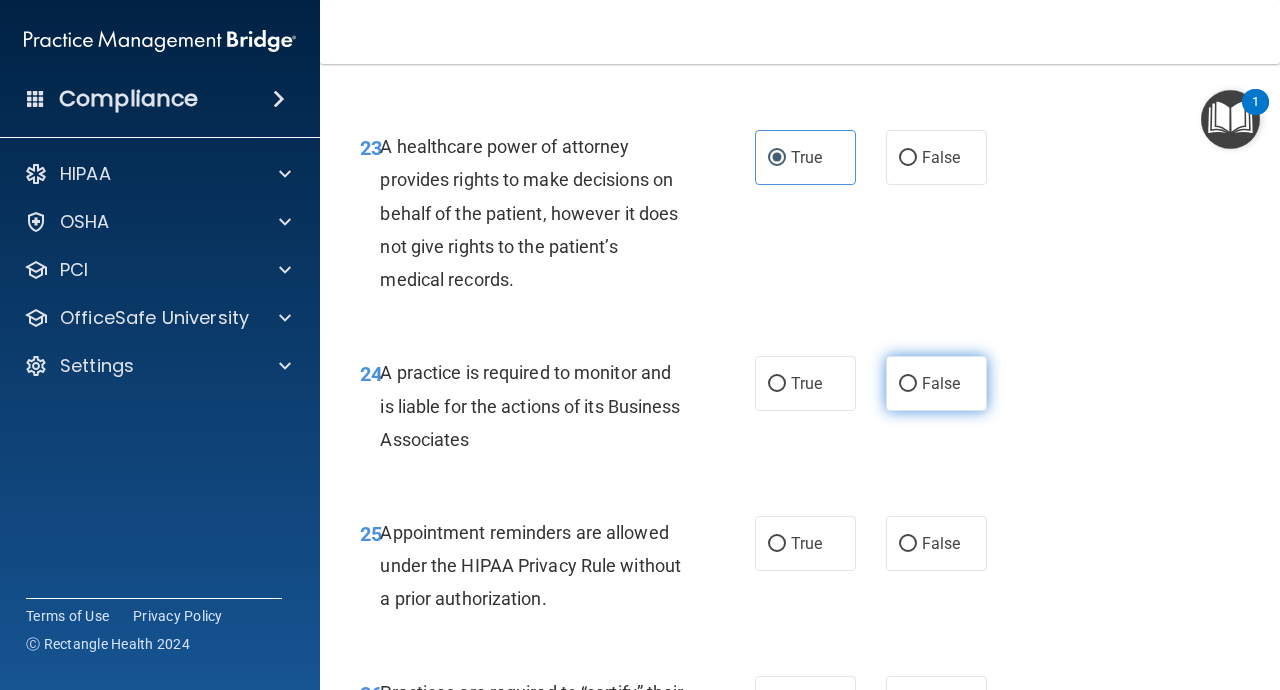 click on "False" at bounding box center [908, 384] 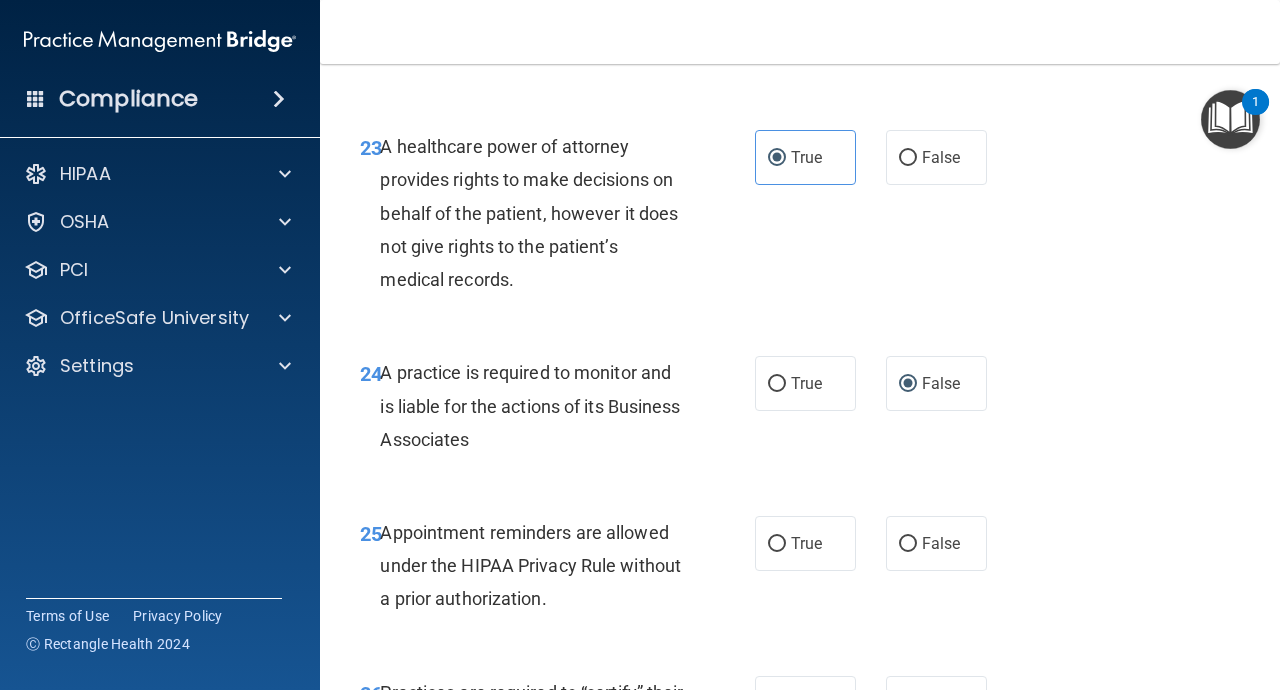 click on "25       Appointment reminders are allowed under the HIPAA Privacy Rule without a prior authorization.                 True           False" at bounding box center [800, 571] 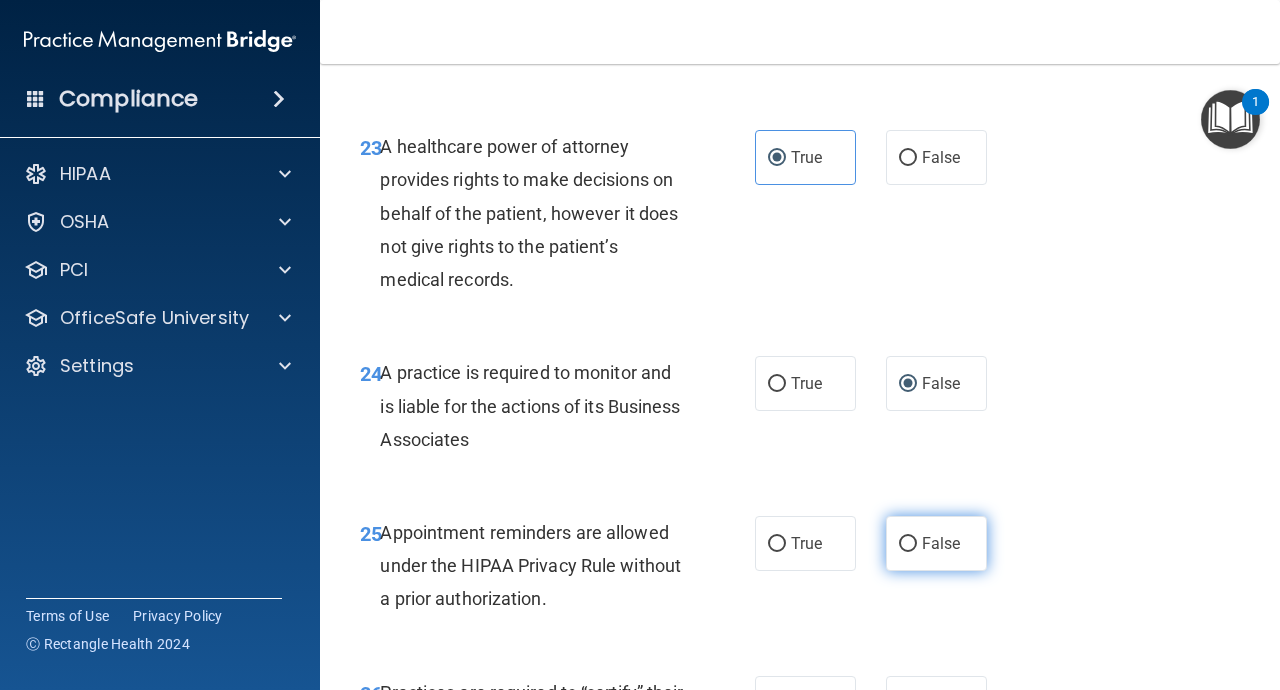 click on "False" at bounding box center (941, 543) 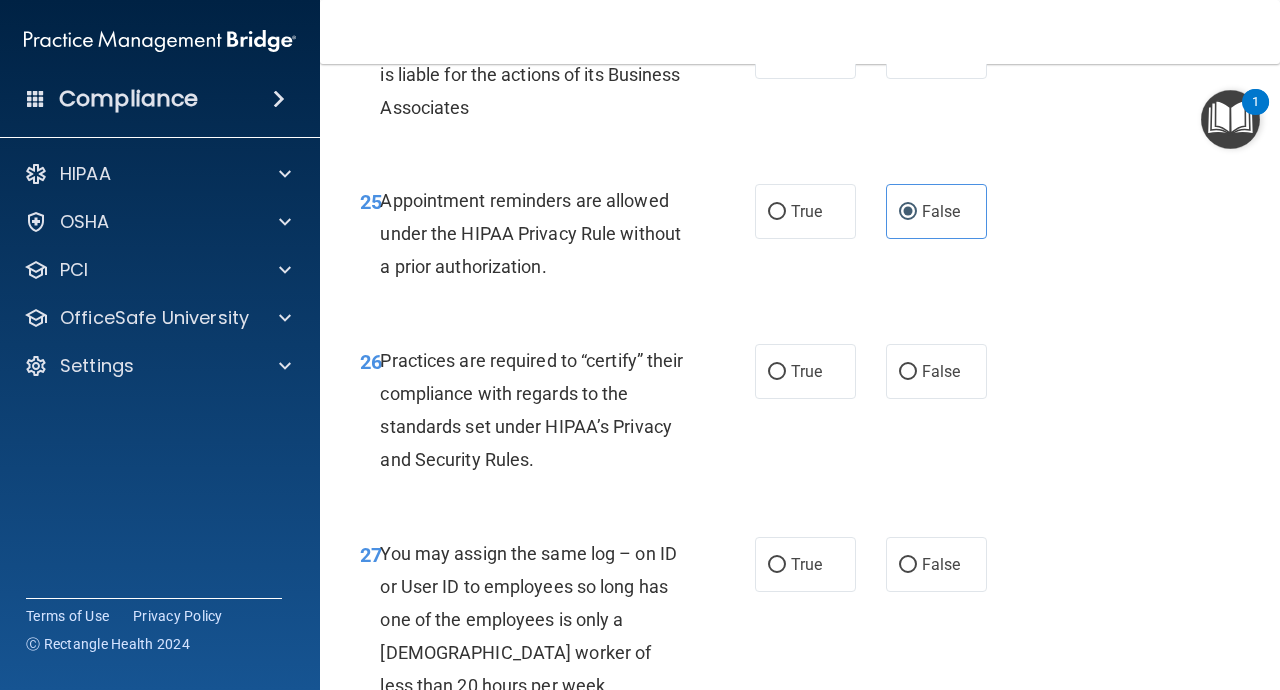 scroll, scrollTop: 5001, scrollLeft: 0, axis: vertical 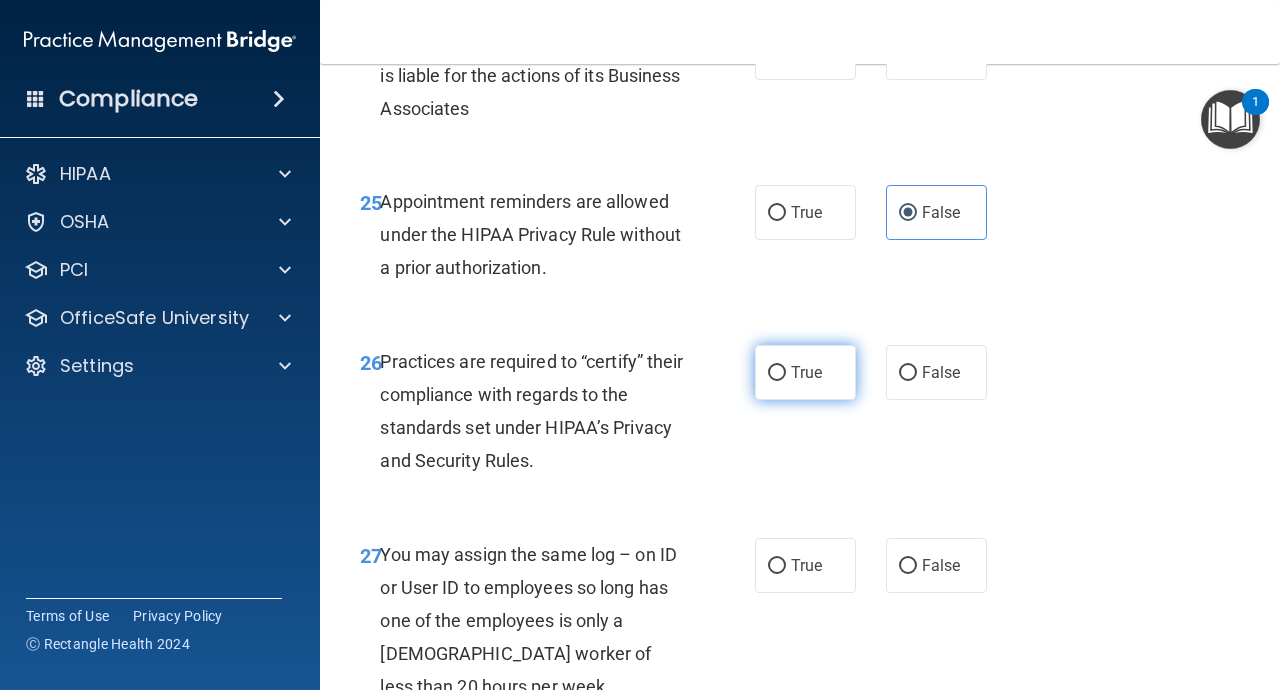 click on "True" at bounding box center [805, 372] 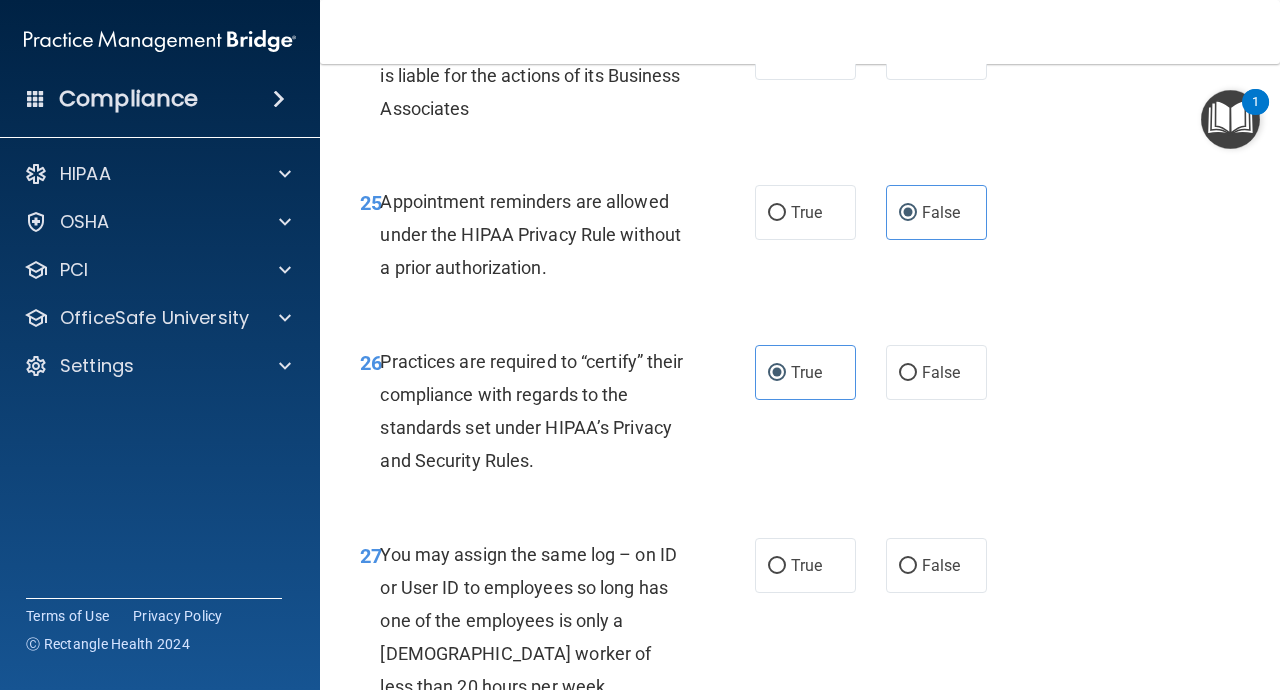 click on "True           False" at bounding box center (876, 565) 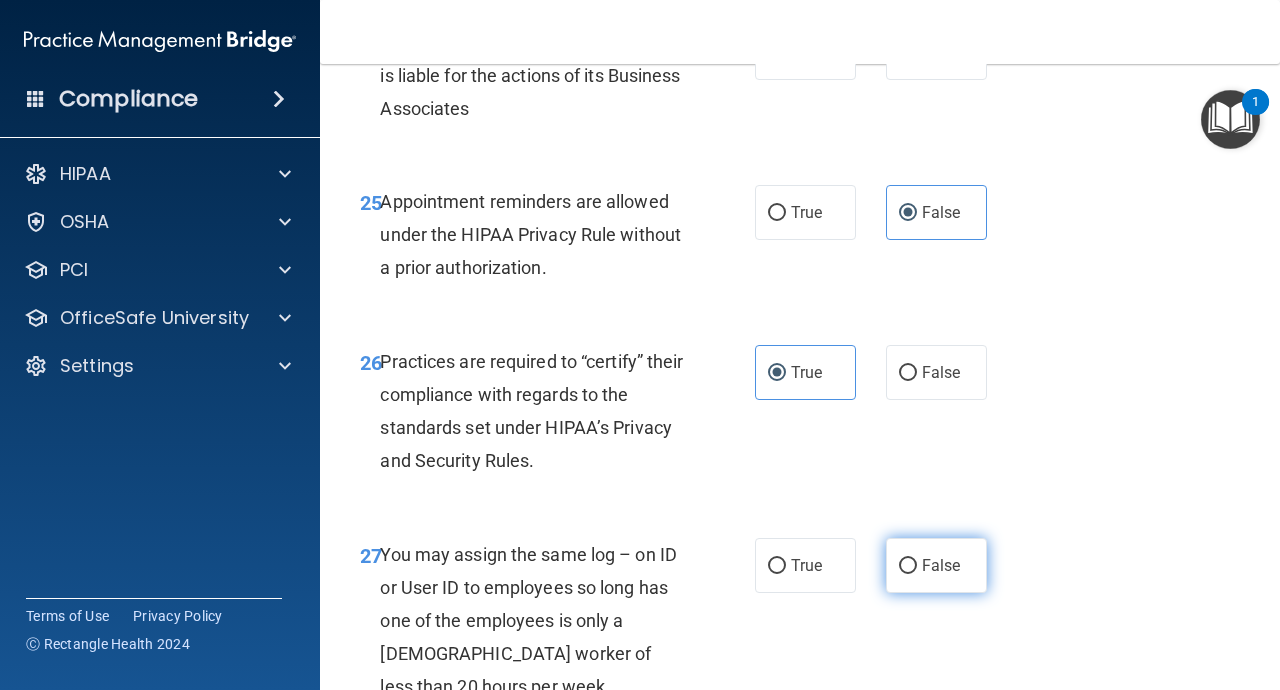 click on "False" at bounding box center [908, 566] 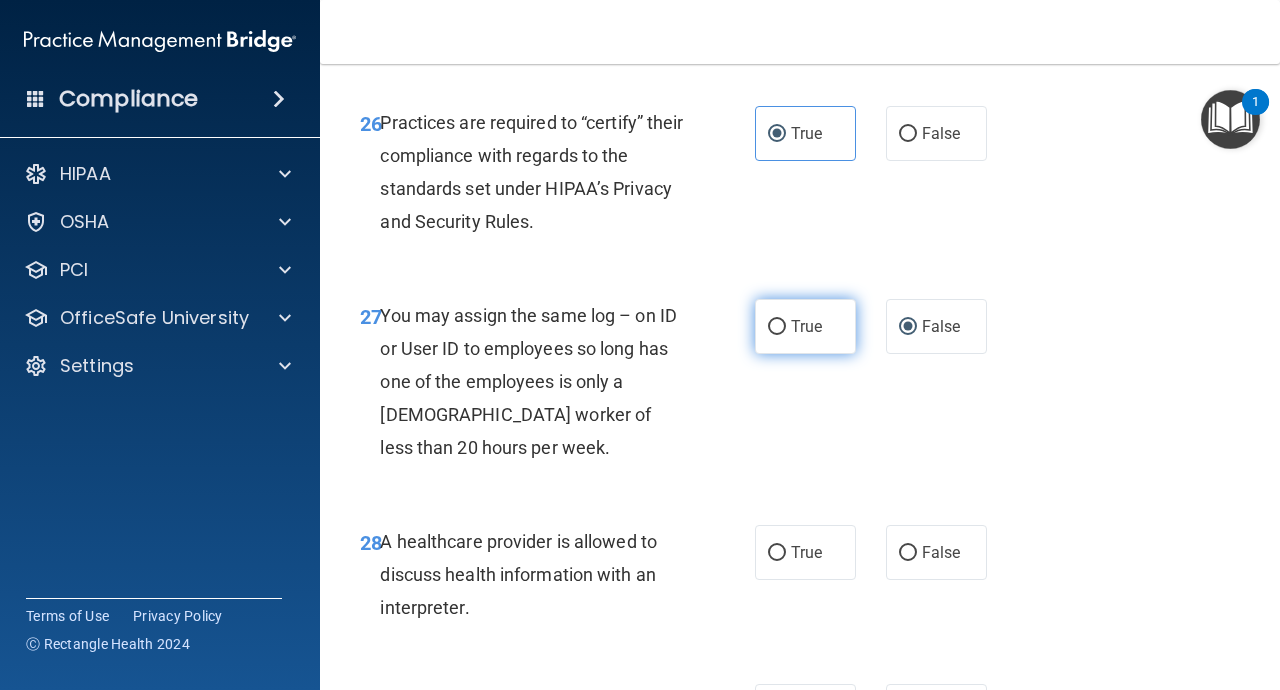 scroll, scrollTop: 5309, scrollLeft: 0, axis: vertical 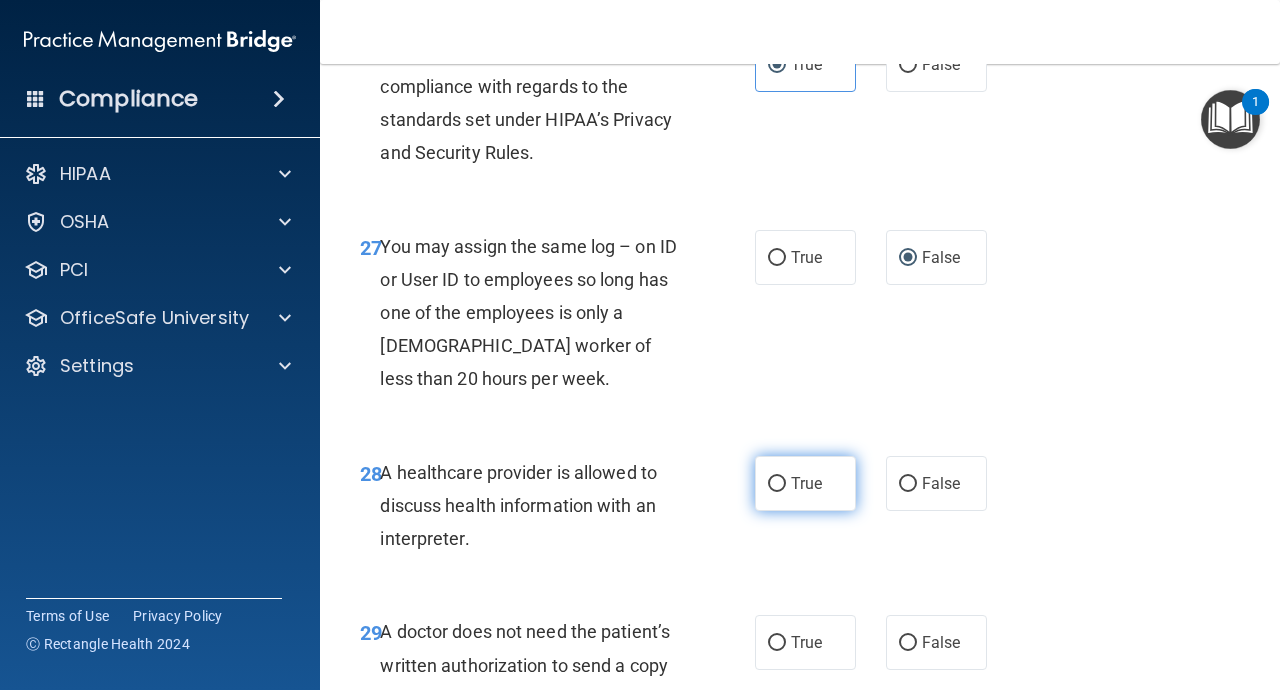 click on "True" at bounding box center [805, 483] 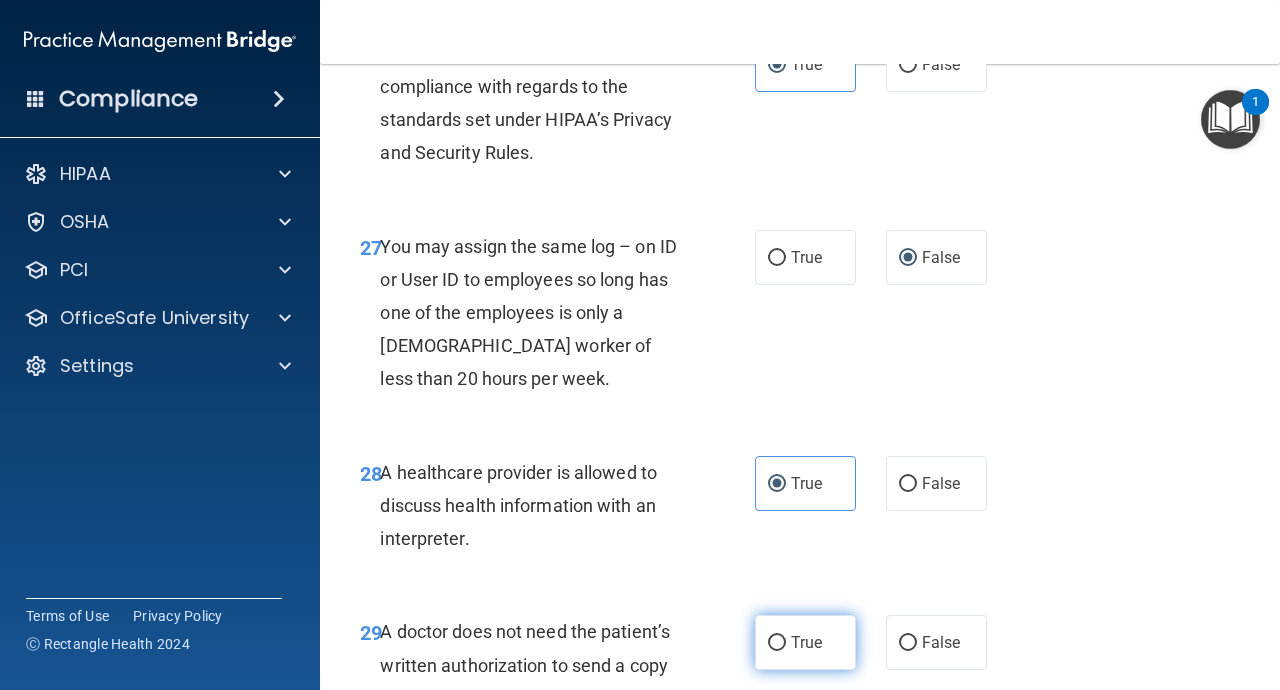 click on "True" at bounding box center (805, 642) 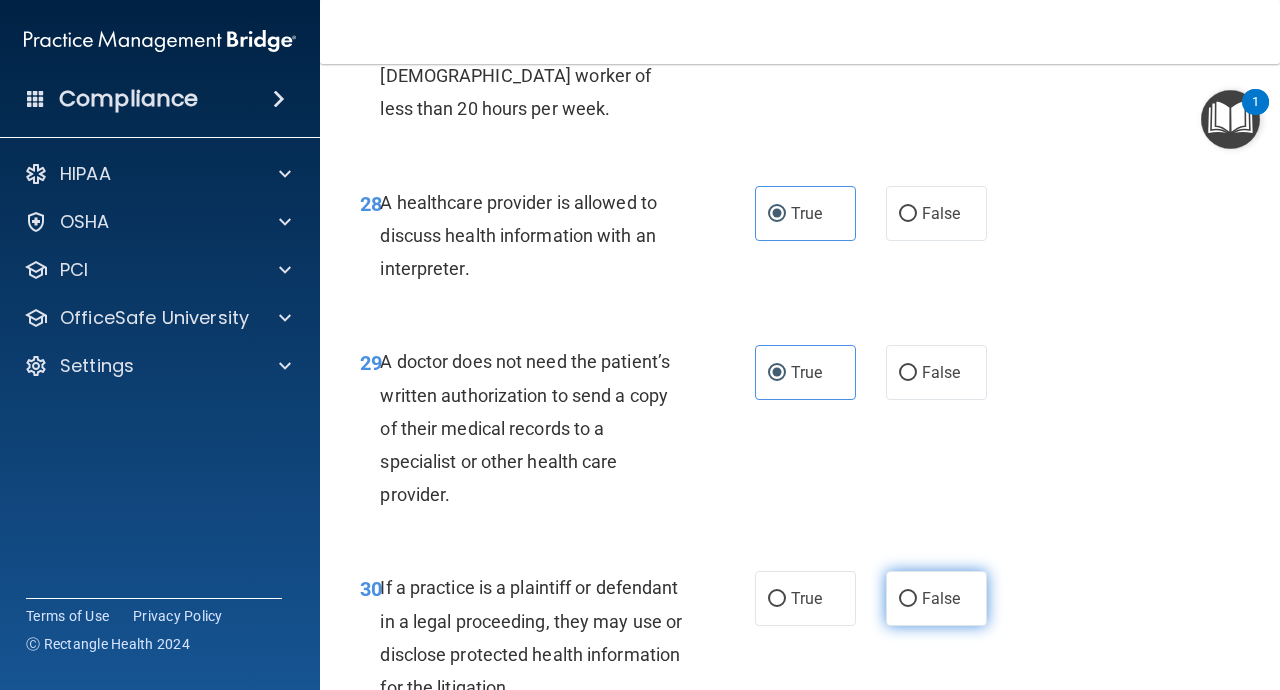 click on "False" at bounding box center (908, 599) 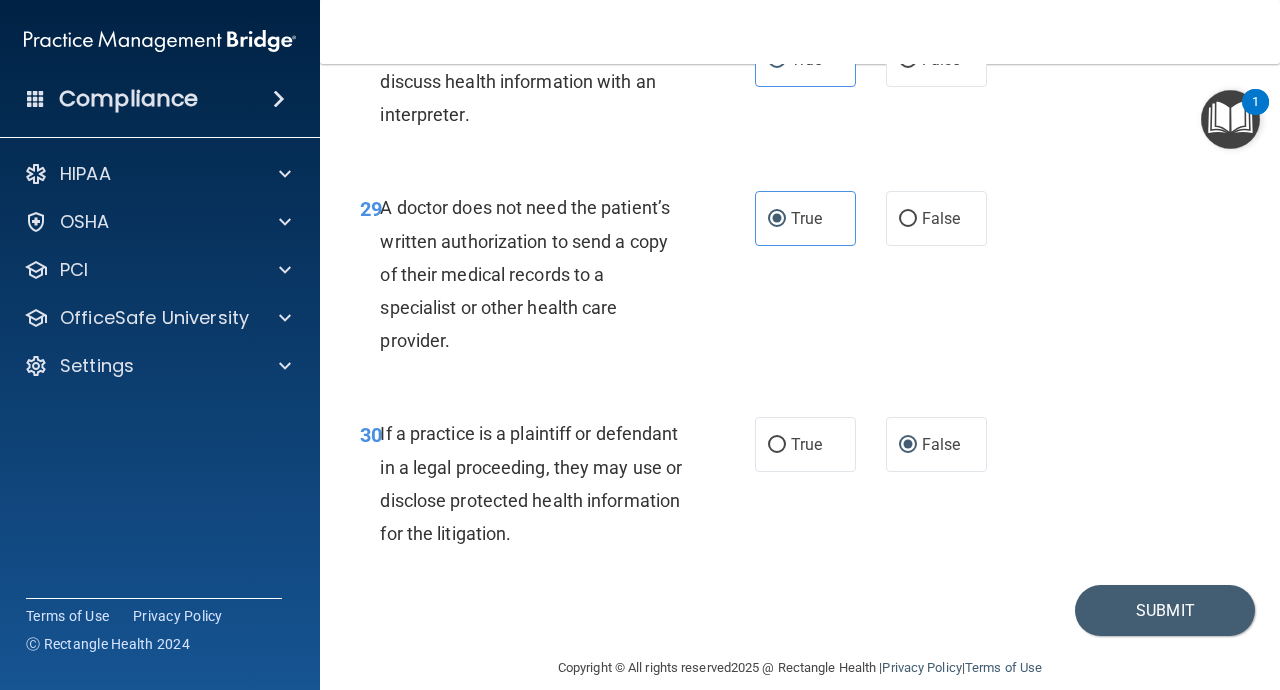 scroll, scrollTop: 5793, scrollLeft: 0, axis: vertical 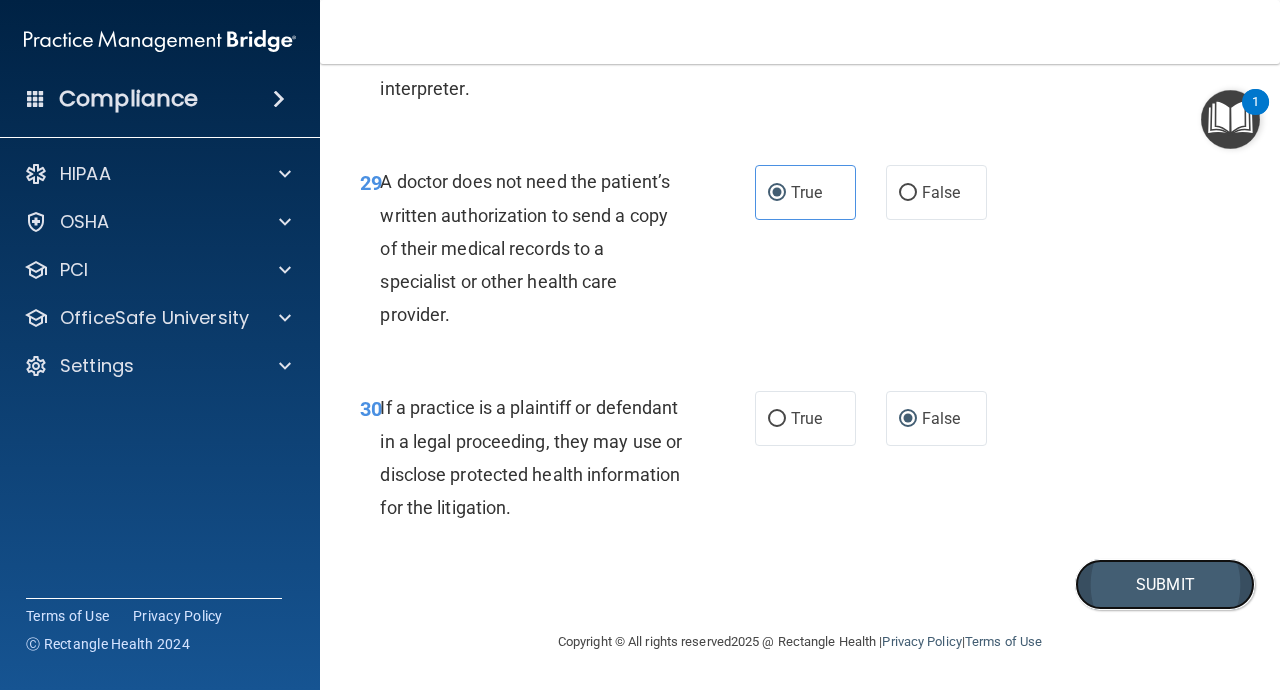 click on "Submit" at bounding box center [1165, 584] 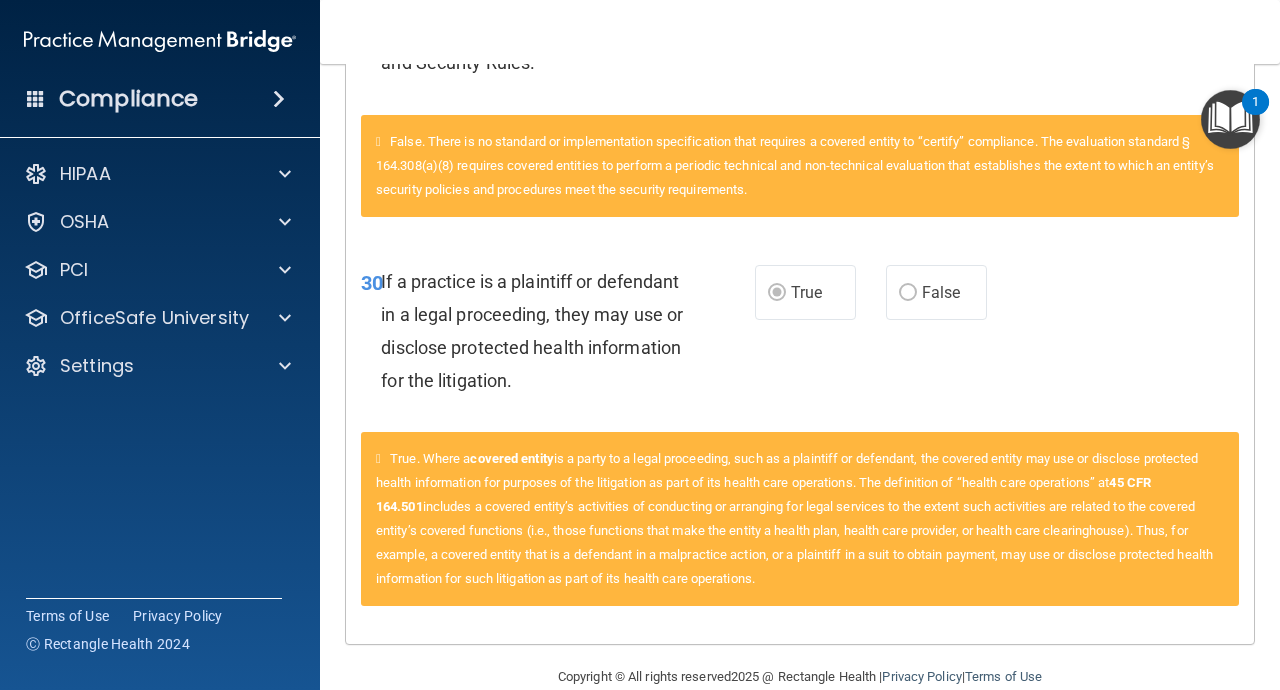 scroll, scrollTop: 4088, scrollLeft: 0, axis: vertical 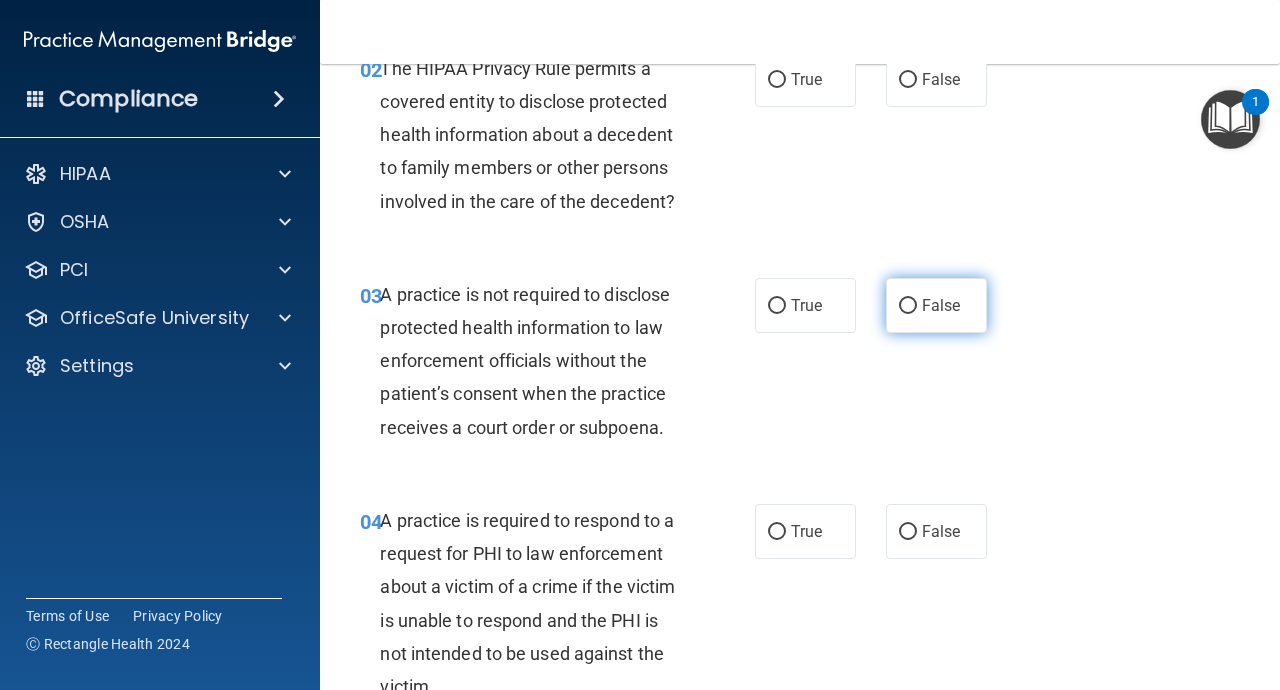 click on "False" at bounding box center (941, 305) 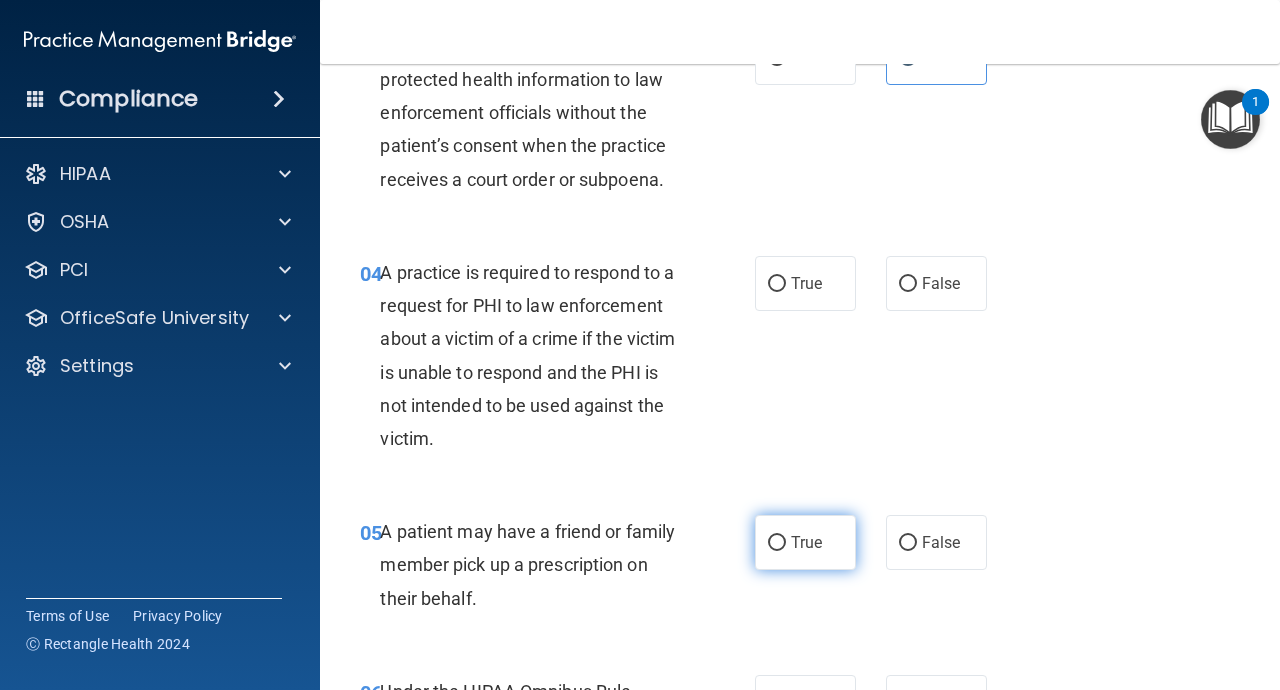 click on "05       A patient may have a friend or family member pick up a prescription on their behalf.                 True           False" at bounding box center (800, 570) 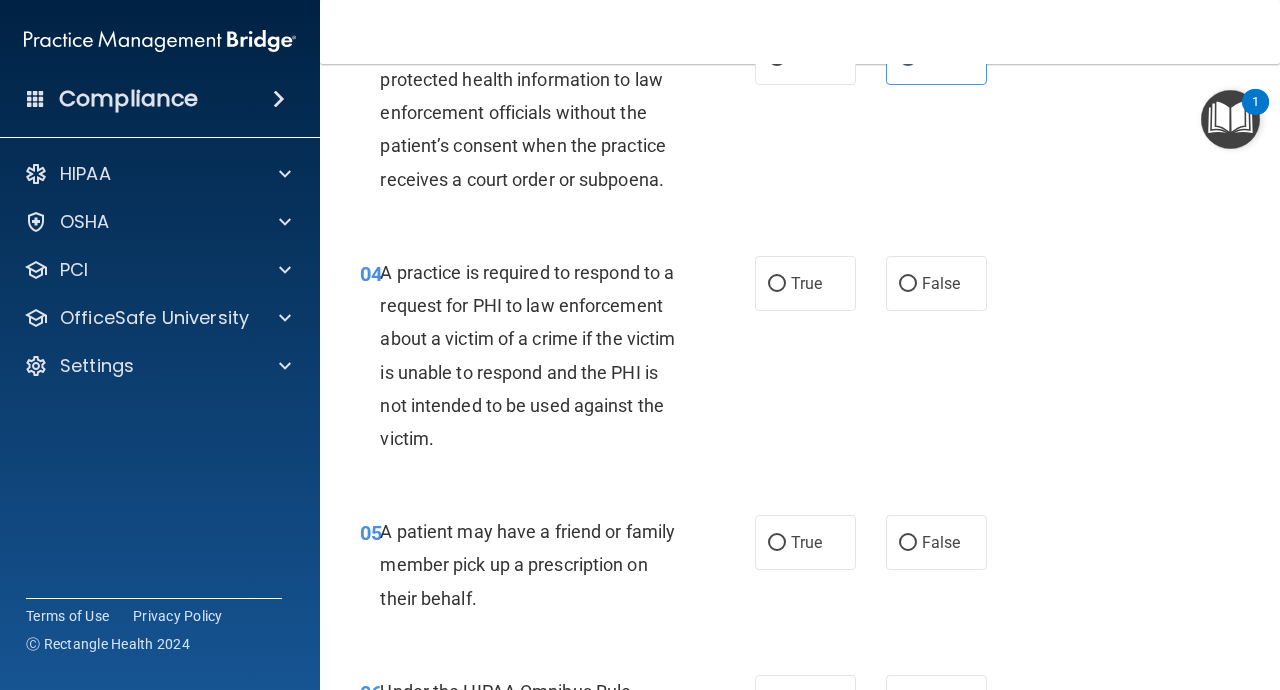 scroll, scrollTop: 610, scrollLeft: 0, axis: vertical 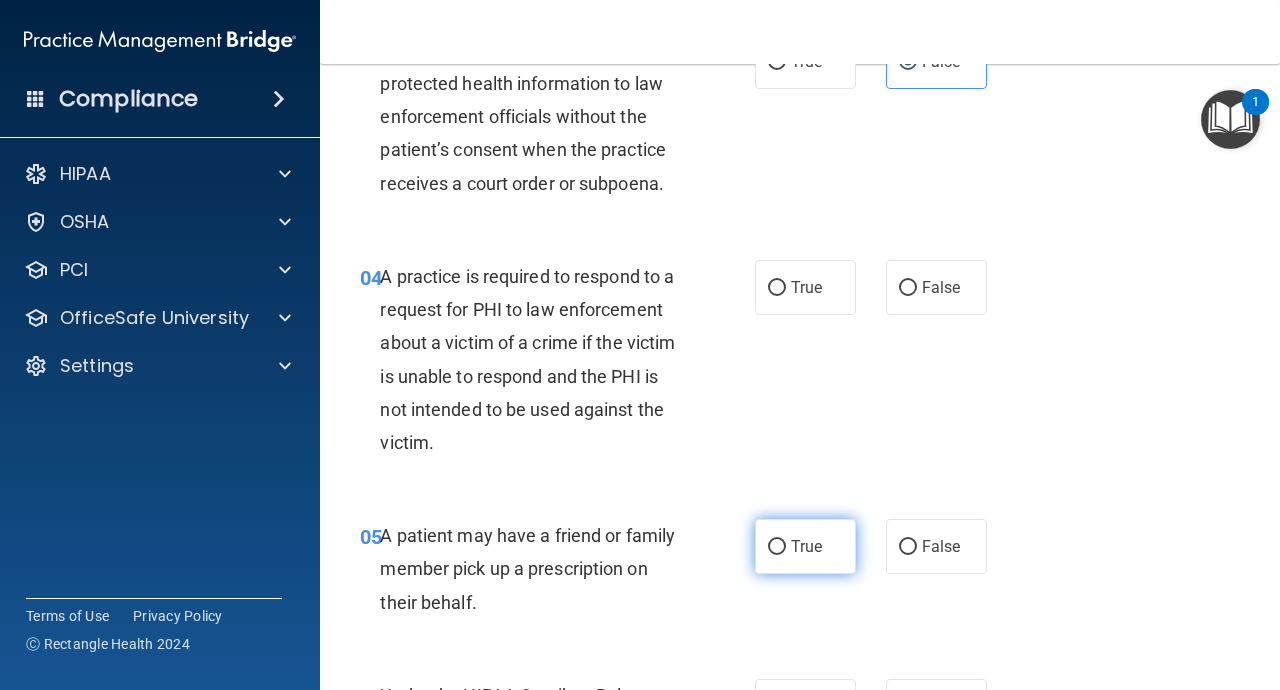 click on "True" at bounding box center [806, 546] 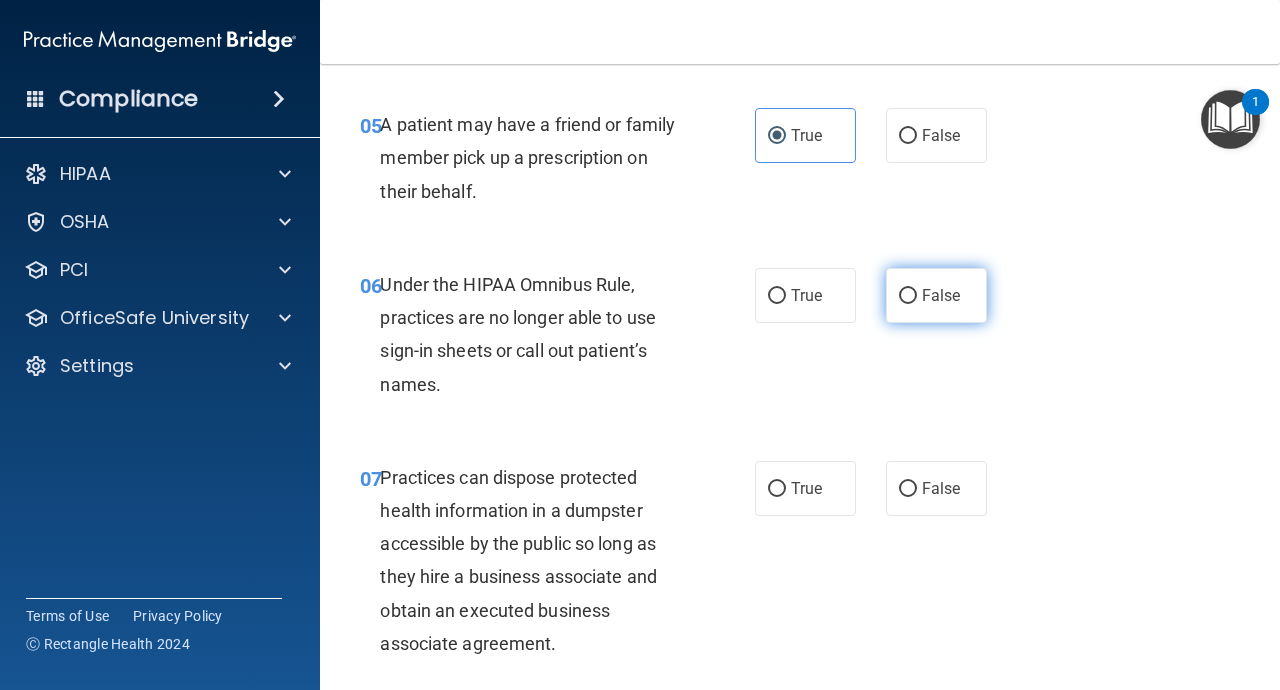scroll, scrollTop: 1029, scrollLeft: 0, axis: vertical 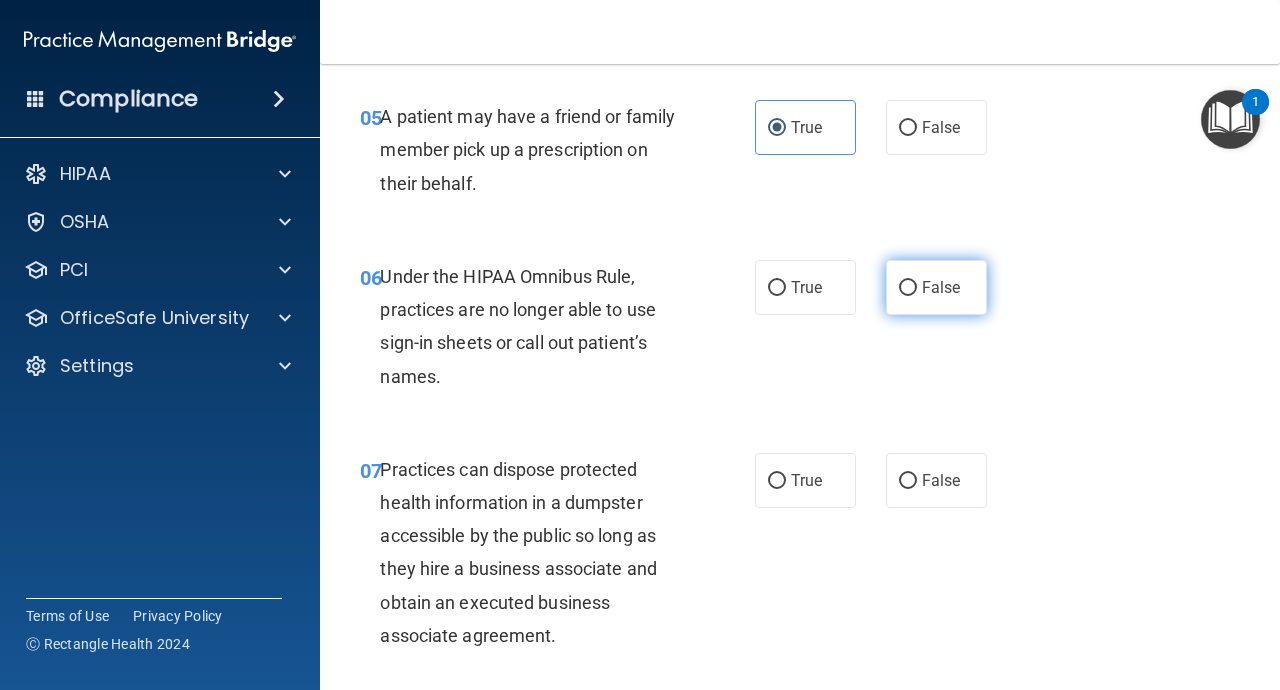 click on "False" at bounding box center (941, 287) 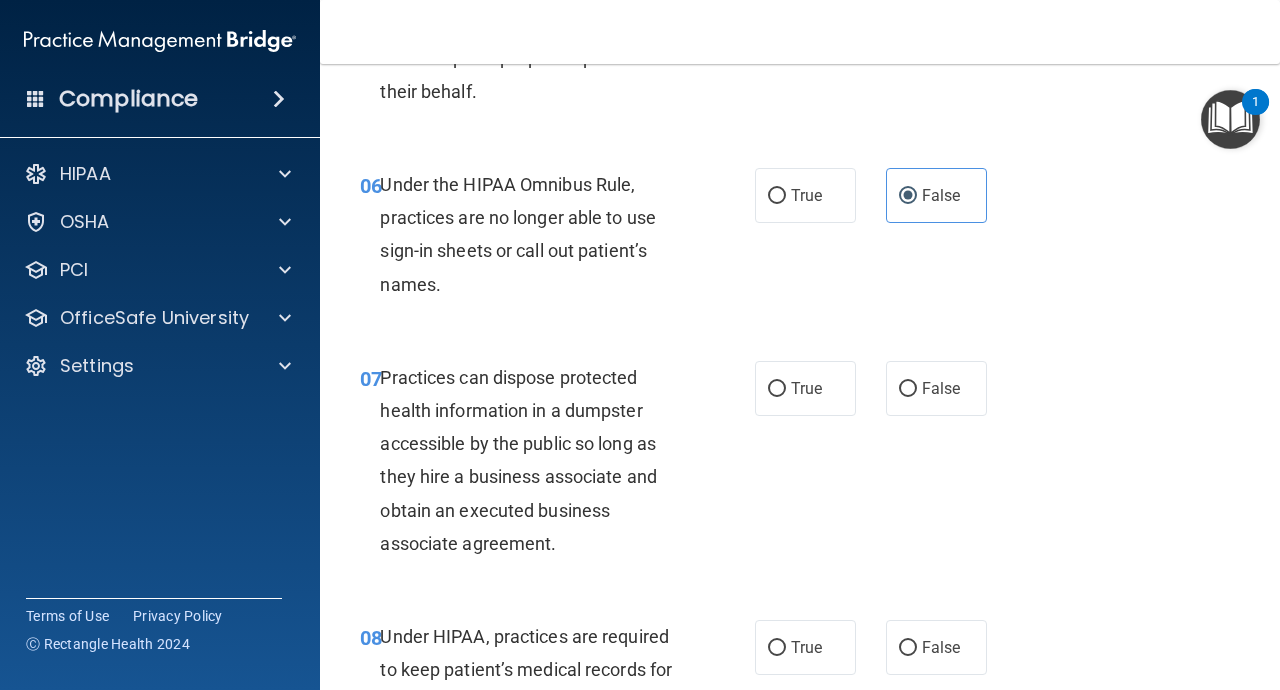 scroll, scrollTop: 1155, scrollLeft: 0, axis: vertical 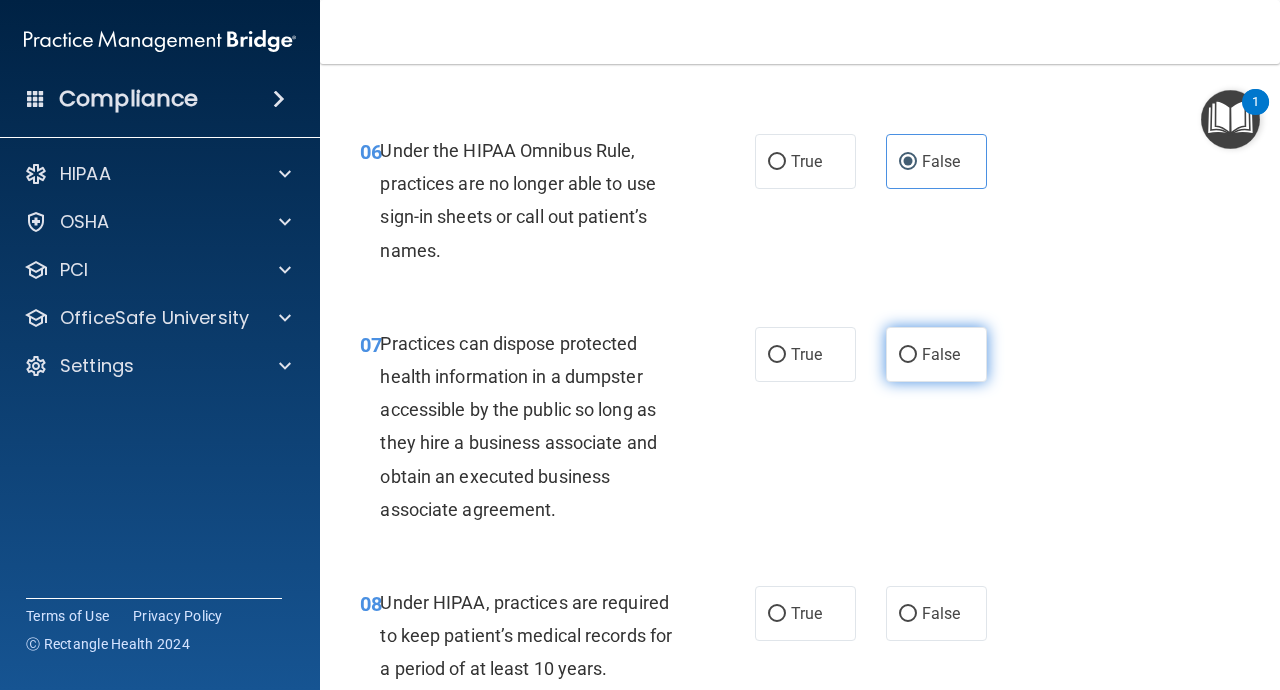 click on "False" at bounding box center (941, 354) 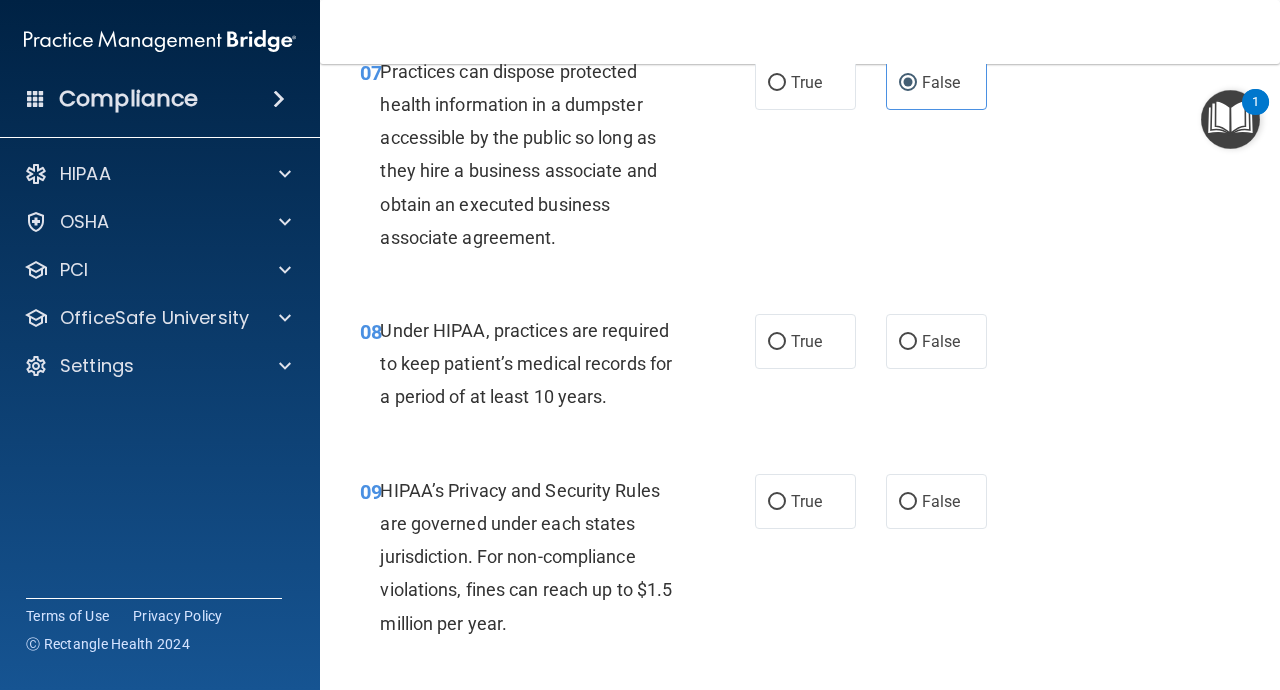 scroll, scrollTop: 1423, scrollLeft: 0, axis: vertical 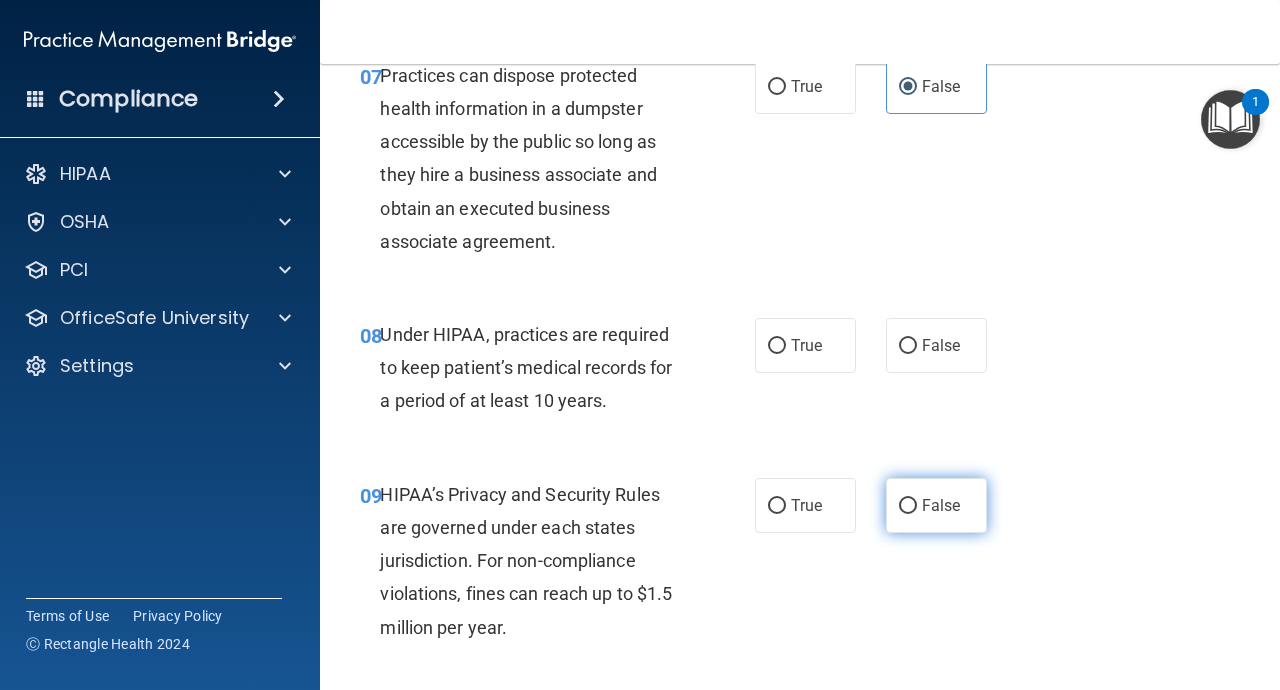 click on "False" at bounding box center (936, 505) 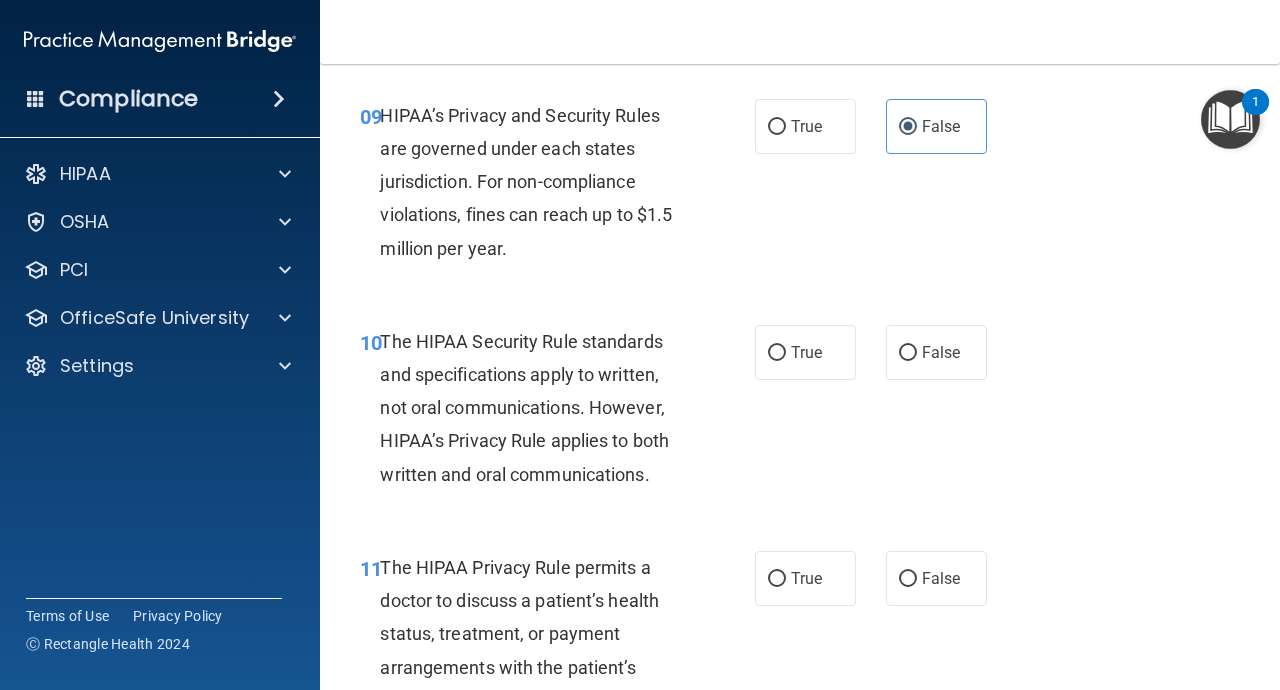 scroll, scrollTop: 1816, scrollLeft: 0, axis: vertical 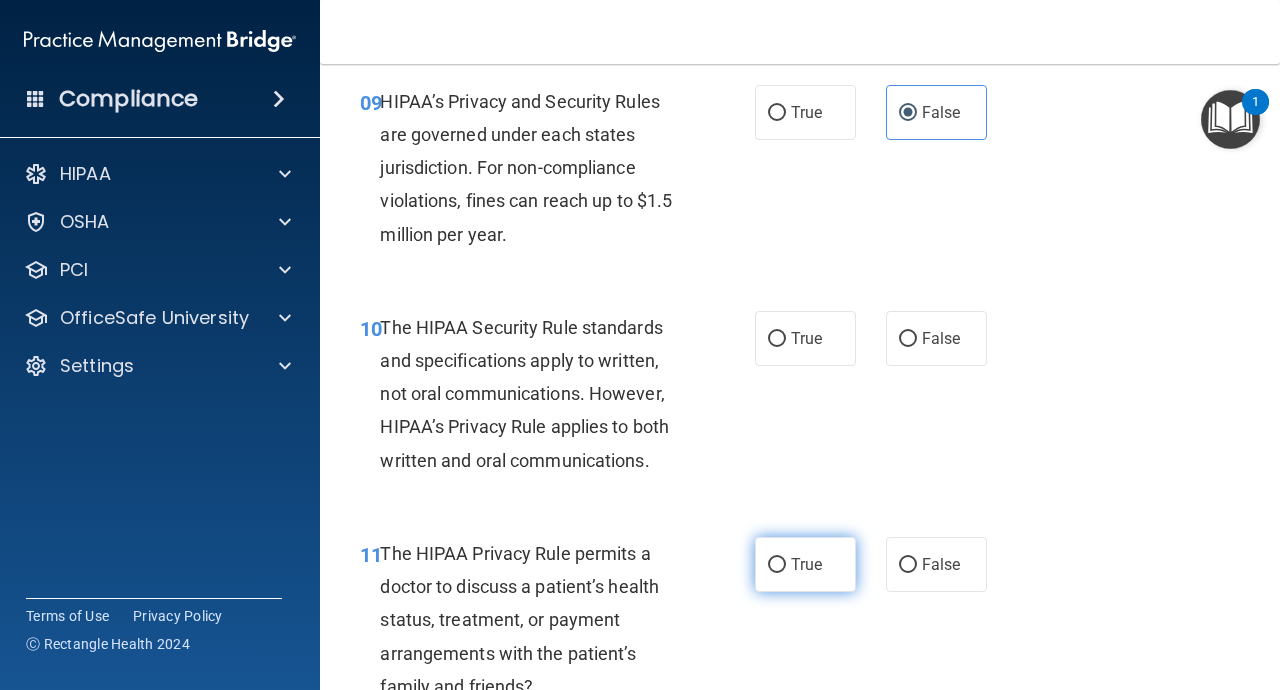 click on "True" at bounding box center (805, 564) 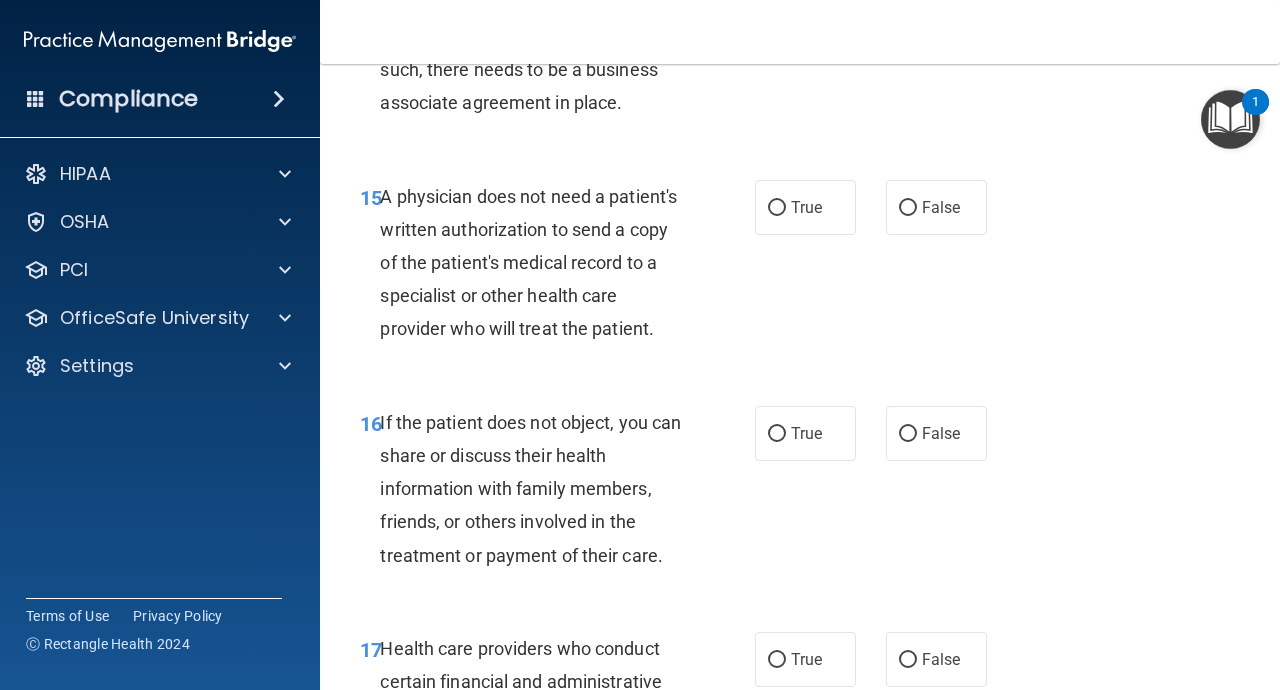 scroll, scrollTop: 2981, scrollLeft: 0, axis: vertical 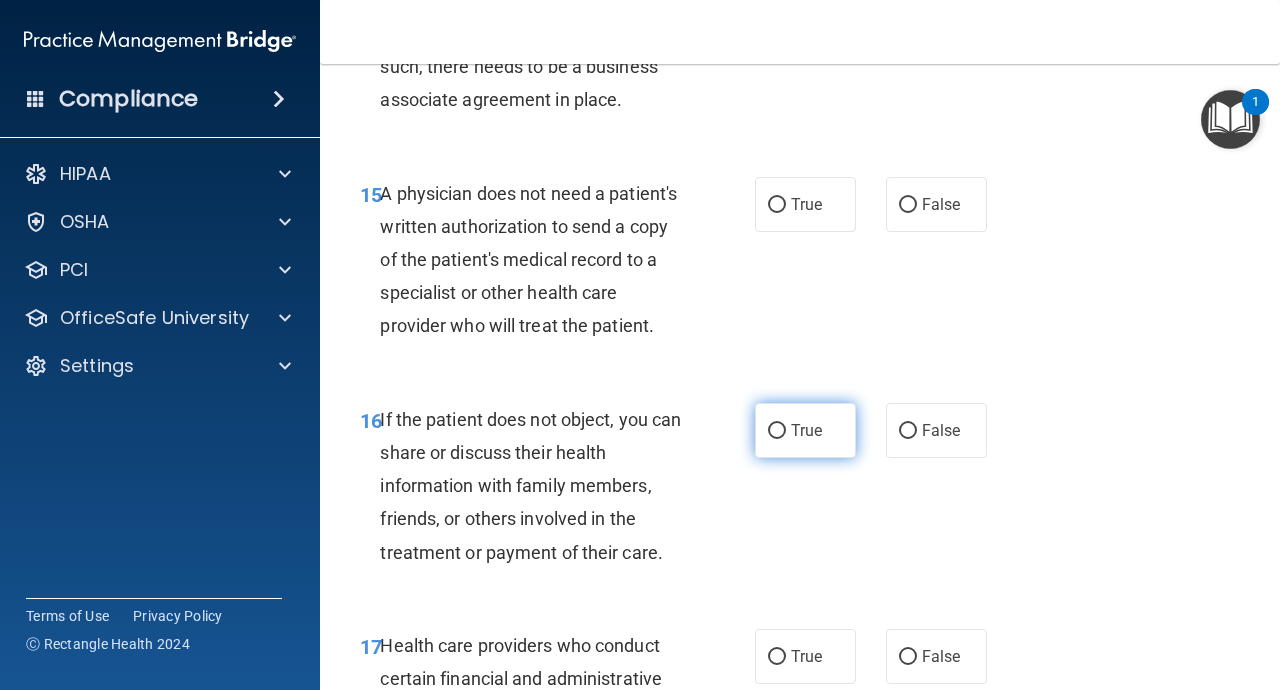 click on "True" at bounding box center (806, 430) 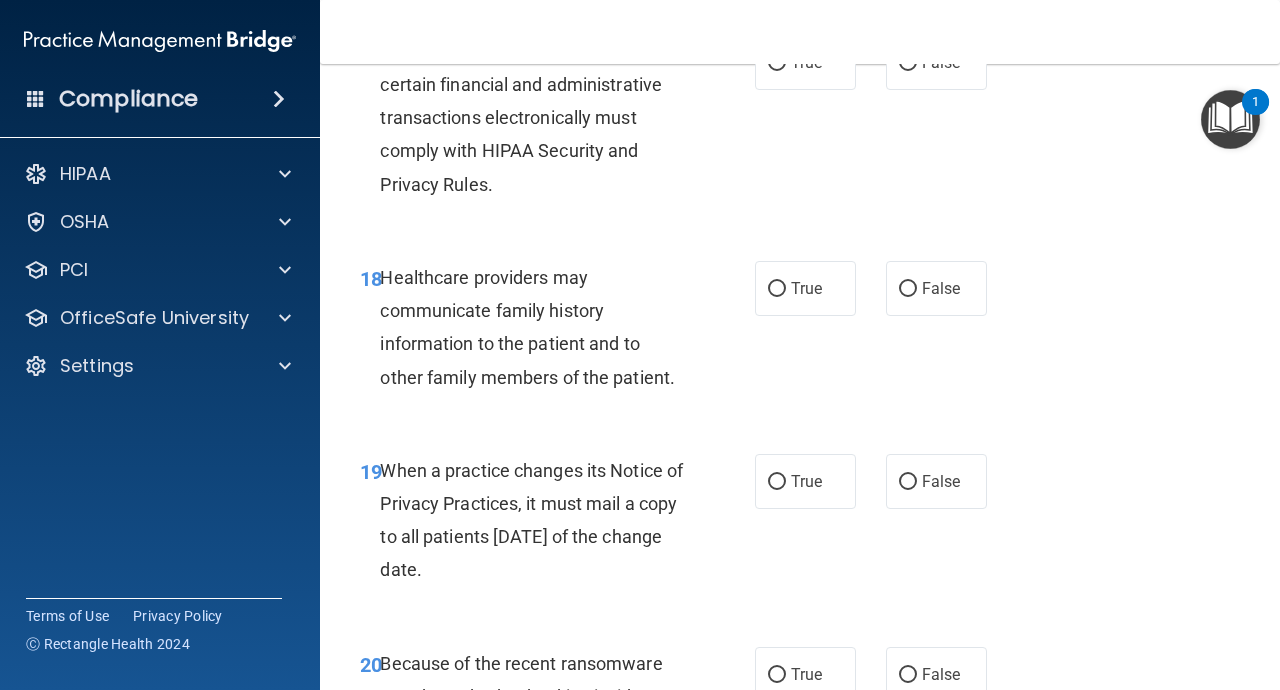 scroll, scrollTop: 3579, scrollLeft: 0, axis: vertical 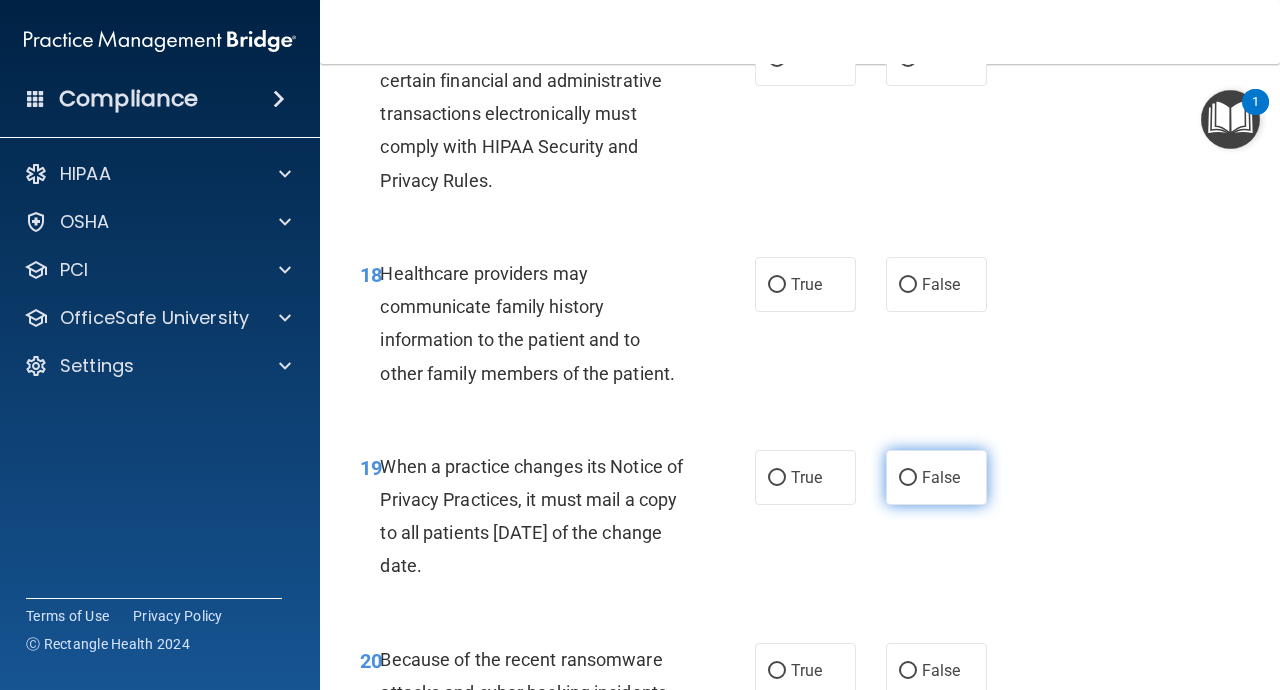 click on "False" at bounding box center (941, 477) 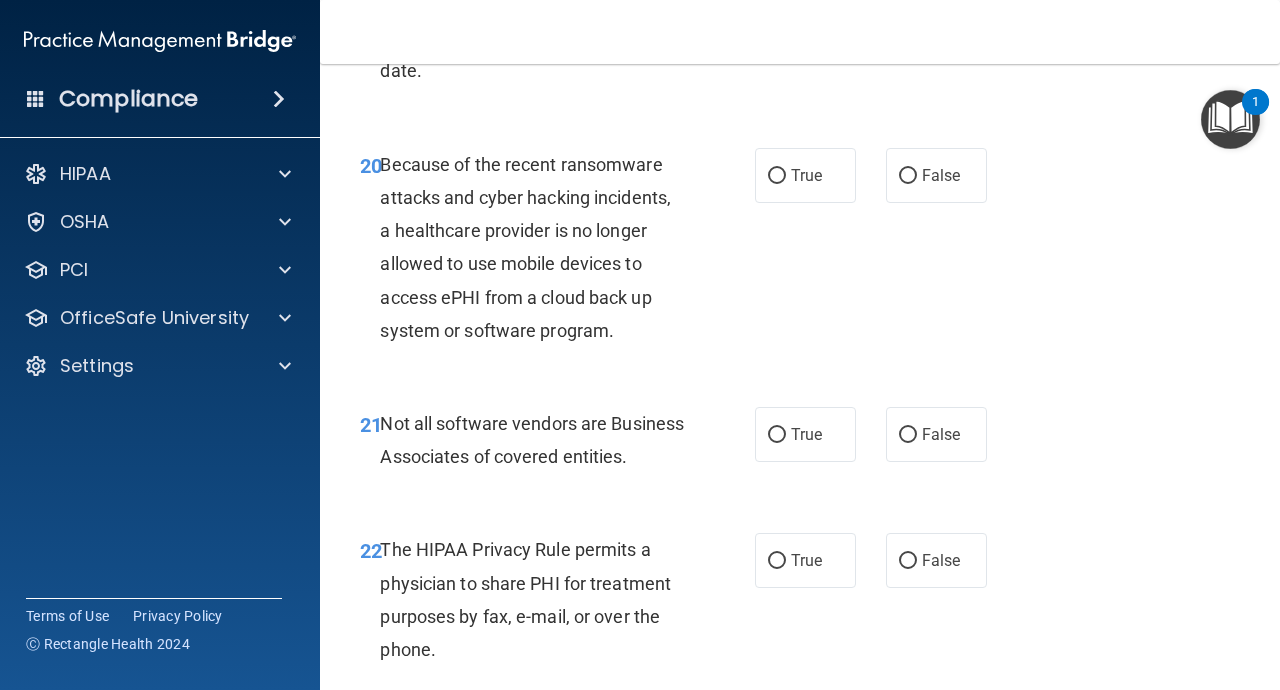scroll, scrollTop: 4077, scrollLeft: 0, axis: vertical 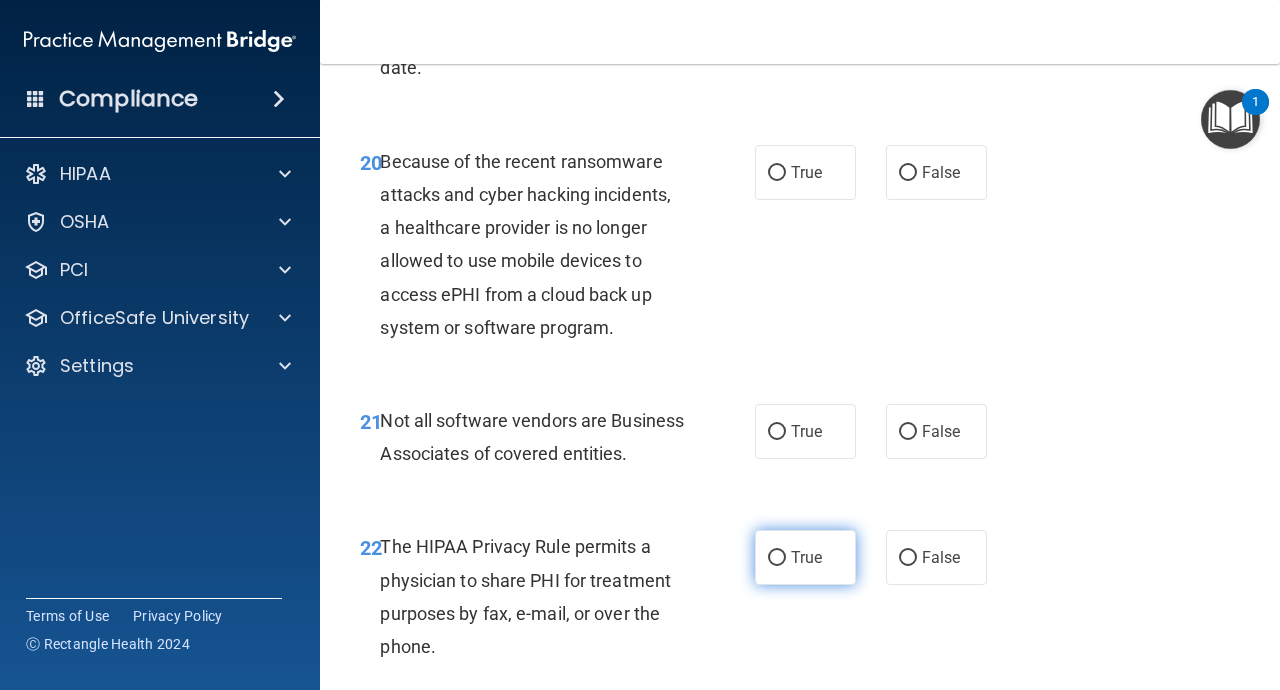 click on "True" at bounding box center [805, 557] 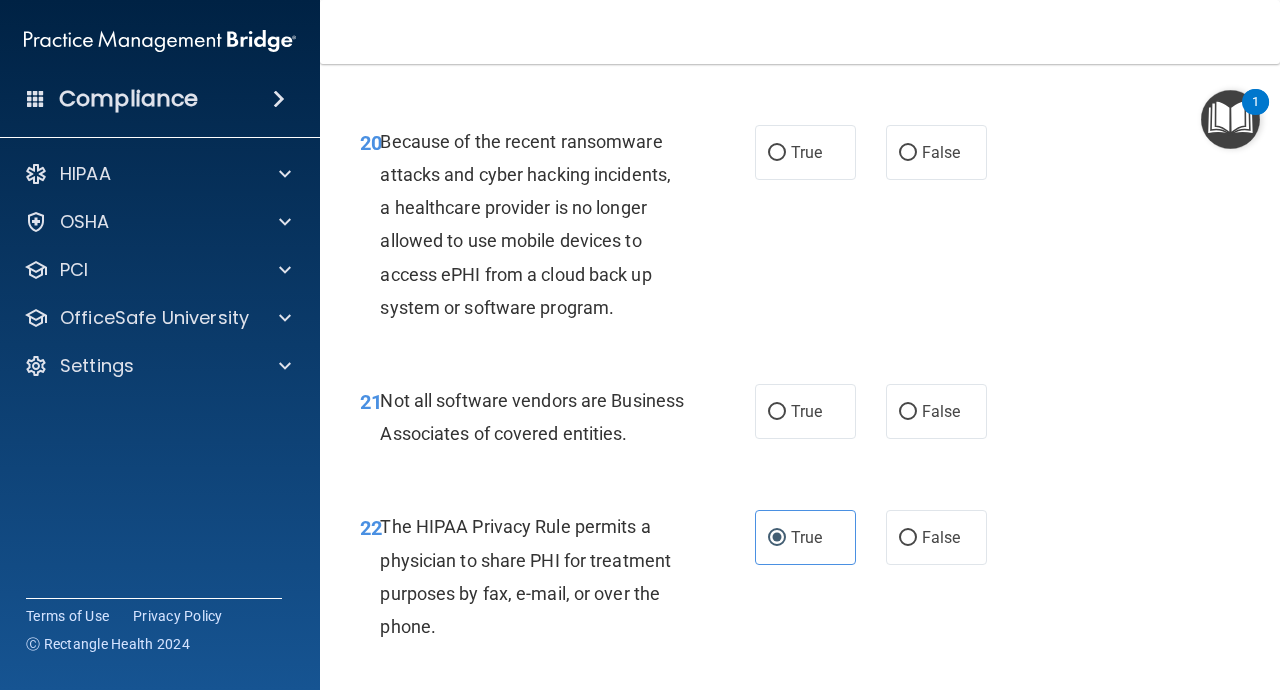 scroll, scrollTop: 4102, scrollLeft: 0, axis: vertical 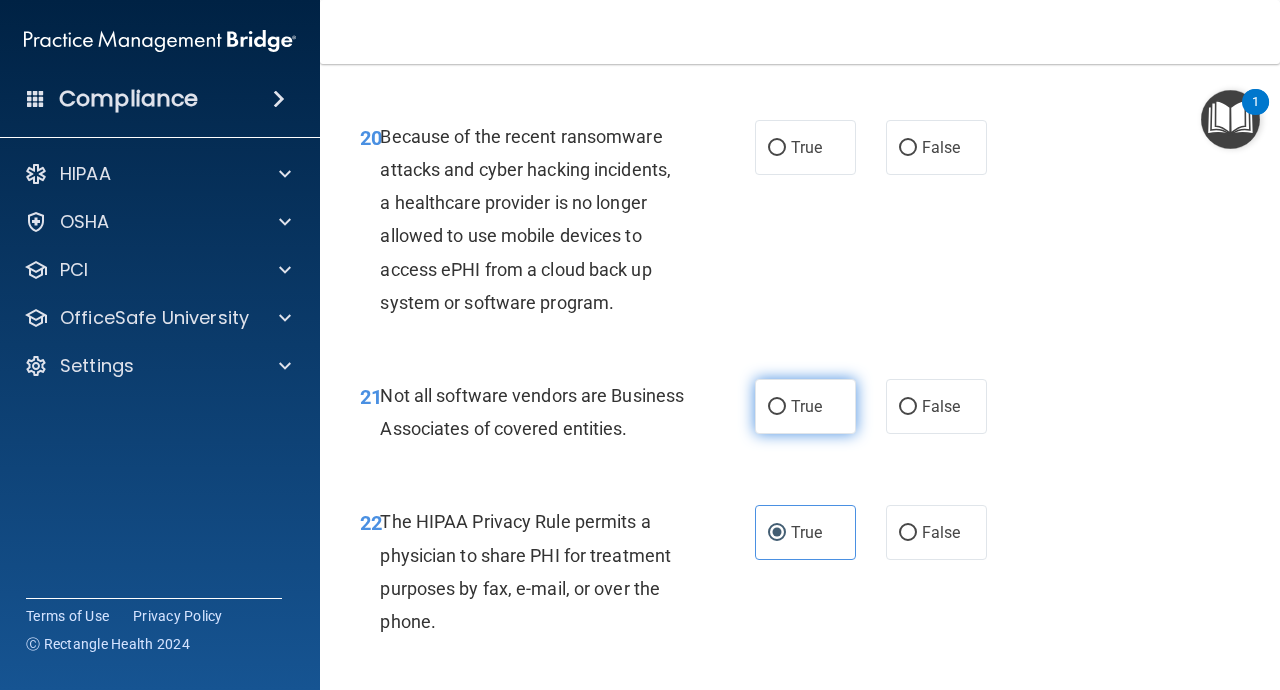 click on "True" at bounding box center (806, 406) 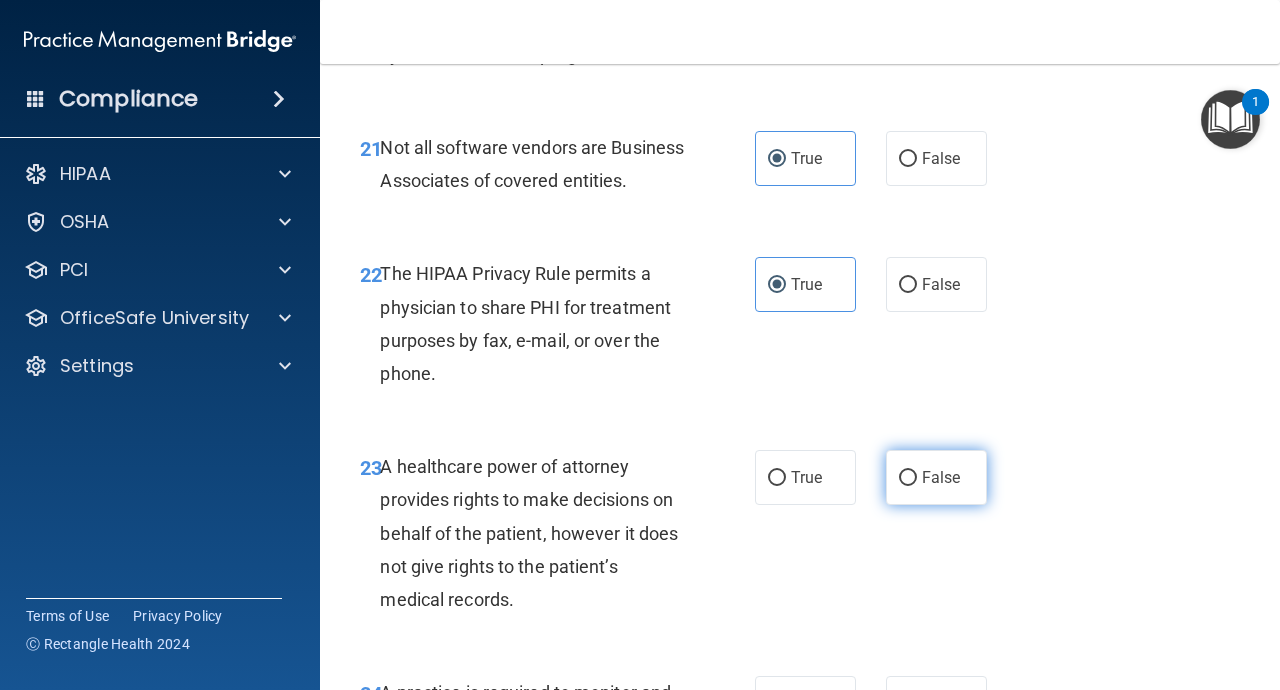 scroll, scrollTop: 4363, scrollLeft: 0, axis: vertical 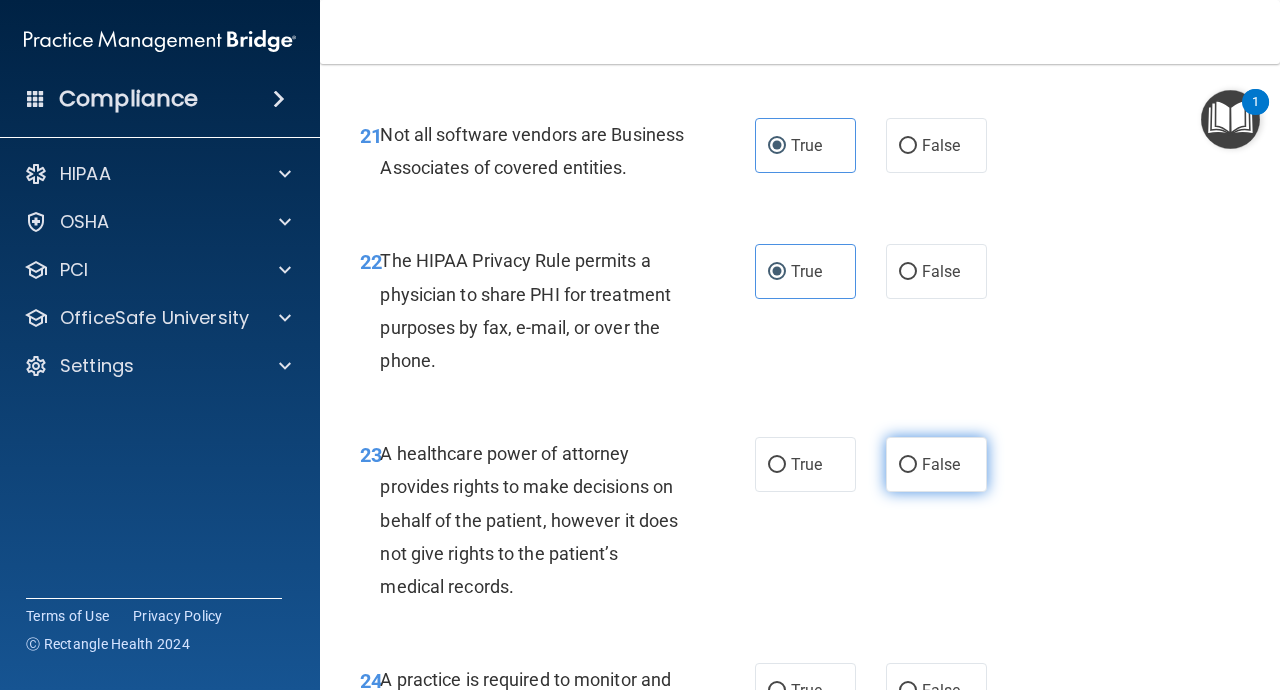 click on "False" at bounding box center (936, 464) 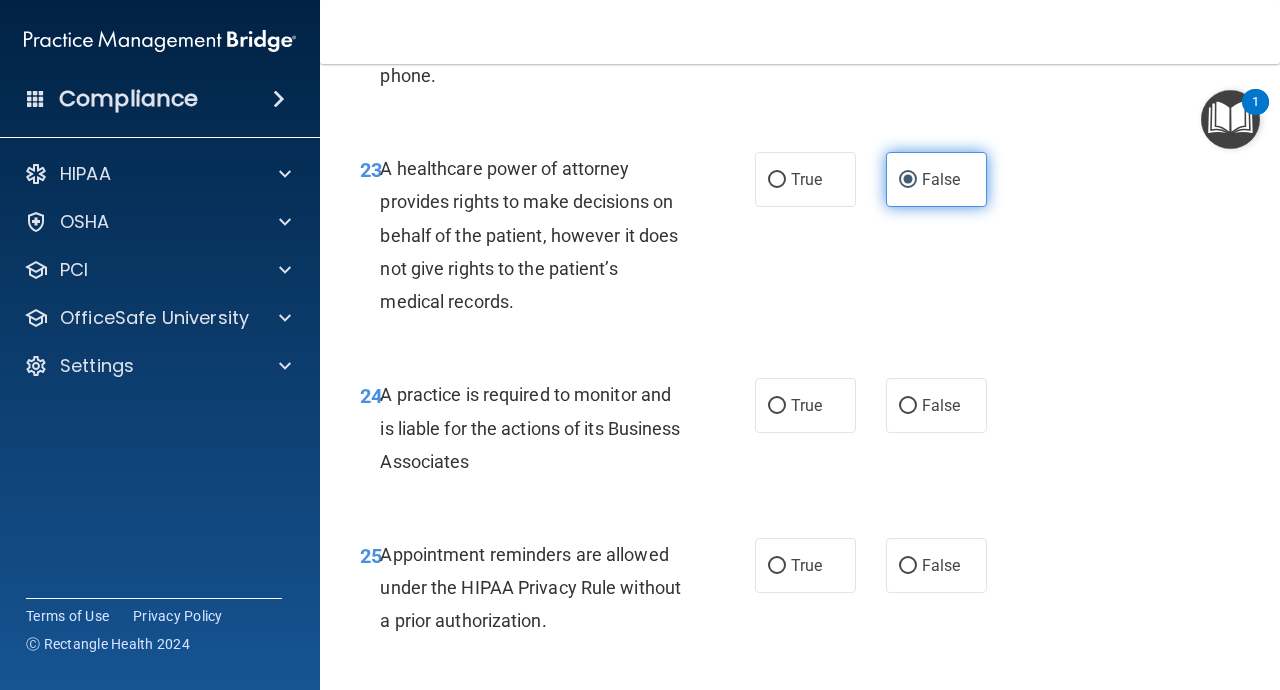 scroll, scrollTop: 4701, scrollLeft: 0, axis: vertical 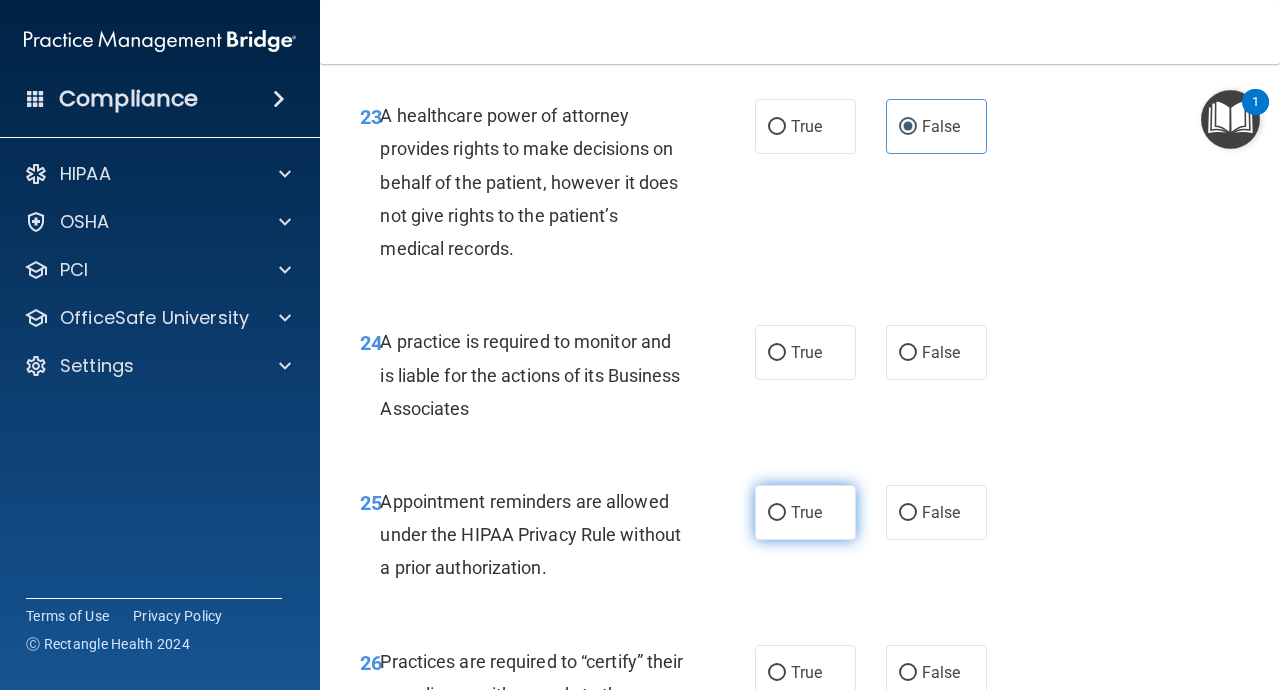 click on "True" at bounding box center [805, 512] 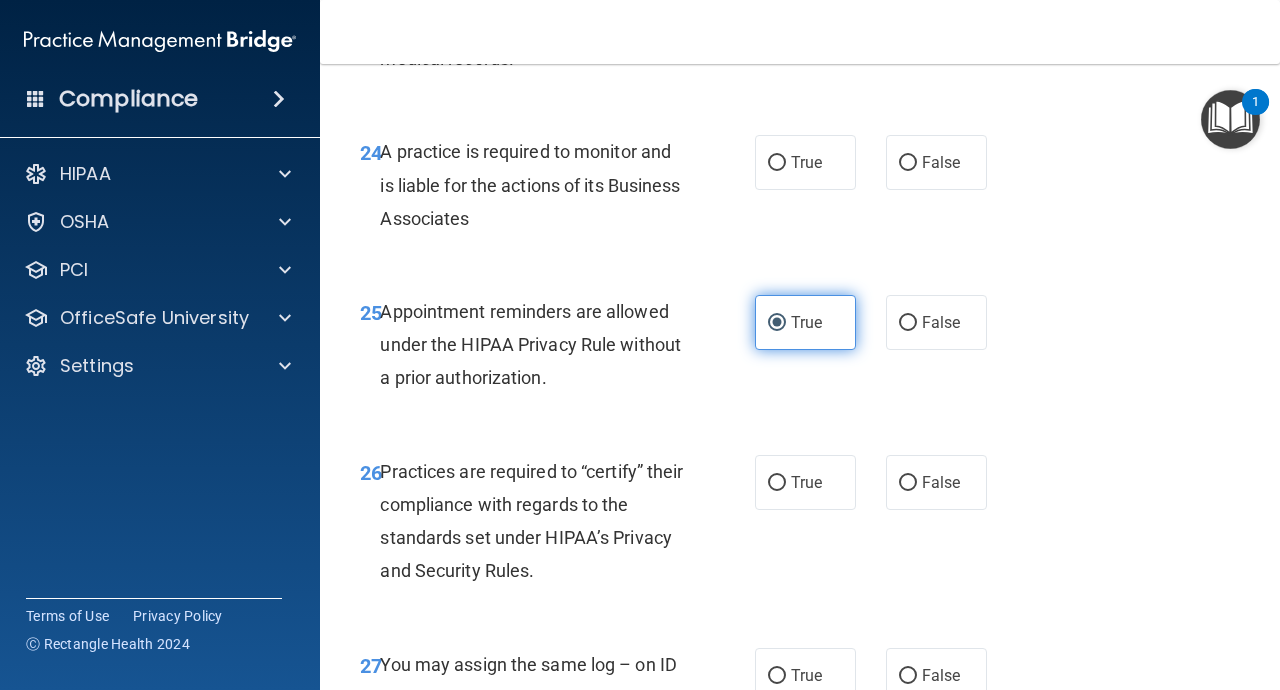 scroll, scrollTop: 4932, scrollLeft: 0, axis: vertical 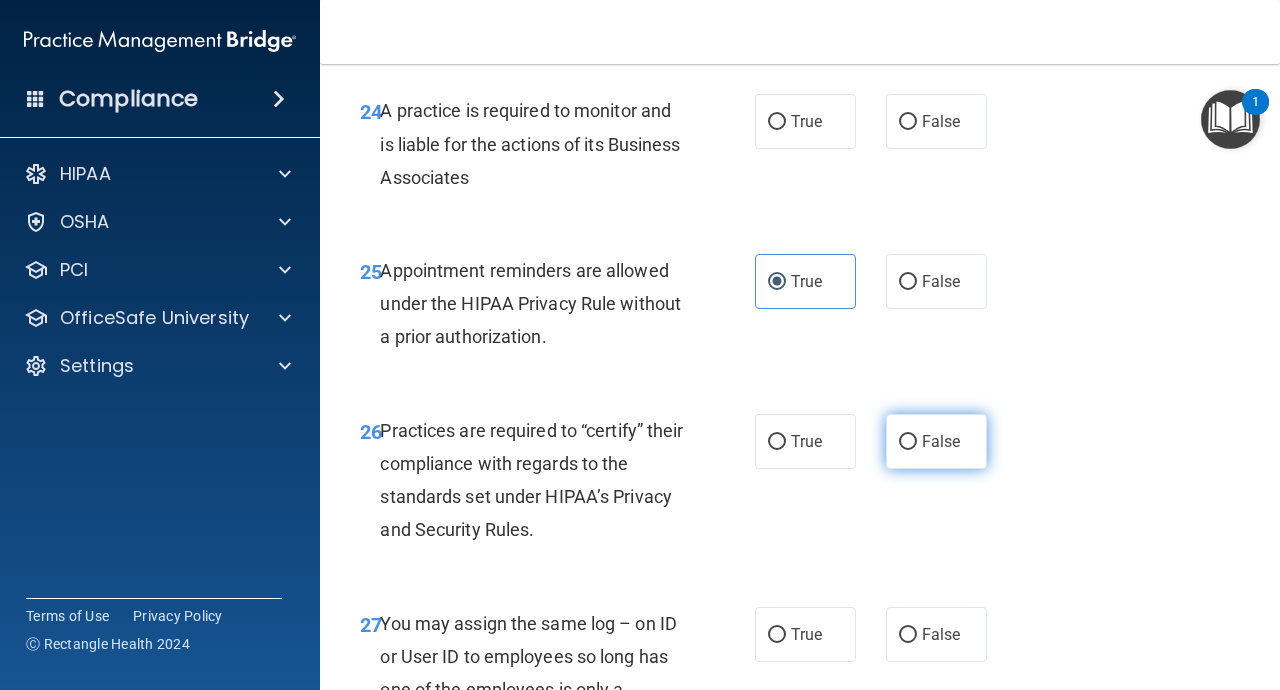 click on "False" at bounding box center (908, 442) 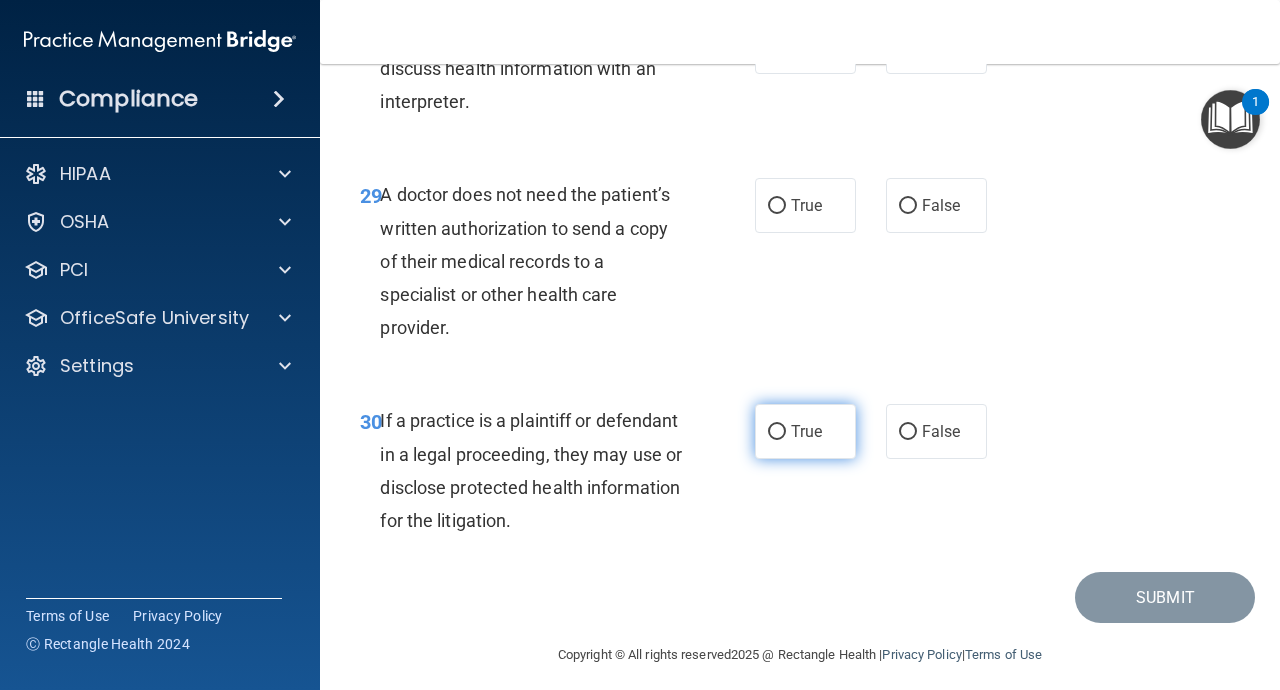 scroll, scrollTop: 5747, scrollLeft: 0, axis: vertical 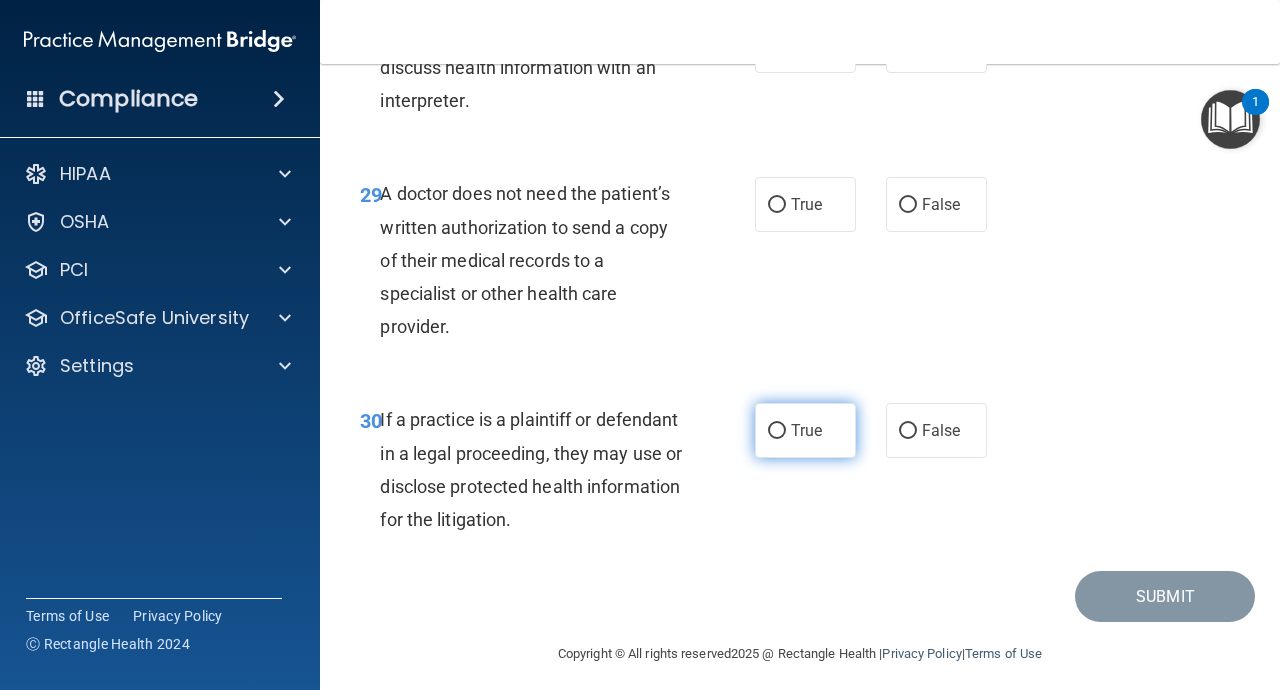 click on "True" at bounding box center (805, 430) 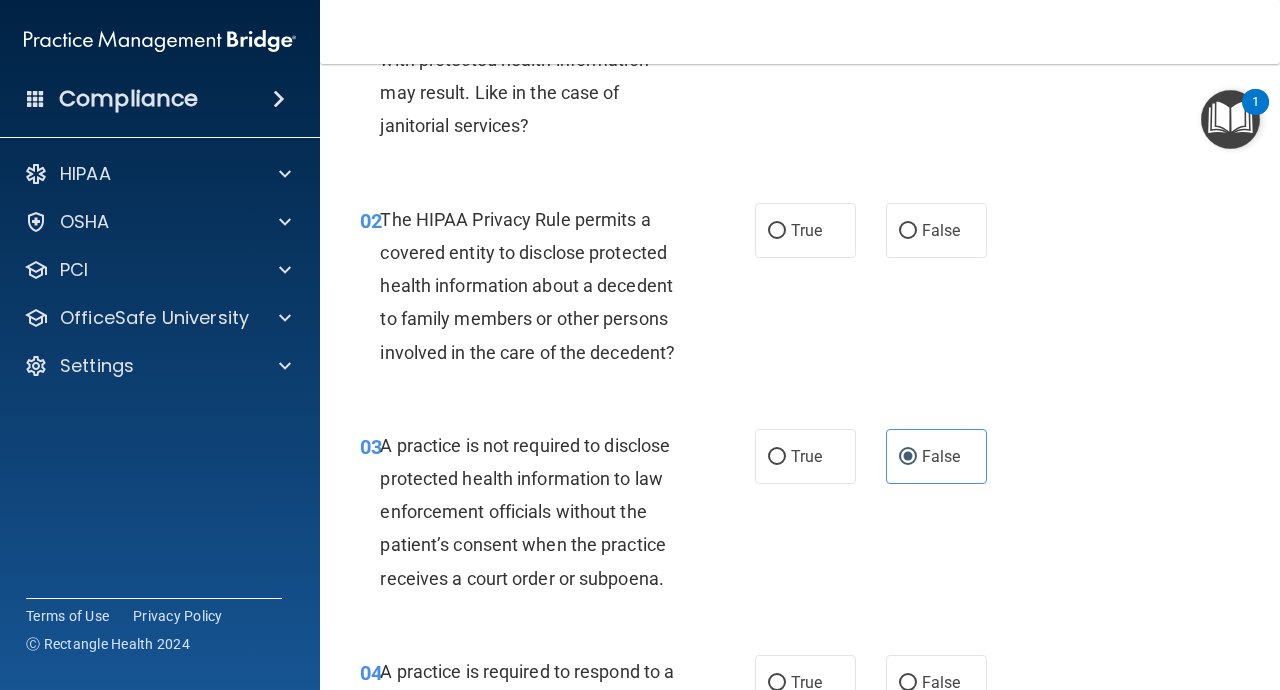scroll, scrollTop: 0, scrollLeft: 0, axis: both 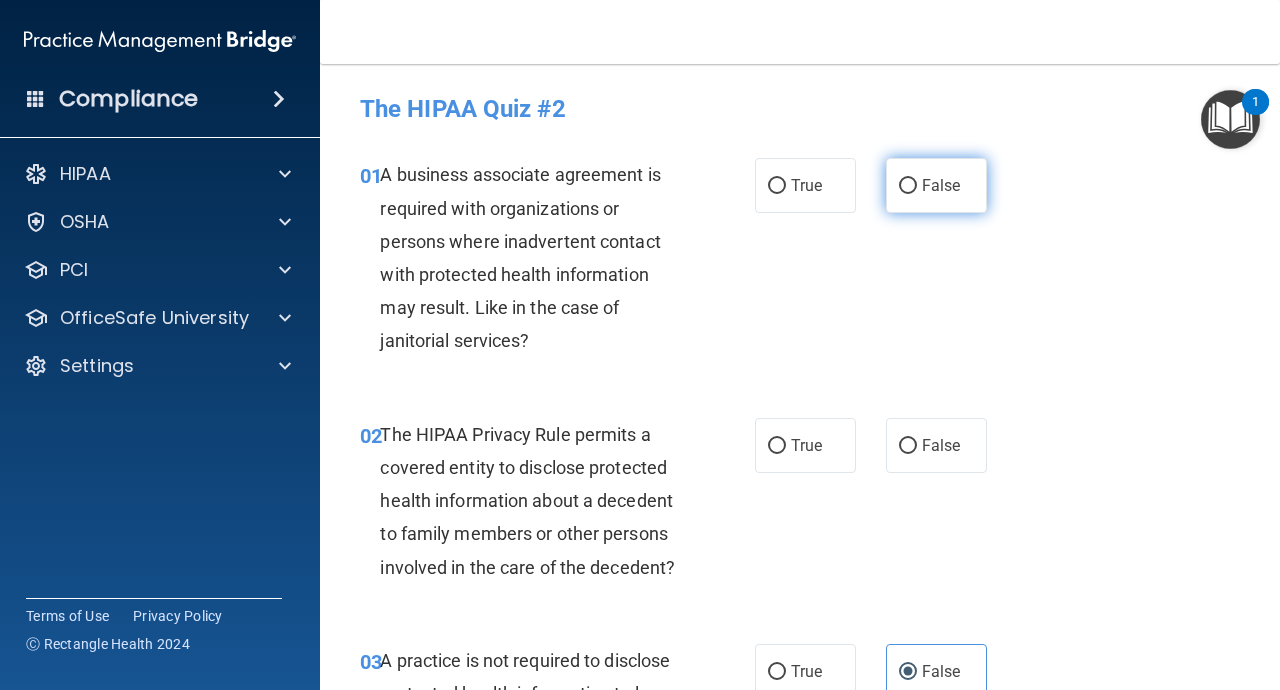 click on "False" at bounding box center [908, 186] 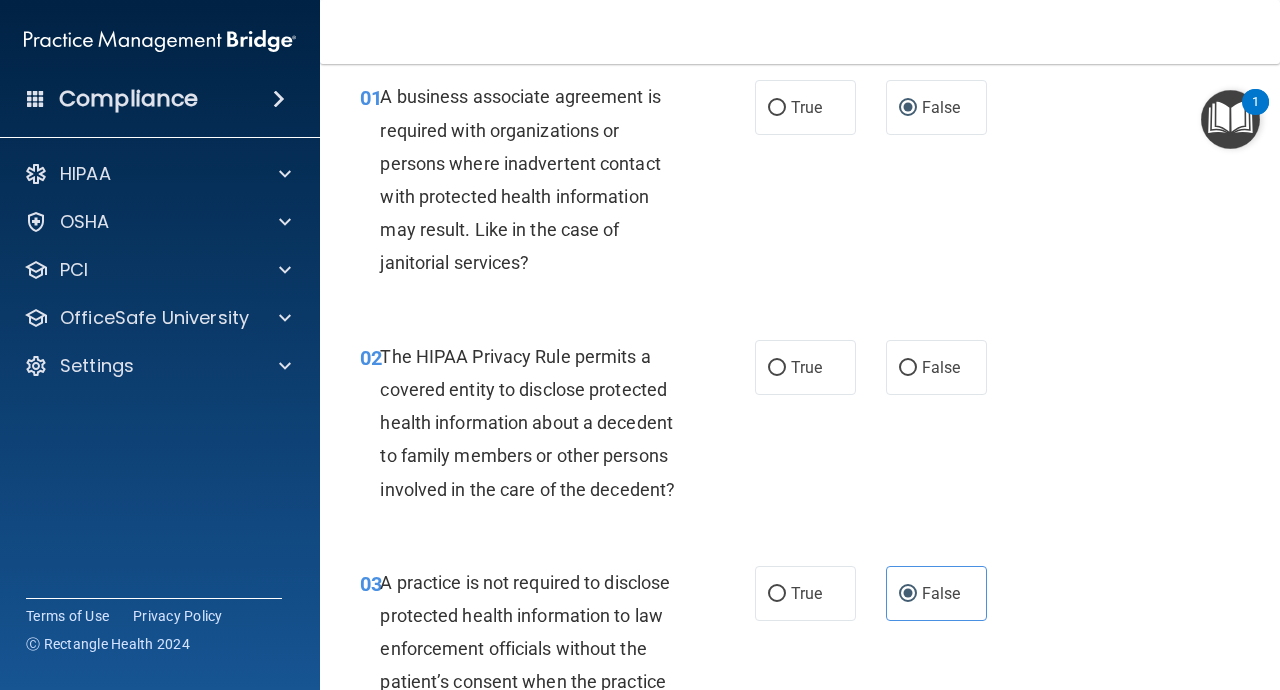 scroll, scrollTop: 79, scrollLeft: 0, axis: vertical 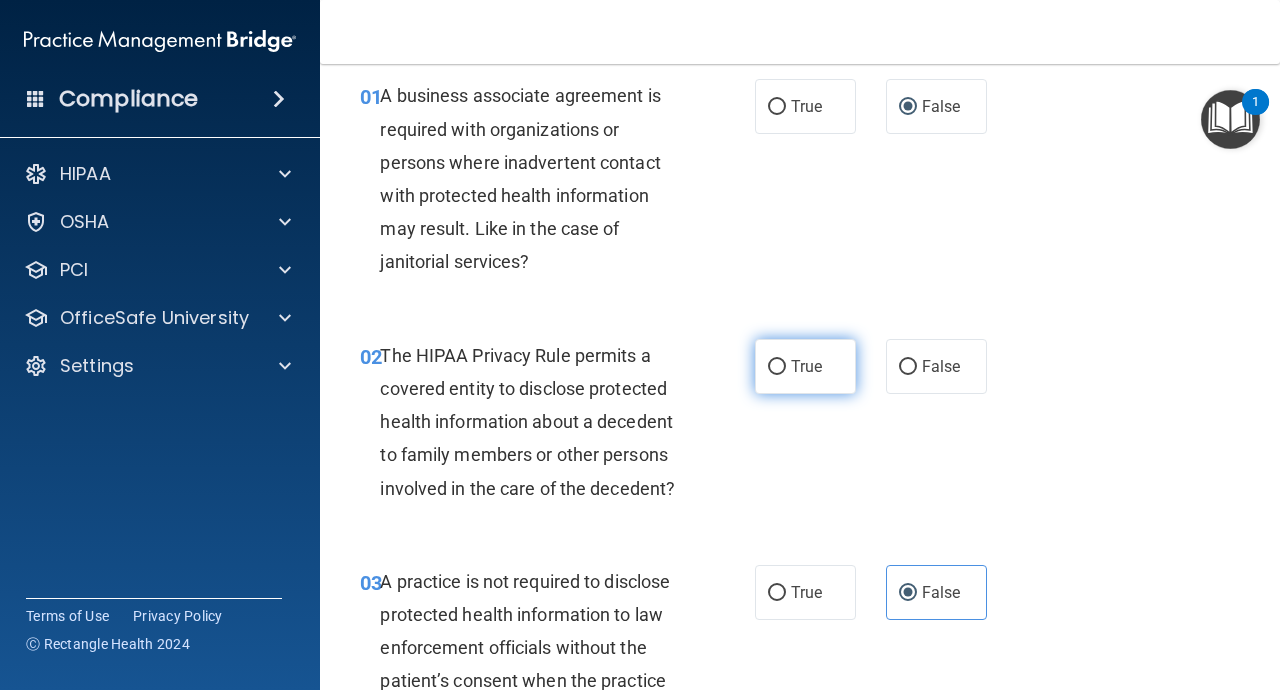 click on "True" at bounding box center [806, 366] 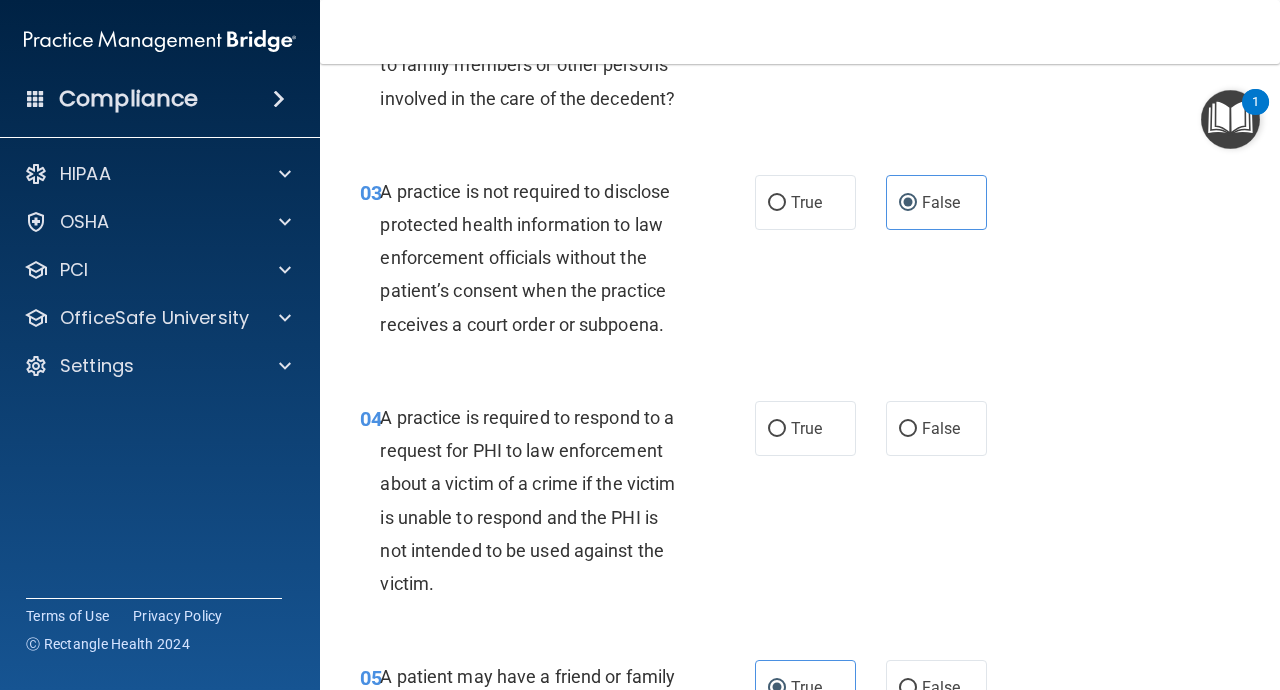 scroll, scrollTop: 469, scrollLeft: 0, axis: vertical 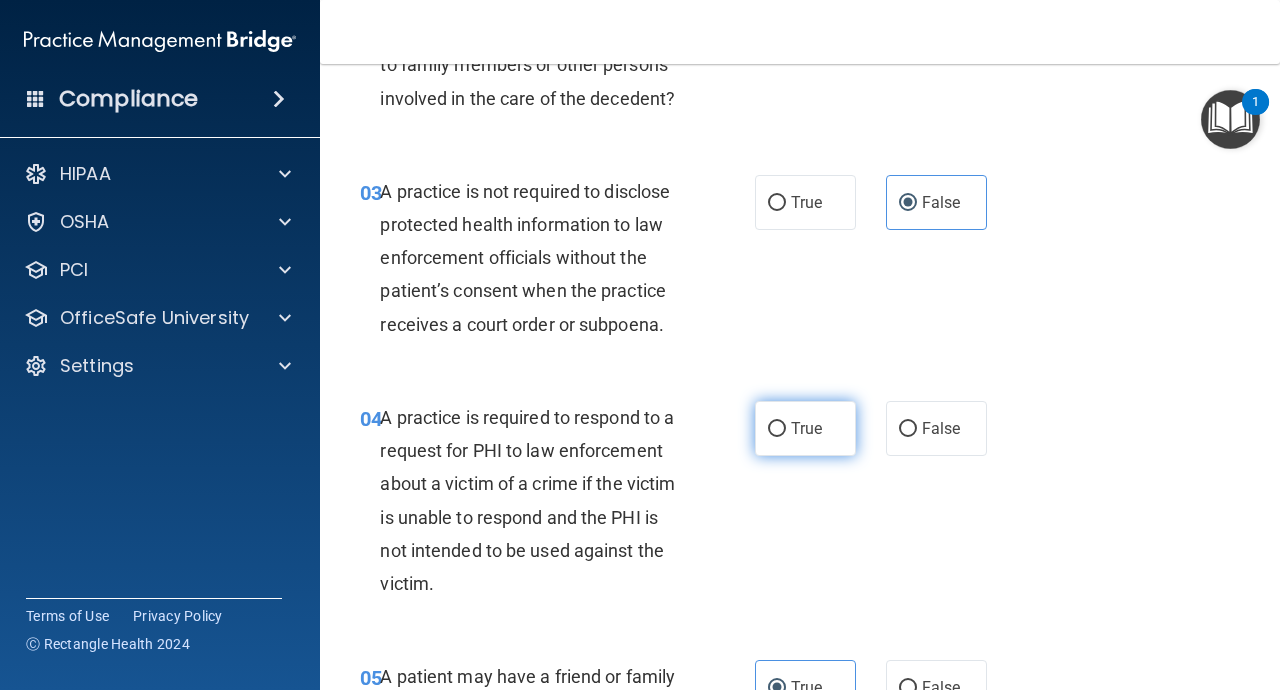 click on "True" at bounding box center (806, 428) 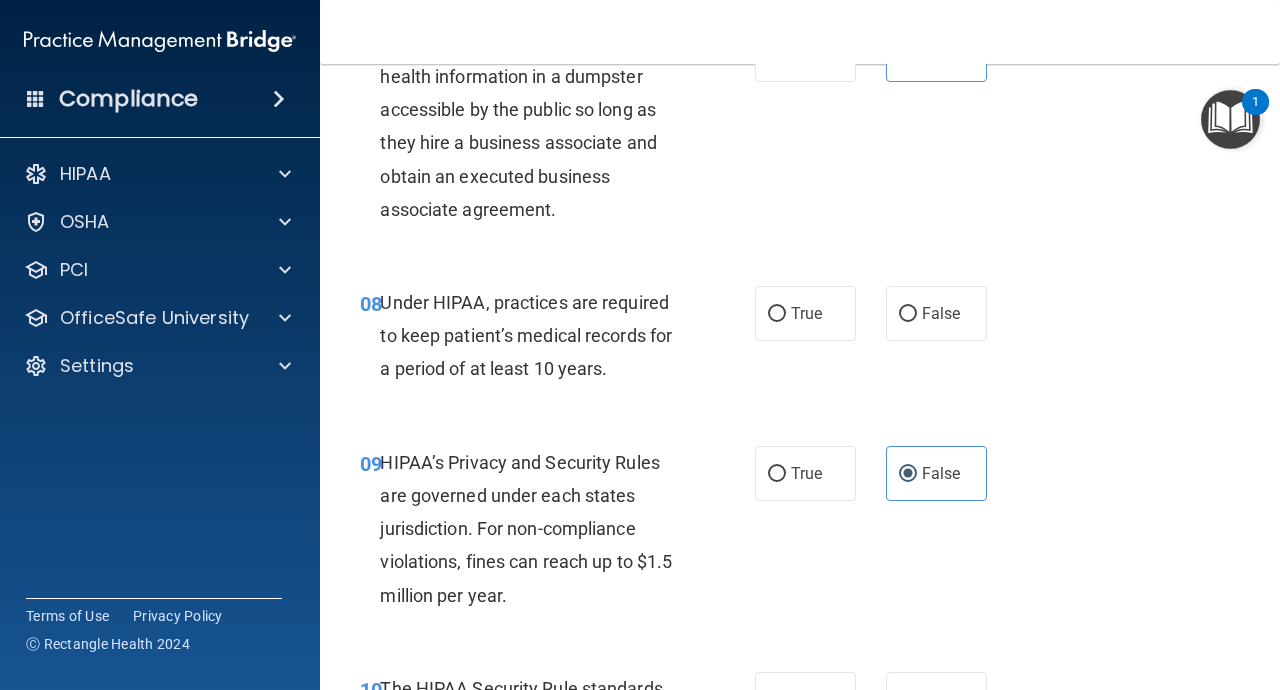 scroll, scrollTop: 1459, scrollLeft: 0, axis: vertical 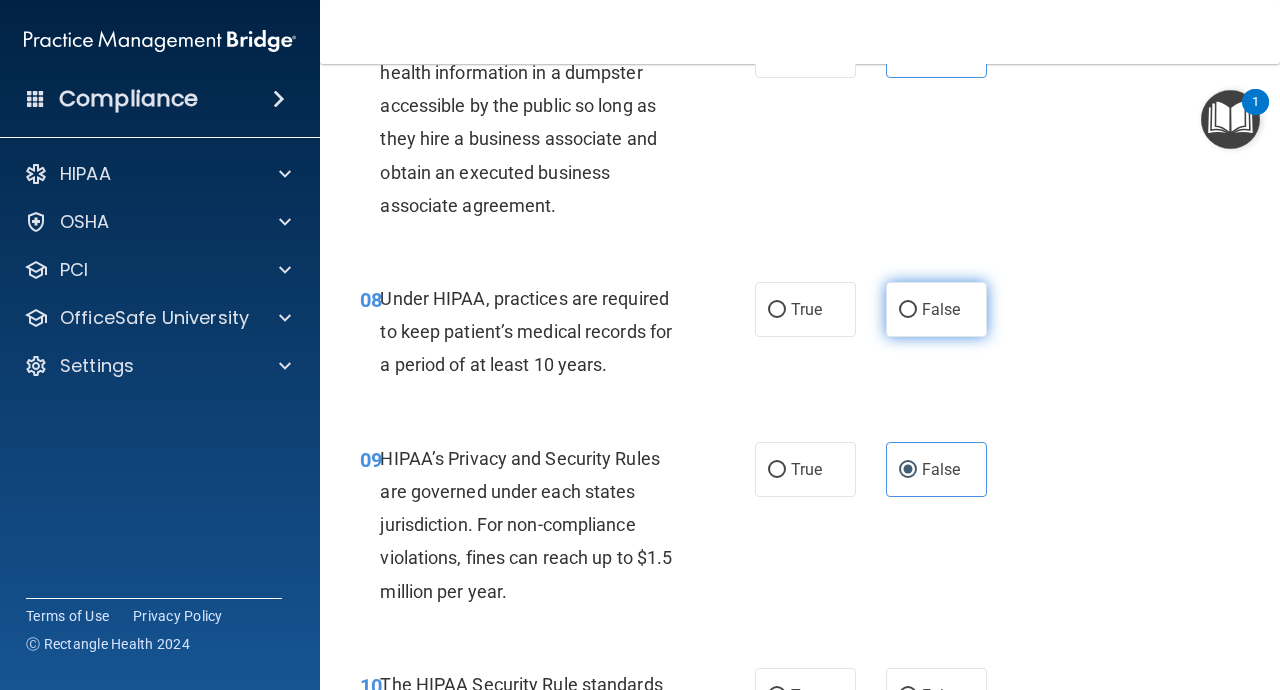 click on "False" at bounding box center [936, 309] 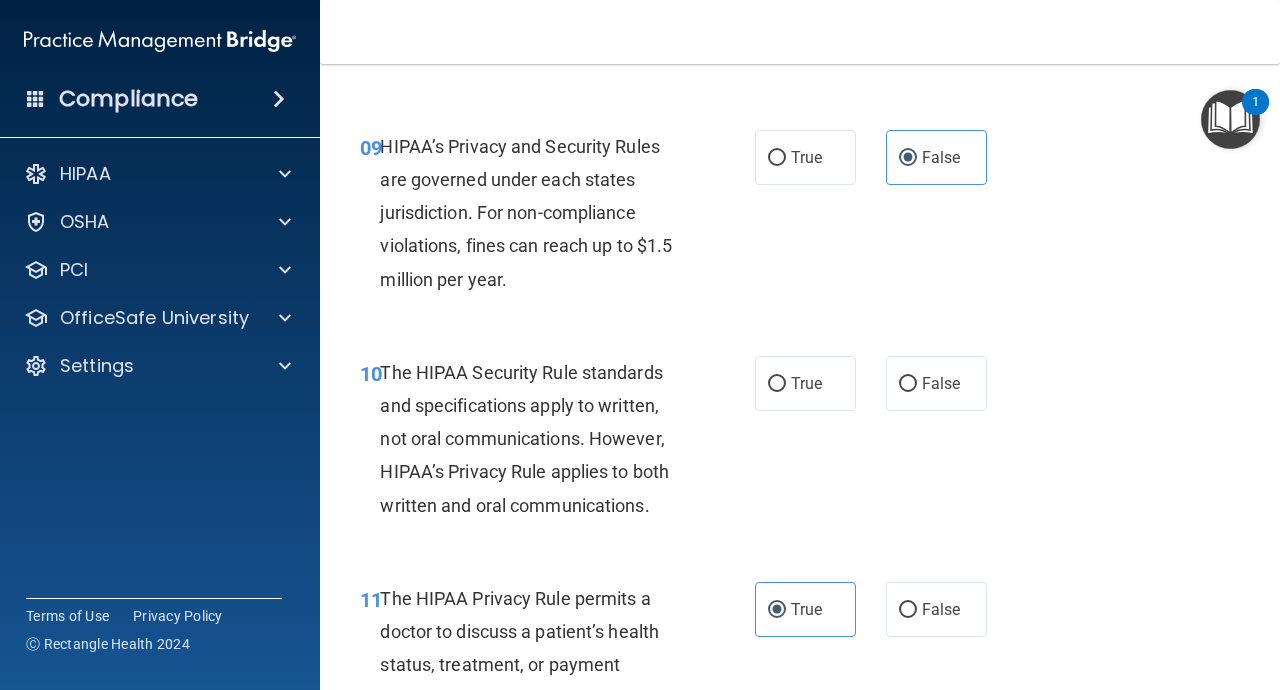 scroll, scrollTop: 1776, scrollLeft: 0, axis: vertical 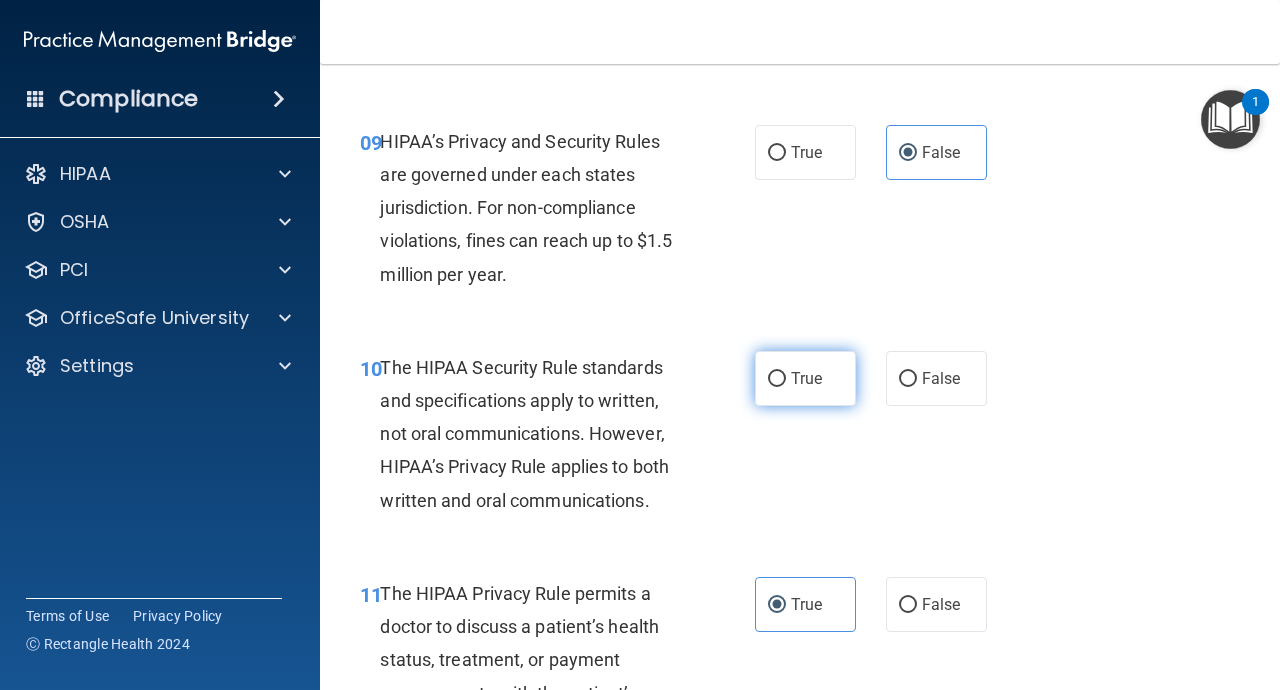 click on "True" at bounding box center [805, 378] 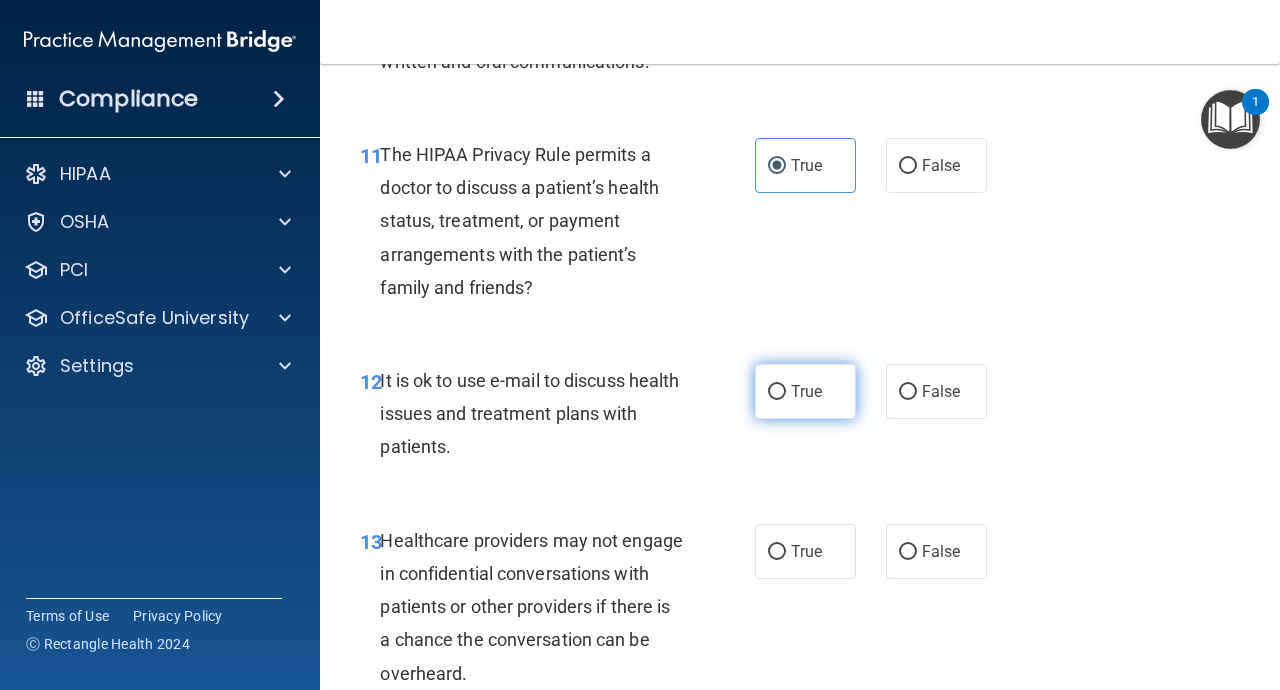 scroll, scrollTop: 2221, scrollLeft: 0, axis: vertical 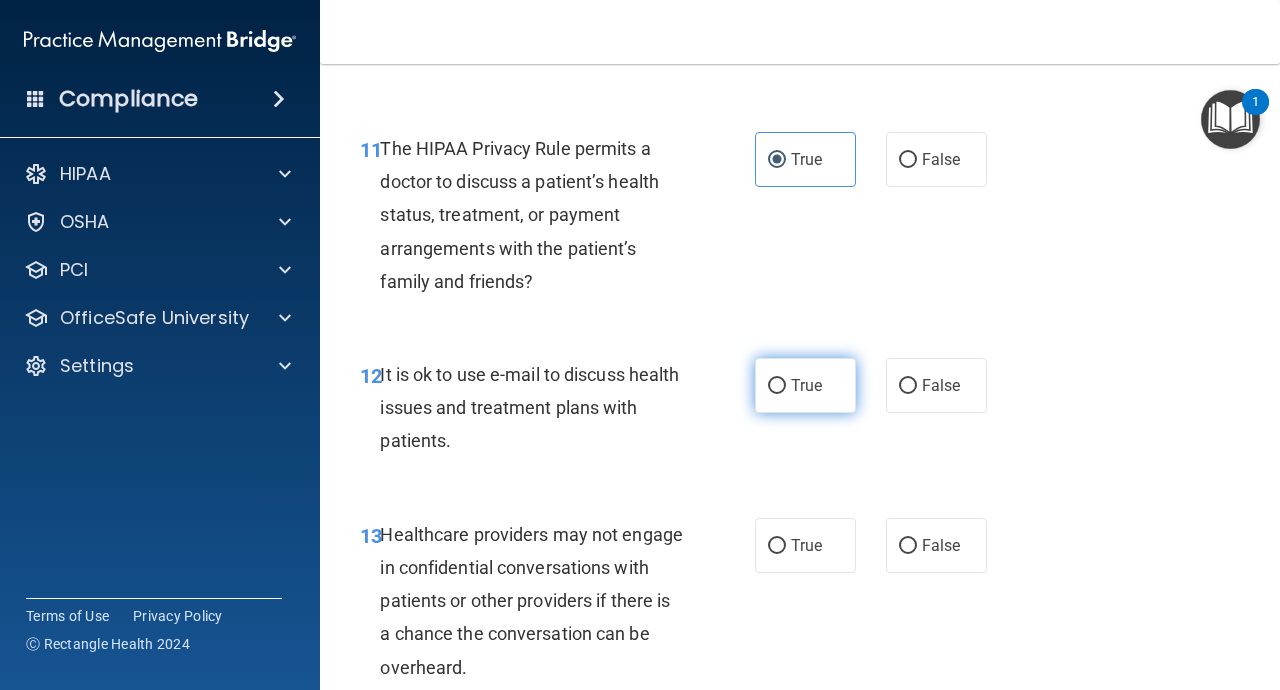 click on "True" at bounding box center [805, 385] 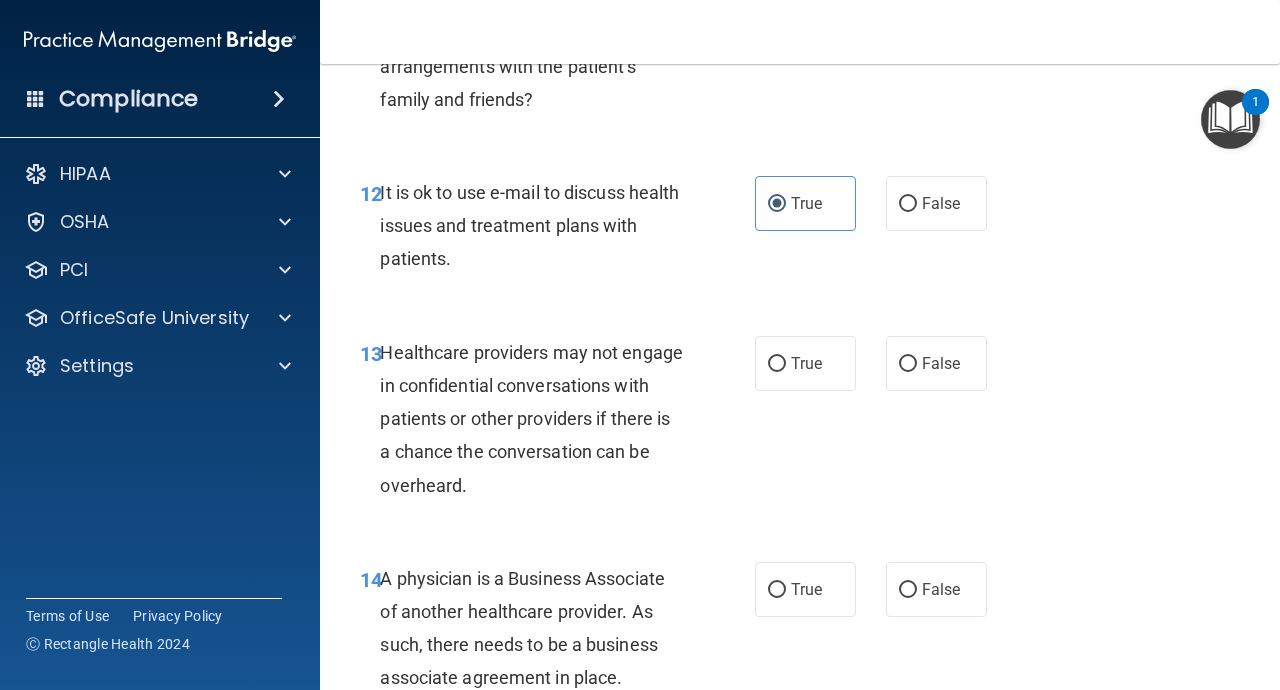 scroll, scrollTop: 2409, scrollLeft: 0, axis: vertical 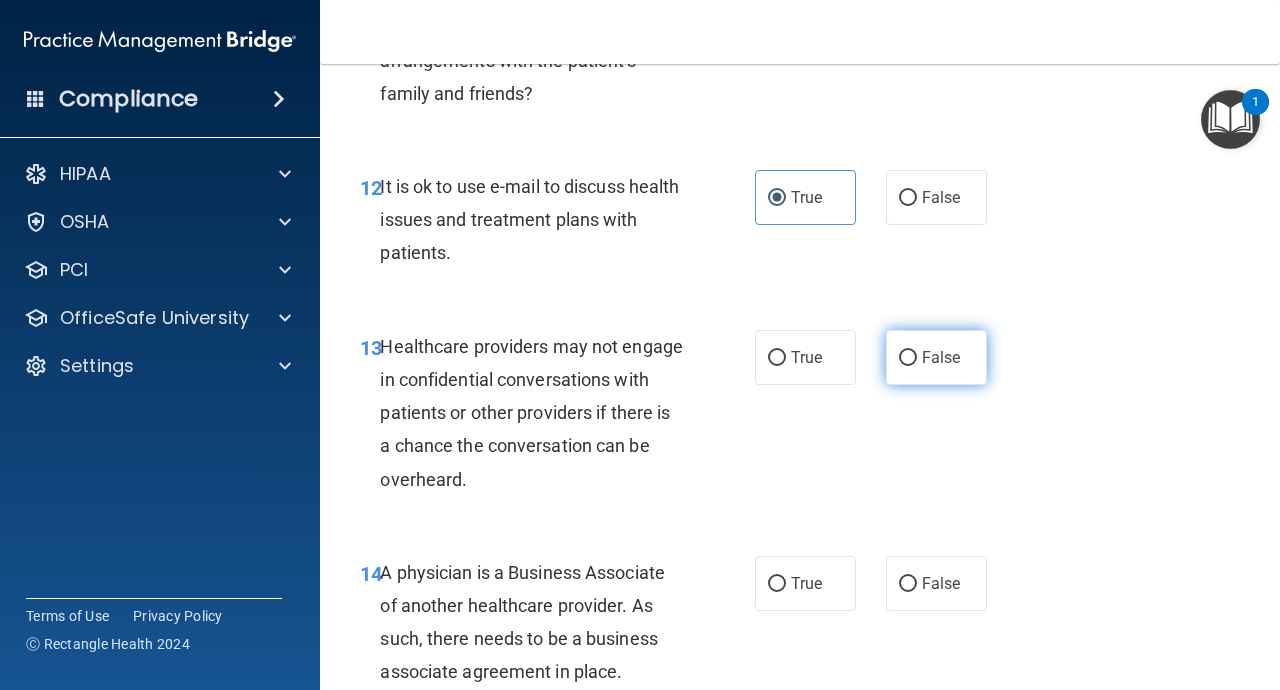 click on "False" at bounding box center [941, 357] 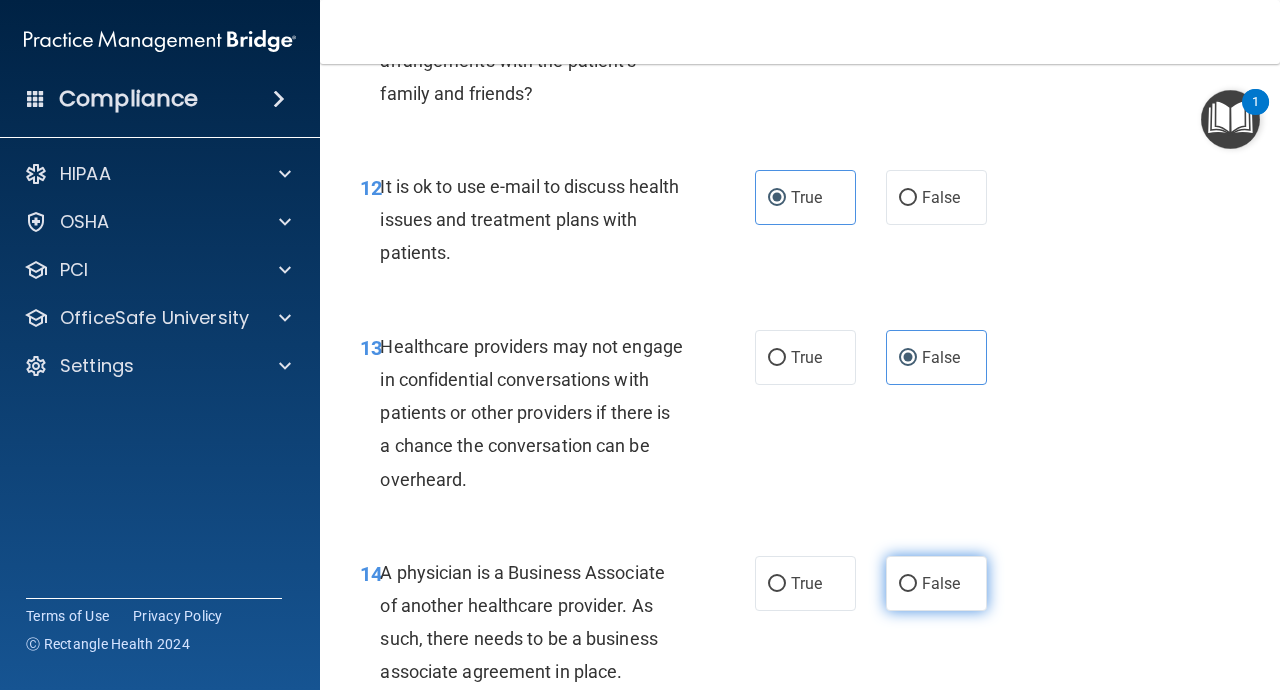 click on "False" at bounding box center (941, 583) 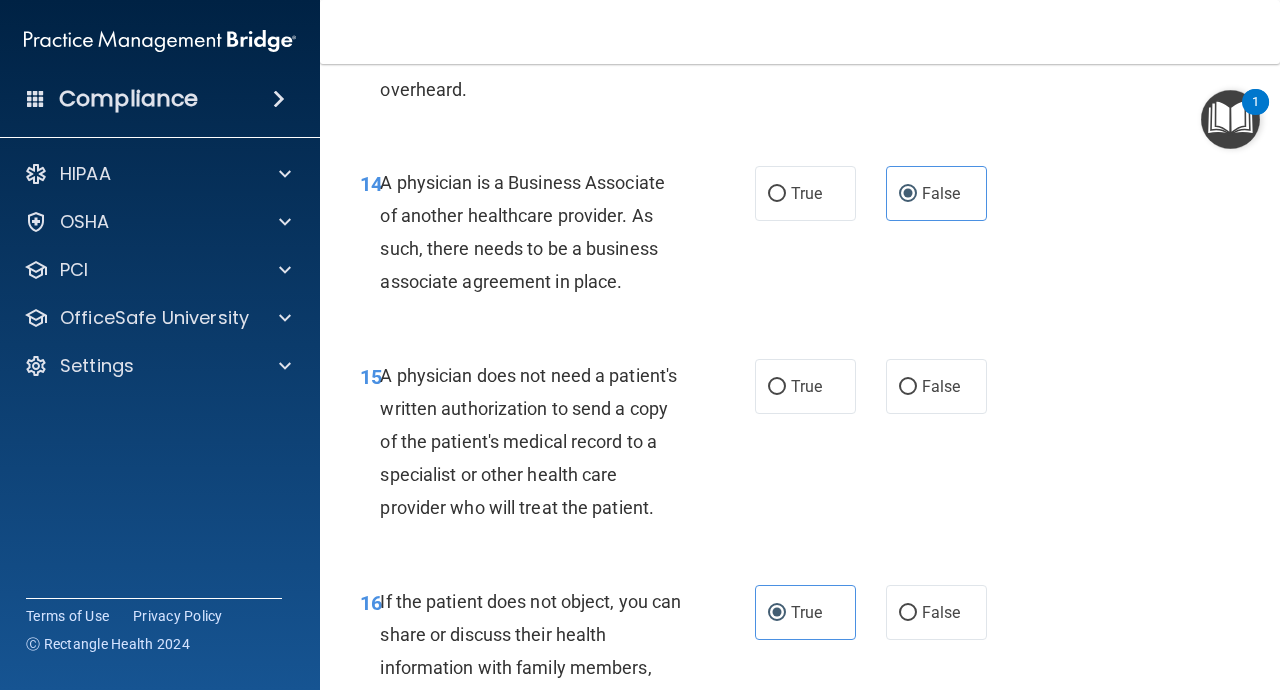 scroll, scrollTop: 2803, scrollLeft: 0, axis: vertical 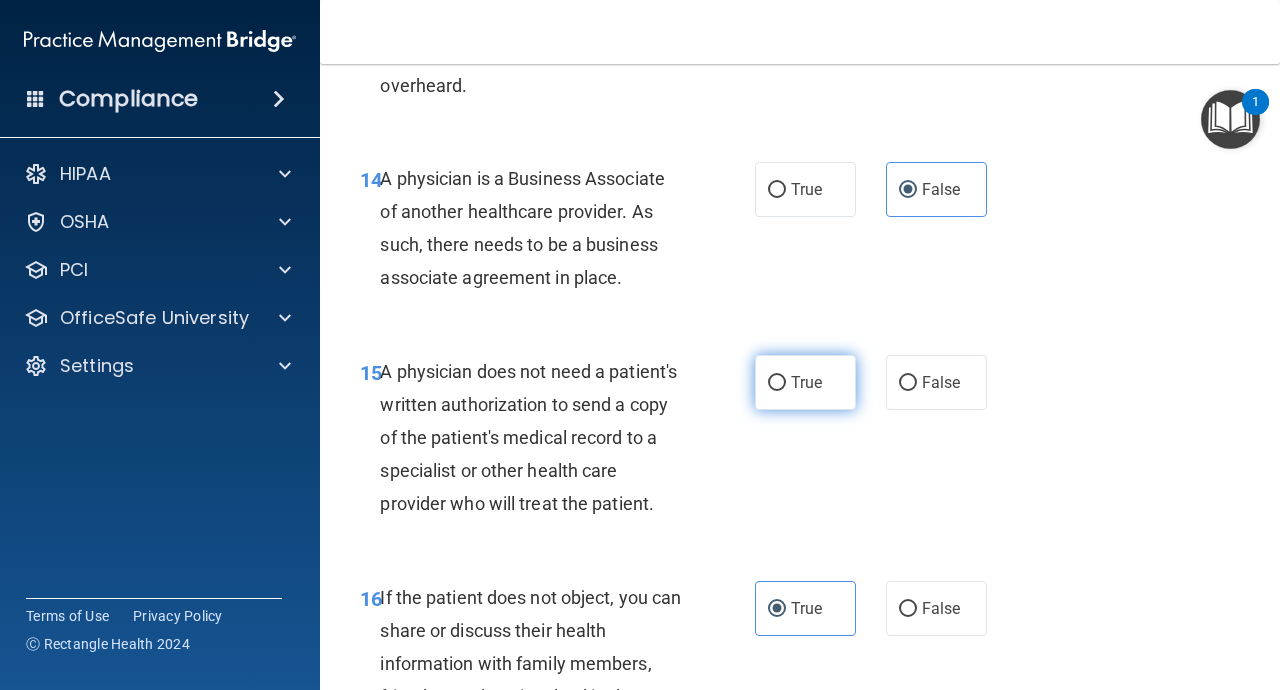 click on "True" at bounding box center [806, 382] 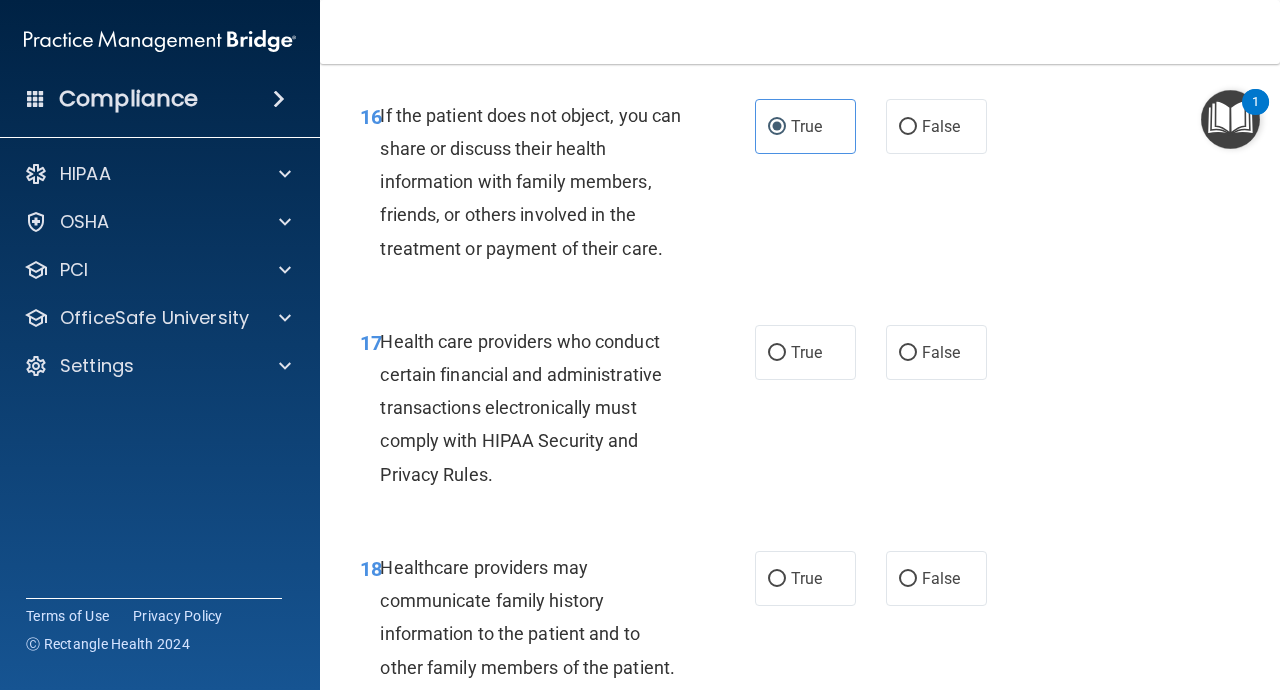 scroll, scrollTop: 3313, scrollLeft: 0, axis: vertical 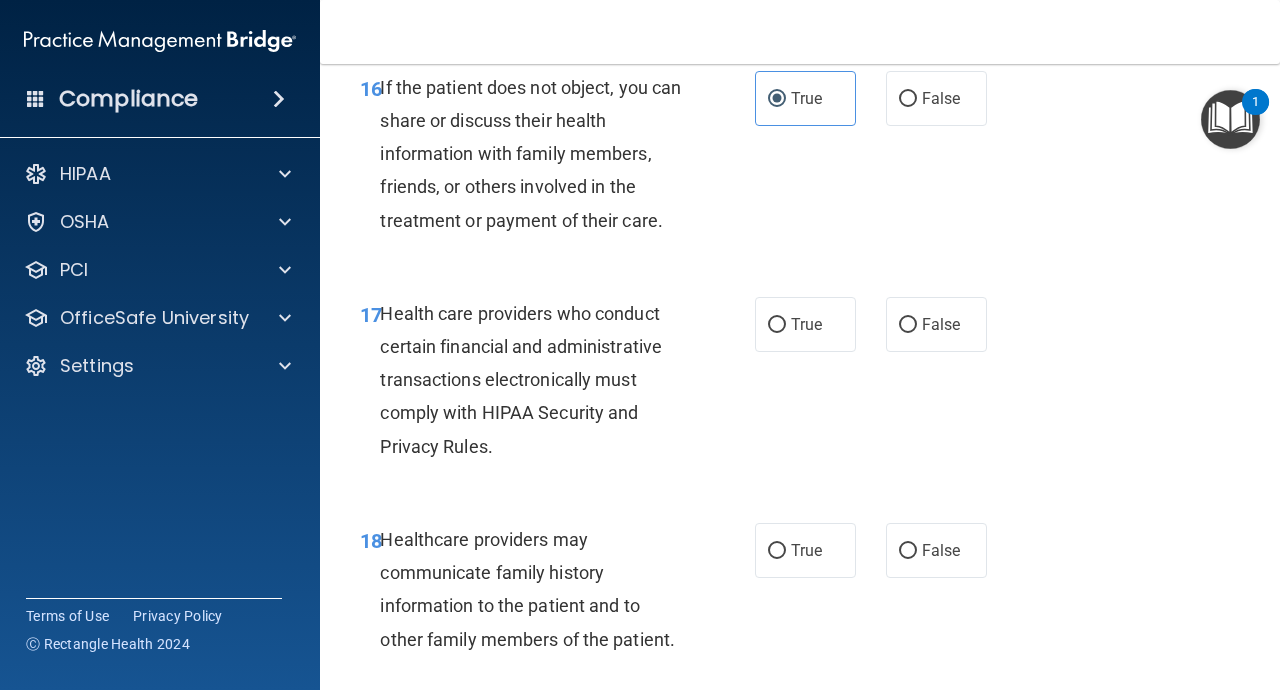 click on "True" at bounding box center [805, 324] 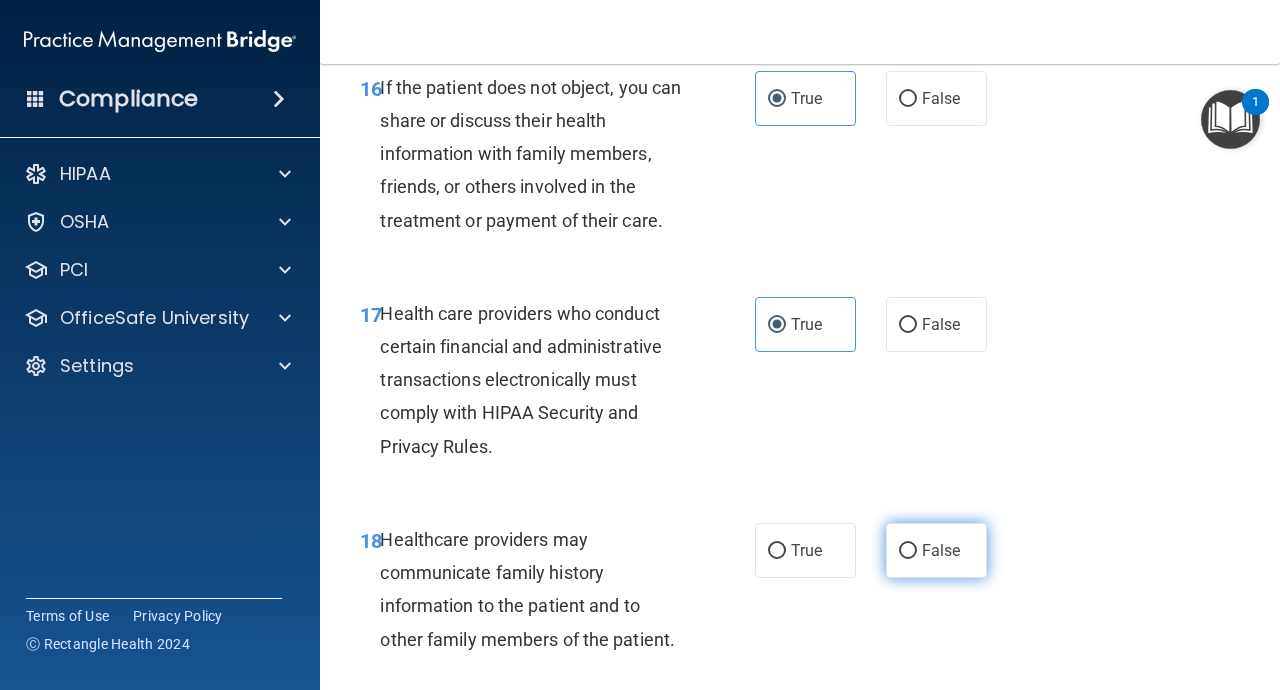 click on "False" at bounding box center [908, 551] 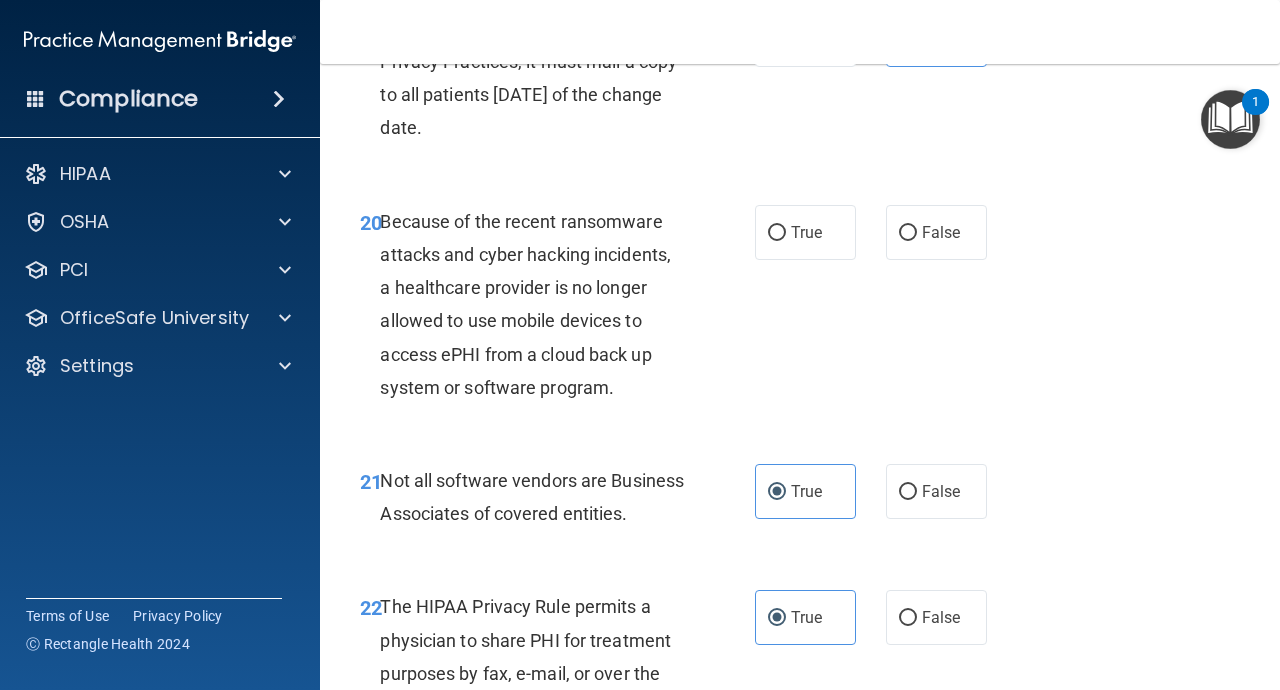 scroll, scrollTop: 4026, scrollLeft: 0, axis: vertical 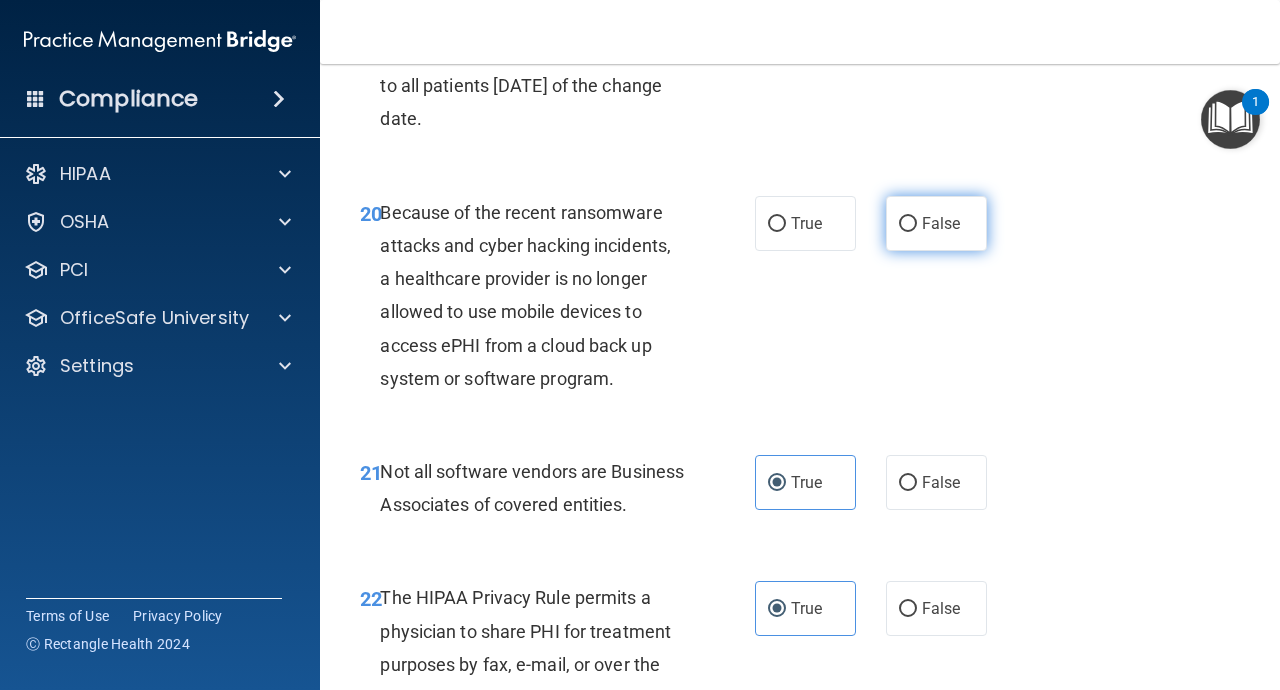 click on "False" at bounding box center (936, 223) 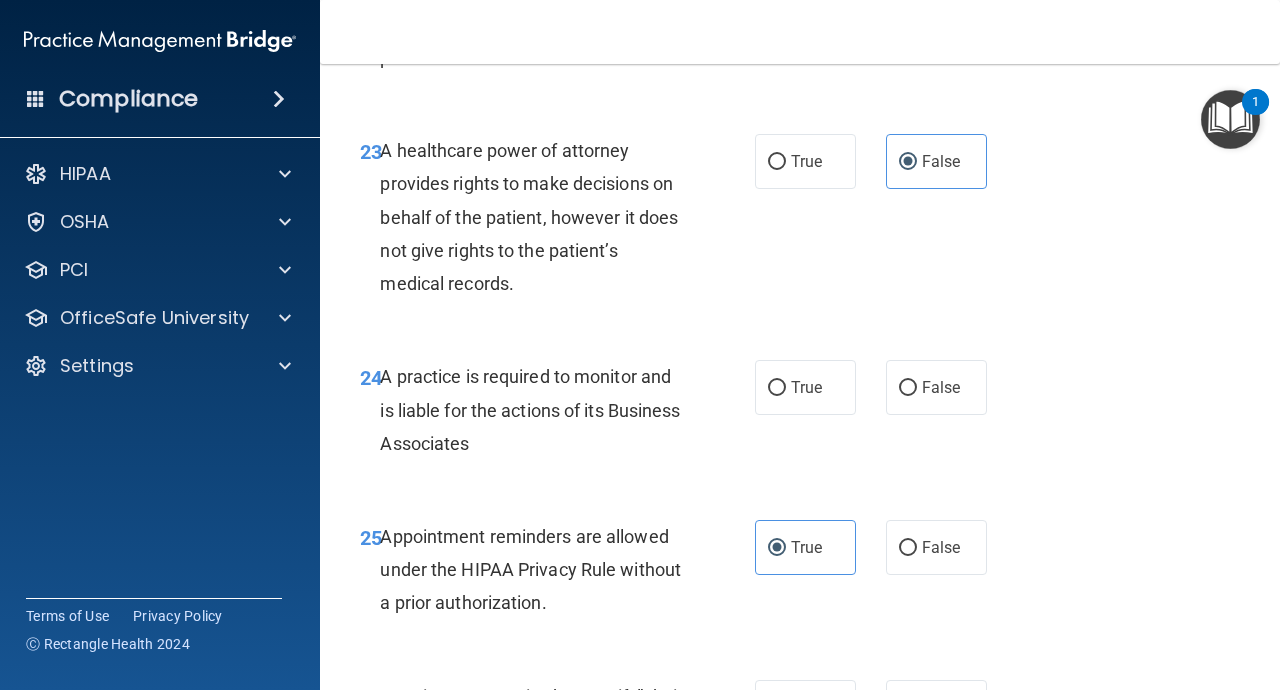 scroll, scrollTop: 4662, scrollLeft: 0, axis: vertical 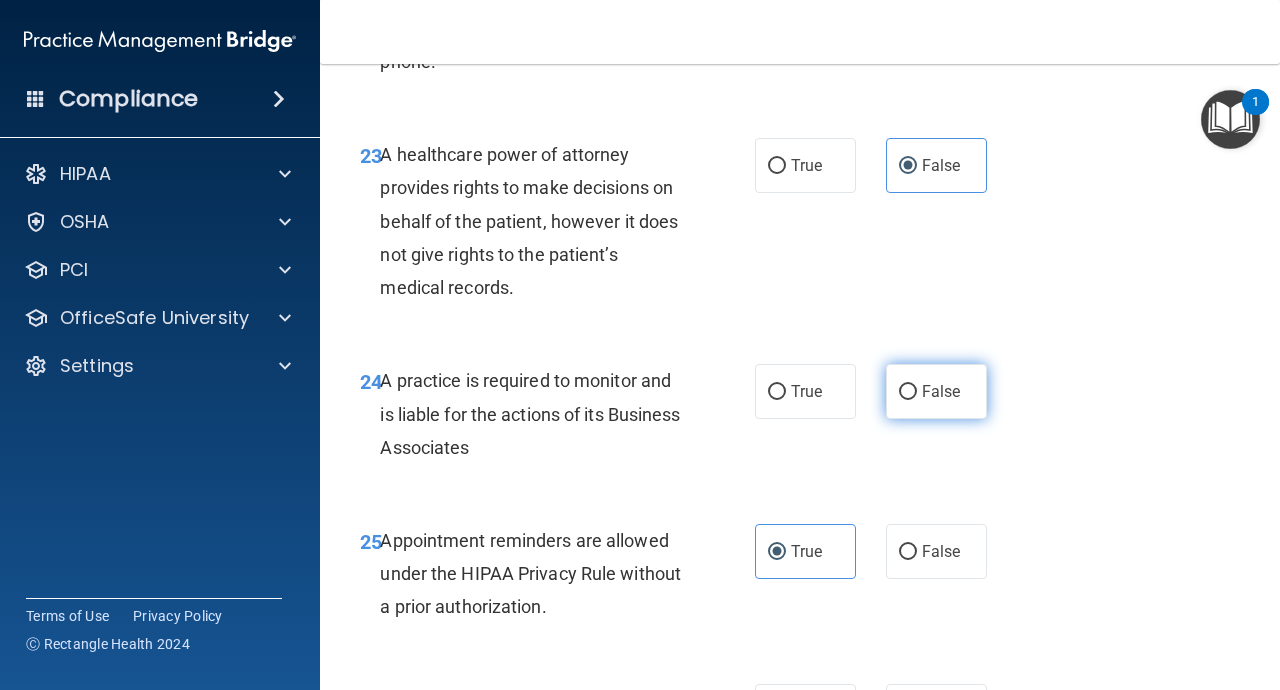 click on "False" at bounding box center [936, 391] 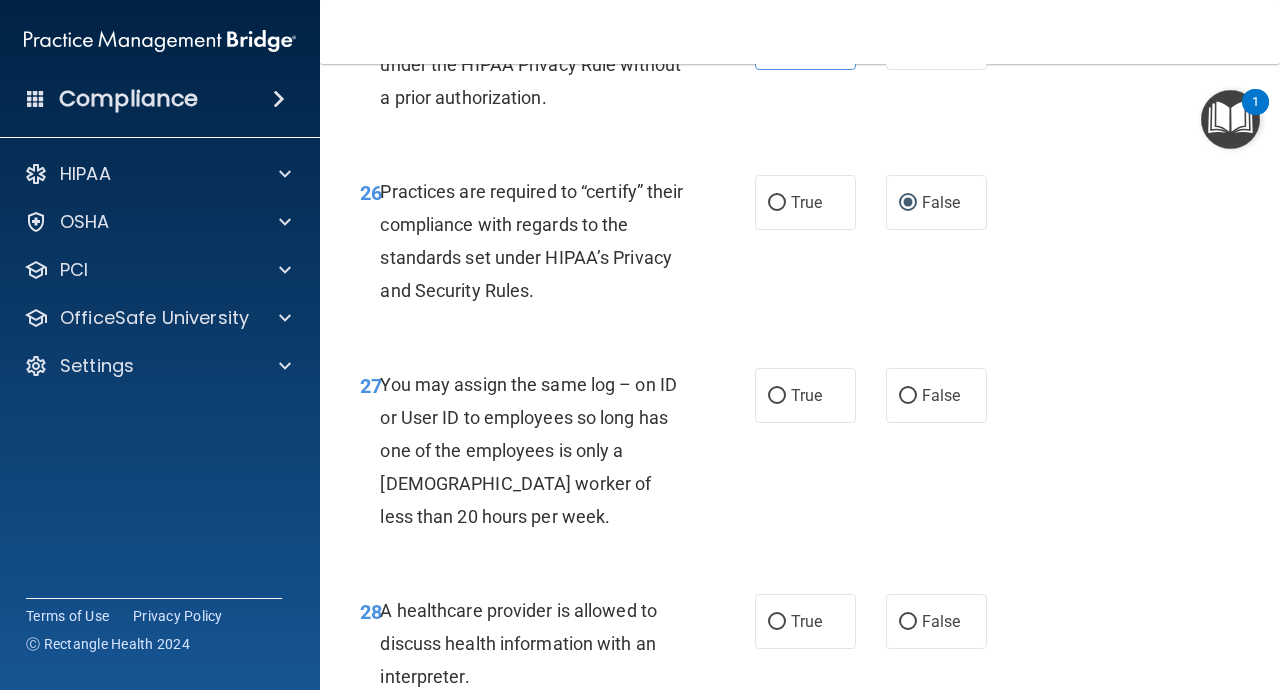 scroll, scrollTop: 5184, scrollLeft: 0, axis: vertical 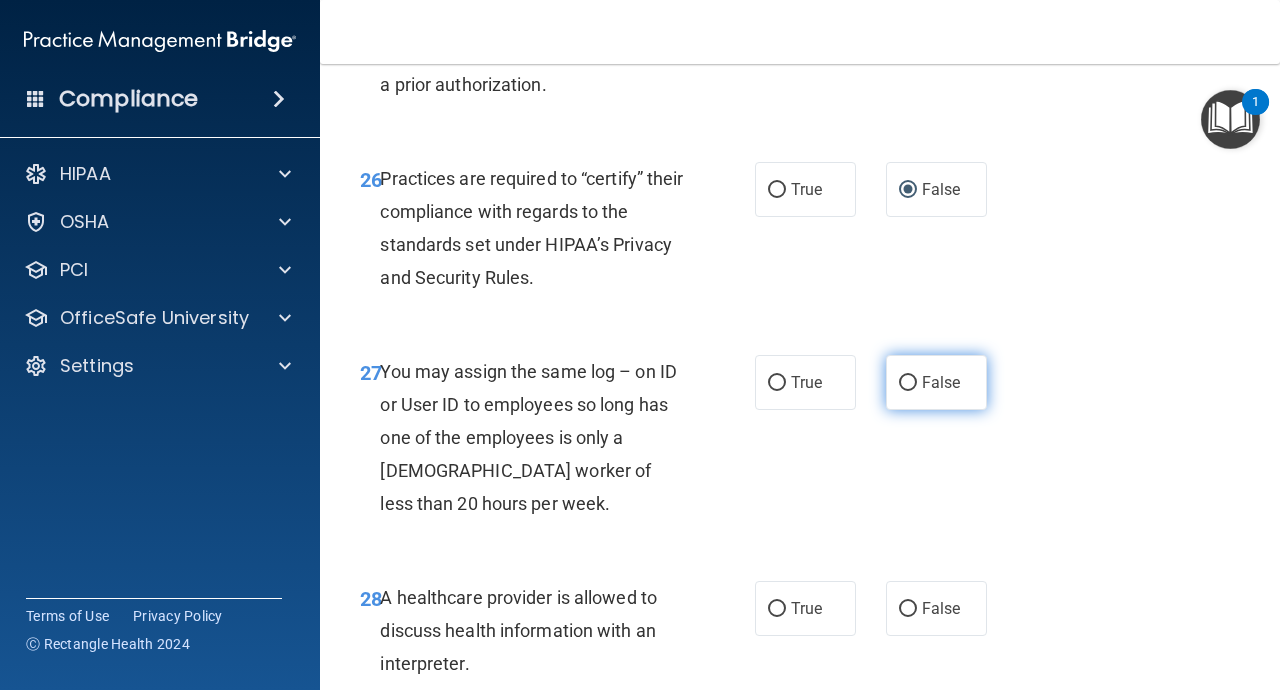 click on "False" at bounding box center (941, 382) 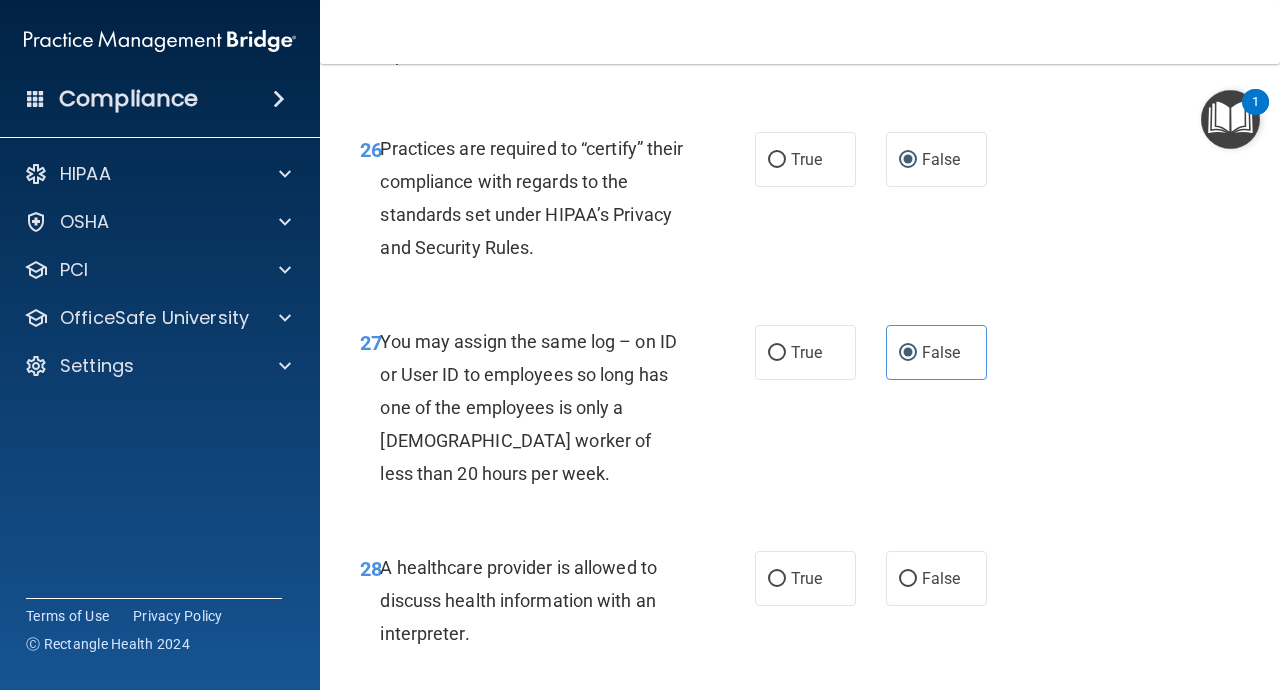 scroll, scrollTop: 5231, scrollLeft: 0, axis: vertical 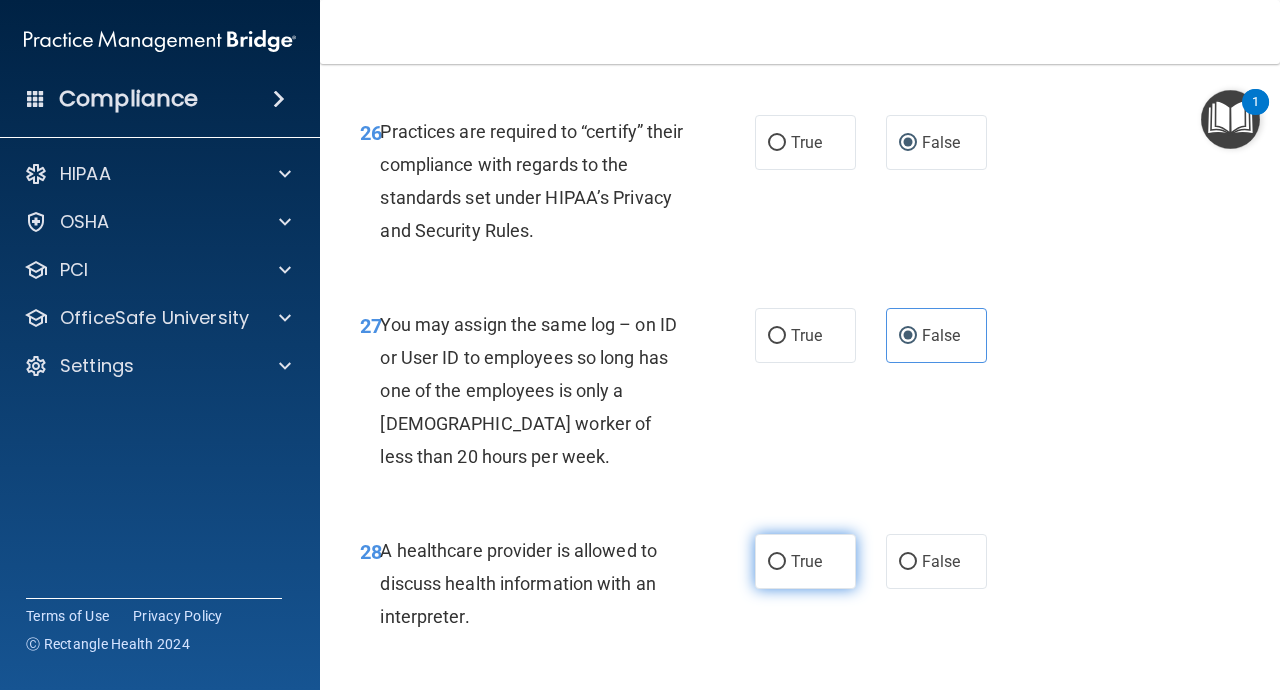 click on "True" at bounding box center (806, 561) 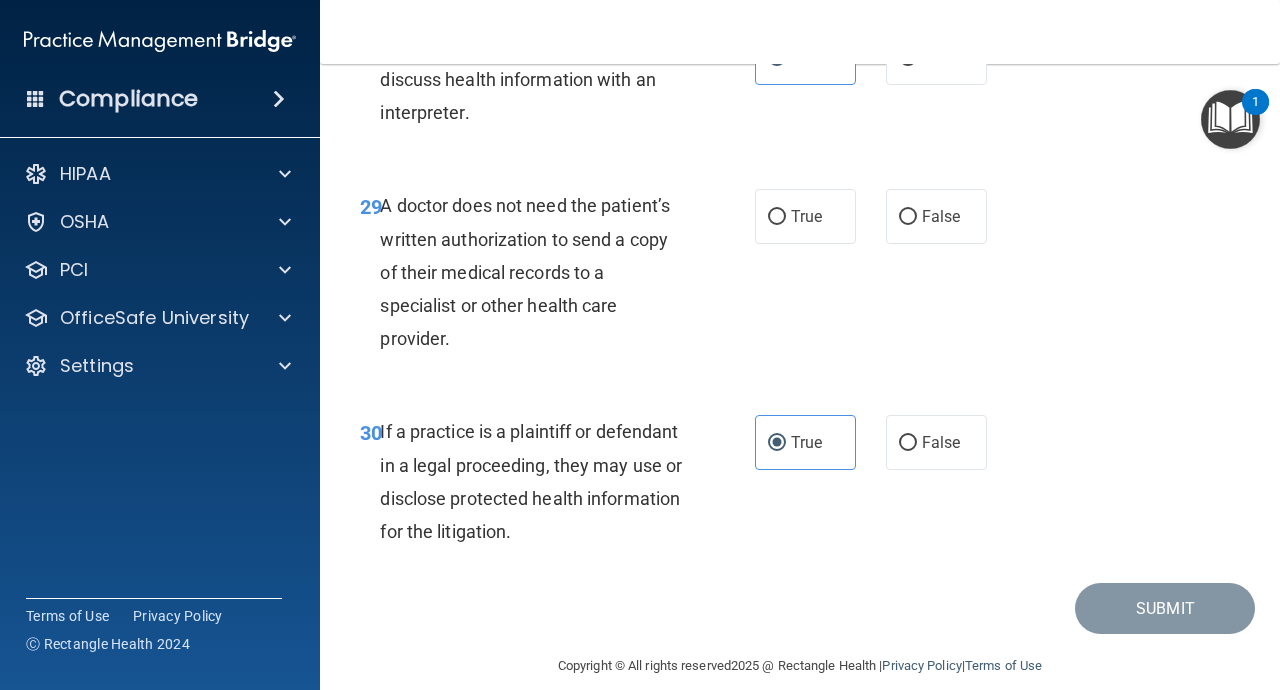 scroll, scrollTop: 5731, scrollLeft: 0, axis: vertical 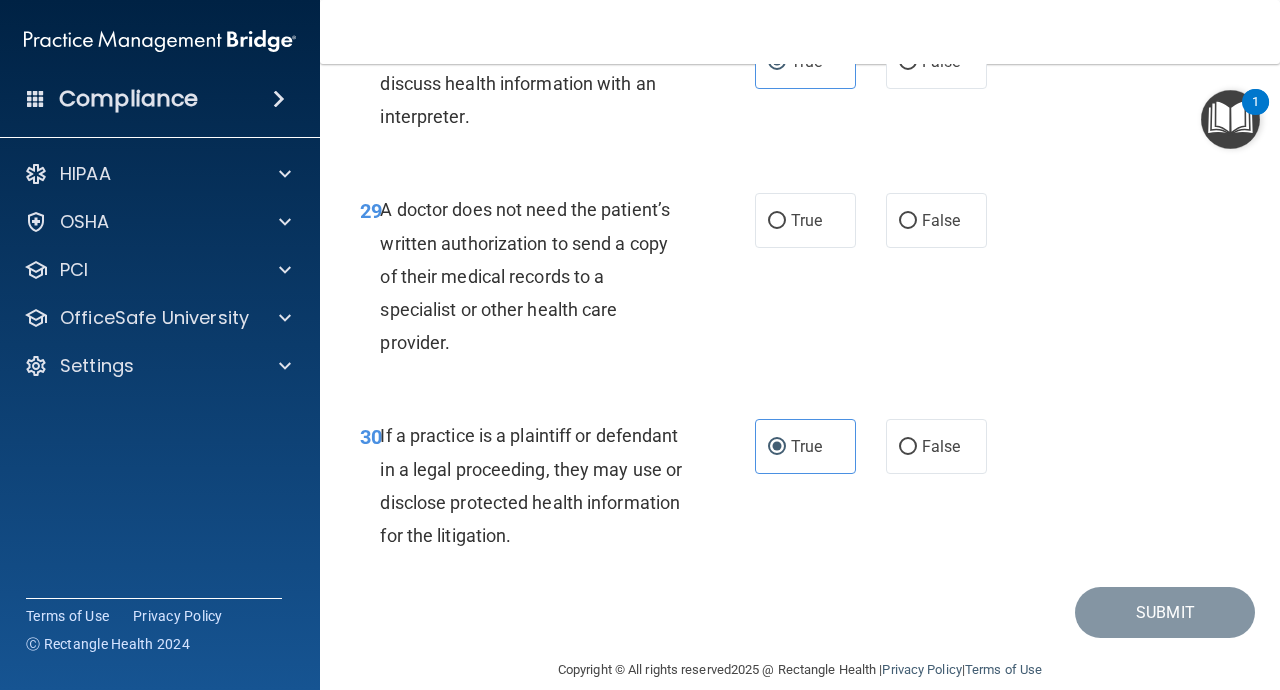 click on "29        A doctor does not need the patient’s written authorization to send a copy of their medical records to a specialist or other health care provider.                  True           False" at bounding box center (800, 281) 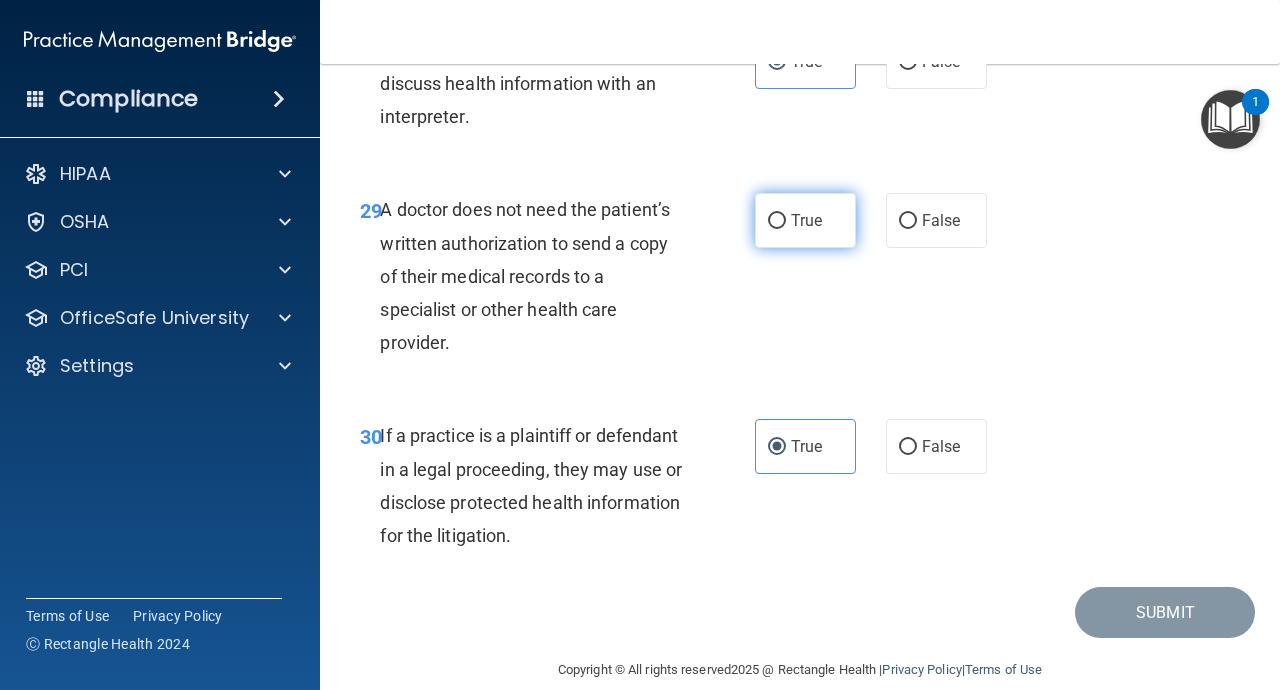 click on "True" at bounding box center [805, 220] 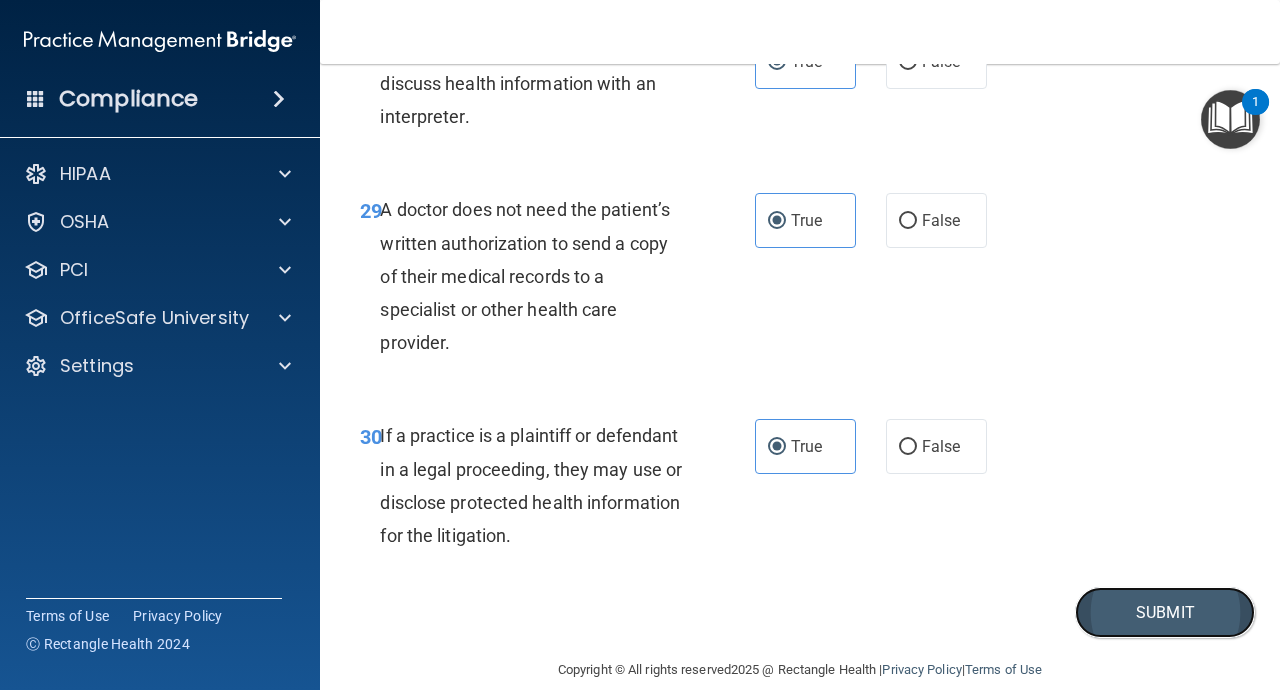 click on "Submit" at bounding box center [1165, 612] 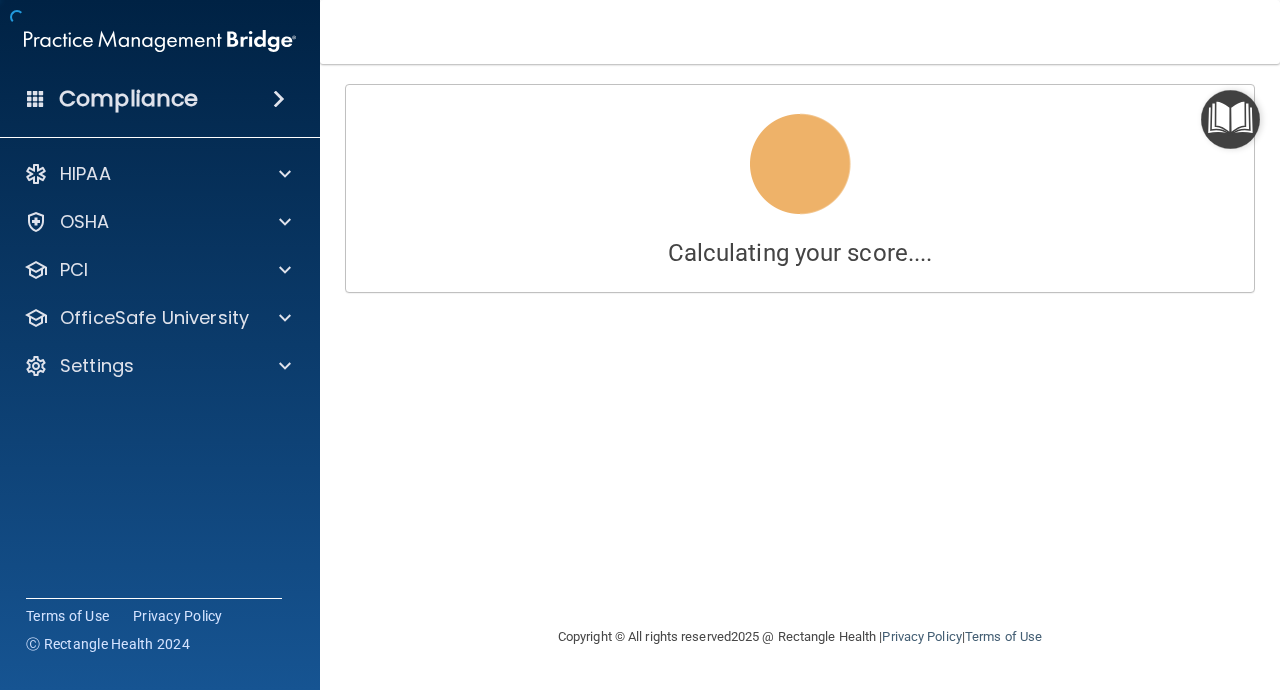 scroll, scrollTop: 0, scrollLeft: 0, axis: both 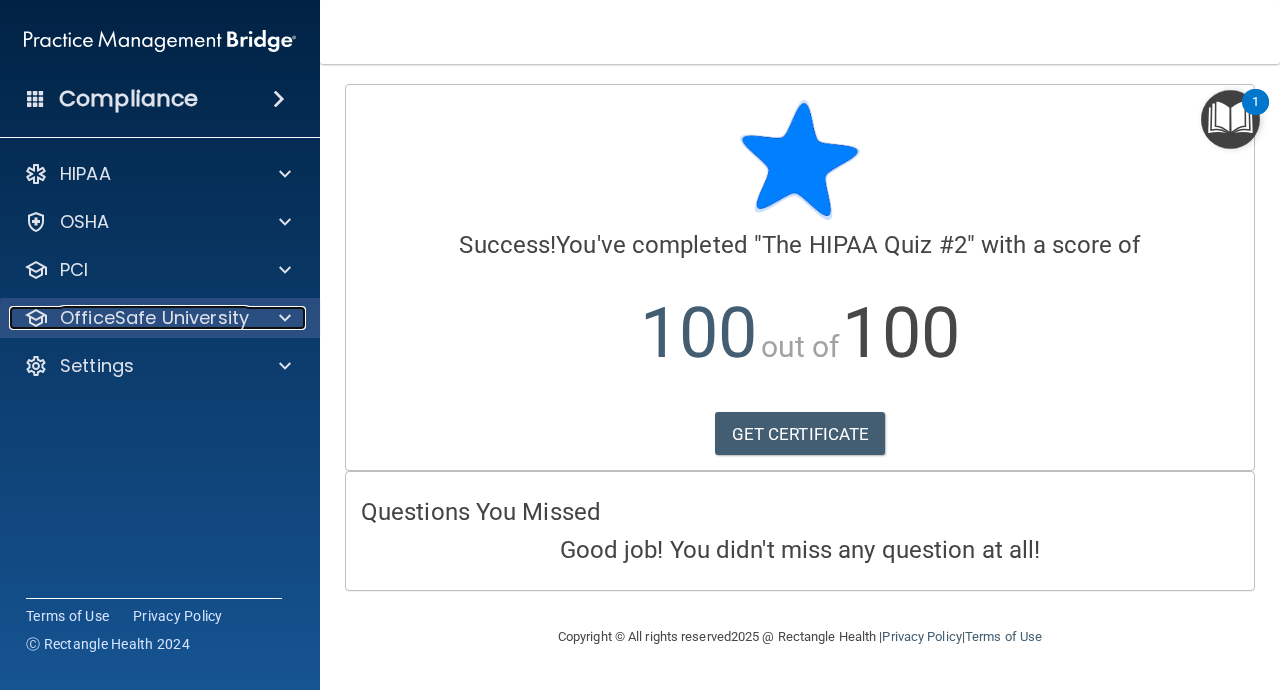 click on "OfficeSafe University" at bounding box center [154, 318] 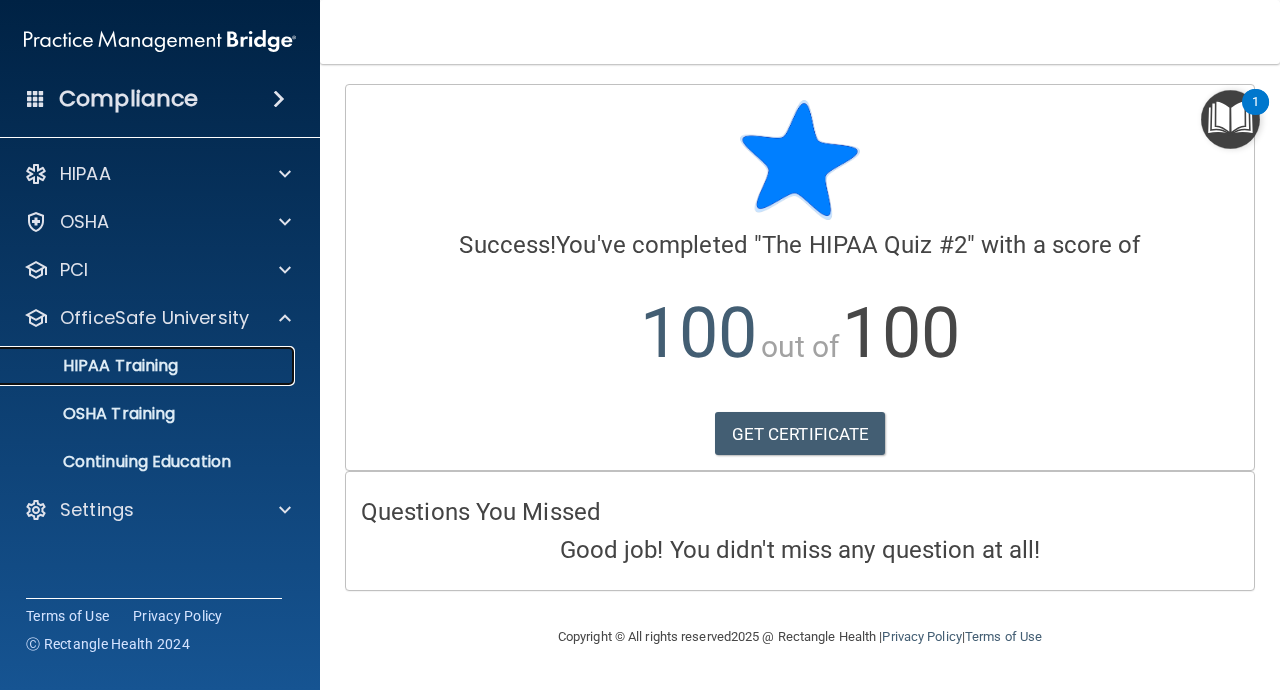 click on "HIPAA Training" at bounding box center [137, 366] 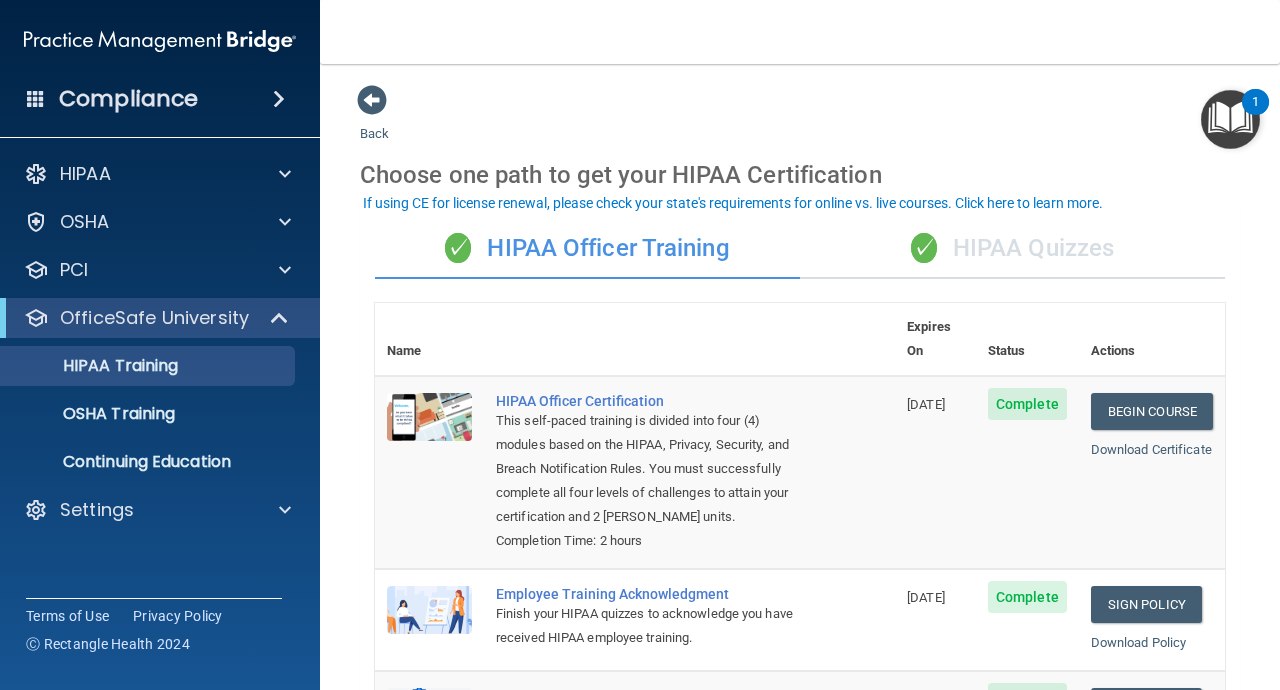 click on "✓   HIPAA Officer Training       ✓   HIPAA Quizzes                  Name    Expires On  Status  Actions                     HIPAA Officer Certification     This self-paced training is divided into four (4) modules based on the HIPAA, Privacy, Security, and Breach Notification Rules. You must successfully complete all four levels of challenges to attain your certification and 2 [PERSON_NAME] units.    Completion Time: 2 hours    [DATE]           Complete        Begin Course       Download Certificate                Employee Training Acknowledgment   Finish your HIPAA quizzes to acknowledge you have received HIPAA employee training.    [DATE]           Complete        Sign Policy       Sign Policy       Download Policy            Policies Acknowledgment   Finish your HIPAA quizzes to acknowledge you have received your organization’s HIPAA policies.    [DATE]           Complete        Sign Policy       Sign Policy       Download Policy                     Training Videos" at bounding box center [800, 770] 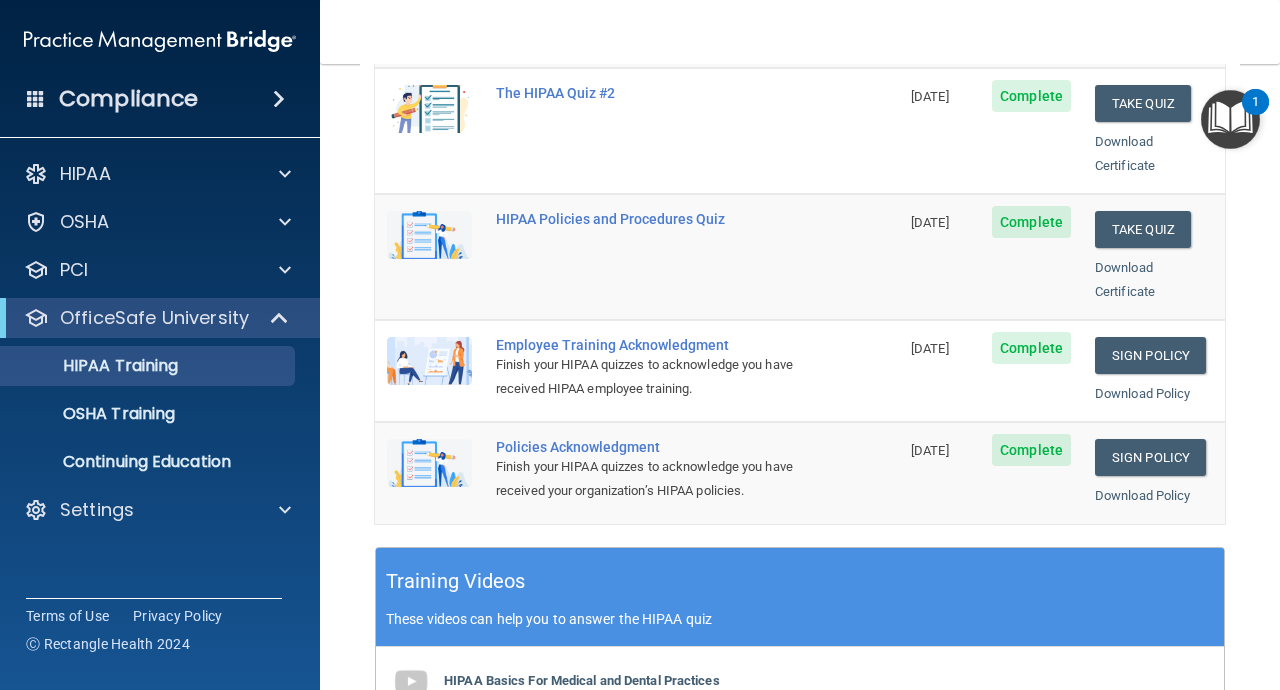 scroll, scrollTop: 0, scrollLeft: 0, axis: both 